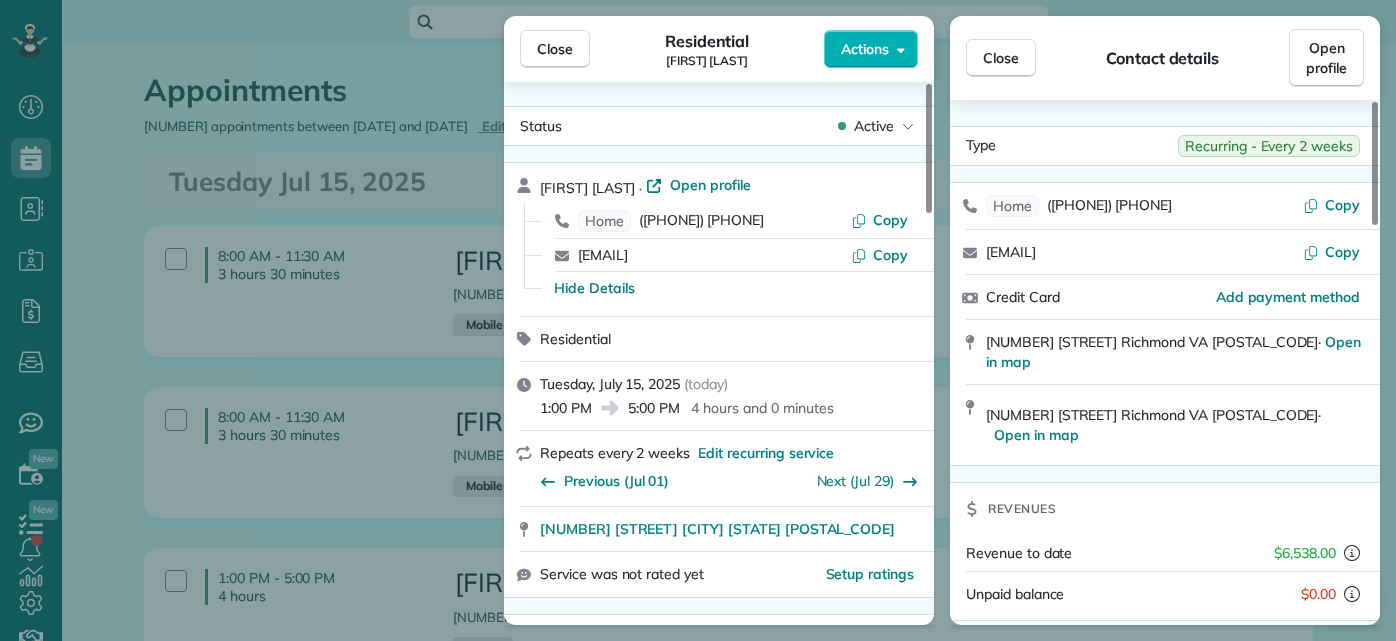 click on "Close Residential Alli Robbins Actions Status Active Alli Robbins · Open profile Home (651) 792-6217 Copy schn0515@umn.edu Copy Hide Details Residential Tuesday, July 15, 2025 ( today ) 1:00 PM 5:00 PM 4 hours and 0 minutes Repeats every 2 weeks Edit recurring service Previous (Jul 01) Next (Jul 29) 2410 Bryan Park Avenue Richmond VA 23228 Service was not rated yet Setup ratings Cleaners Time in and out Assign Invite Cleaners Laura   Thaller 1:00 PM 5:00 PM Checklist Try Now Keep this appointment up to your standards. Stay on top of every detail, keep your cleaners organised, and your client happy. Assign a checklist Watch a 5 min demo Billing Billing actions Price $87.45 Overcharge $0.00 Discount $0.00 Coupon discount - Primary tax - Secondary tax - Total appointment price $87.45 Tips collected New feature! $0.00 Unpaid Mark as paid Total including tip $87.45 Get paid online in no-time! Send an invoice and reward your cleaners with tips Charge customer credit card Appointment custom fields Man Hours 4 - 0 (" at bounding box center (698, 320) 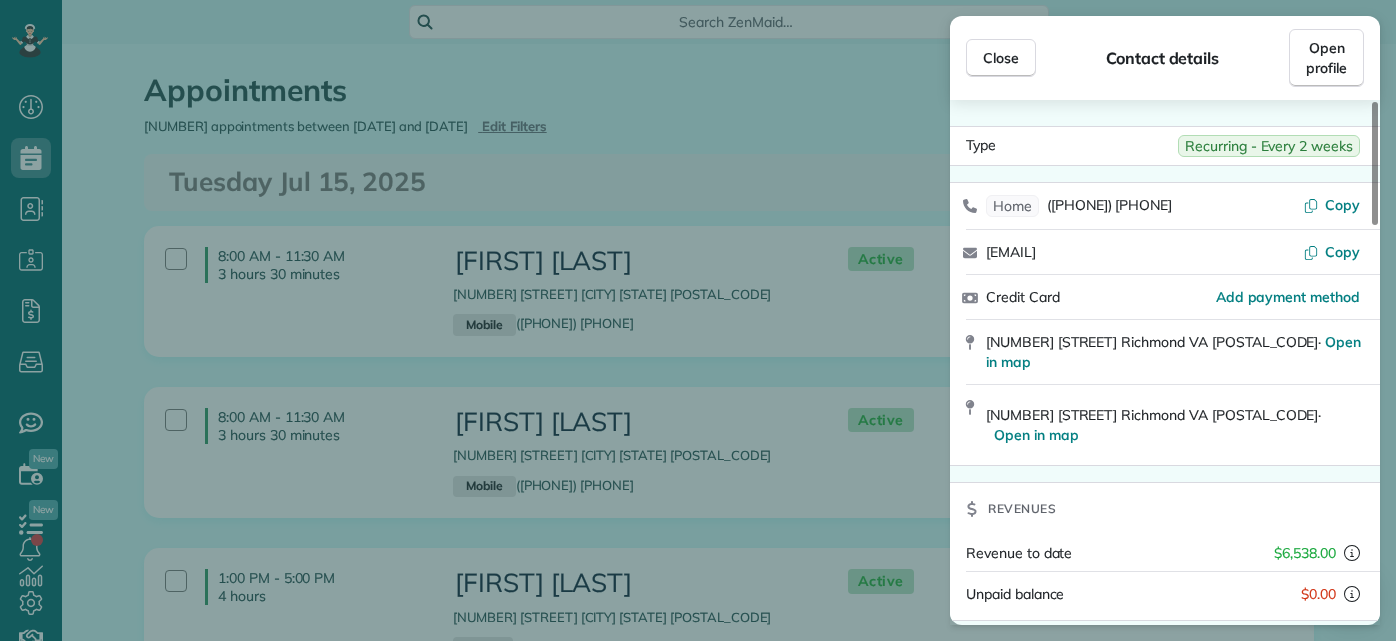 scroll, scrollTop: 0, scrollLeft: 0, axis: both 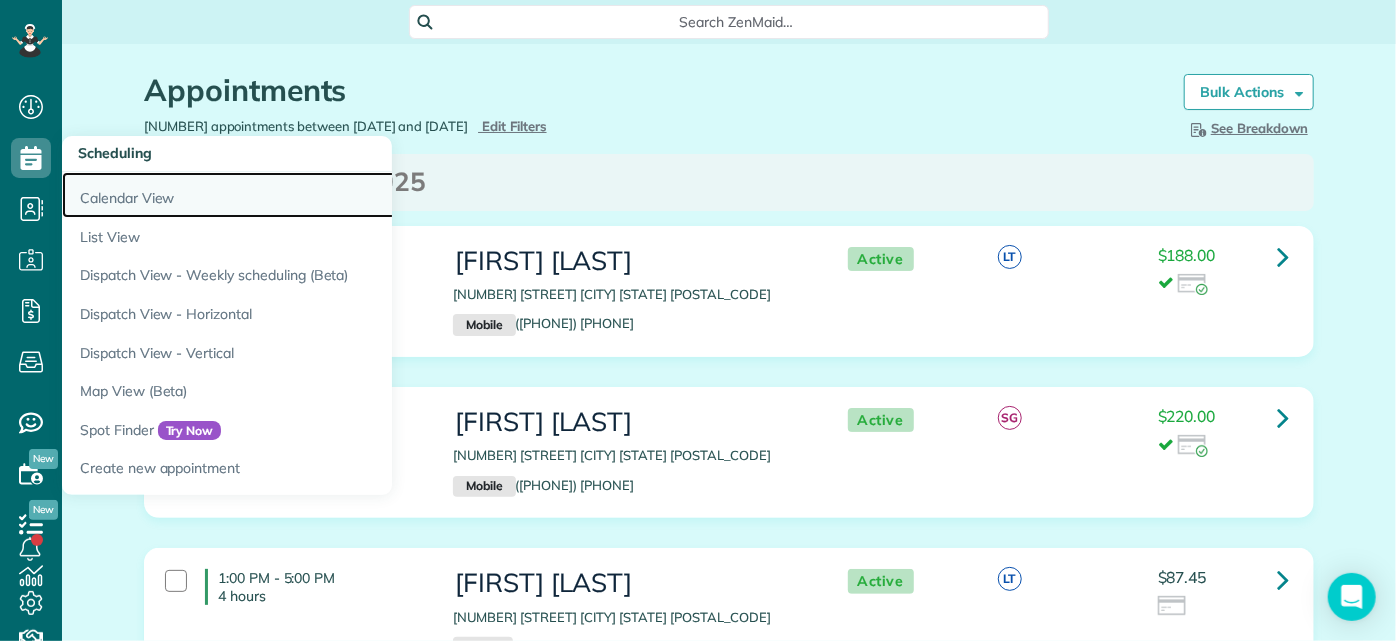 click on "Calendar View" at bounding box center [312, 195] 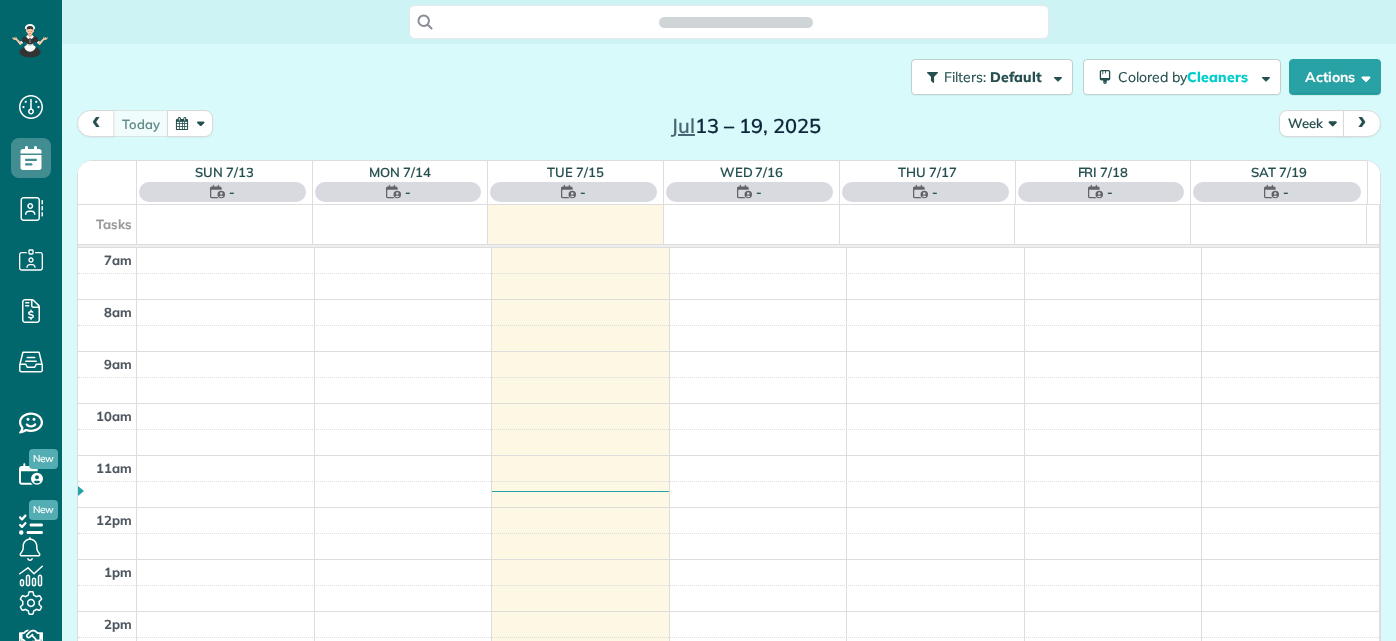 scroll, scrollTop: 0, scrollLeft: 0, axis: both 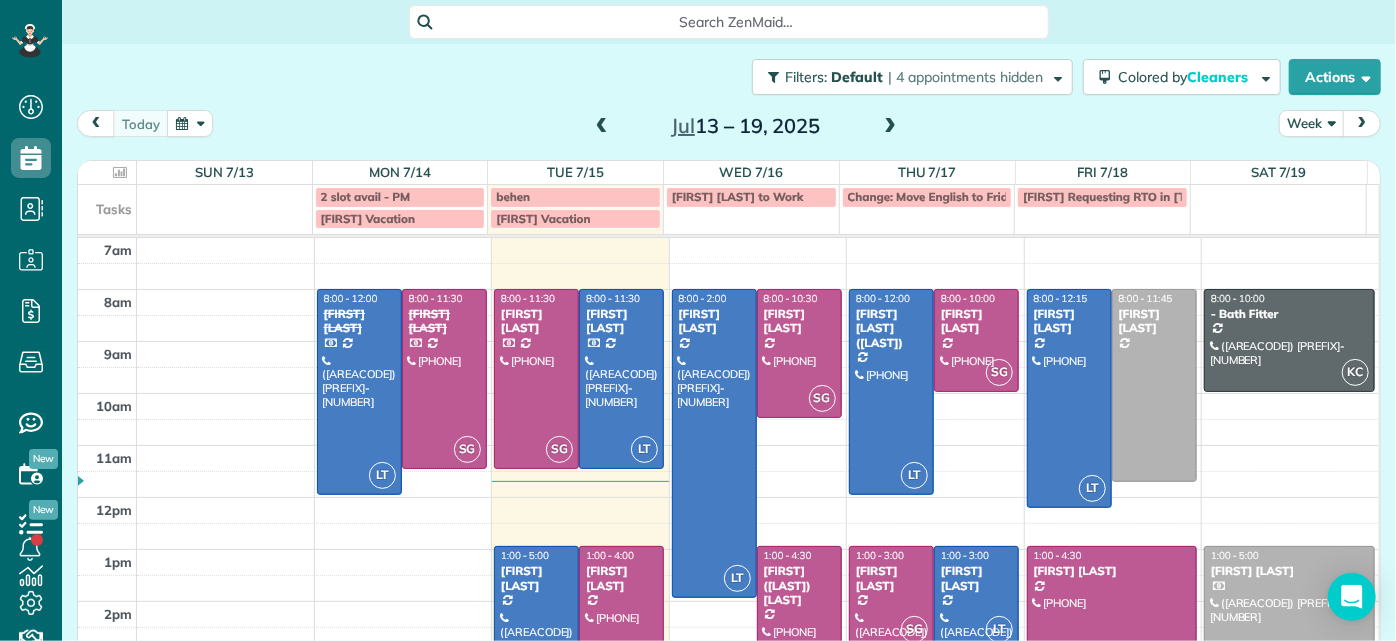 click at bounding box center [890, 127] 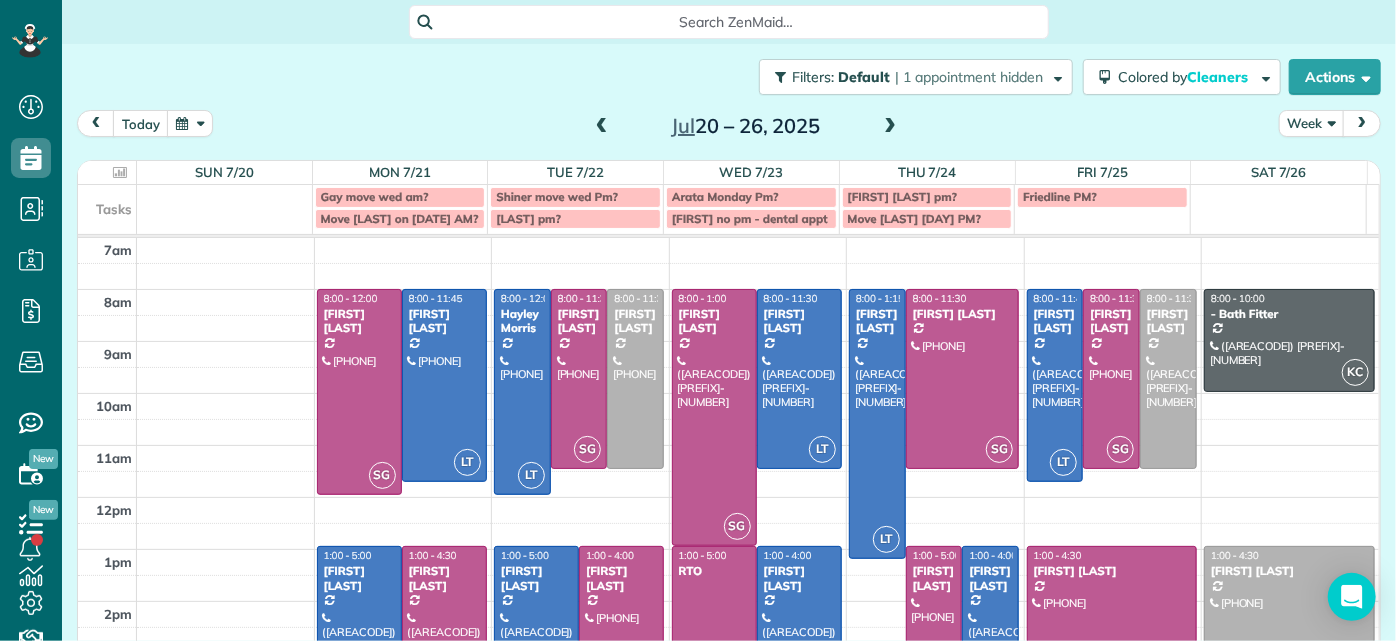 click at bounding box center [602, 127] 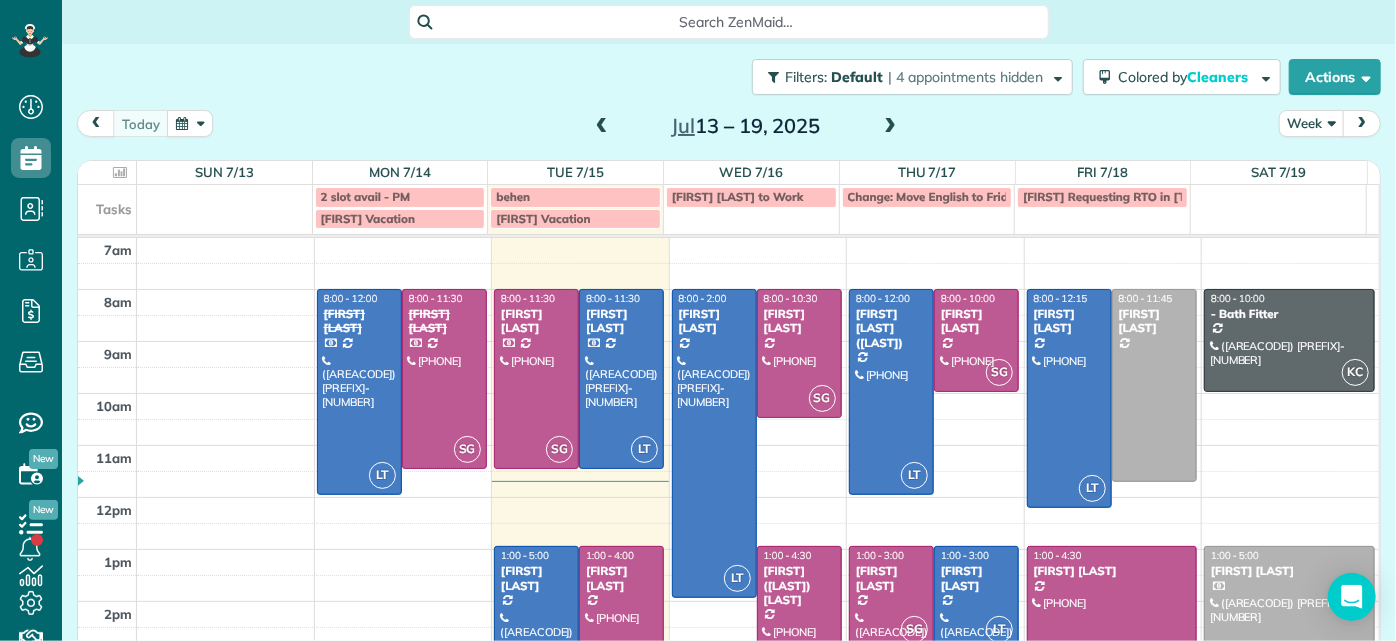 click at bounding box center (890, 127) 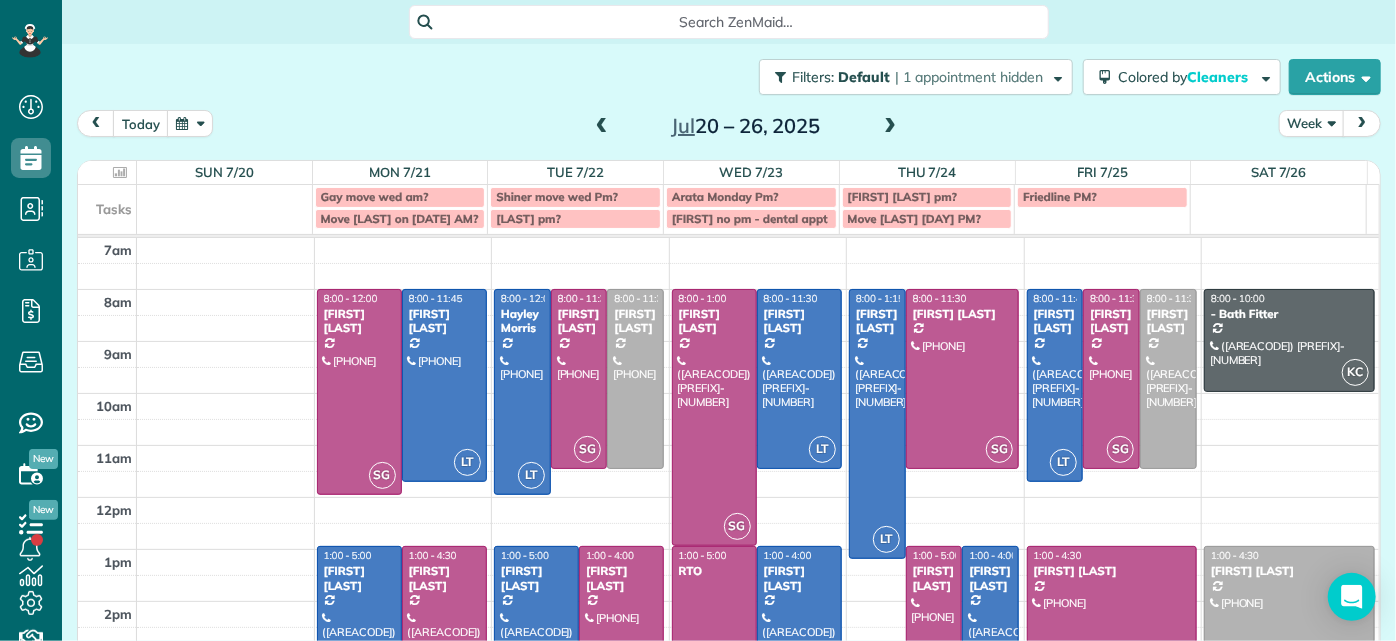 click at bounding box center [602, 127] 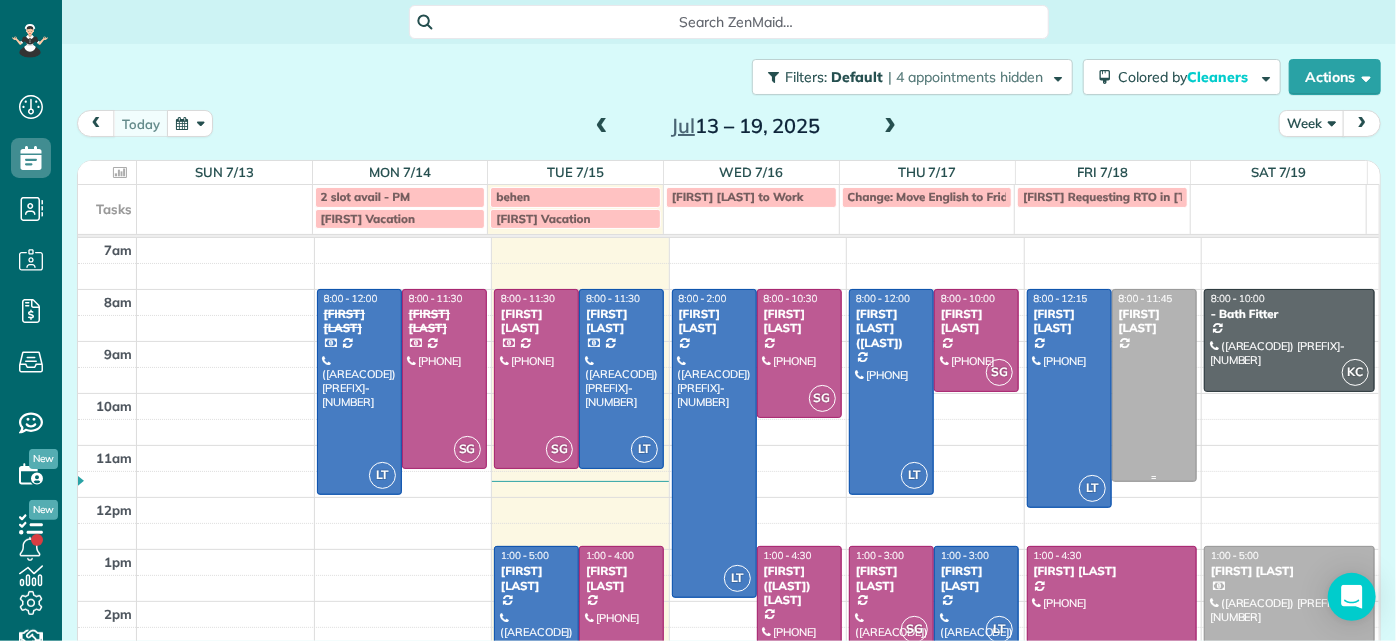 drag, startPoint x: 1154, startPoint y: 387, endPoint x: 1133, endPoint y: 418, distance: 37.44329 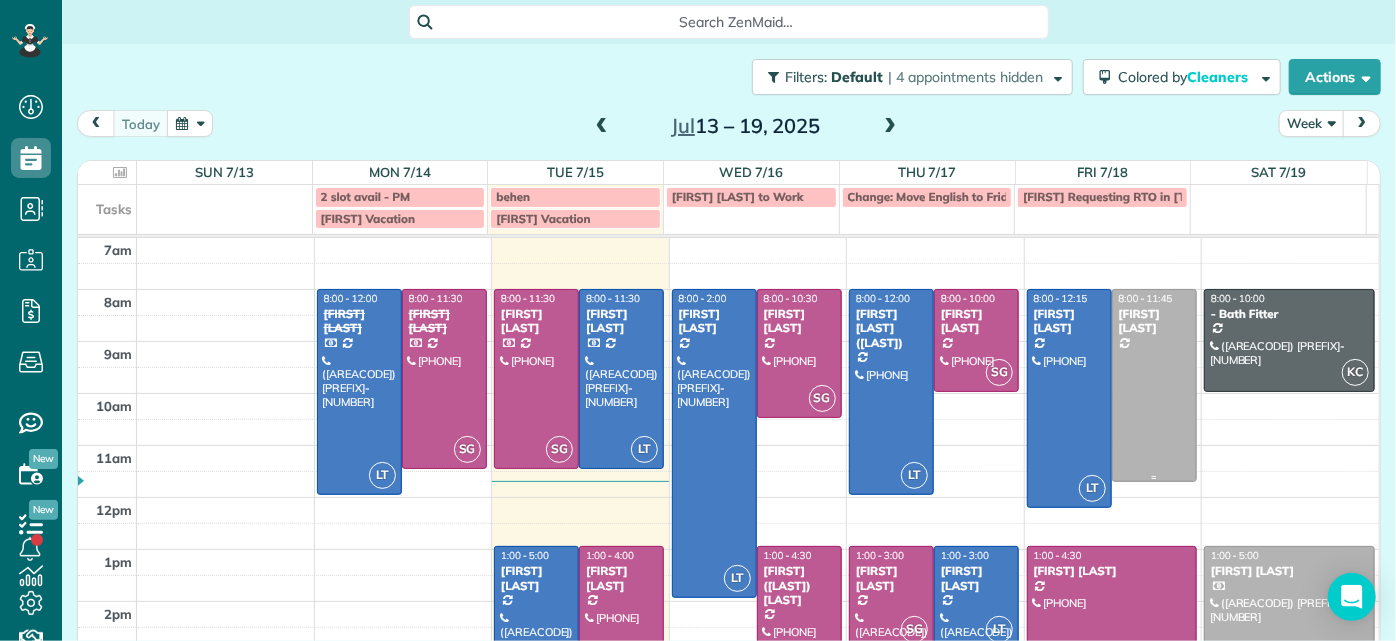 click at bounding box center [1154, 385] 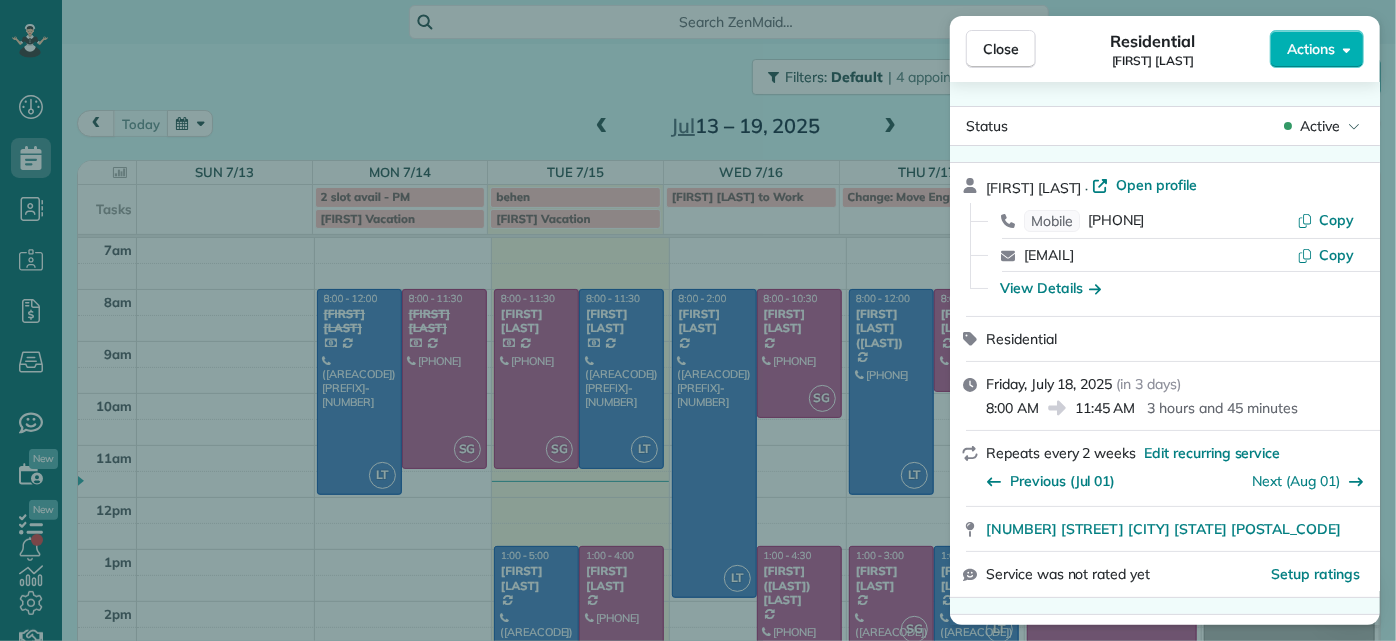 click on "Close Residential Jill McCormack Actions Status Active Jill McCormack · Open profile Mobile (804) 304-6192 Copy jillmac3@gmail.com Copy View Details Residential Friday, July 18, 2025 ( in 3 days ) 8:00 AM 11:45 AM 3 hours and 45 minutes Repeats every 2 weeks Edit recurring service Previous (Jul 01) Next (Aug 01) 1022 W 45th Street Richmond VA 23225 Service was not rated yet Setup ratings Cleaners Time in and out Assign Invite Cleaners No cleaners assigned yet Checklist Try Now Keep this appointment up to your standards. Stay on top of every detail, keep your cleaners organised, and your client happy. Assign a checklist Watch a 5 min demo Billing Billing actions Price $194.00 Overcharge $0.00 Discount $0.00 Coupon discount - Primary tax - Secondary tax - Total appointment price $194.00 Tips collected New feature! $0.00 Unpaid Mark as paid Total including tip $194.00 Get paid online in no-time! Send an invoice and reward your cleaners with tips Charge customer credit card Appointment custom fields Man Hours -" at bounding box center [698, 320] 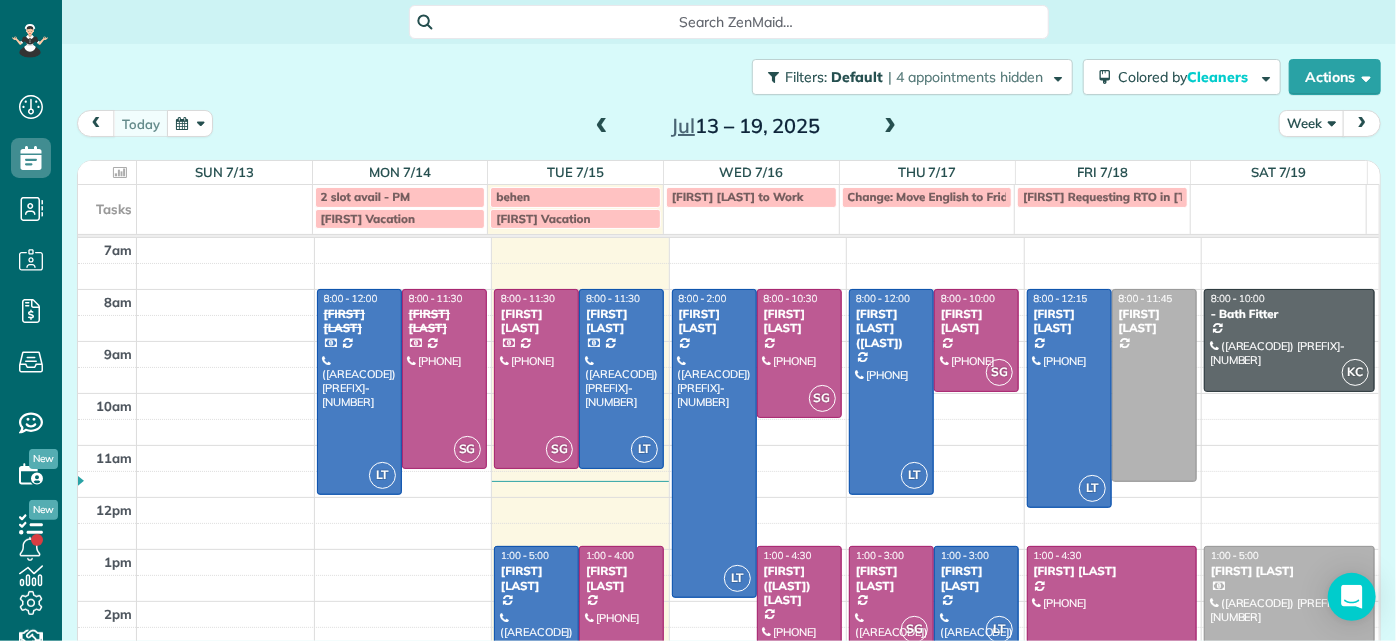 click at bounding box center (890, 127) 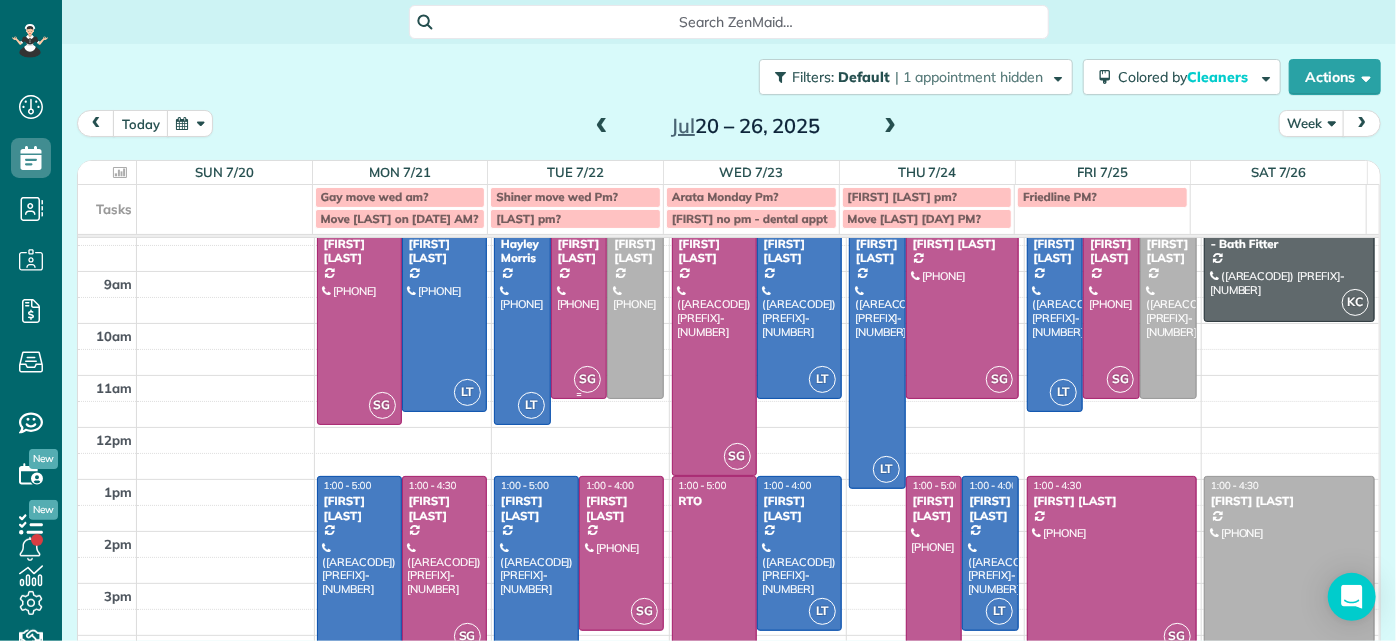 scroll, scrollTop: 0, scrollLeft: 0, axis: both 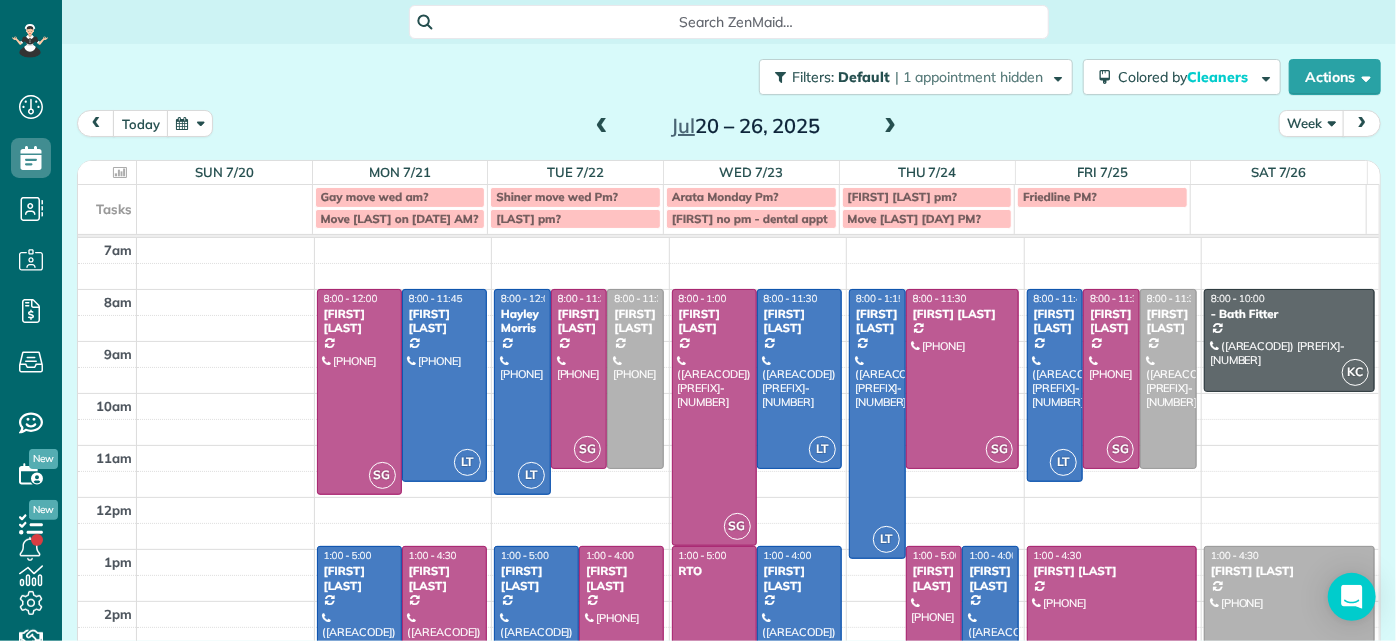 click at bounding box center [602, 127] 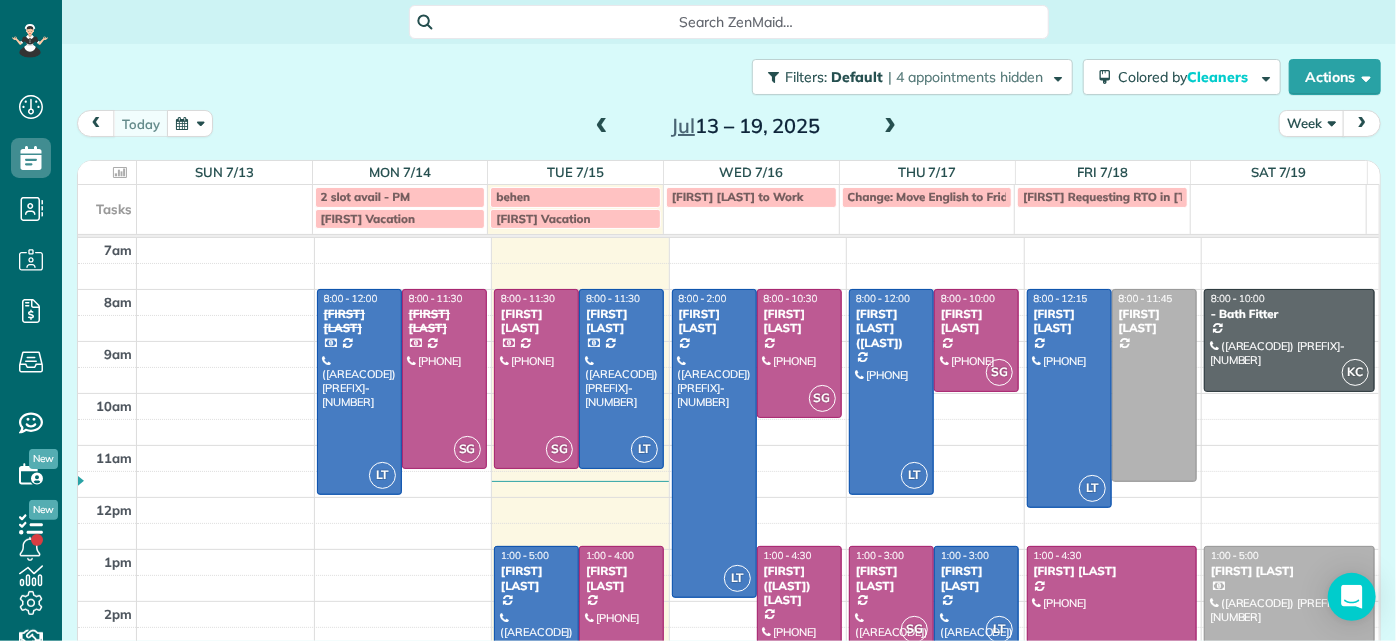 click at bounding box center (890, 127) 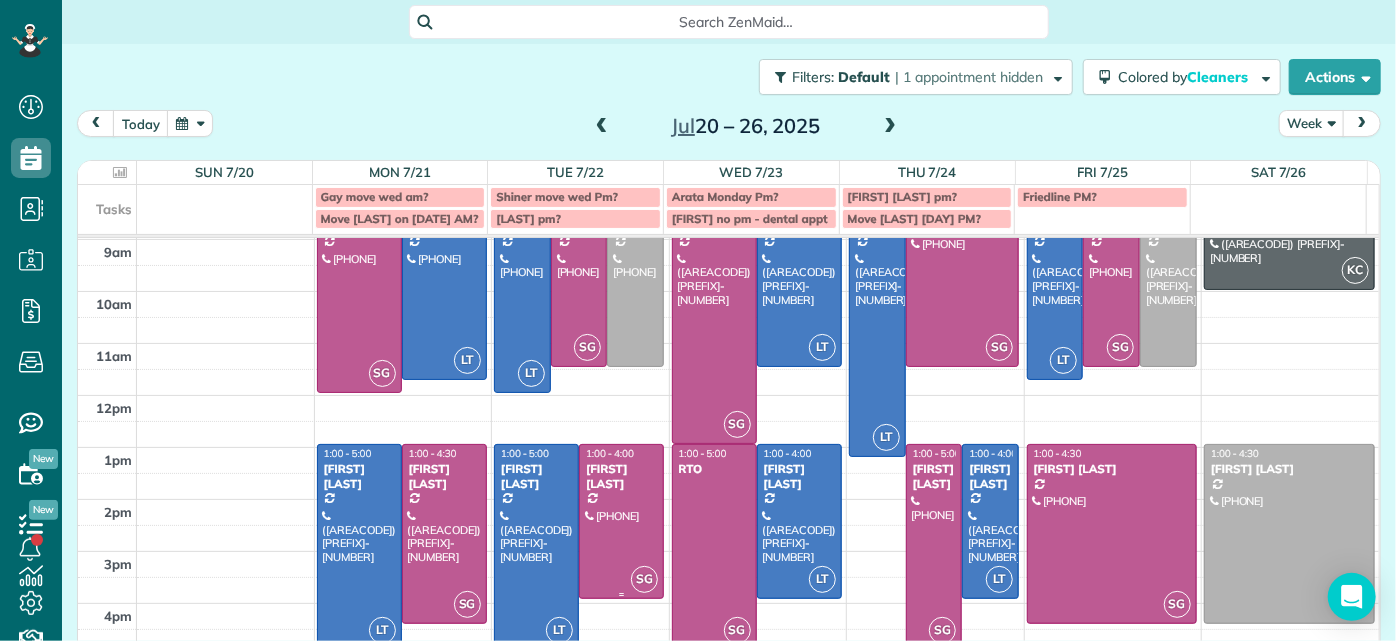 scroll, scrollTop: 61, scrollLeft: 0, axis: vertical 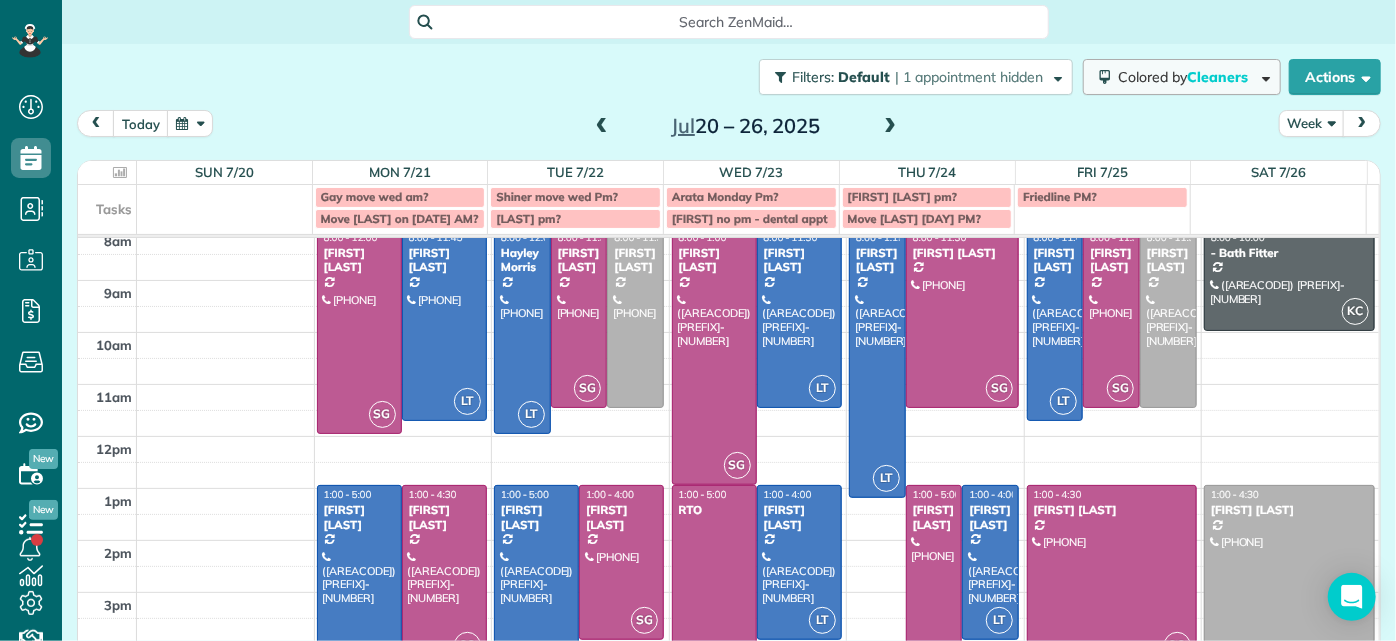 click on "Cleaners" at bounding box center (1219, 77) 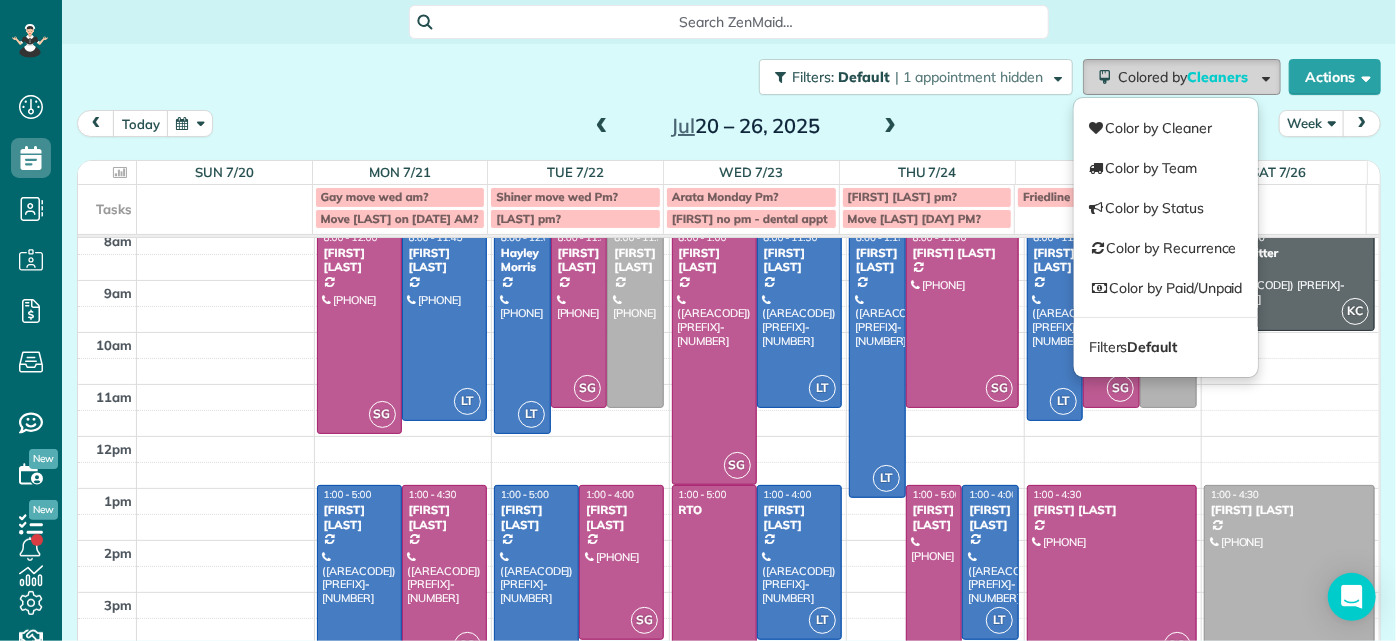 click on "Cleaners" at bounding box center (1219, 77) 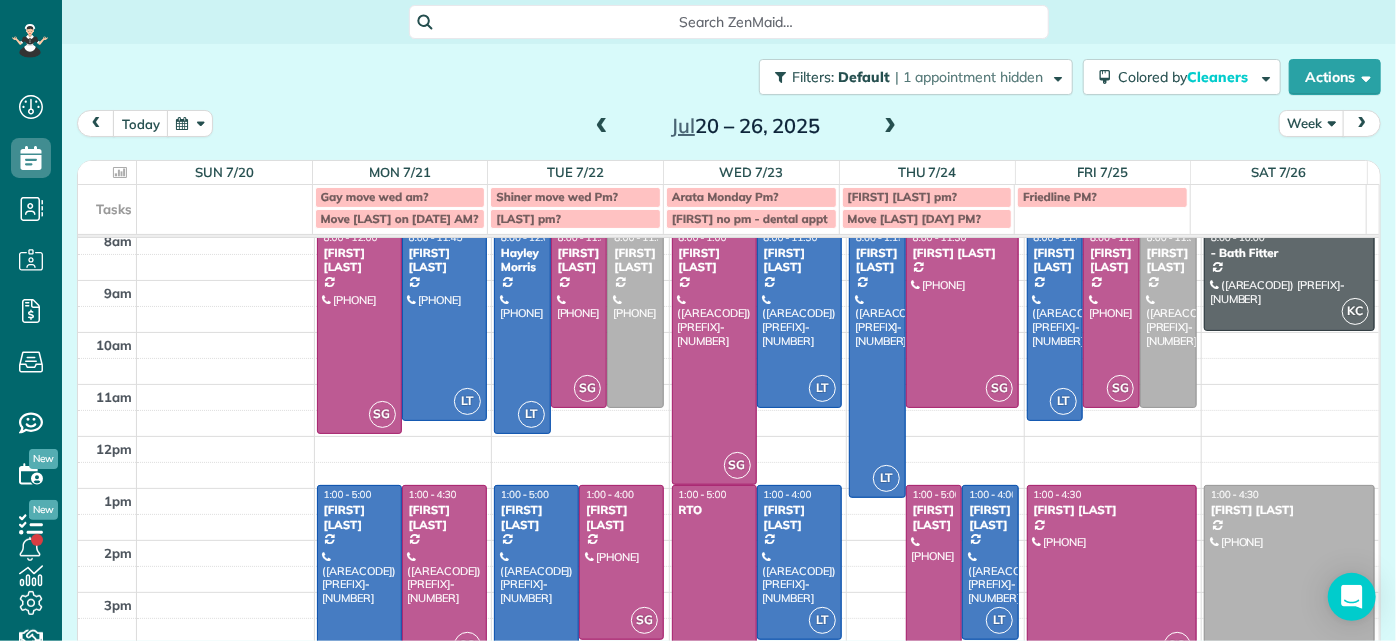 click at bounding box center (602, 127) 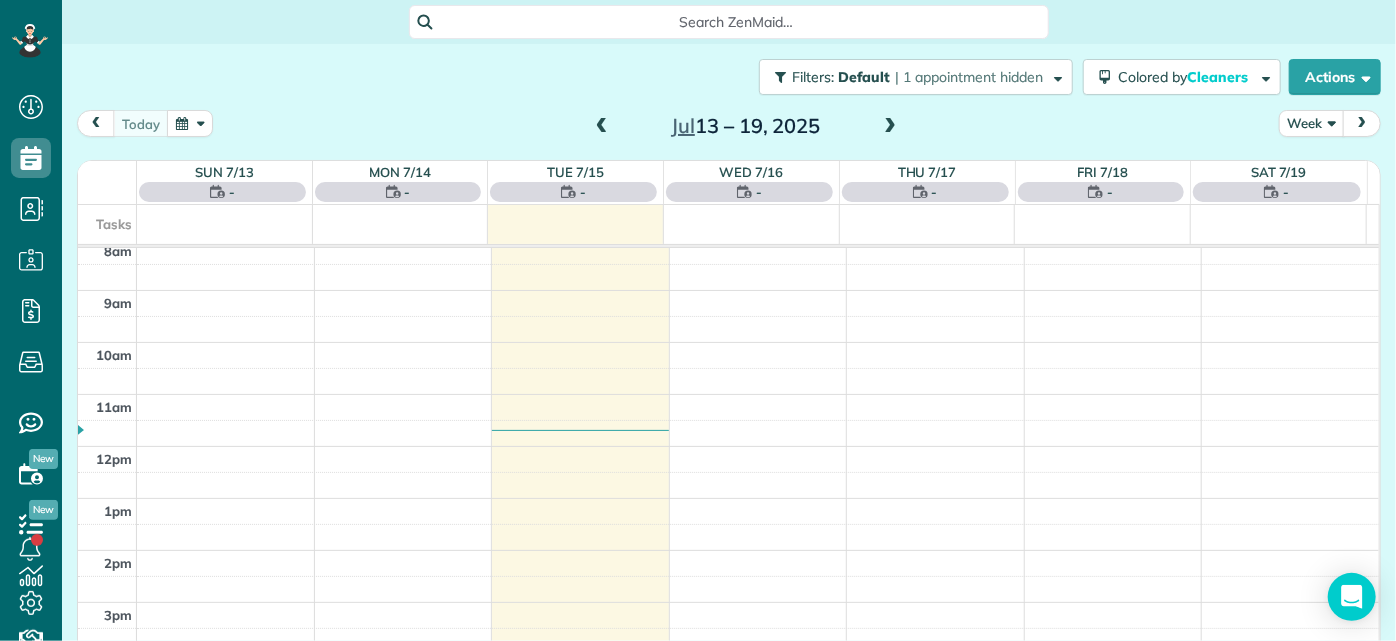 scroll, scrollTop: 0, scrollLeft: 0, axis: both 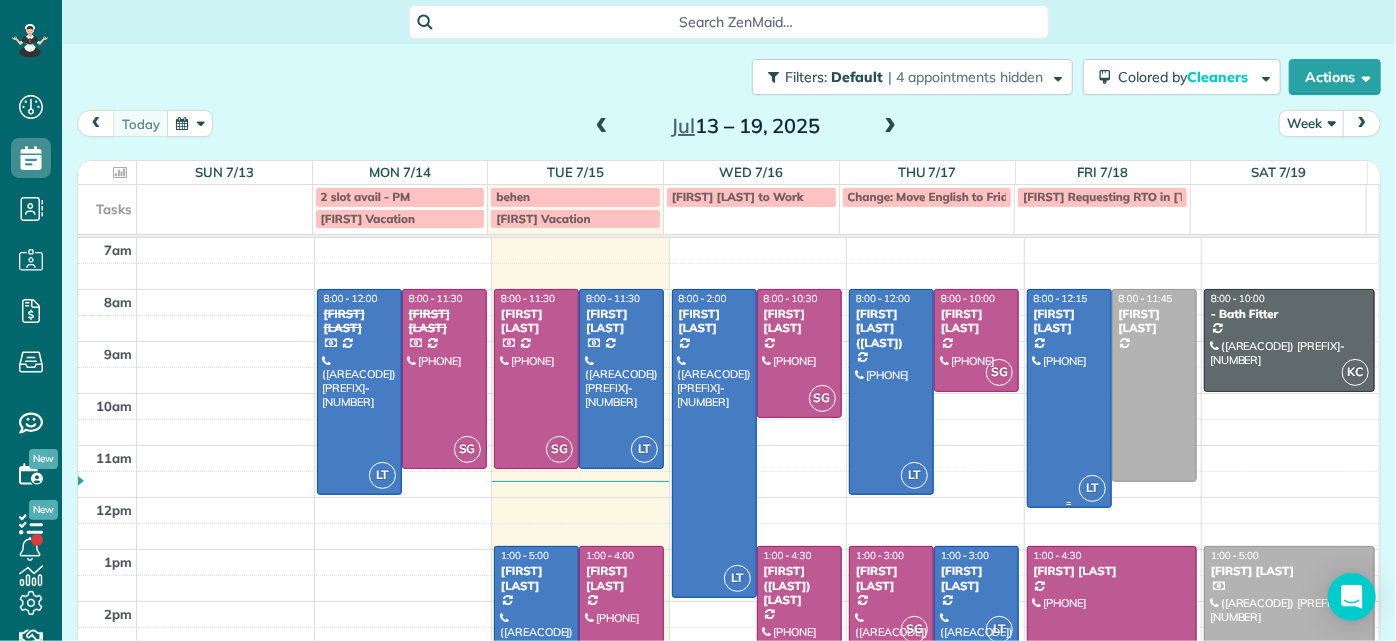 click at bounding box center (1069, 398) 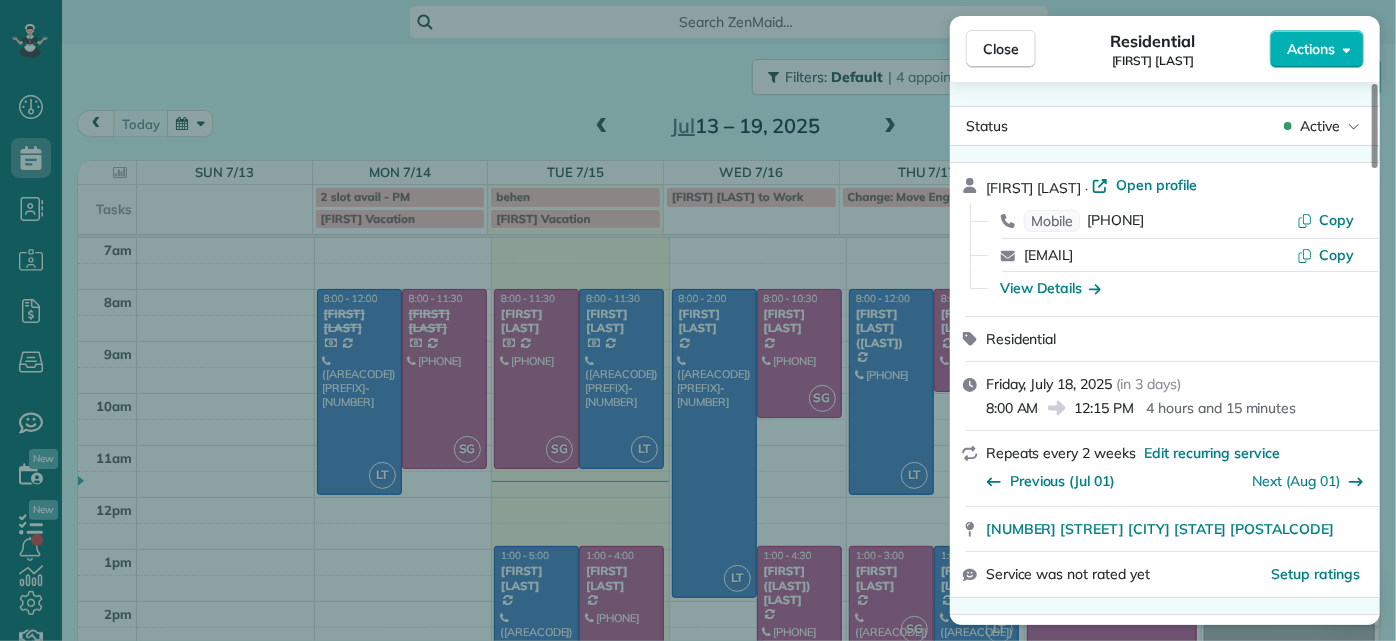 click on "Close Residential Lauren Sides Actions Status Active Lauren Sides · Open profile Mobile (804) 687-0108 Copy laurenhsides@gmail.com Copy View Details Residential Friday, July 18, 2025 ( in 3 days ) 8:00 AM 12:15 PM 4 hours and 15 minutes Repeats every 2 weeks Edit recurring service Previous (Jul 01) Next (Aug 01) 1613 Swansbury Drive Richmond VA 23238 Service was not rated yet Setup ratings Cleaners Time in and out Assign Invite Cleaners Laura   Thaller 8:00 AM 12:15 PM Checklist Try Now Keep this appointment up to your standards. Stay on top of every detail, keep your cleaners organised, and your client happy. Assign a checklist Watch a 5 min demo Billing Billing actions Price $230.00 Overcharge $0.00 Discount $0.00 Coupon discount - Primary tax - Secondary tax - Total appointment price $230.00 Tips collected New feature! $0.00 Unpaid Mark as paid Total including tip $230.00 Get paid online in no-time! Send an invoice and reward your cleaners with tips Charge customer credit card Appointment custom fields -" at bounding box center [698, 320] 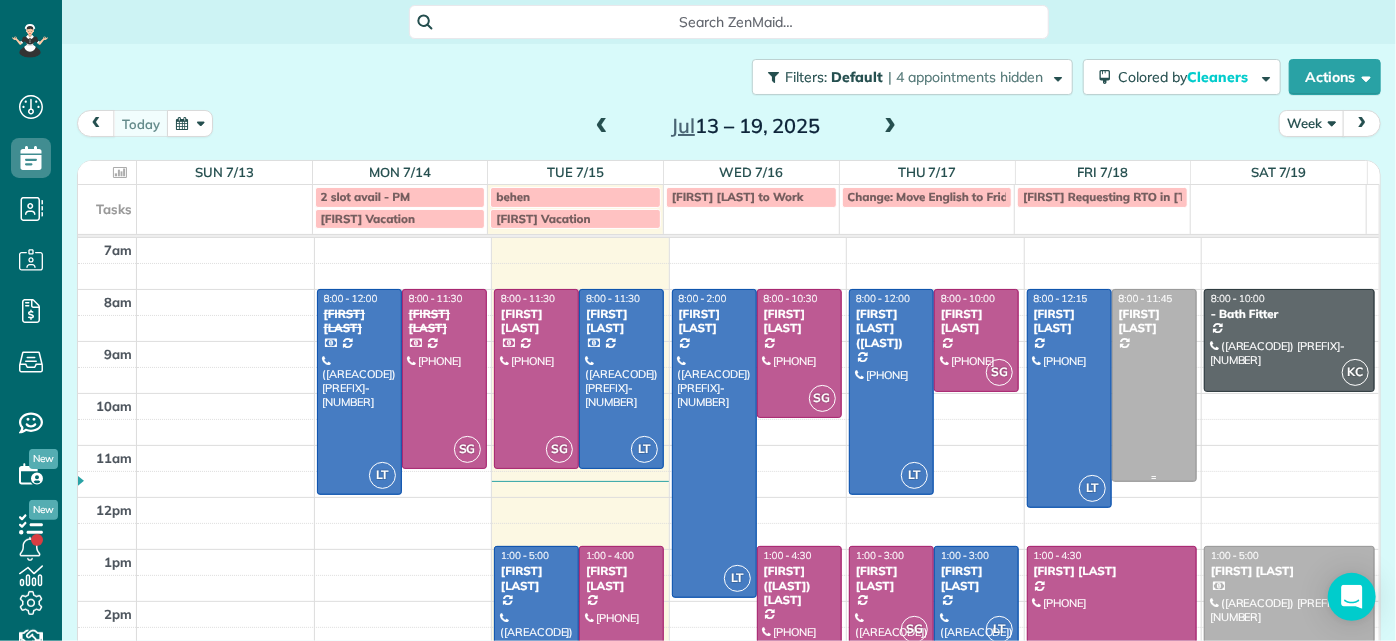 click at bounding box center [1154, 385] 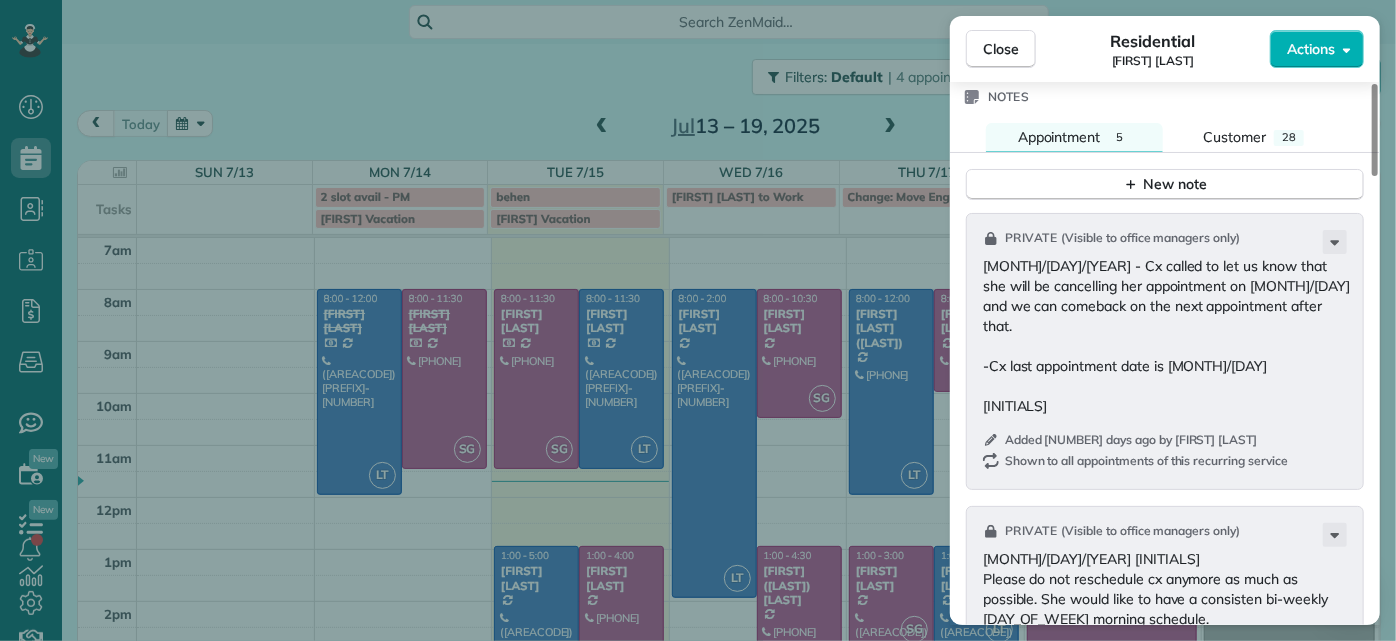 scroll, scrollTop: 1727, scrollLeft: 0, axis: vertical 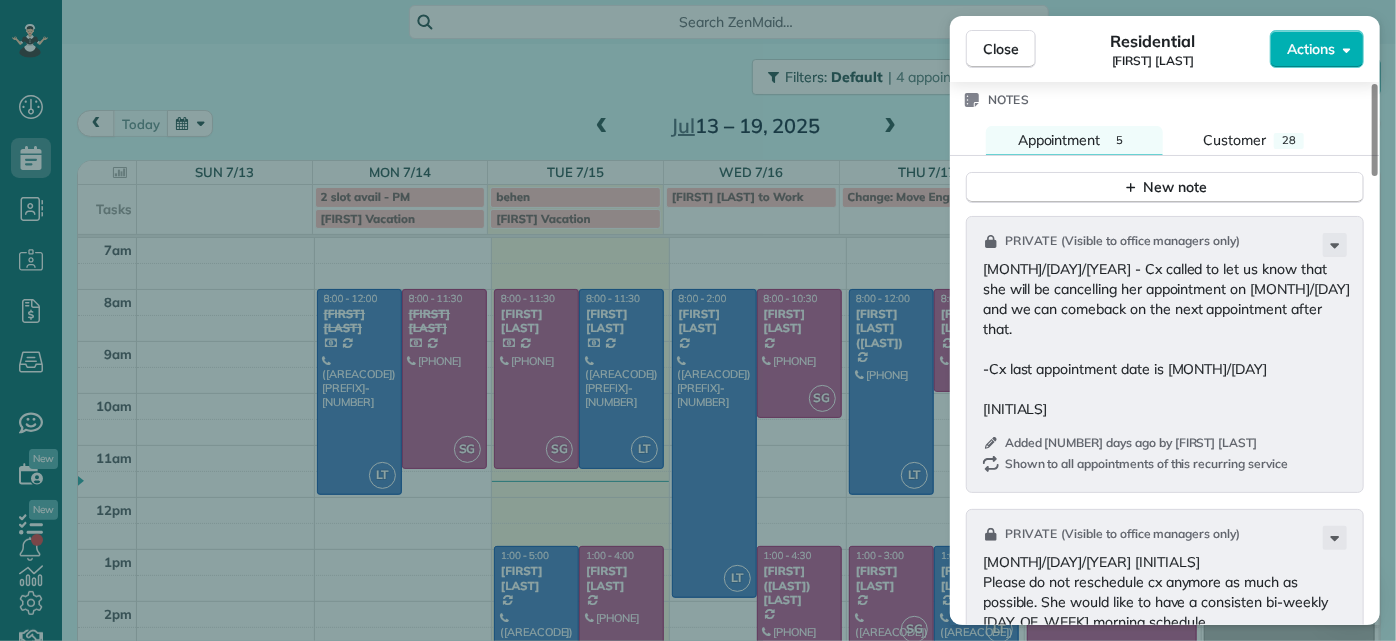 click on "Close Residential Jill McCormack Actions Status Active Jill McCormack · Open profile Mobile (804) 304-6192 Copy jillmac3@gmail.com Copy View Details Residential Friday, July 18, 2025 ( in 3 days ) 8:00 AM 11:45 AM 3 hours and 45 minutes Repeats every 2 weeks Edit recurring service Previous (Jul 01) Next (Aug 01) 1022 W 45th Street Richmond VA 23225 Service was not rated yet Setup ratings Cleaners Time in and out Assign Invite Cleaners No cleaners assigned yet Checklist Try Now Keep this appointment up to your standards. Stay on top of every detail, keep your cleaners organised, and your client happy. Assign a checklist Watch a 5 min demo Billing Billing actions Price $194.00 Overcharge $0.00 Discount $0.00 Coupon discount - Primary tax - Secondary tax - Total appointment price $194.00 Tips collected New feature! $0.00 Unpaid Mark as paid Total including tip $194.00 Get paid online in no-time! Send an invoice and reward your cleaners with tips Charge customer credit card Appointment custom fields Man Hours -" at bounding box center [698, 320] 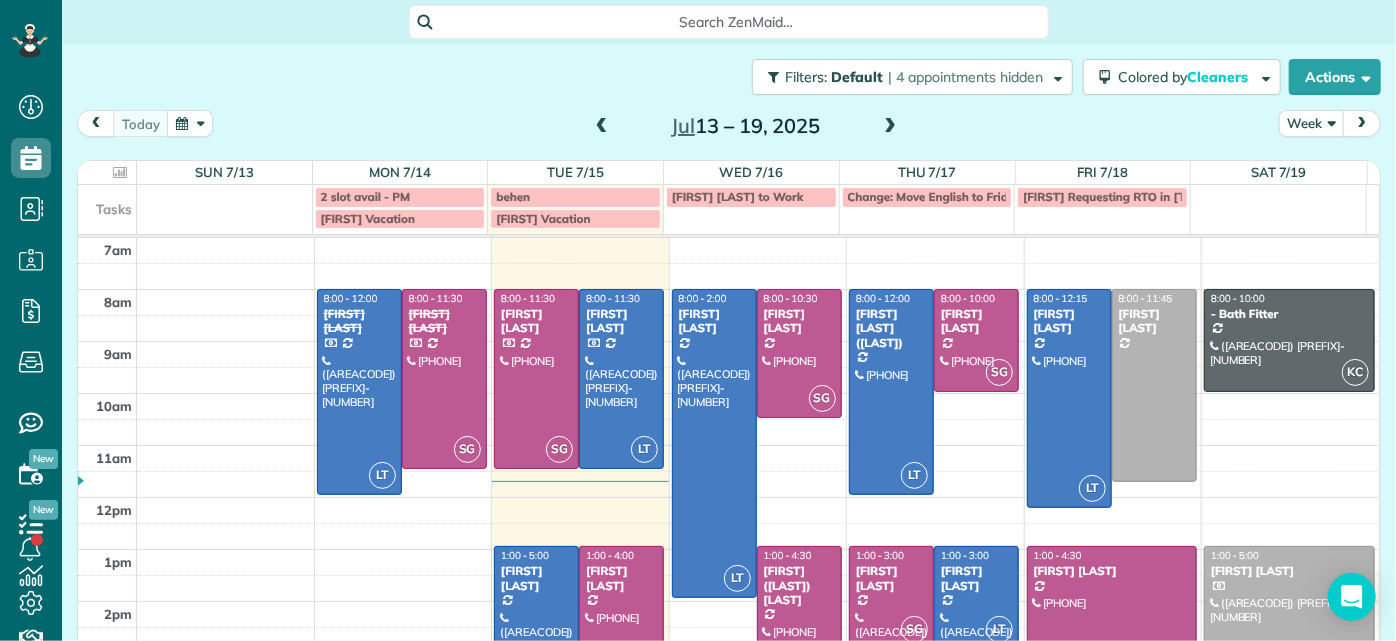 click at bounding box center [890, 127] 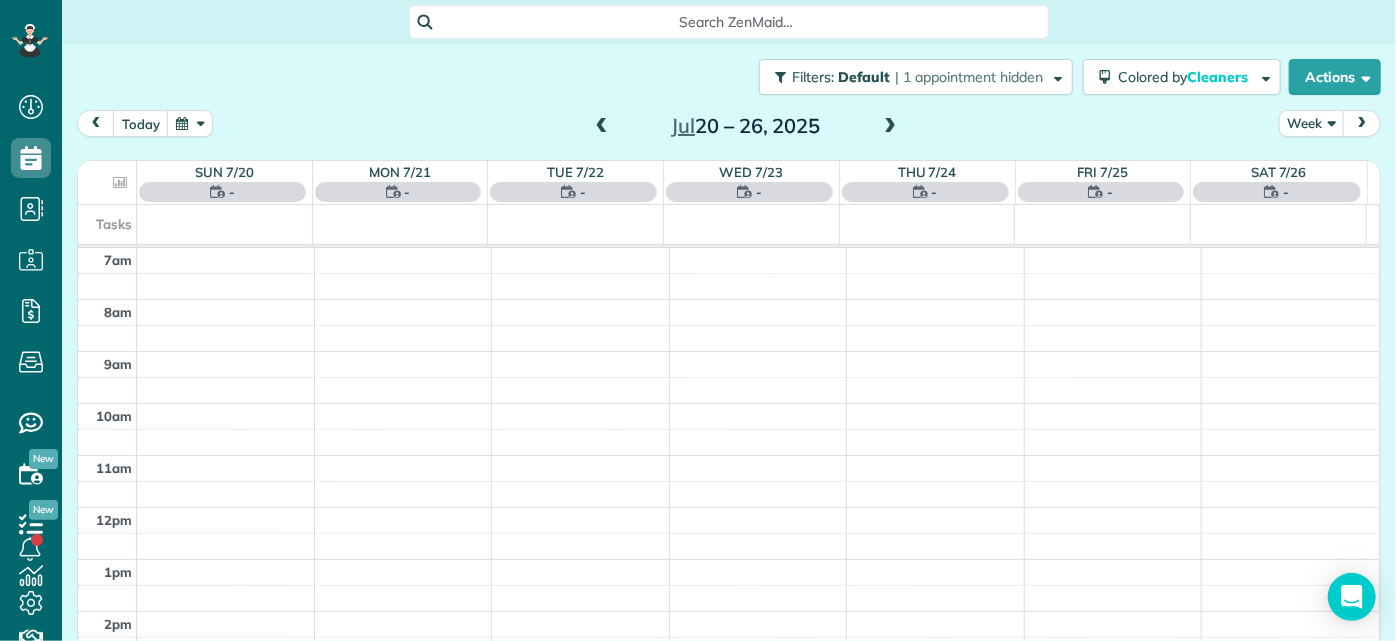 click at bounding box center (602, 127) 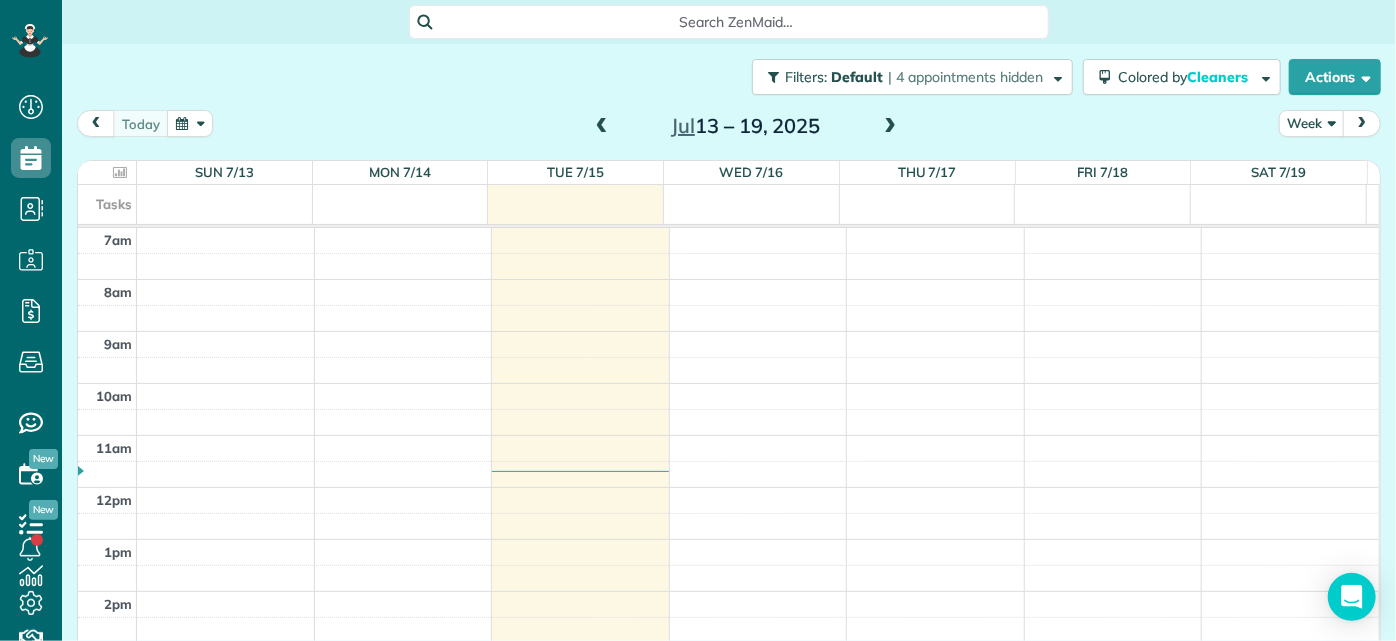 click at bounding box center (602, 127) 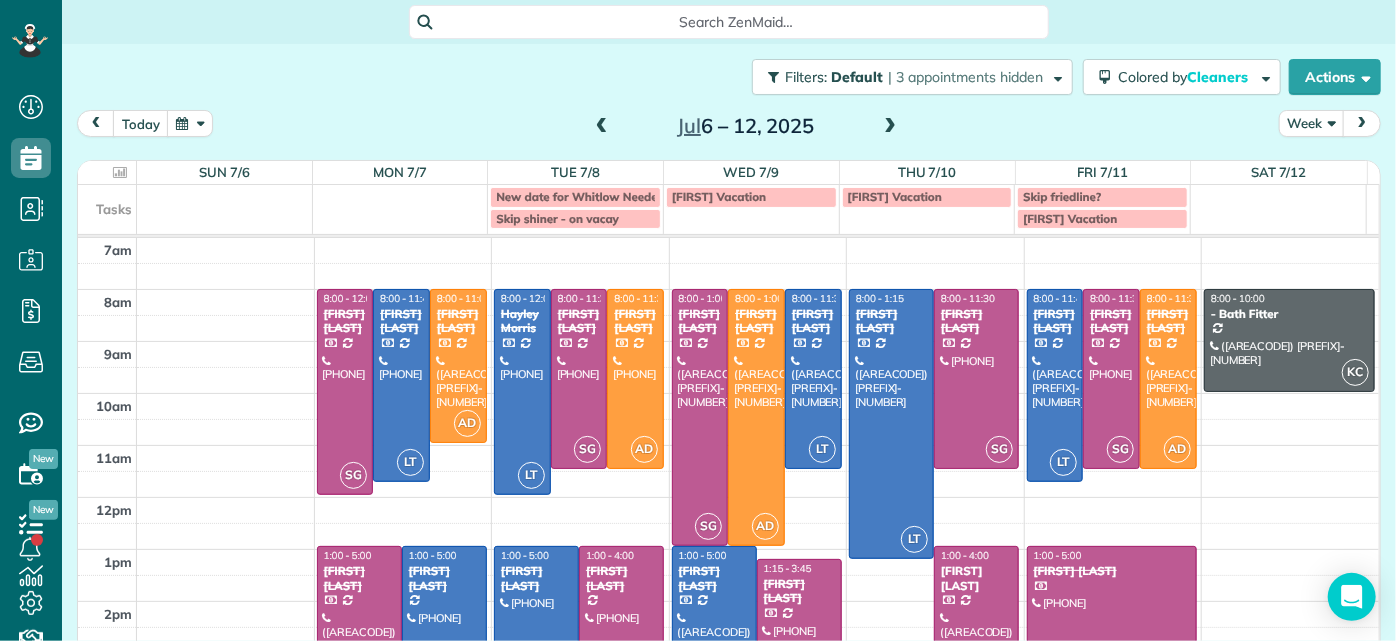 click at bounding box center [890, 127] 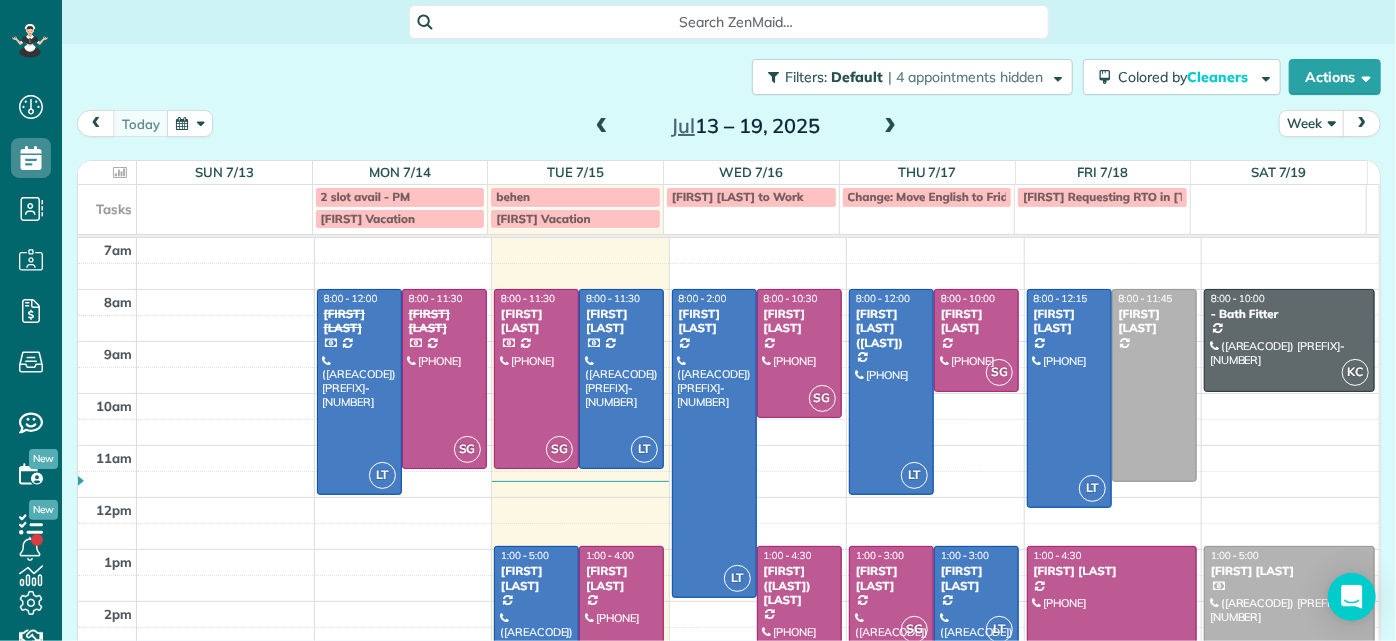 click at bounding box center (890, 127) 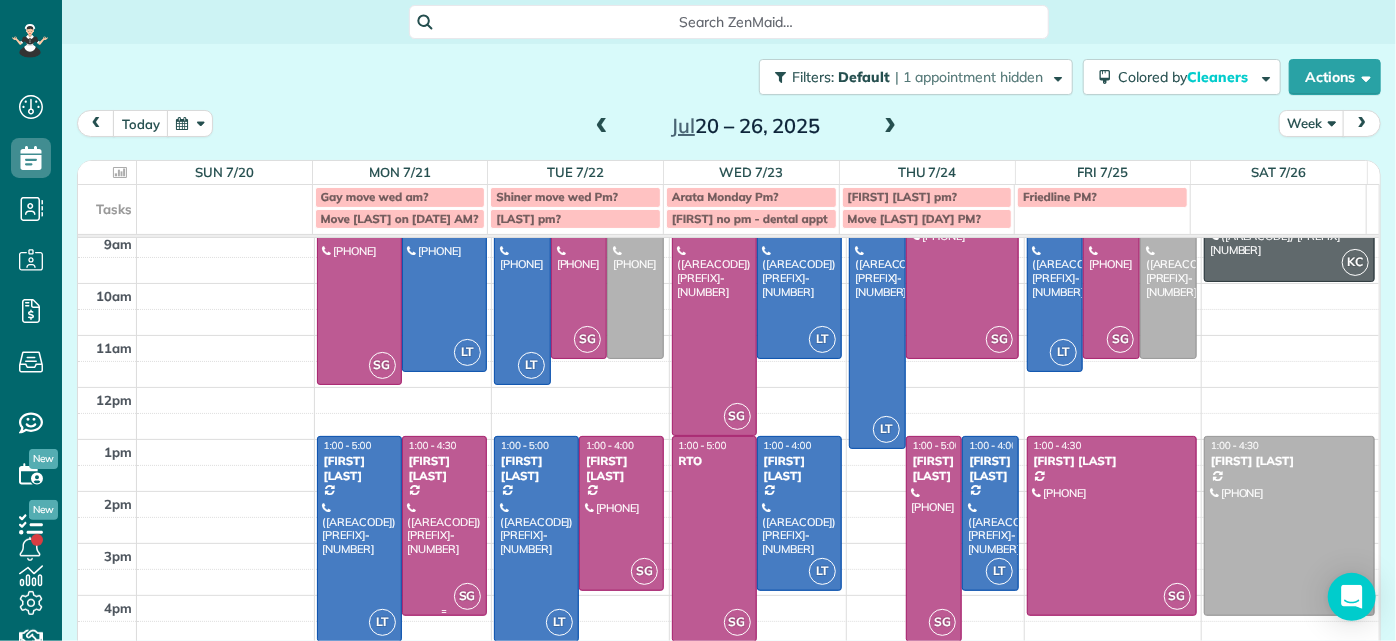 scroll, scrollTop: 152, scrollLeft: 0, axis: vertical 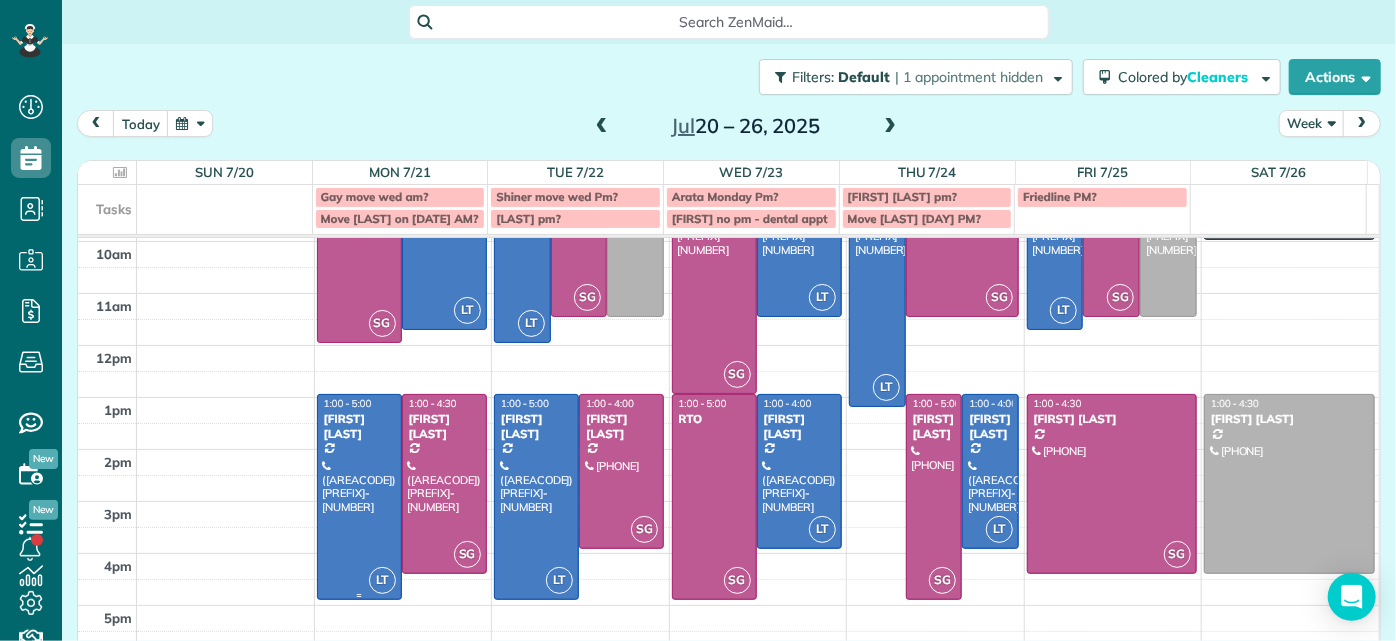 click at bounding box center [359, 497] 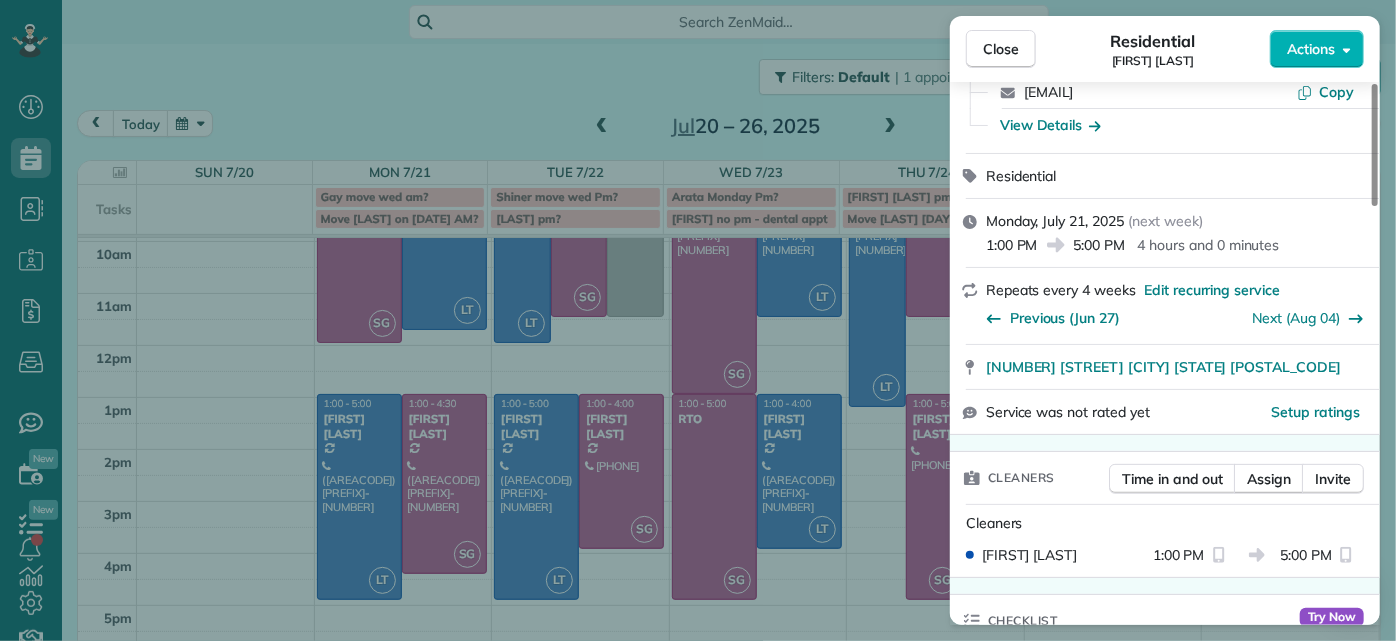 scroll, scrollTop: 0, scrollLeft: 0, axis: both 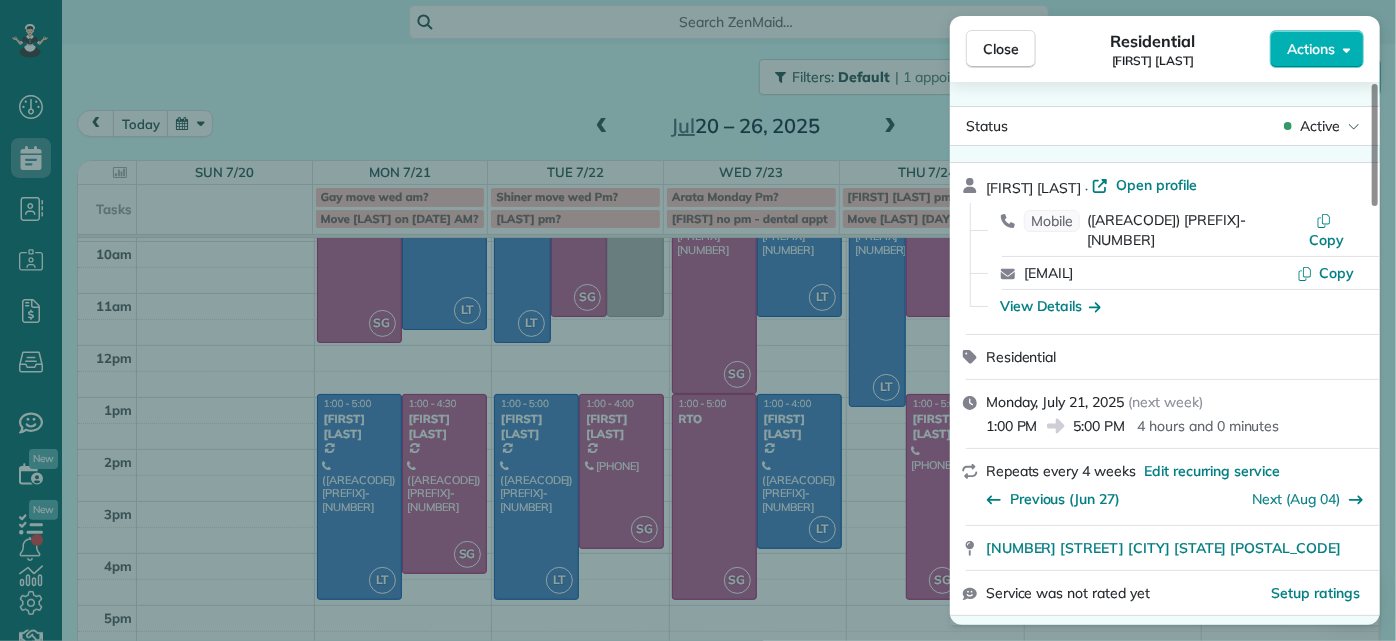 click on "Close Residential Emma Arata Actions Status Active Emma Arata · Open profile Mobile (434) 249-0050 Copy emma.arata@gmail.com Copy View Details Residential Monday, July 21, 2025 ( next week ) 1:00 PM 5:00 PM 4 hours and 0 minutes Repeats every 4 weeks Edit recurring service Previous (Jun 27) Next (Aug 04) 3014 Noble Avenue Richmond Virginia 23222 Service was not rated yet Setup ratings Cleaners Time in and out Assign Invite Cleaners Laura   Thaller 1:00 PM 5:00 PM Checklist Try Now Keep this appointment up to your standards. Stay on top of every detail, keep your cleaners organised, and your client happy. Assign a checklist Watch a 5 min demo Billing Billing actions Price $210.00 Overcharge $0.00 Discount $0.00 Coupon discount - Primary tax - Secondary tax - Total appointment price $210.00 Tips collected New feature! $0.00 Unpaid Mark as paid Total including tip $210.00 Get paid online in no-time! Send an invoice and reward your cleaners with tips Charge customer credit card Appointment custom fields - Notes" at bounding box center [698, 320] 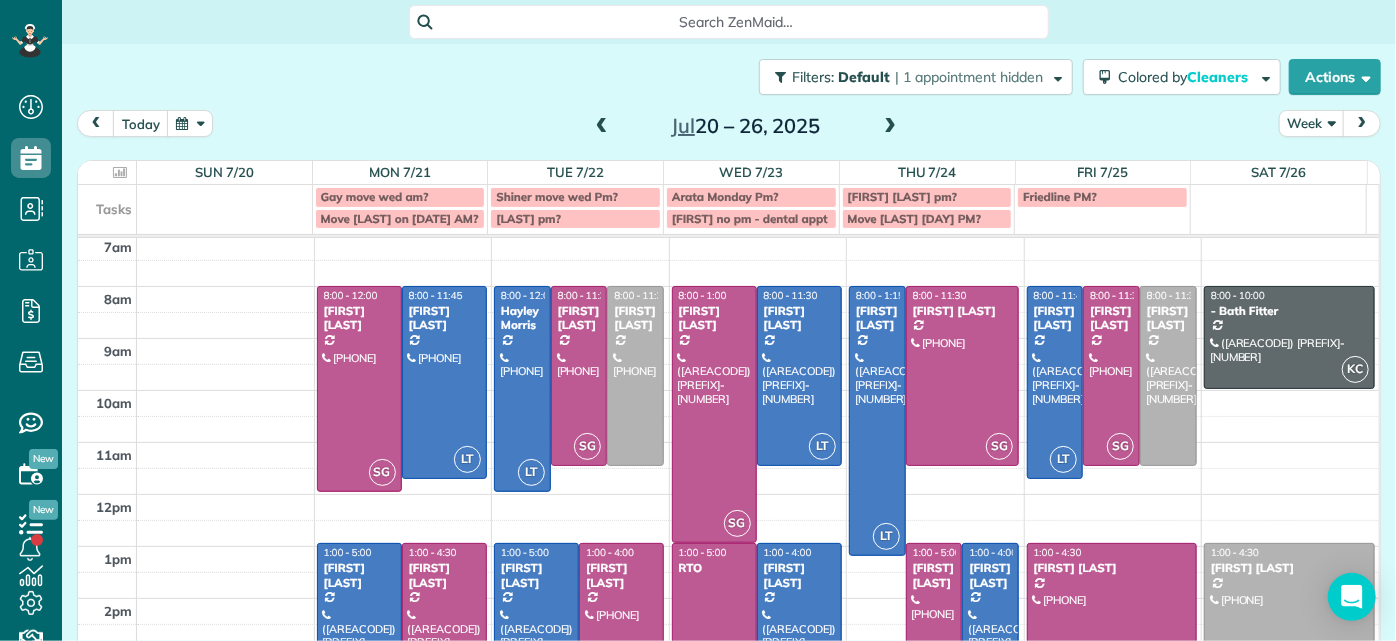 scroll, scrollTop: 0, scrollLeft: 0, axis: both 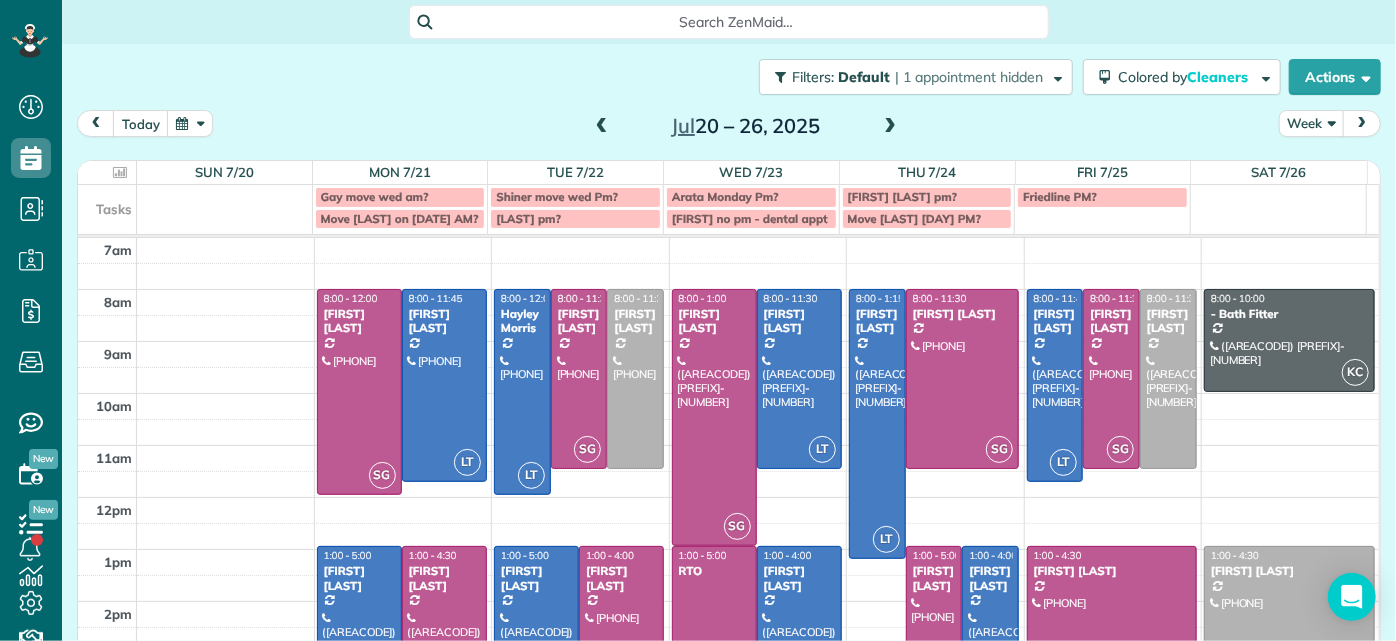 click at bounding box center (602, 127) 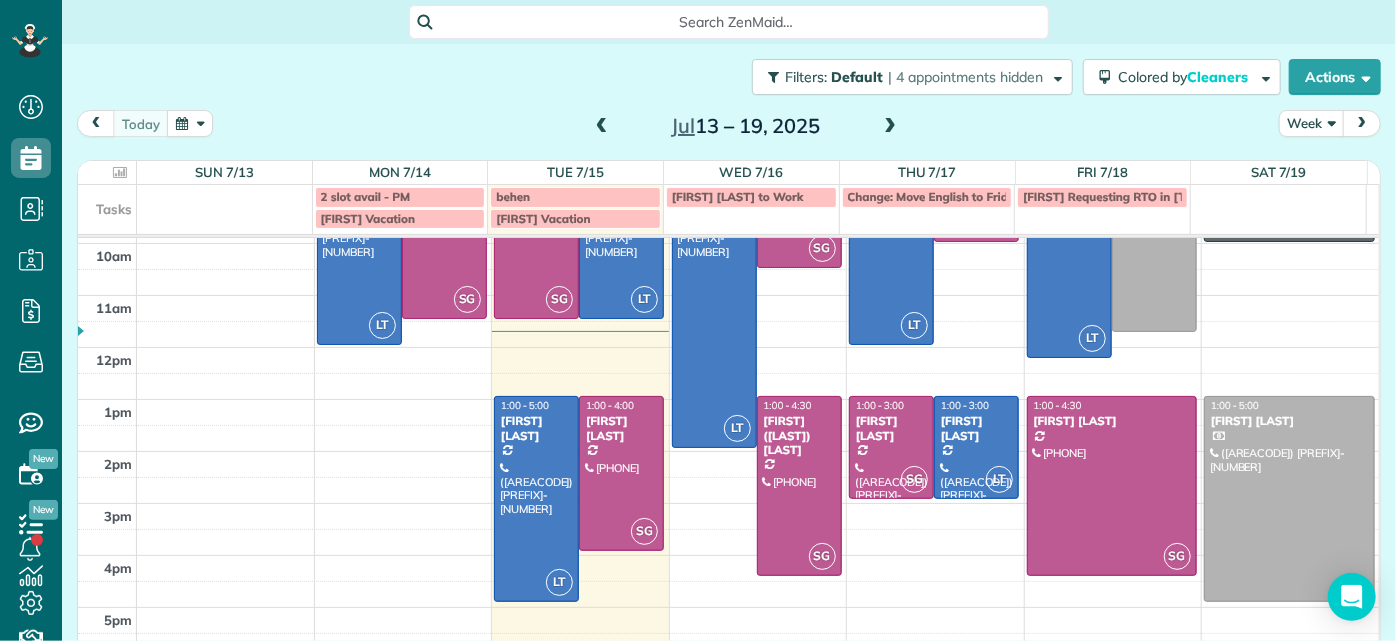 scroll, scrollTop: 152, scrollLeft: 0, axis: vertical 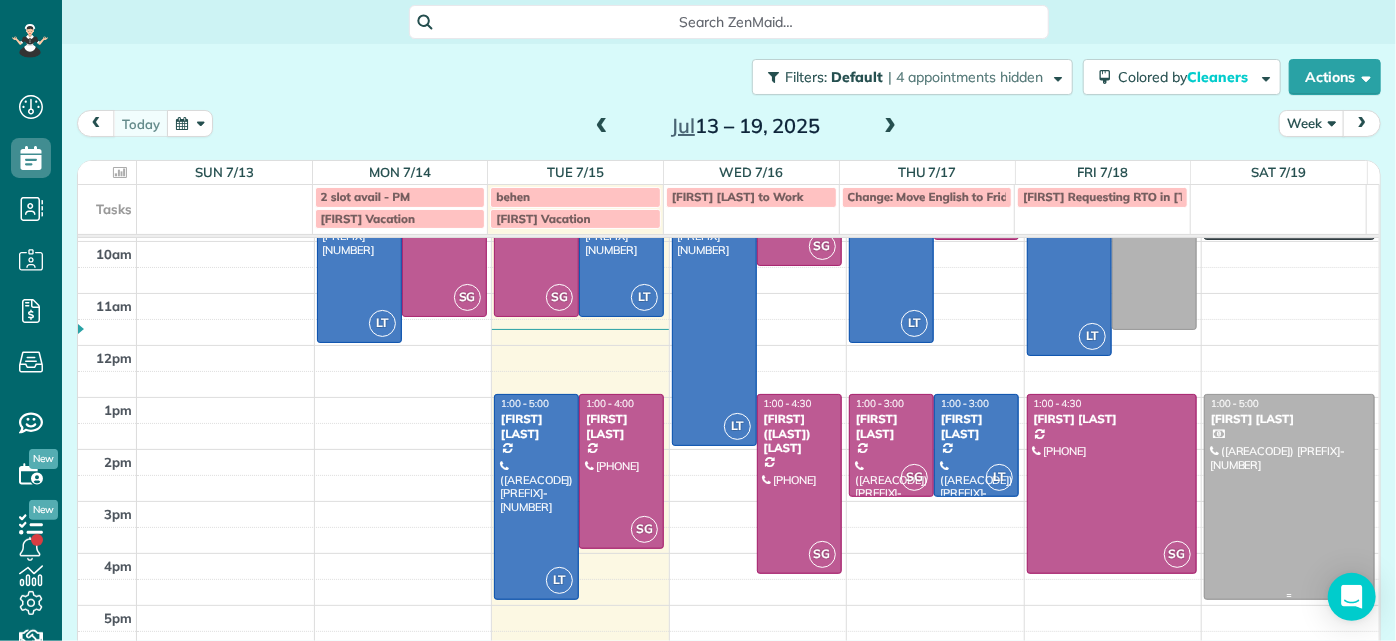 drag, startPoint x: 1248, startPoint y: 484, endPoint x: 1297, endPoint y: 523, distance: 62.625874 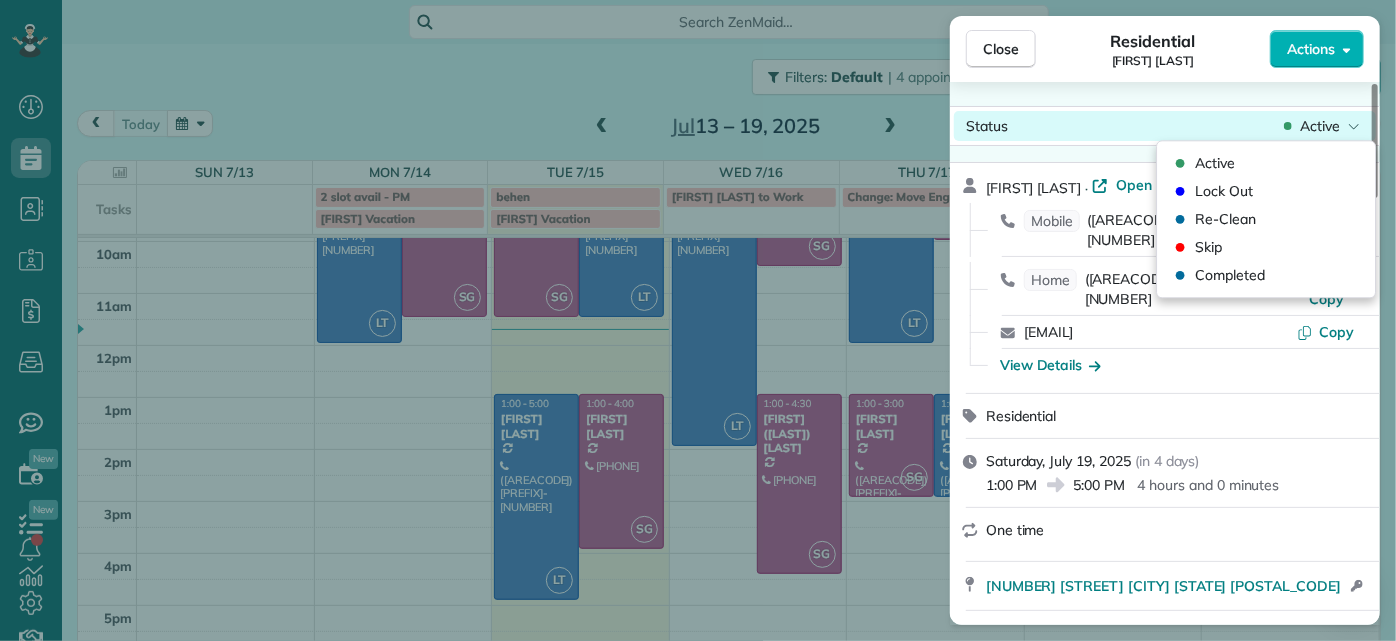 click on "Status Active" at bounding box center (1165, 126) 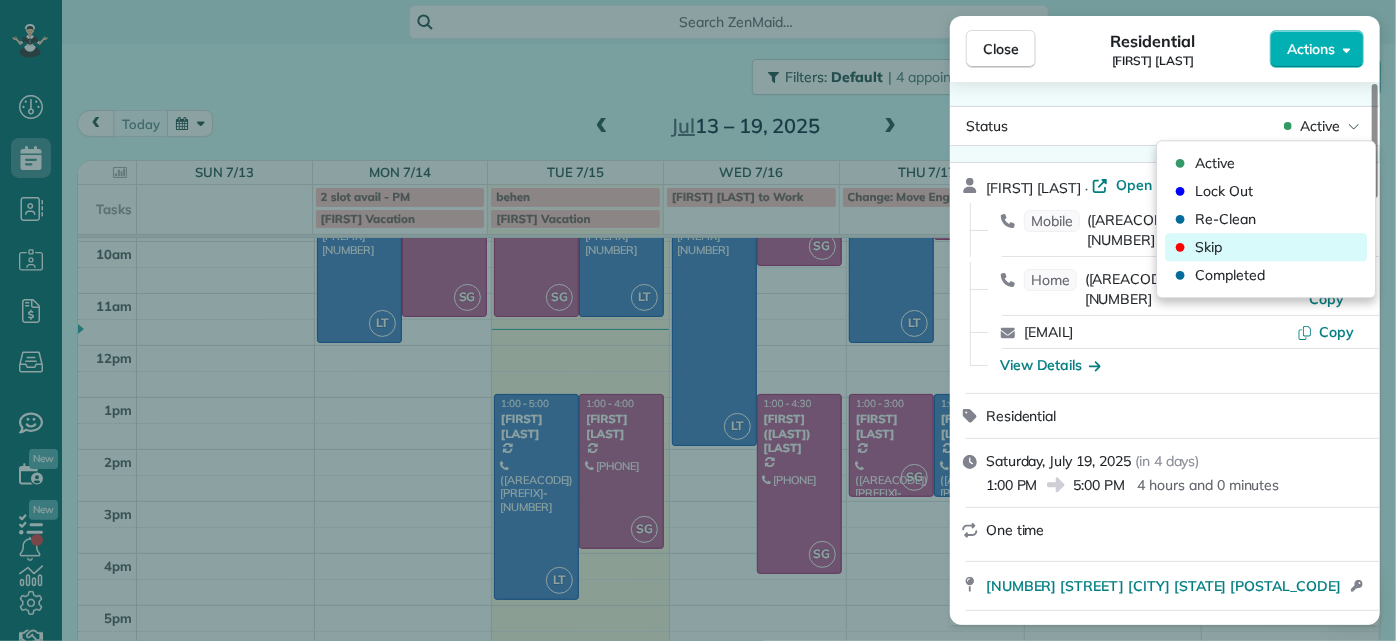 click on "Skip" at bounding box center (1208, 247) 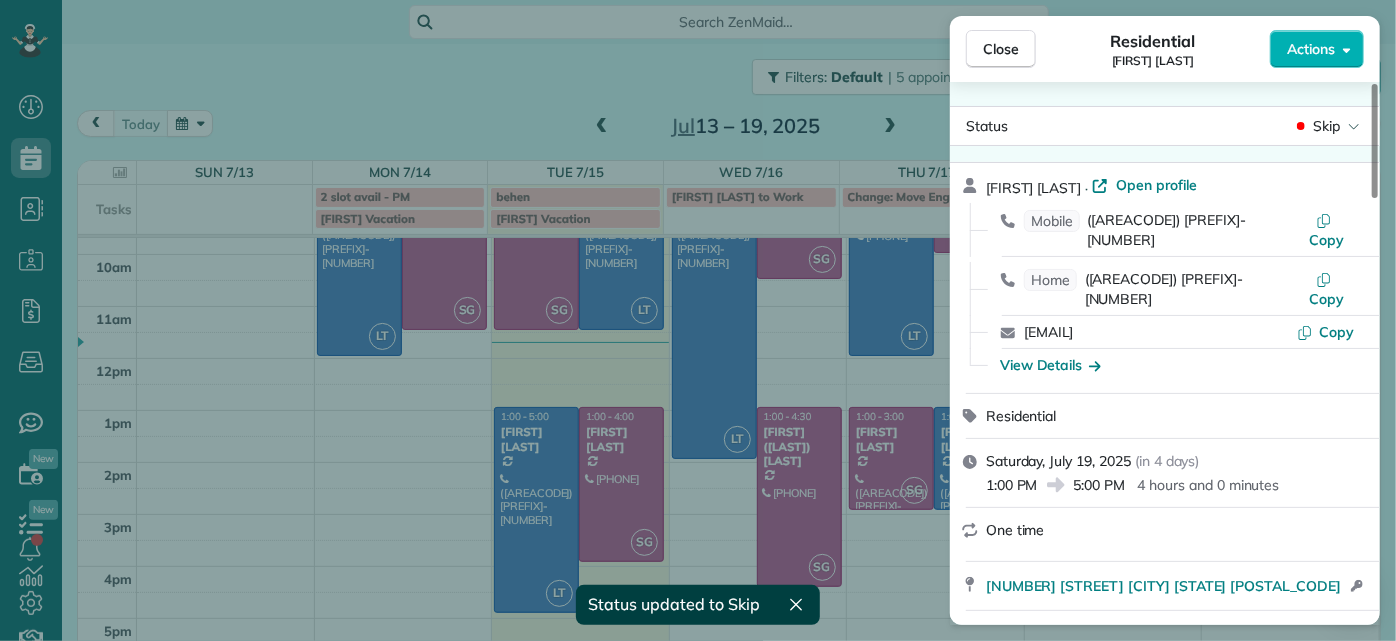 scroll, scrollTop: 133, scrollLeft: 0, axis: vertical 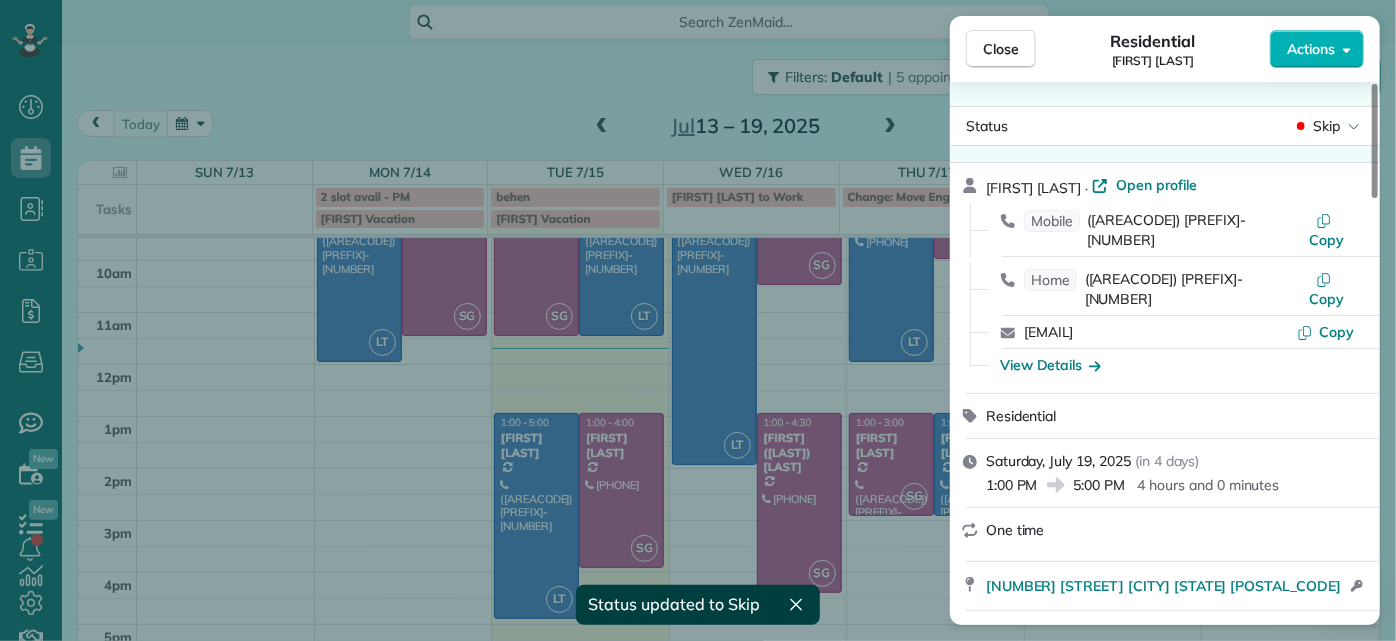 click on "Close Residential Shirley Cooke Actions Status Skip Shirley Cooke · Open profile Mobile (804) 380-2545 Copy Home (804) 337-8389 Copy shirley@impactmedia-va.com Copy View Details Residential Saturday, July 19, 2025 ( in 4 days ) 1:00 PM 5:00 PM 4 hours and 0 minutes One time 11976 Old Washington Highway Glen Allen VA 23059 Open access information Service was not rated yet Setup ratings Cleaners Time in and out Assign Invite Cleaners No cleaners assigned yet Checklist Try Now Keep this appointment up to your standards. Stay on top of every detail, keep your cleaners organised, and your client happy. Assign a checklist Watch a 5 min demo Billing Billing actions Price $560.00 Overcharge $0.00 Discount $0.00 Coupon discount - Primary tax - Secondary tax - Total appointment price $560.00 Tips collected New feature! $0.00 Paid by card Total including tip $560.00 Get paid online in no-time! Send an invoice and reward your cleaners with tips Charge customer credit card Appointment custom fields Man Hours 10 - Notes 1" at bounding box center (698, 320) 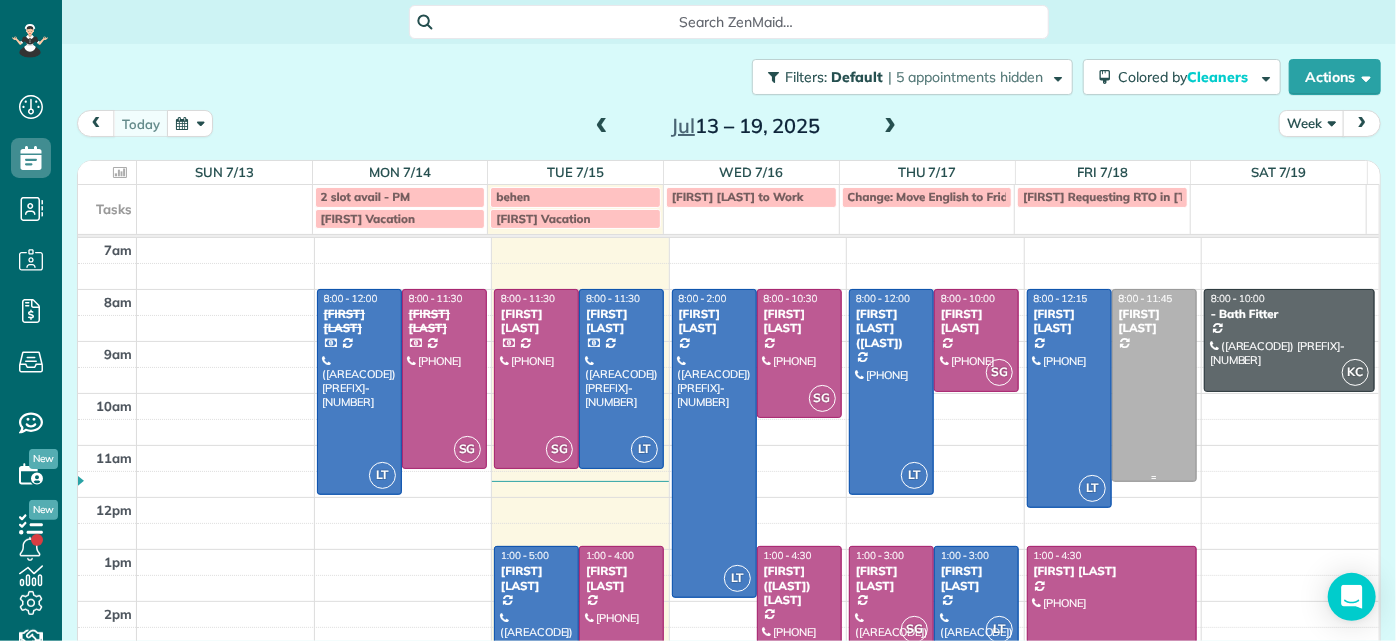 scroll, scrollTop: 0, scrollLeft: 0, axis: both 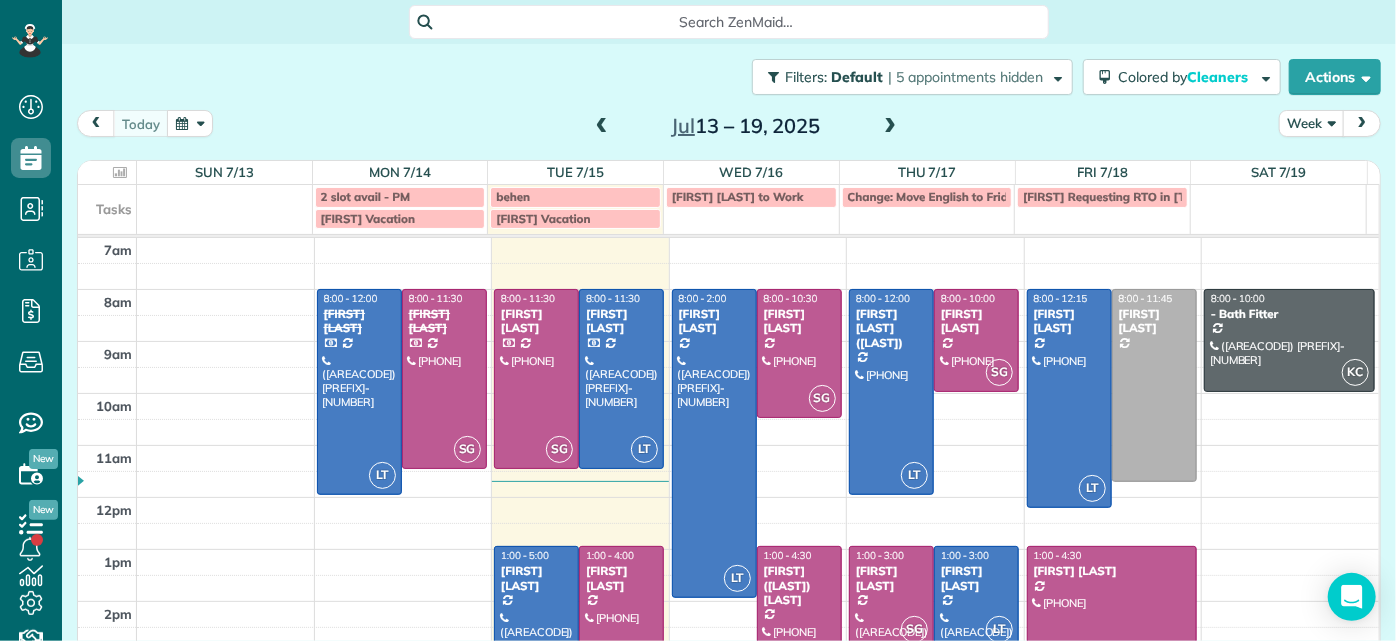 click at bounding box center [602, 127] 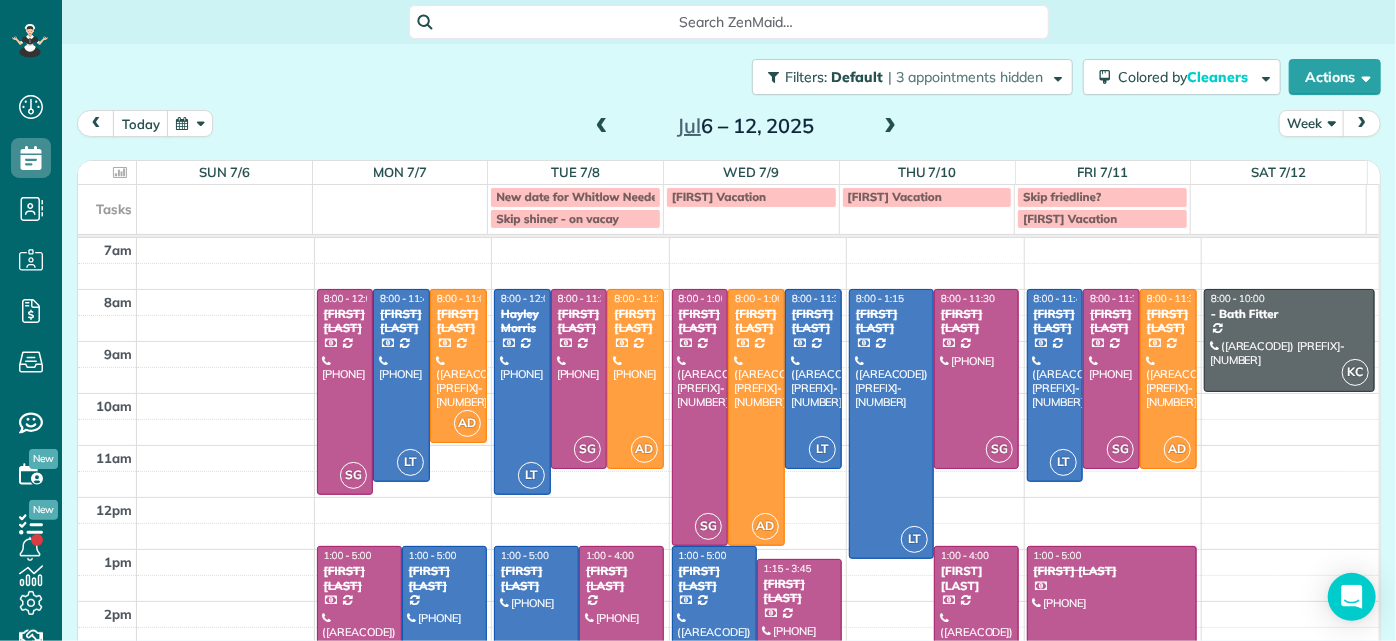 click at bounding box center [444, 649] 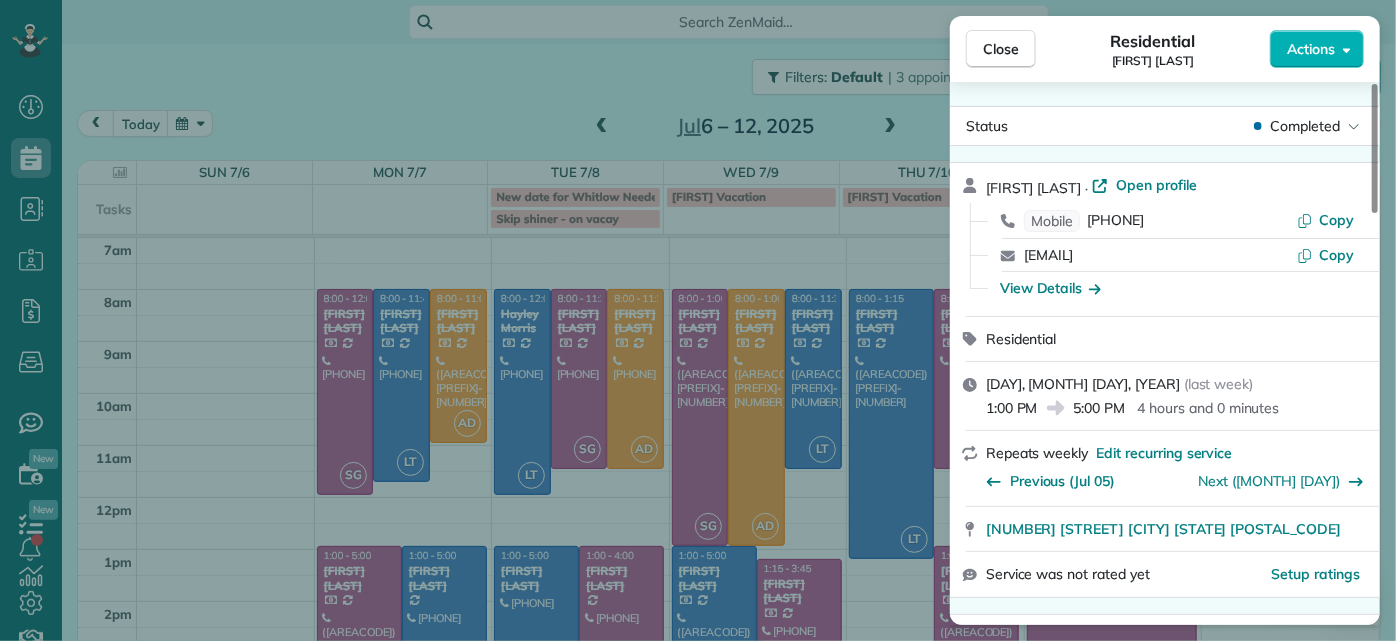click on "Close Residential Julie Sims Actions Status Completed Julie Sims · Open profile Mobile (301) 357-4299 Copy slfloyd07@verizon.net Copy View Details Residential Monday, July 07, 2025 ( last week ) 1:00 PM 5:00 PM 4 hours and 0 minutes Repeats weekly Edit recurring service Previous (Jul 05) Next (Jul 19) 1212 Grumman Drive Henrico VA 23229 Service was not rated yet Setup ratings Cleaners Time in and out Assign Invite Cleaners Laura   Thaller 1:00 PM 5:00 PM Checklist Try Now Keep this appointment up to your standards. Stay on top of every detail, keep your cleaners organised, and your client happy. Assign a checklist Watch a 5 min demo Billing Billing actions Price $0.00 Overcharge $0.00 Discount $0.00 Coupon discount - Primary tax - Secondary tax - Total appointment price $0.00 Tips collected New feature! $0.00 Mark as paid Total including tip $0.00 Get paid online in no-time! Send an invoice and reward your cleaners with tips Charge customer credit card Appointment custom fields Man Hours 4 Man hours - Notes" at bounding box center (698, 320) 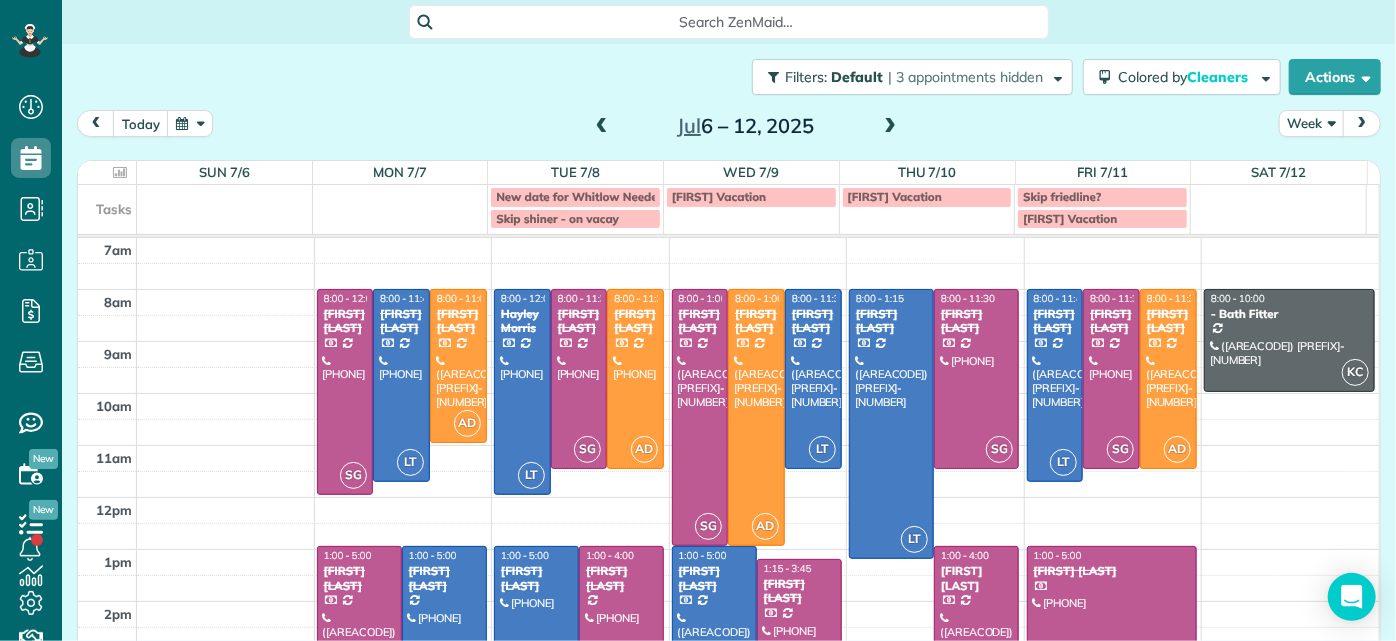 click at bounding box center (890, 127) 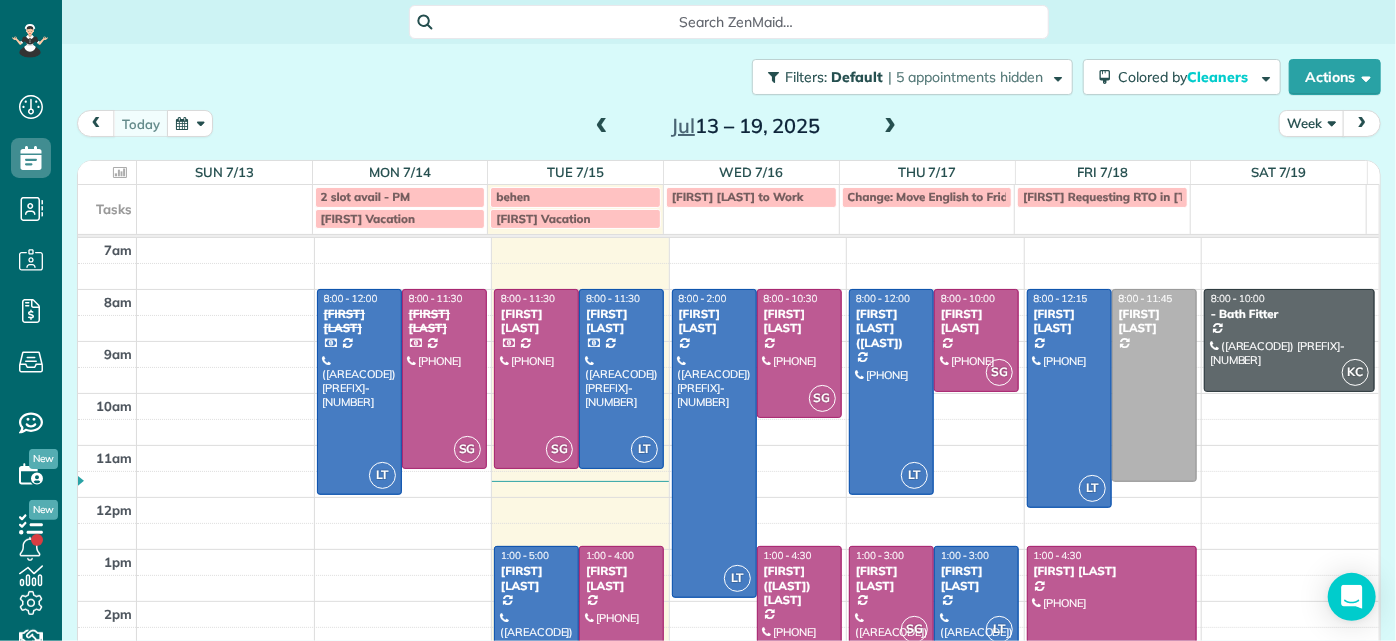 click at bounding box center [890, 127] 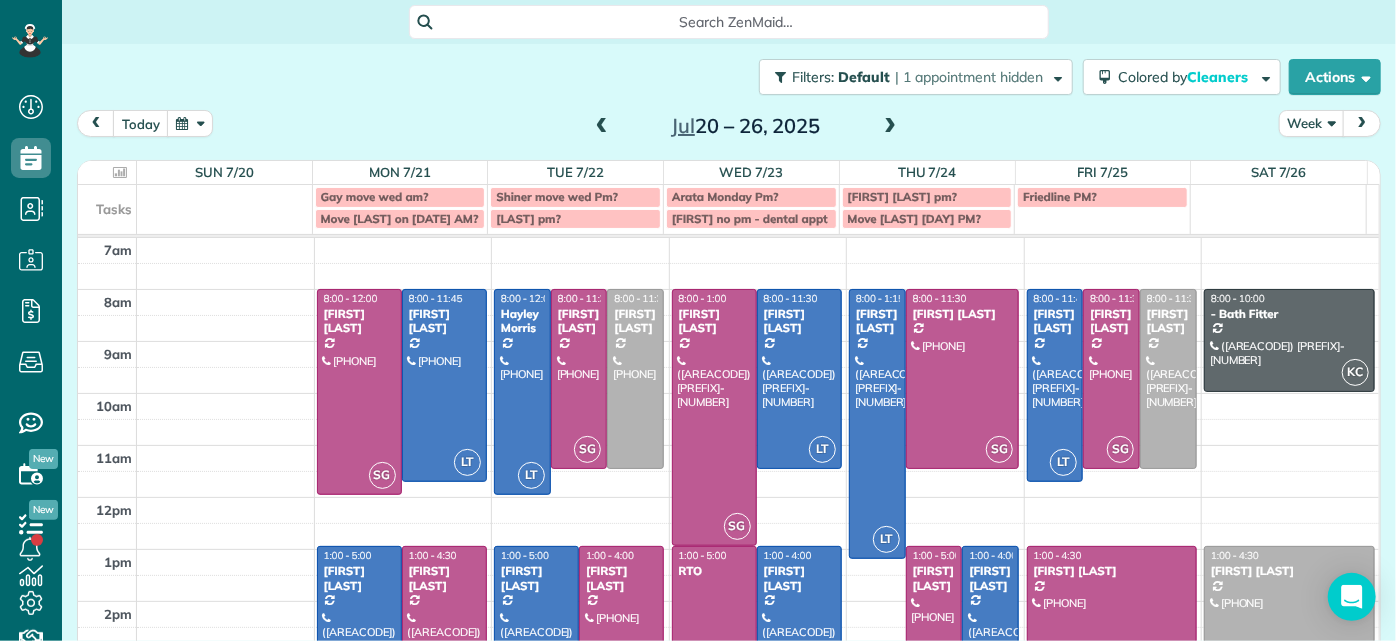 click at bounding box center [602, 127] 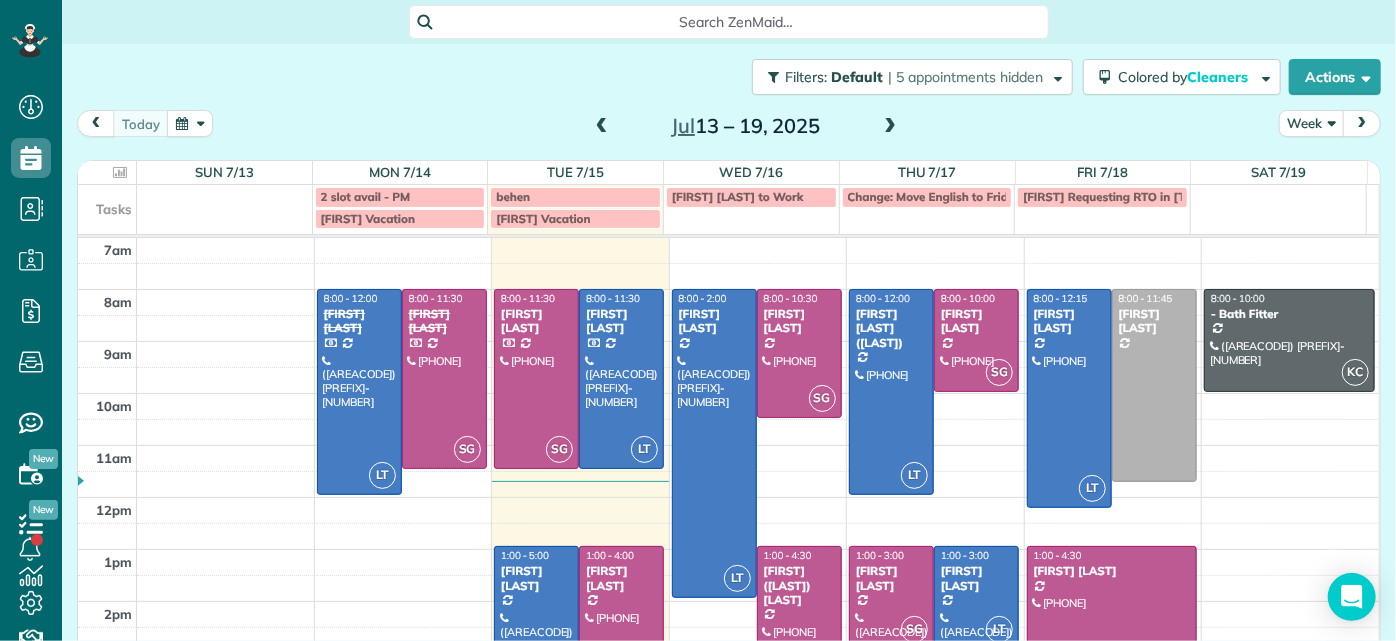 click at bounding box center [890, 127] 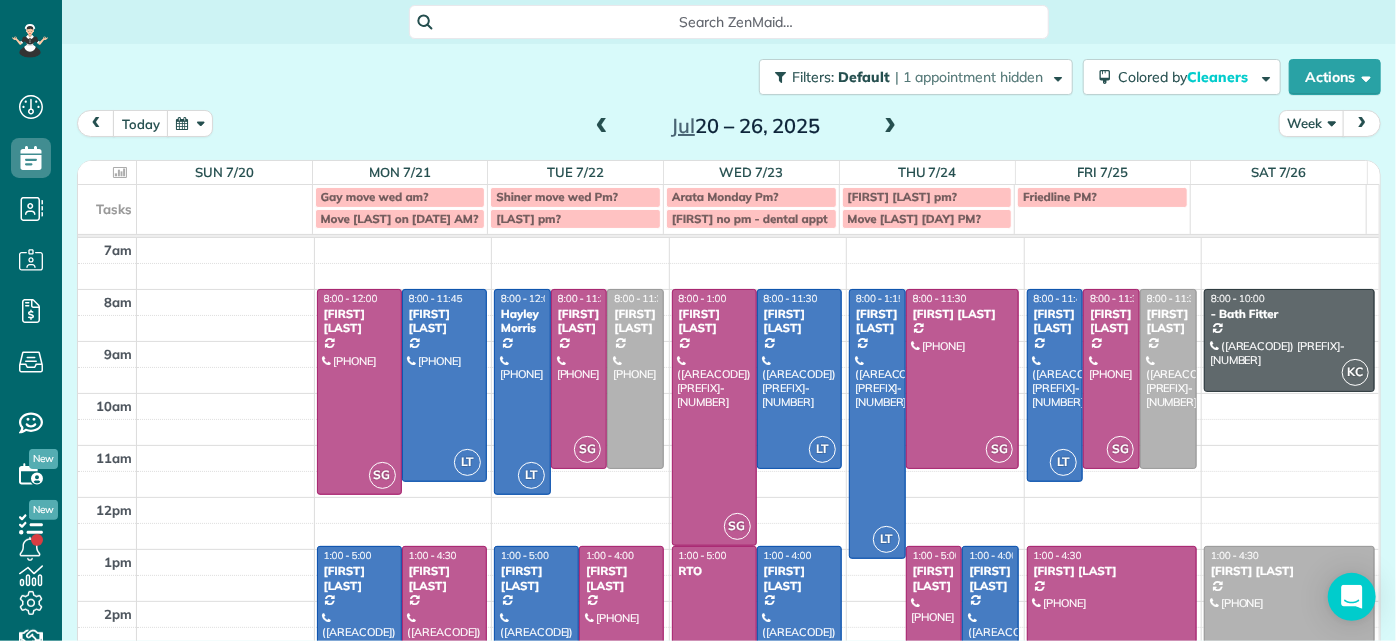 click at bounding box center (890, 127) 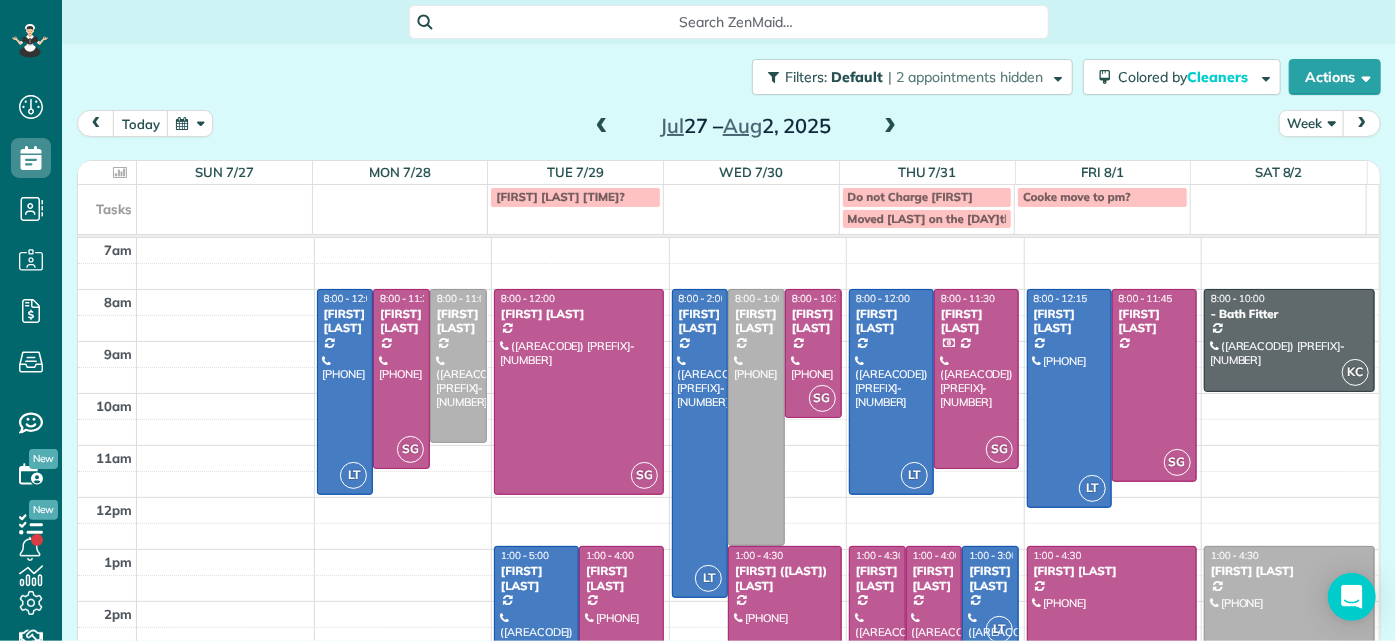 click at bounding box center (602, 127) 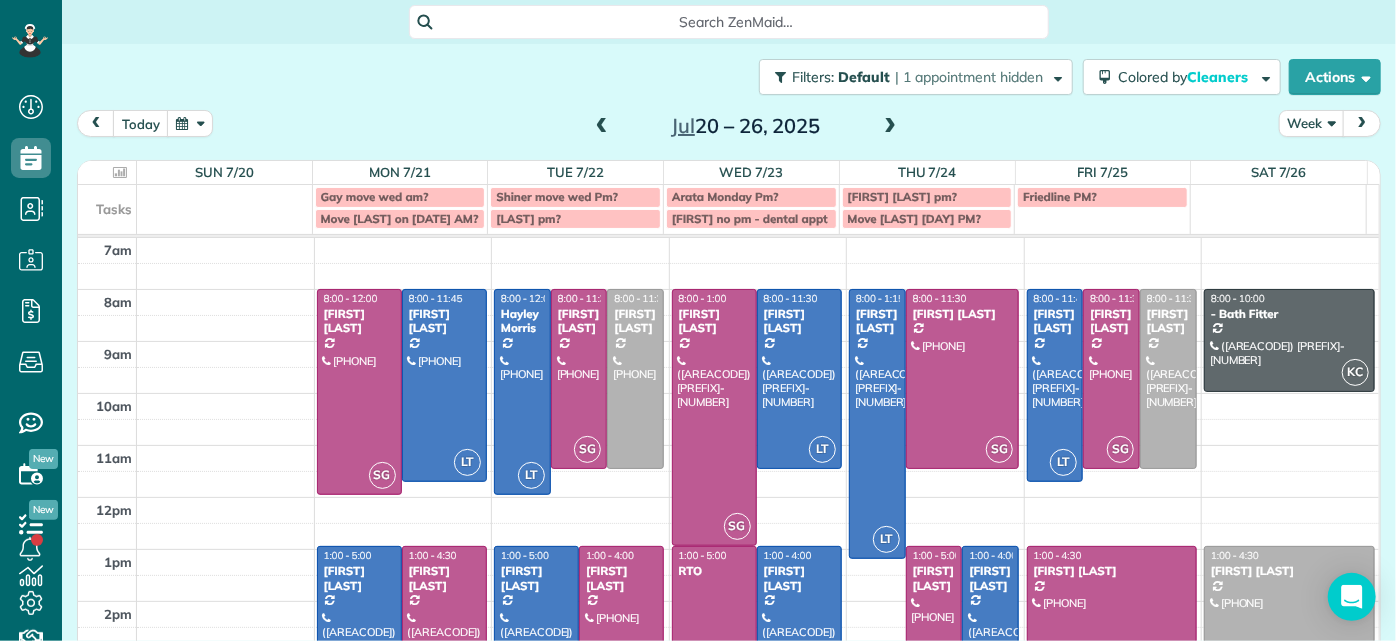 click at bounding box center (602, 127) 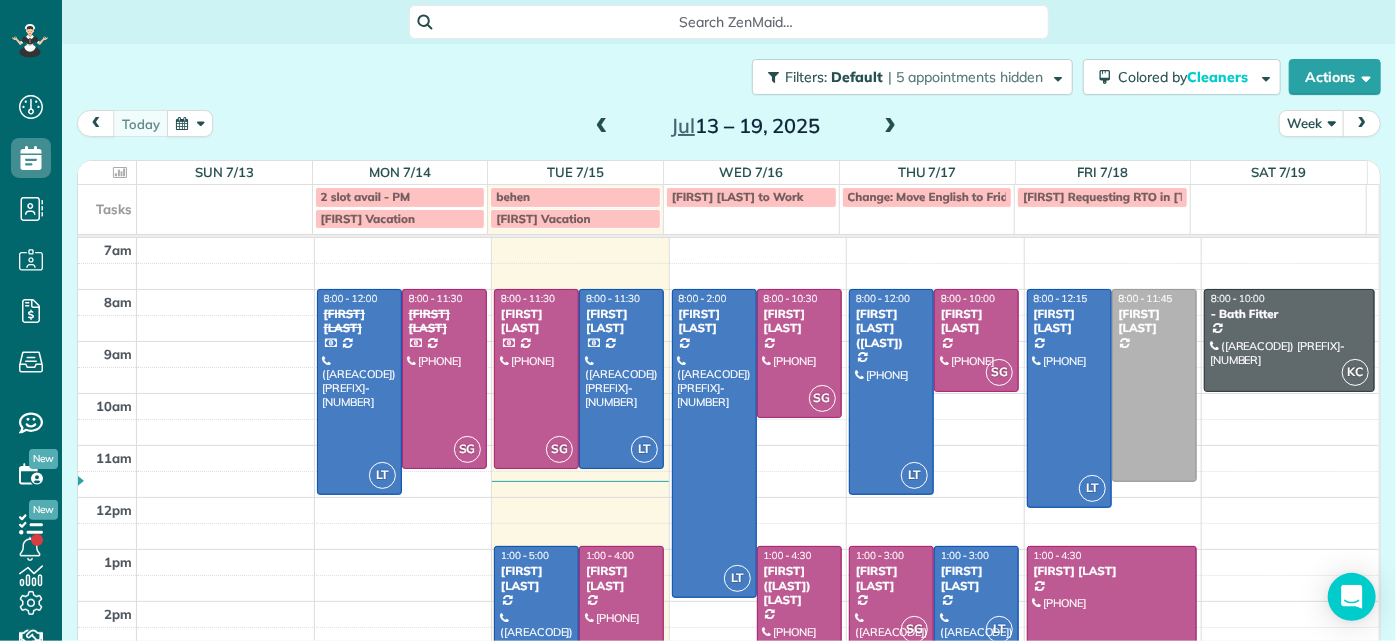 click at bounding box center [890, 127] 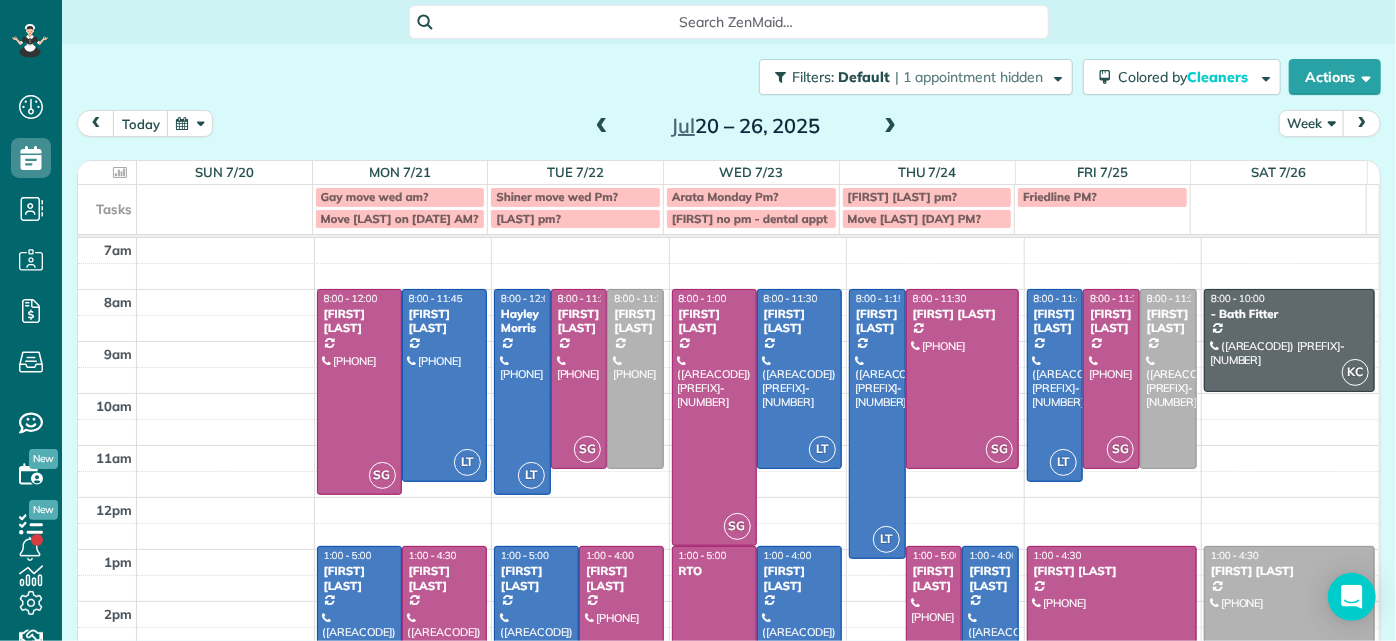 click at bounding box center (890, 127) 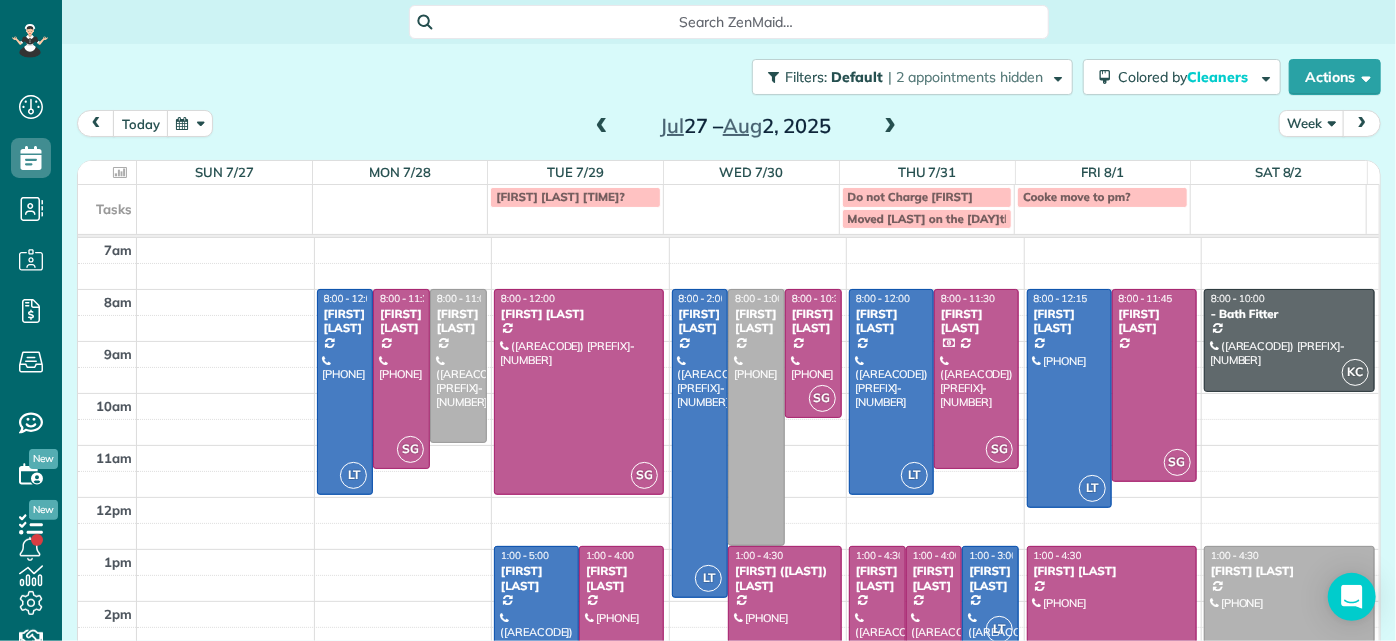 click on "Search ZenMaid…" at bounding box center (736, 22) 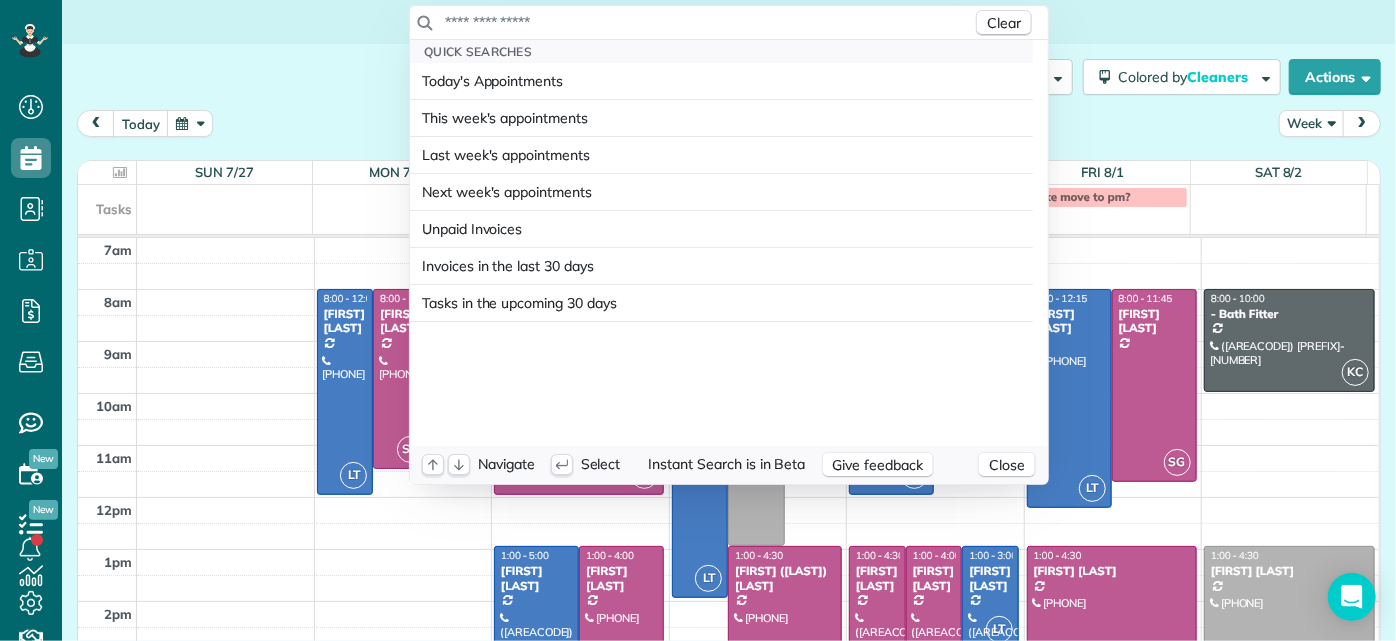 click at bounding box center (708, 22) 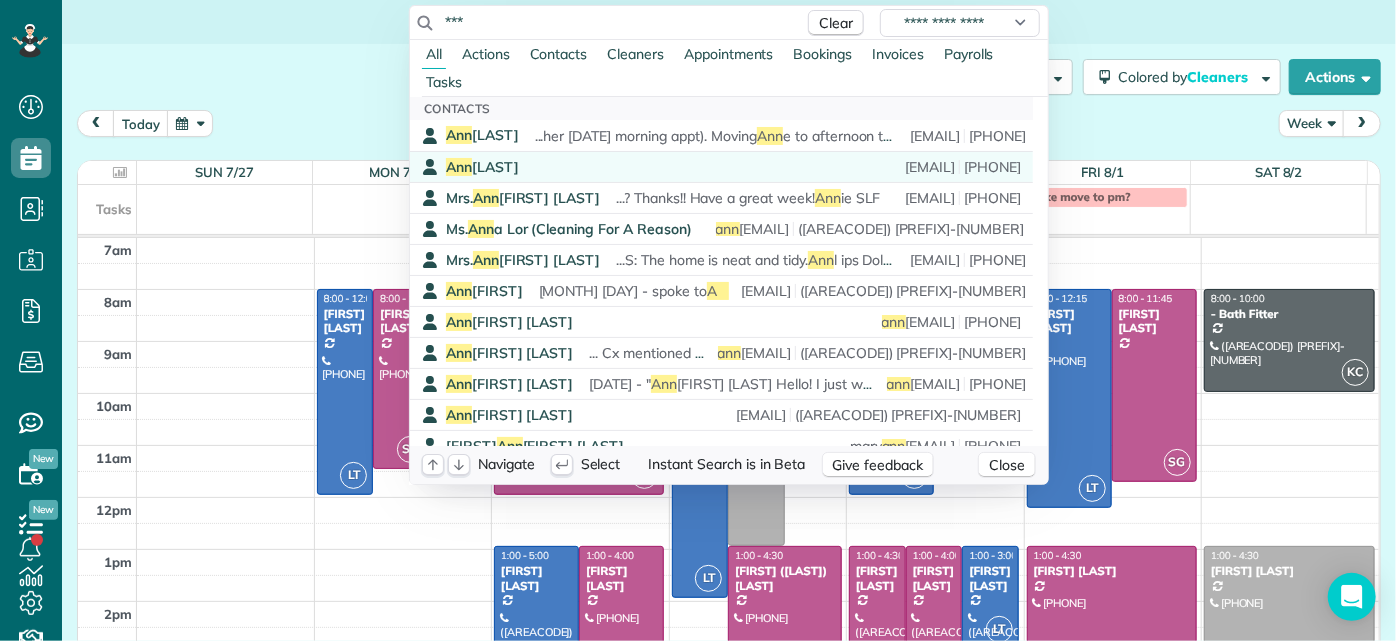 type on "***" 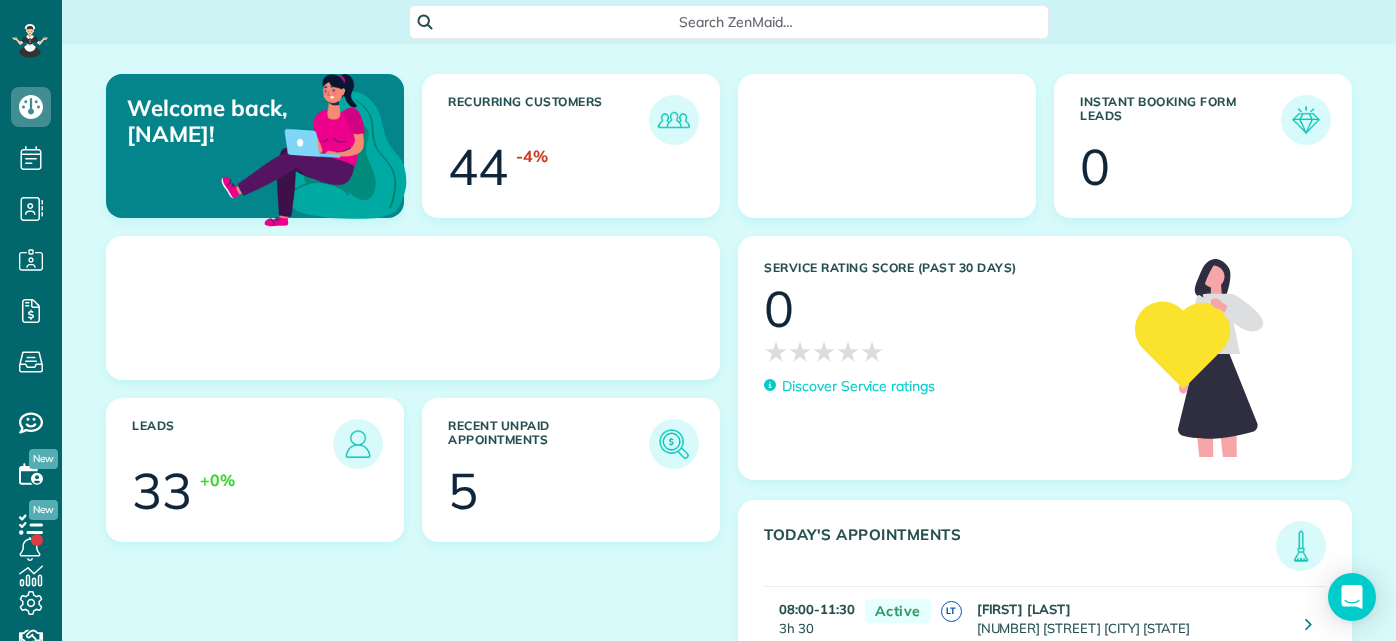 scroll, scrollTop: 0, scrollLeft: 0, axis: both 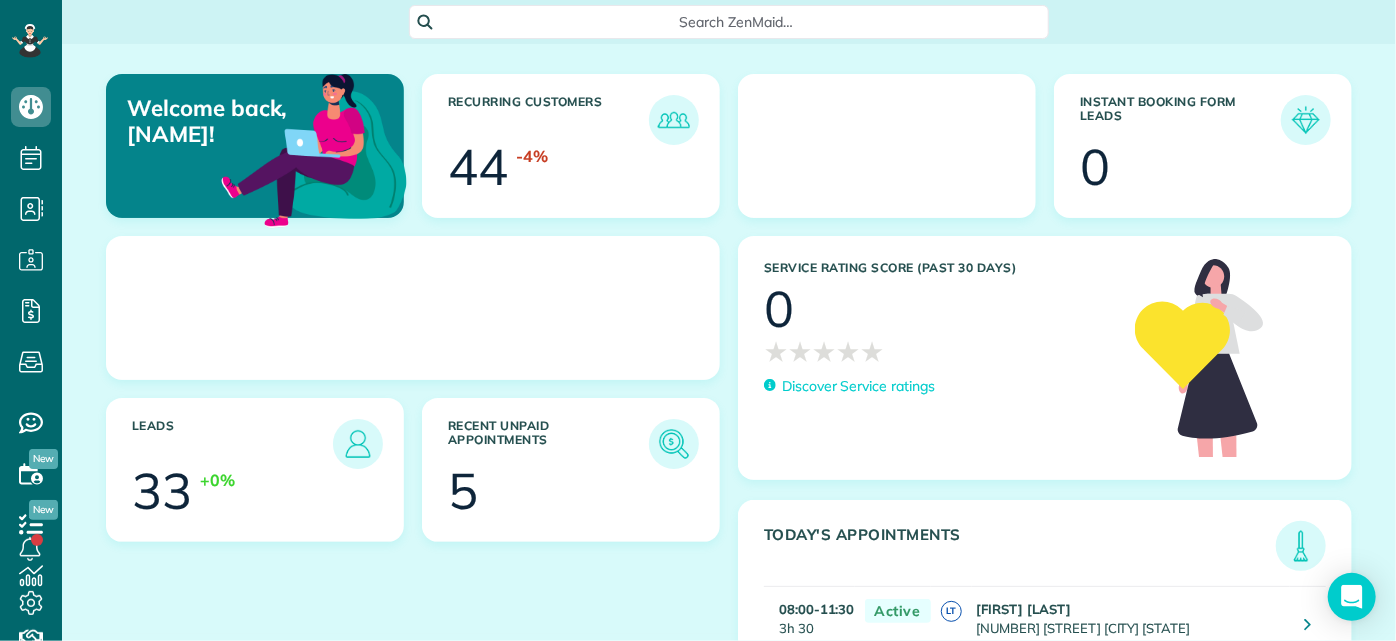 click on "Search ZenMaid…" at bounding box center [736, 22] 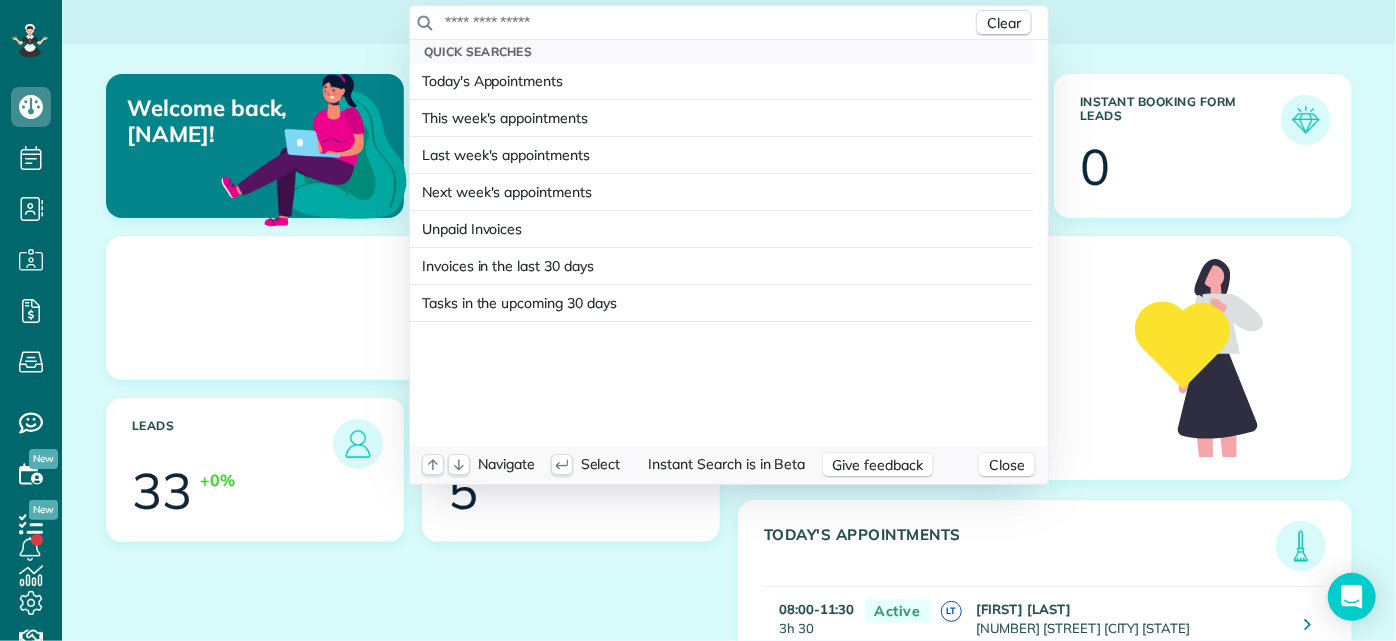click at bounding box center [708, 22] 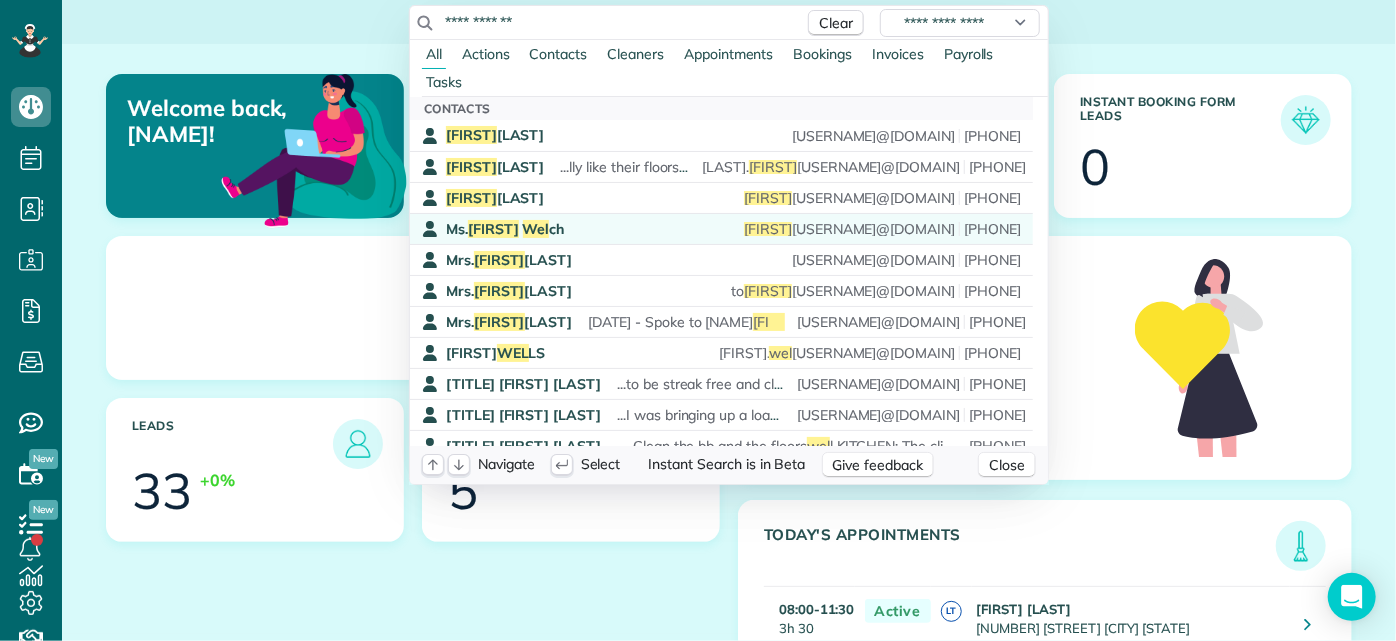 type on "**********" 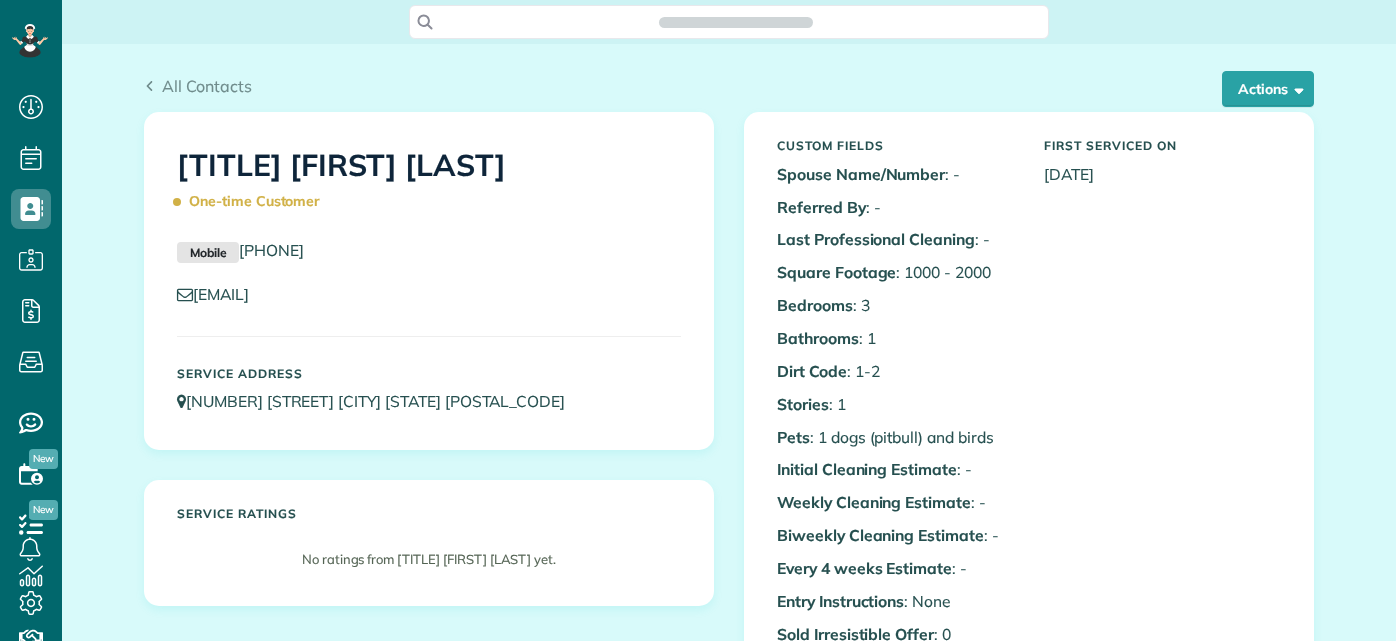 scroll, scrollTop: 0, scrollLeft: 0, axis: both 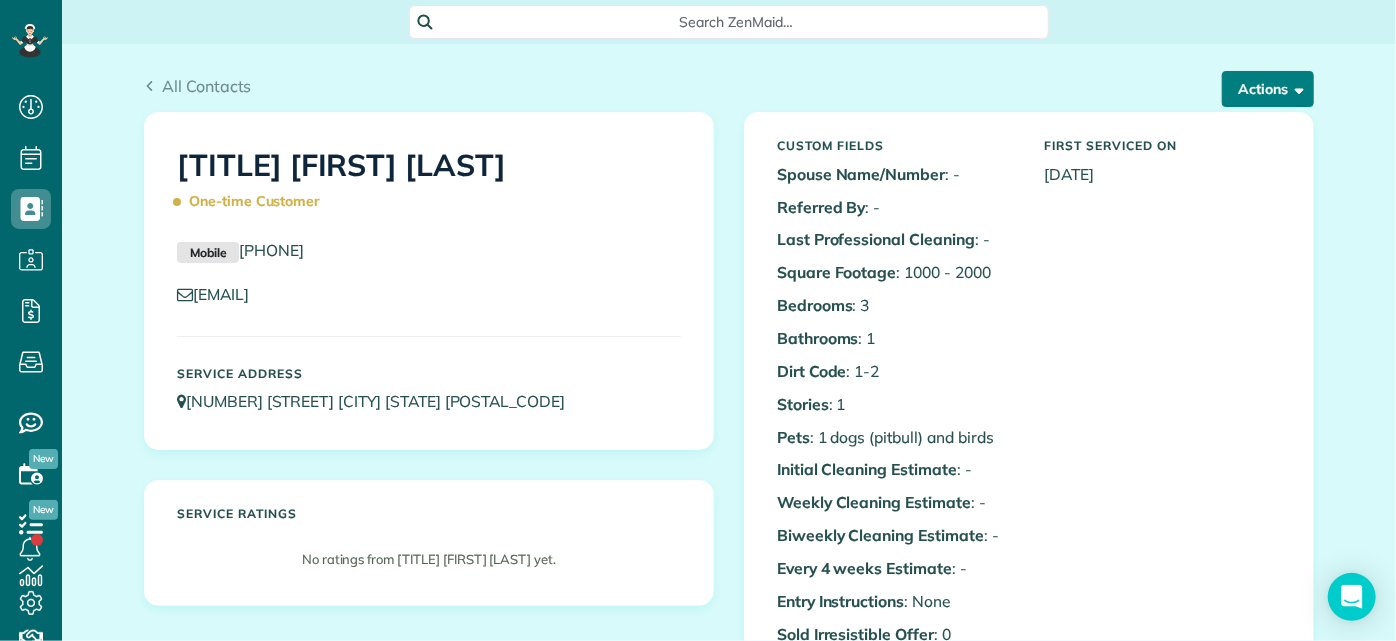 click at bounding box center [1295, 88] 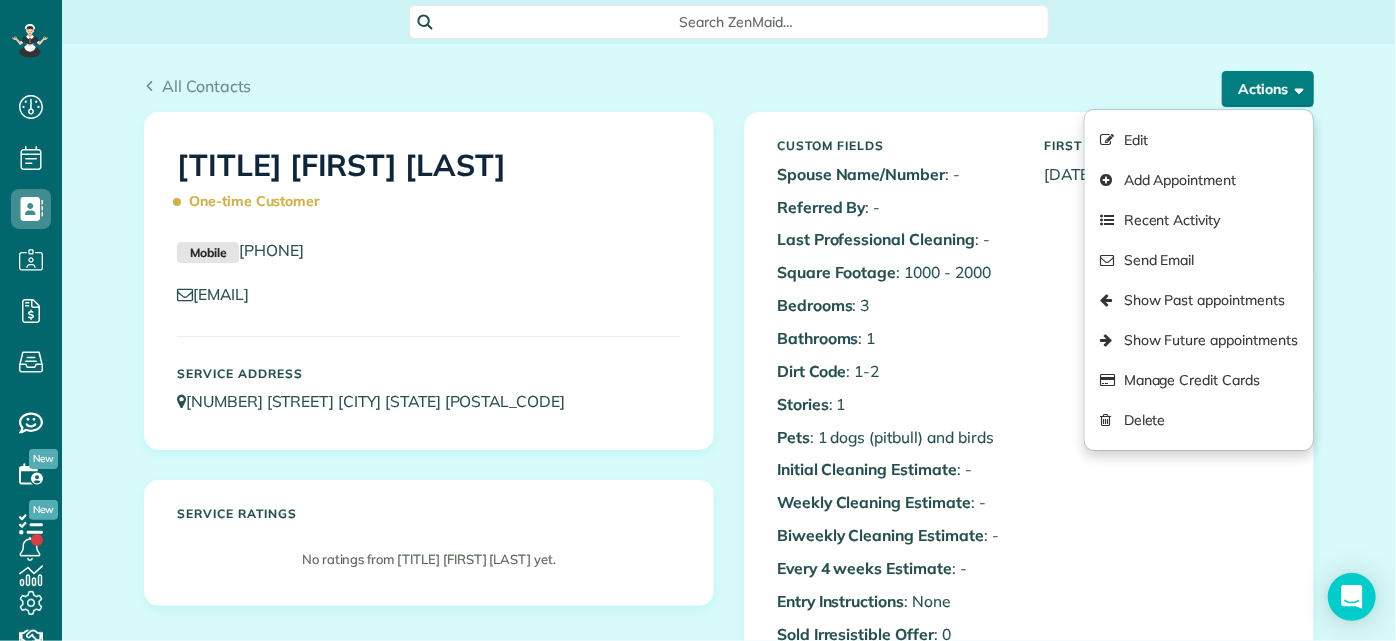 click at bounding box center [1295, 88] 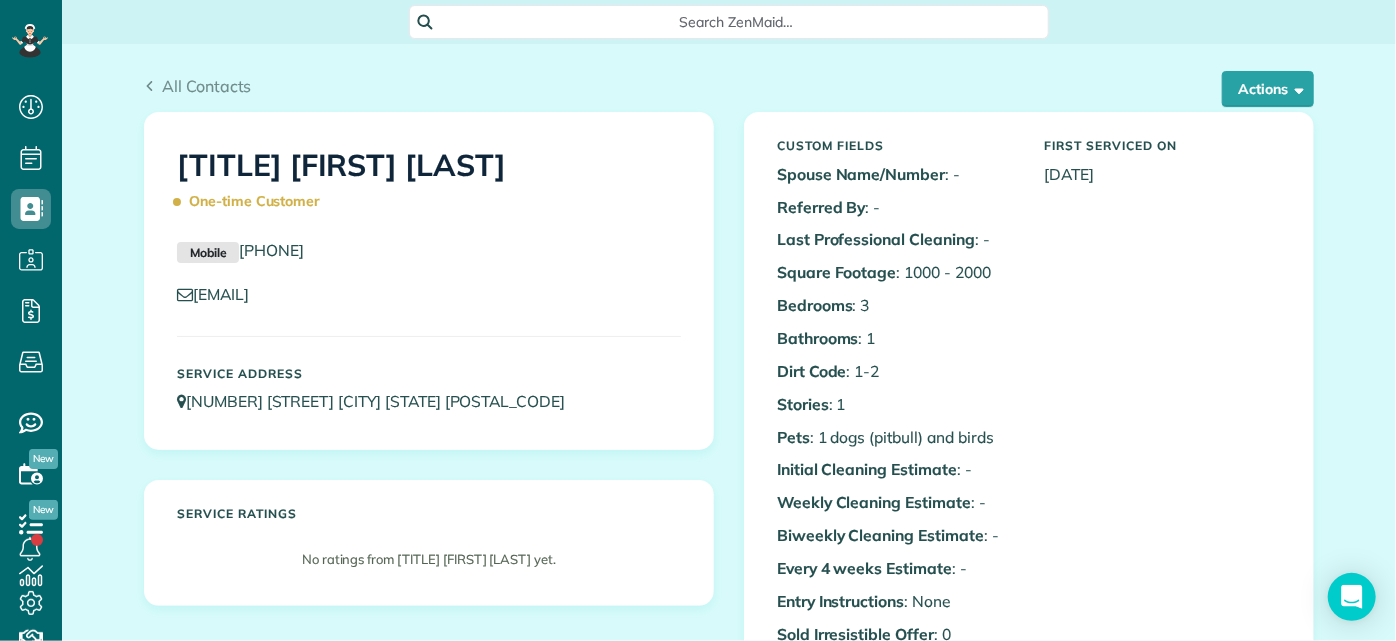 drag, startPoint x: 370, startPoint y: 256, endPoint x: 238, endPoint y: 255, distance: 132.00378 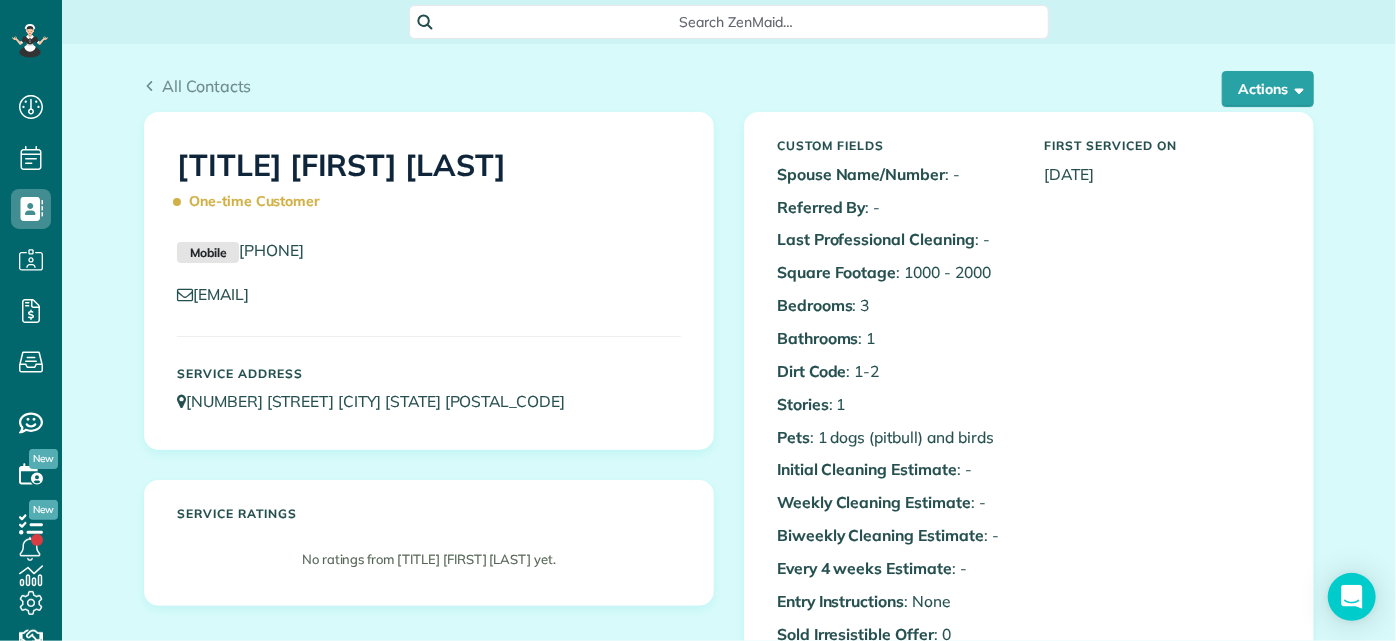 click on "Mobile
(804) 339-9583" at bounding box center (429, 251) 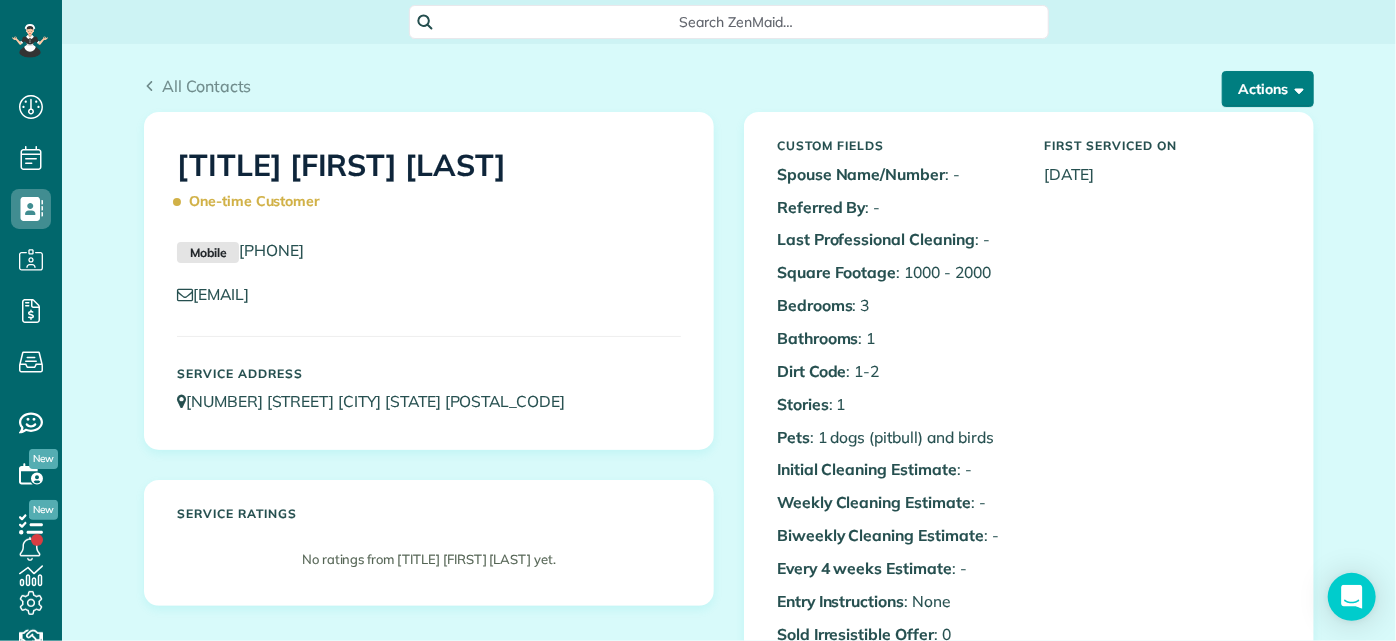 click on "Actions" at bounding box center [1268, 89] 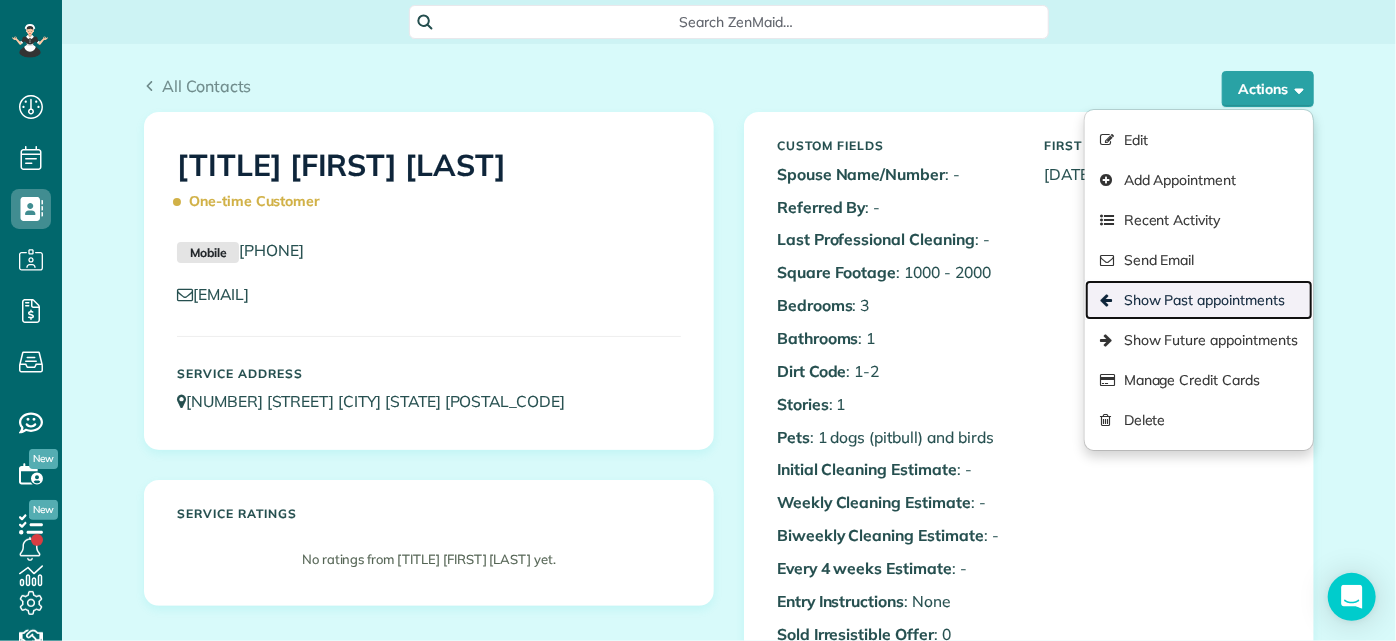 click on "Show Past appointments" at bounding box center (1199, 300) 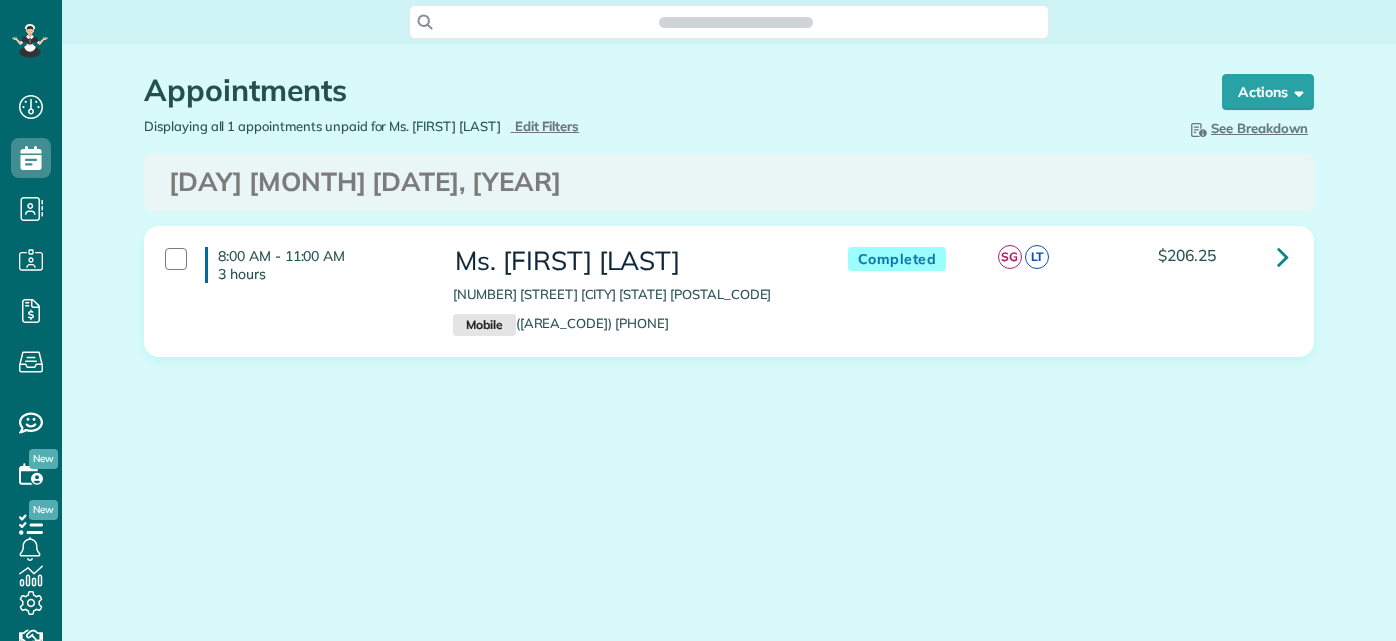 scroll, scrollTop: 0, scrollLeft: 0, axis: both 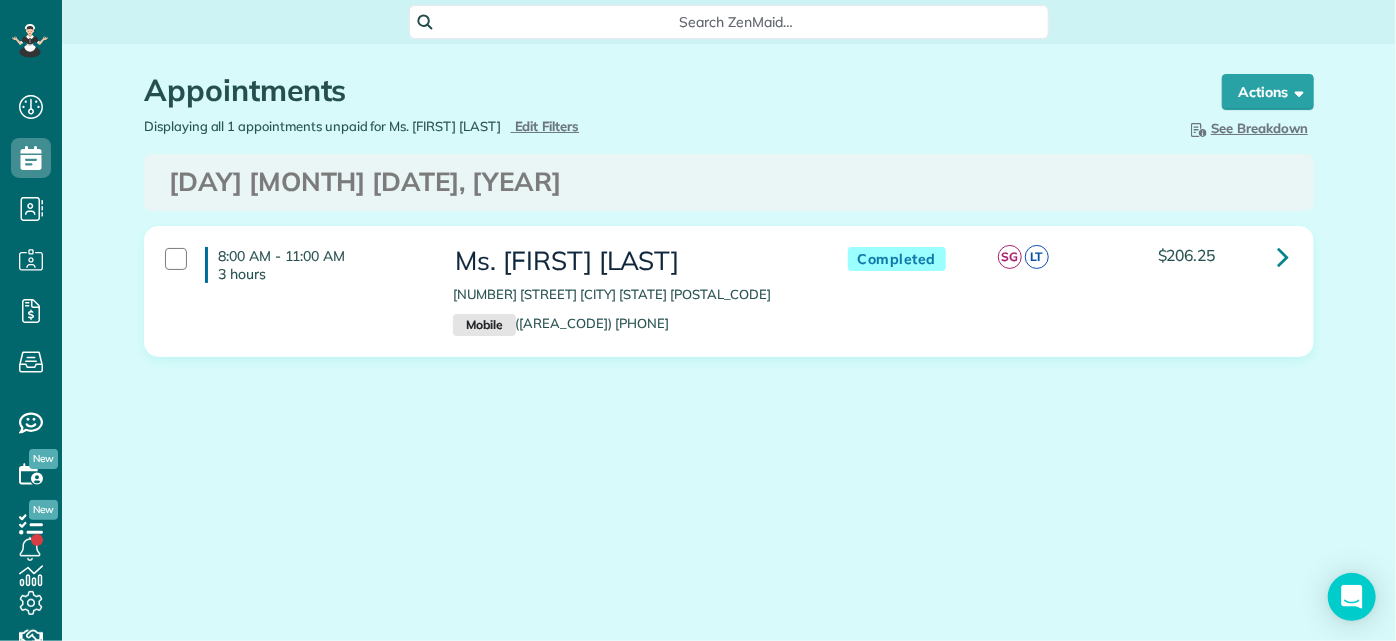 click on "Completed
SG
LT
$206.25" at bounding box center [1063, 258] 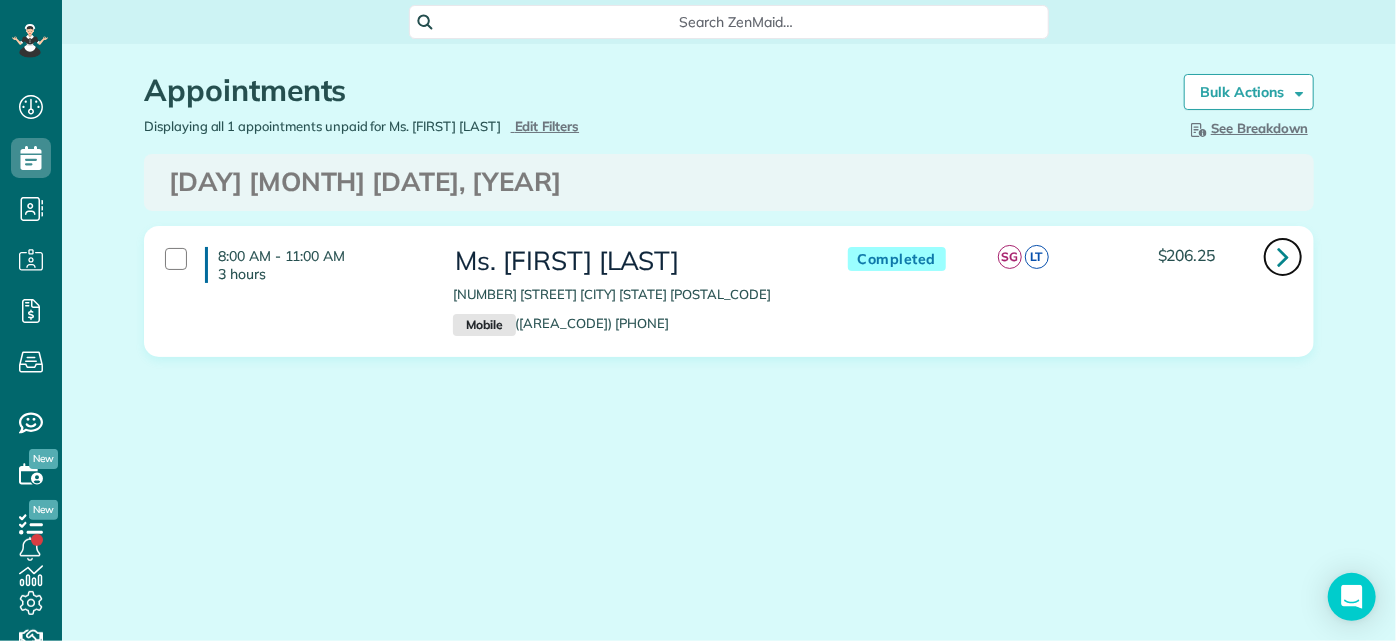 click at bounding box center [1283, 256] 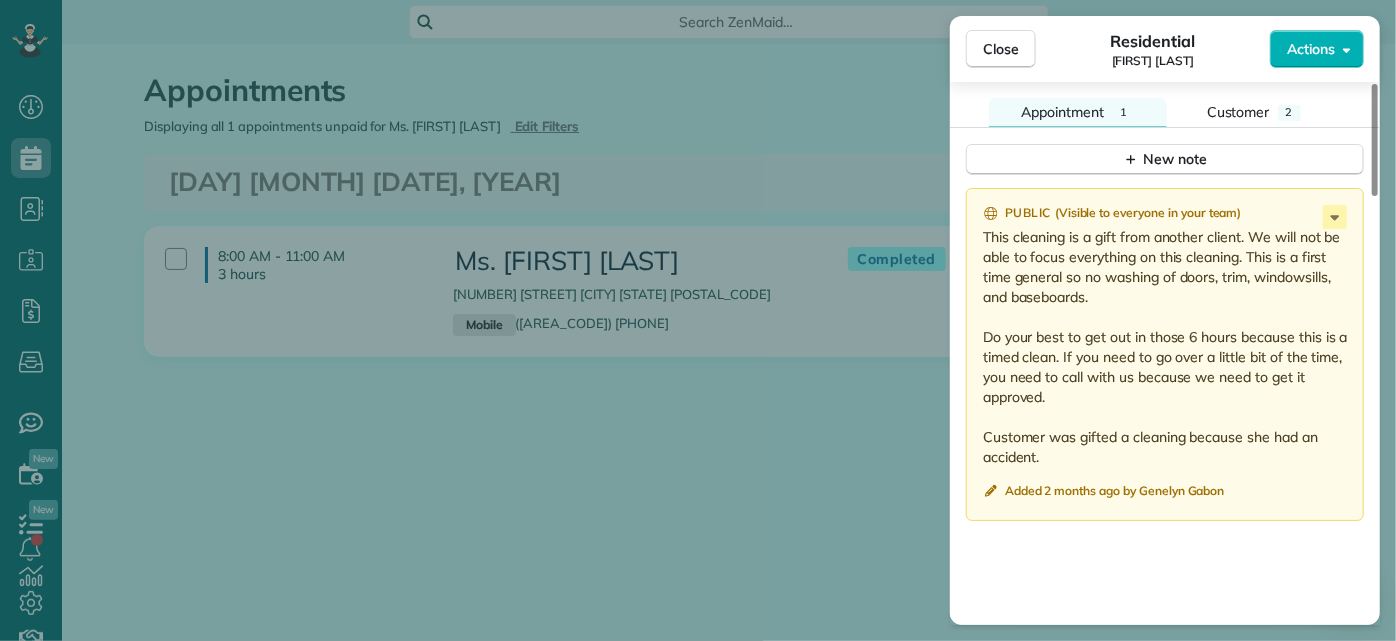 scroll, scrollTop: 1688, scrollLeft: 0, axis: vertical 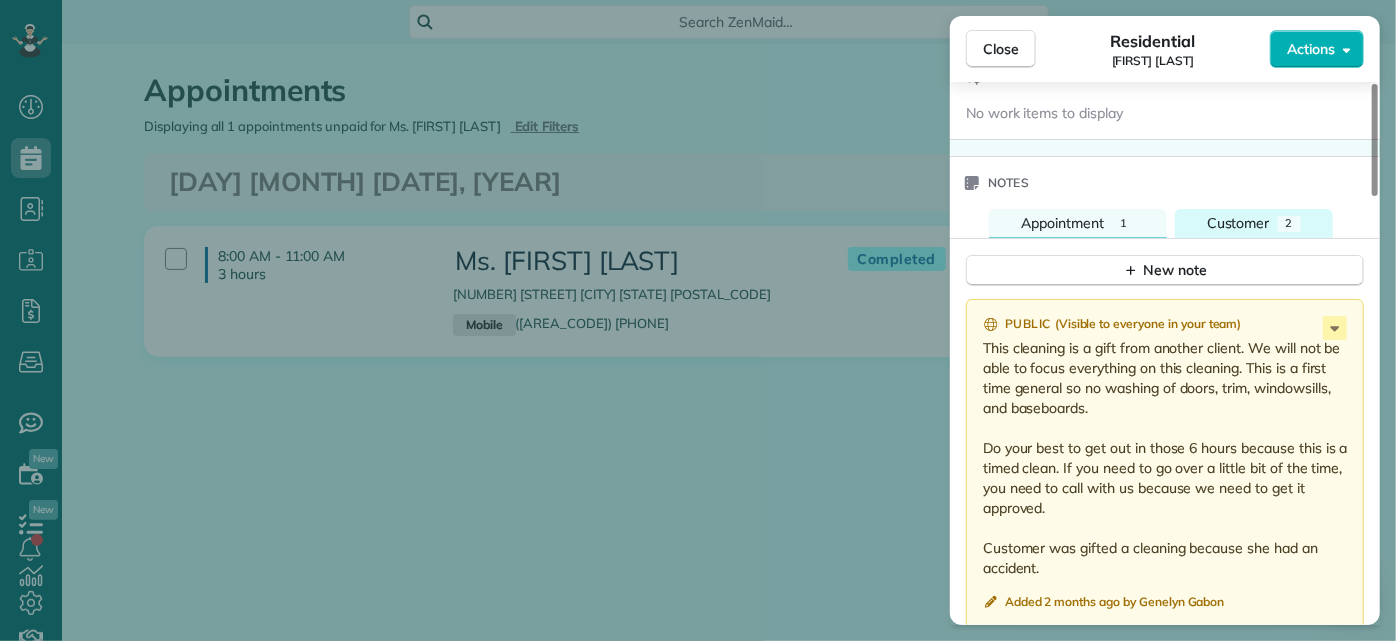 click on "Customer" at bounding box center (1238, 223) 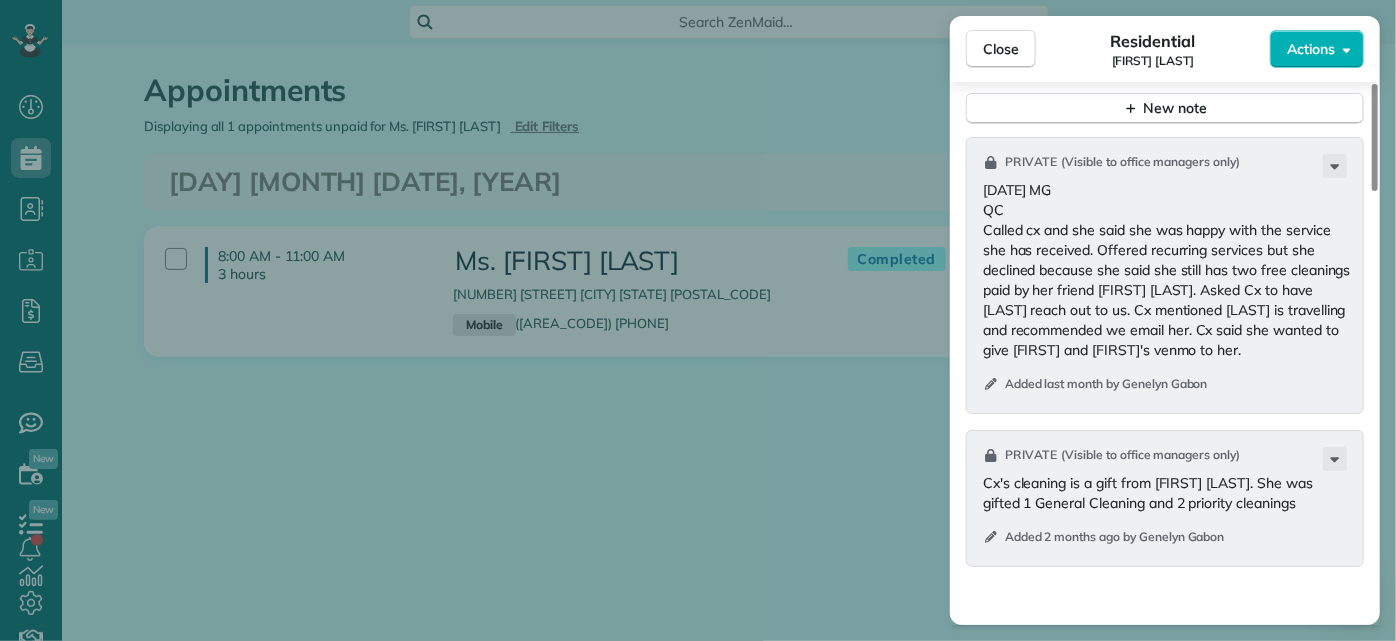 scroll, scrollTop: 1961, scrollLeft: 0, axis: vertical 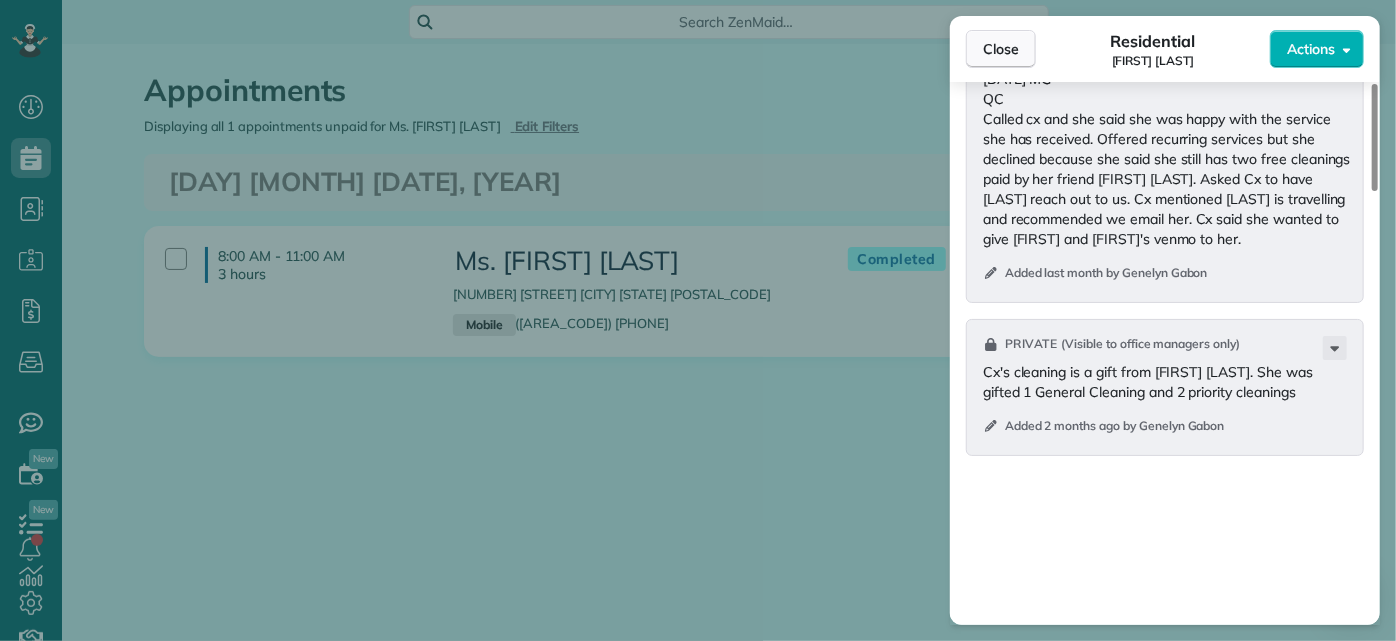 click on "Close" at bounding box center [1001, 49] 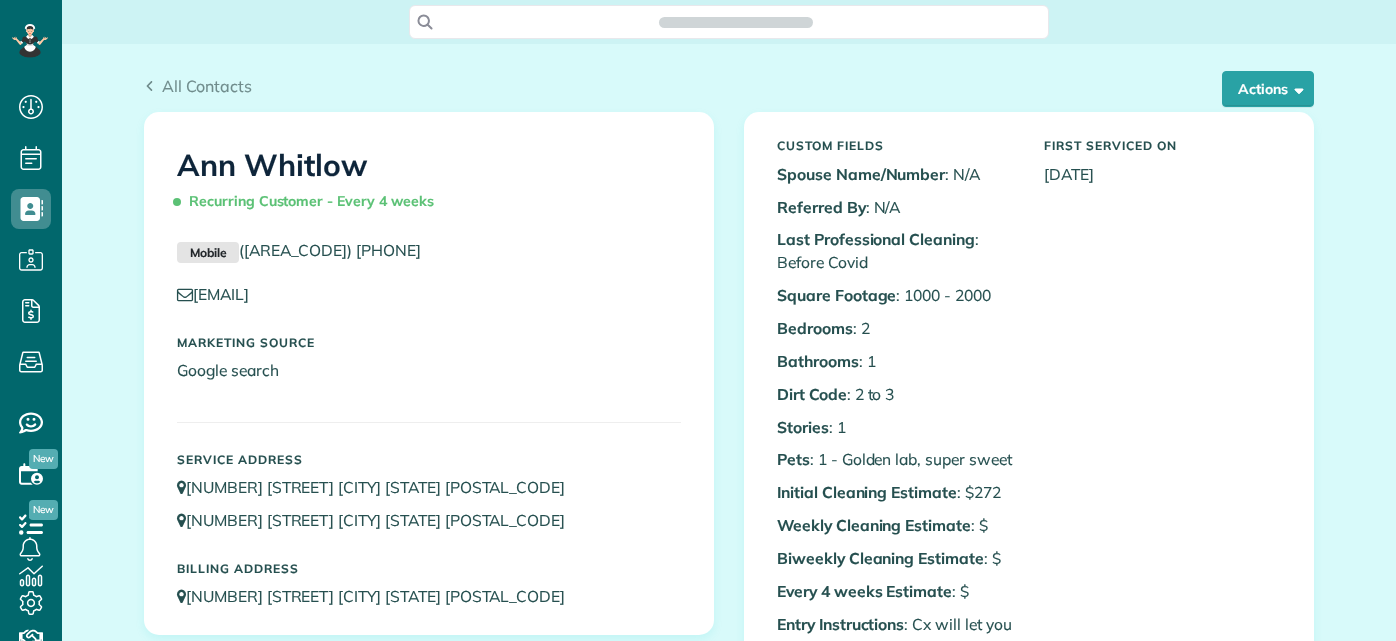 scroll, scrollTop: 0, scrollLeft: 0, axis: both 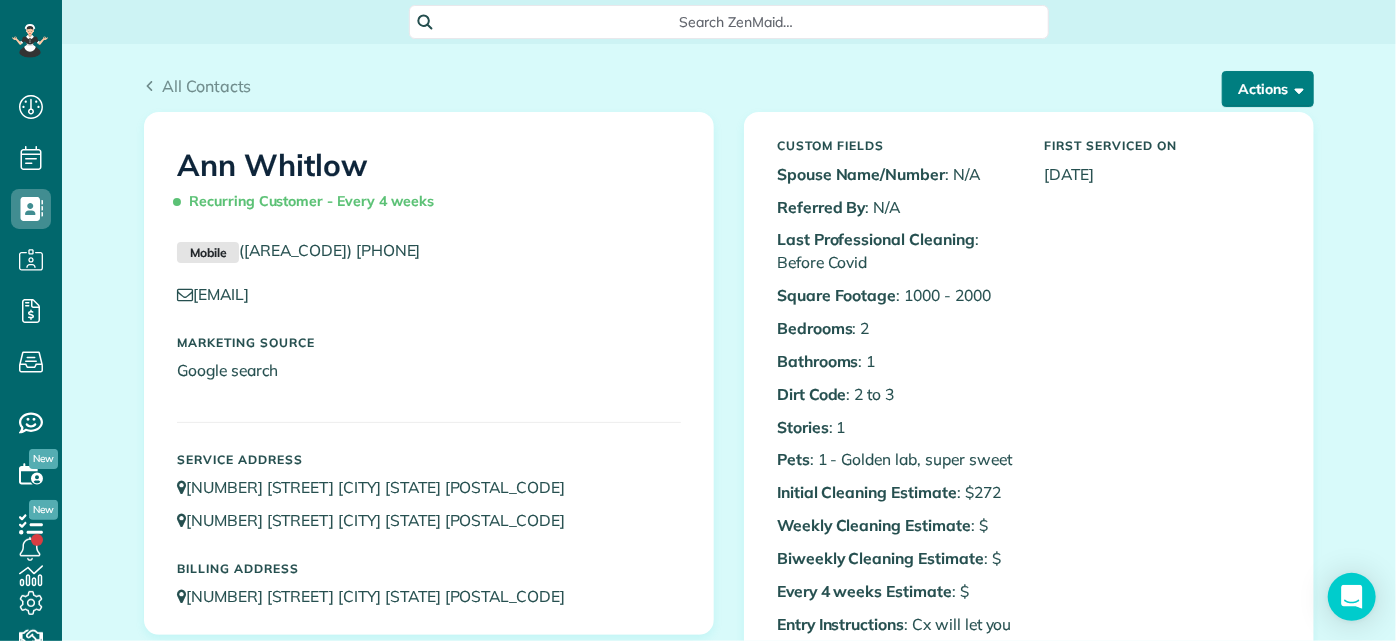 click on "Actions" at bounding box center [1268, 89] 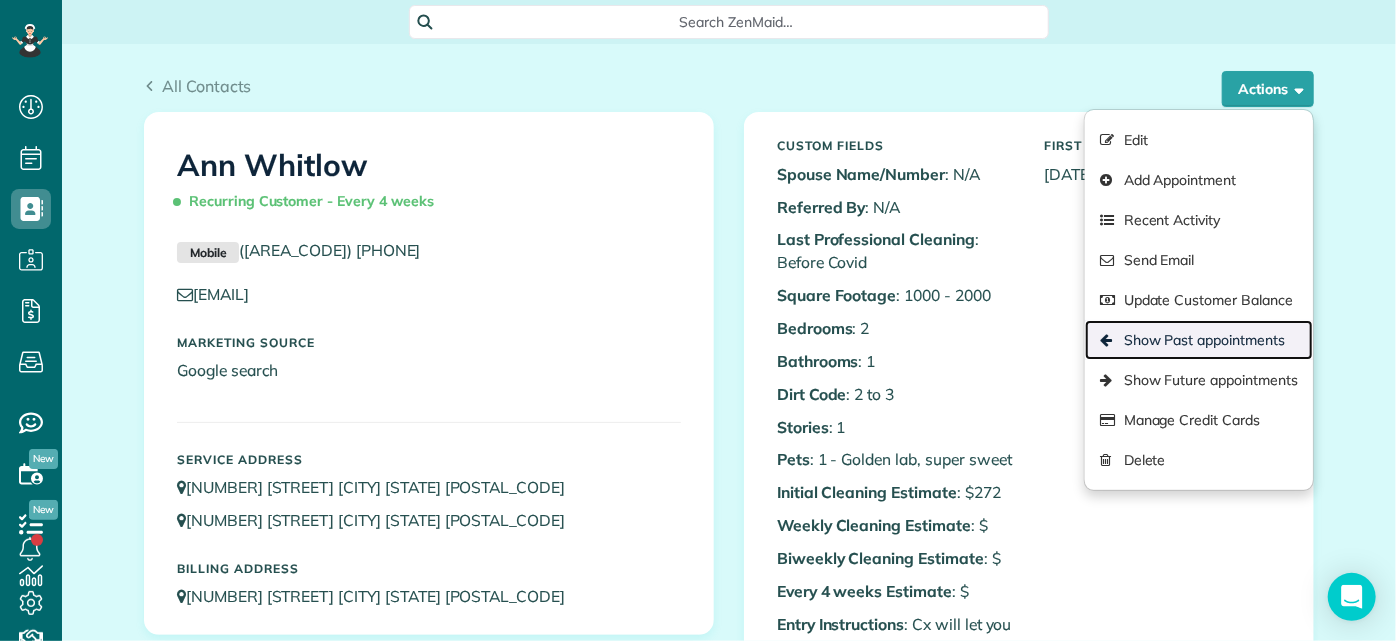 click on "Show Past appointments" at bounding box center [1199, 340] 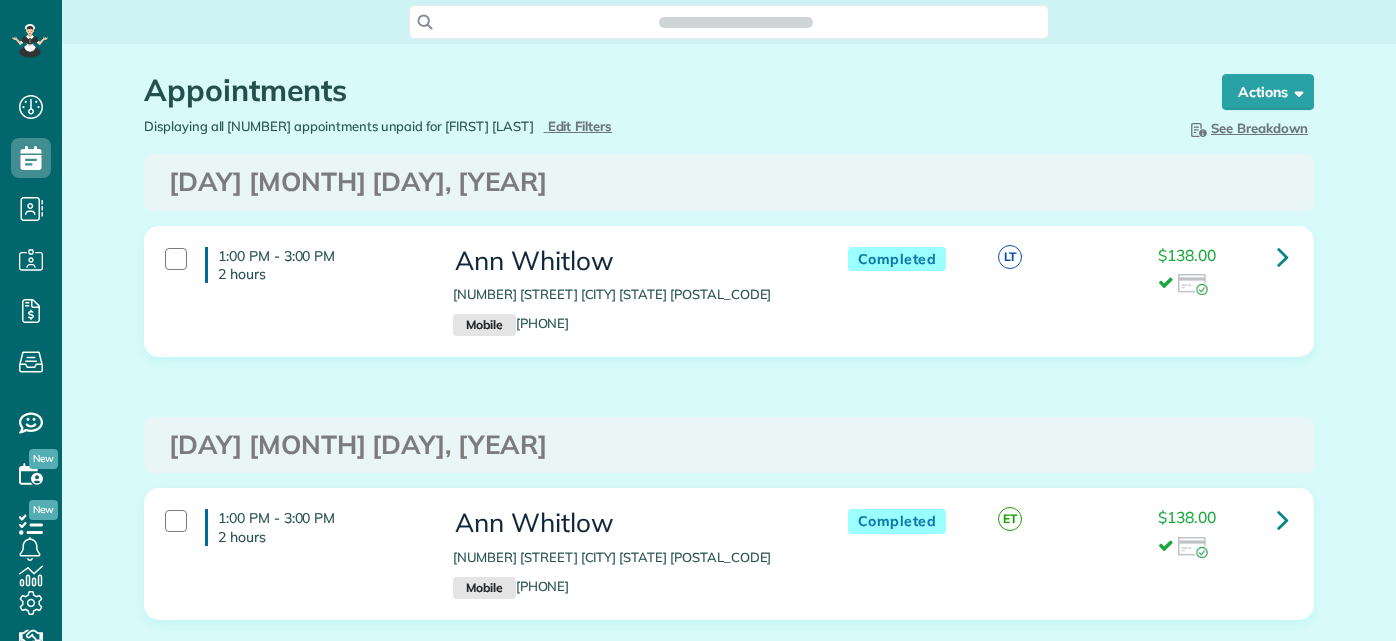 scroll, scrollTop: 0, scrollLeft: 0, axis: both 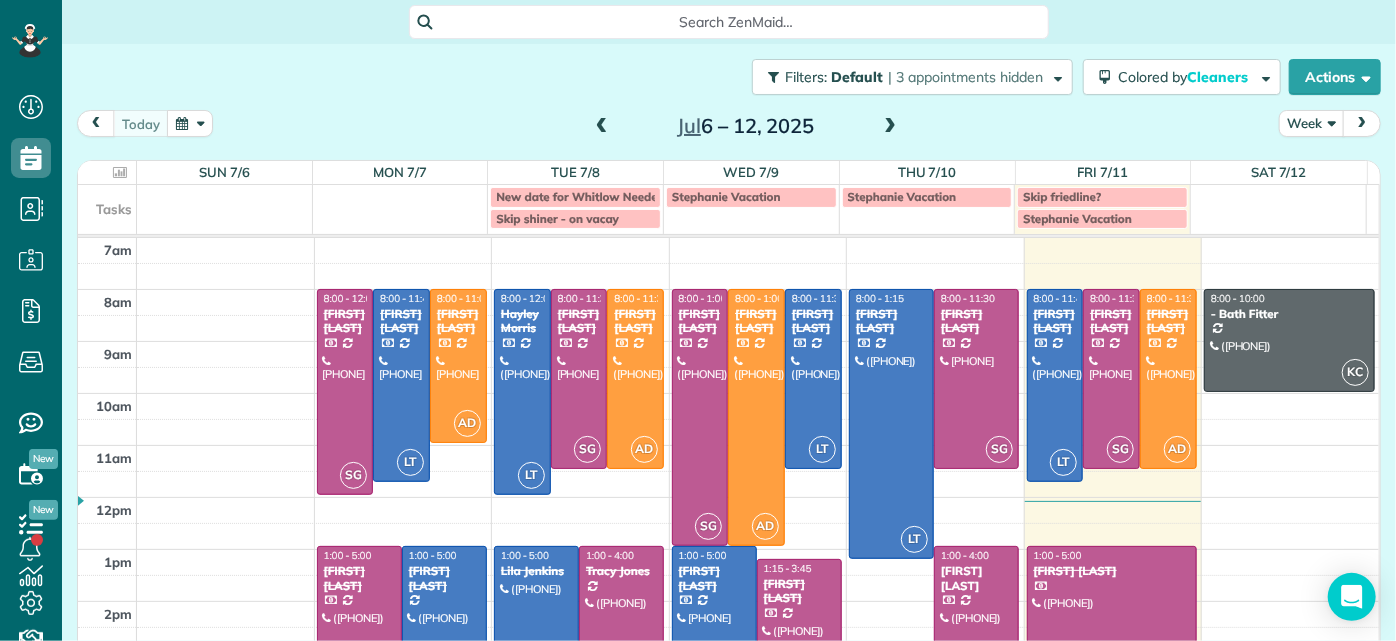 click at bounding box center [890, 127] 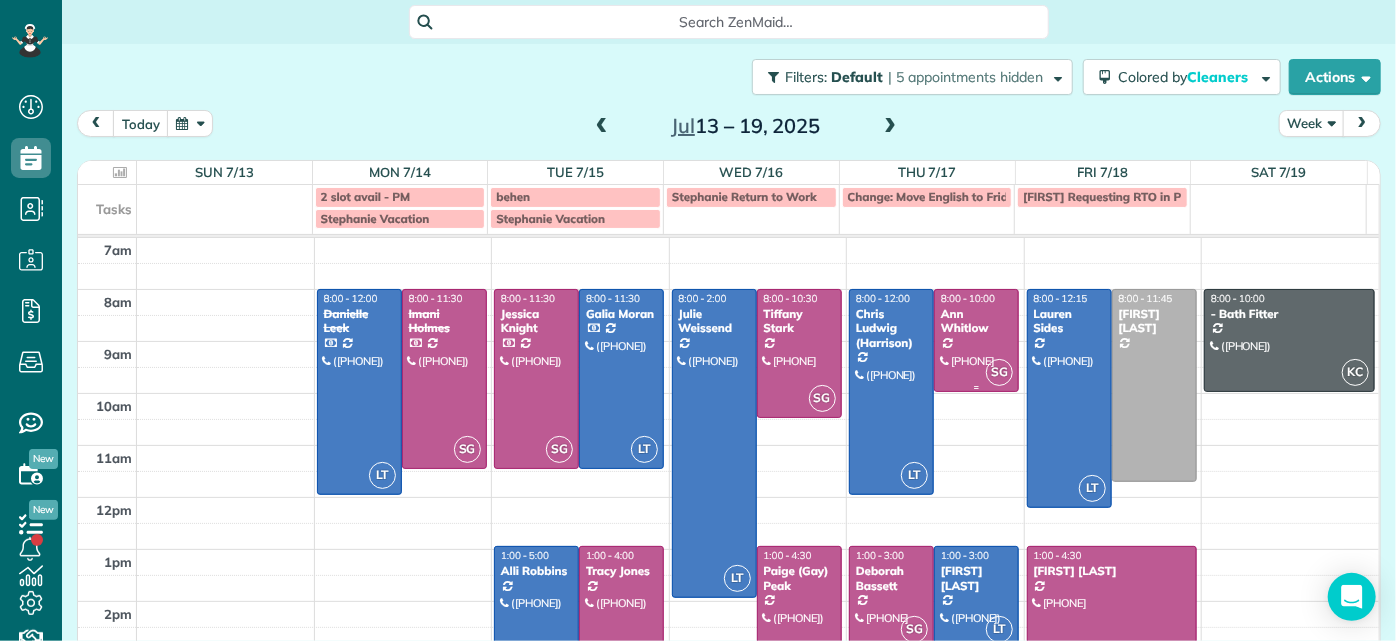 click at bounding box center (976, 340) 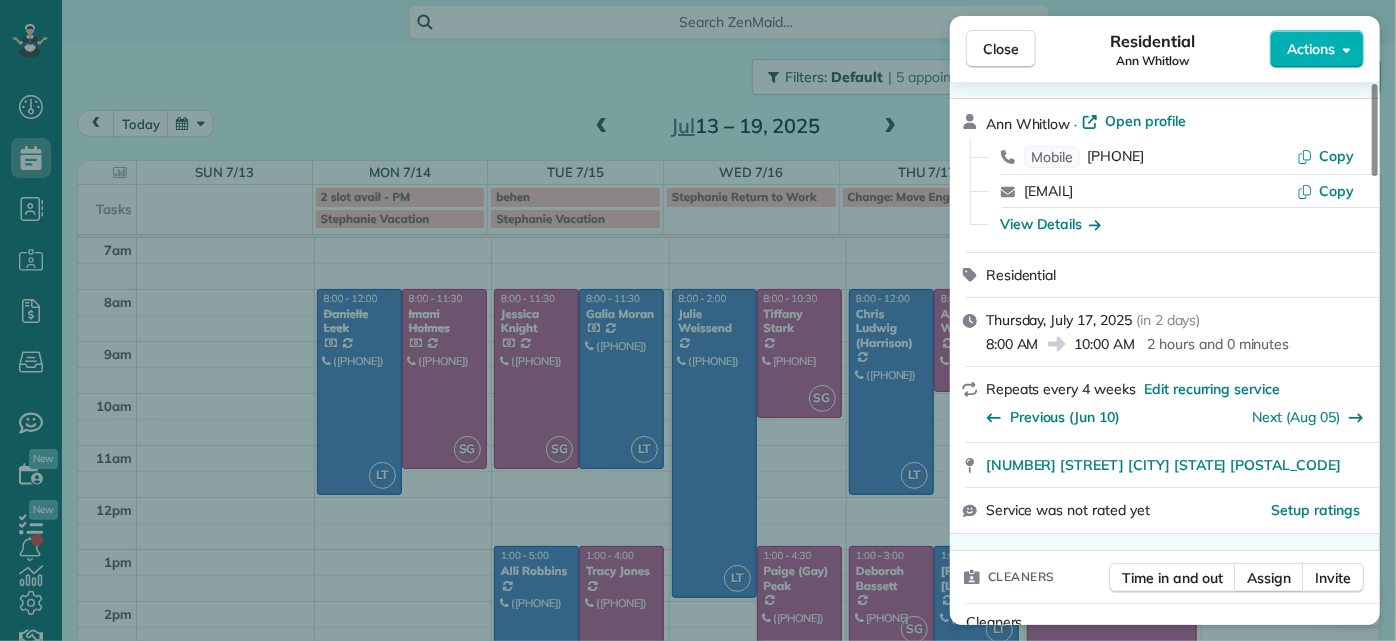 scroll, scrollTop: 90, scrollLeft: 0, axis: vertical 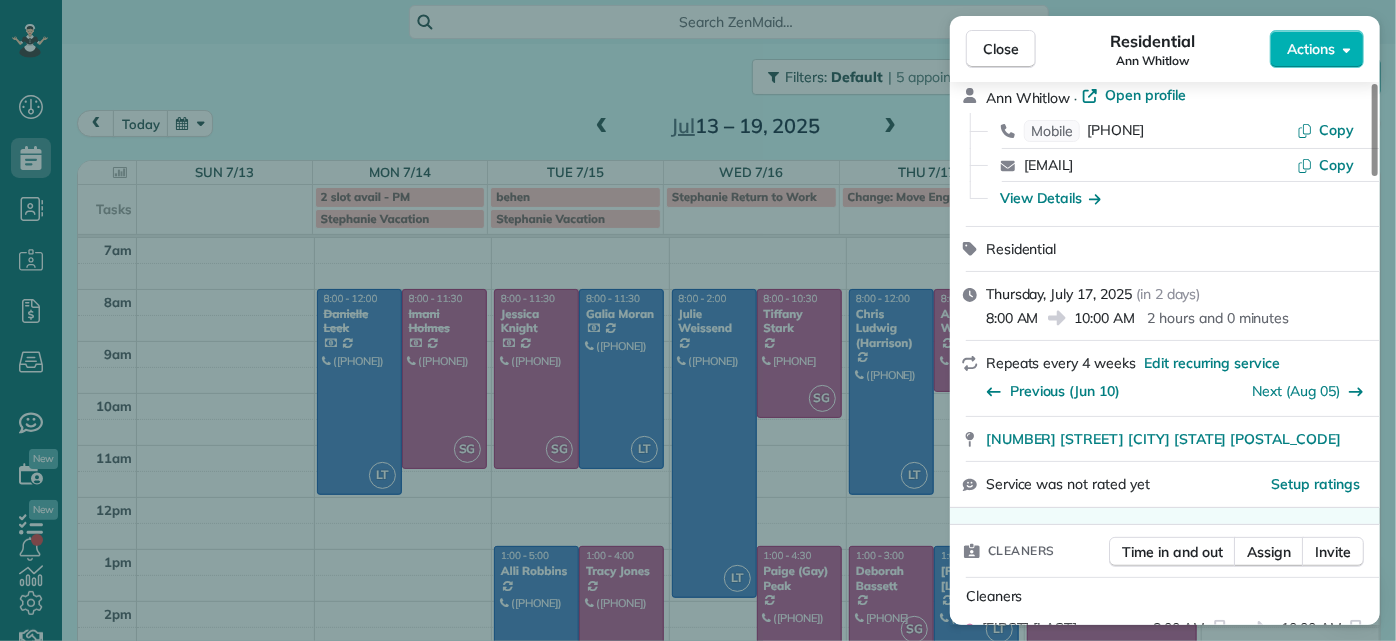 click on "Close Residential Ann Whitlow Actions Status Active Ann Whitlow · Open profile Mobile (804) 337-2320 Copy arwhokie@gmail.com Copy View Details Residential Thursday, July 17, 2025 ( in 2 days ) 8:00 AM 10:00 AM 2 hours and 0 minutes Repeats every 4 weeks Edit recurring service Previous (Jun 10) Next (Aug 05) 619 Roseneath Road Richmond VA 23221 Service was not rated yet Setup ratings Cleaners Time in and out Assign Invite Cleaners Sophie   Gibbs 8:00 AM 10:00 AM Checklist Try Now Keep this appointment up to your standards. Stay on top of every detail, keep your cleaners organised, and your client happy. Assign a checklist Watch a 5 min demo Billing Billing actions Price $138.00 Overcharge $0.00 Discount $0.00 Coupon discount - Primary tax - Secondary tax - Total appointment price $138.00 Tips collected New feature! $0.00 Unpaid Mark as paid Total including tip $138.00 Get paid online in no-time! Send an invoice and reward your cleaners with tips Charge customer credit card Appointment custom fields Man Hours" at bounding box center (698, 320) 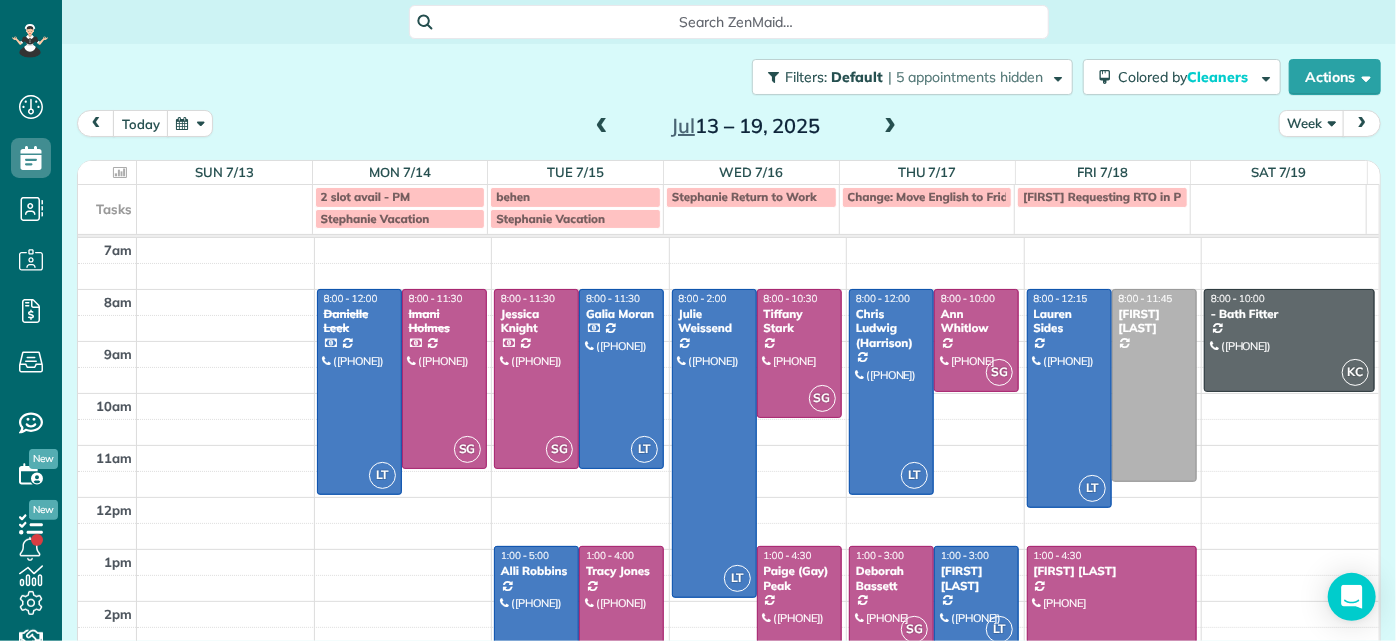 click on "Deborah Bassett" at bounding box center (891, 578) 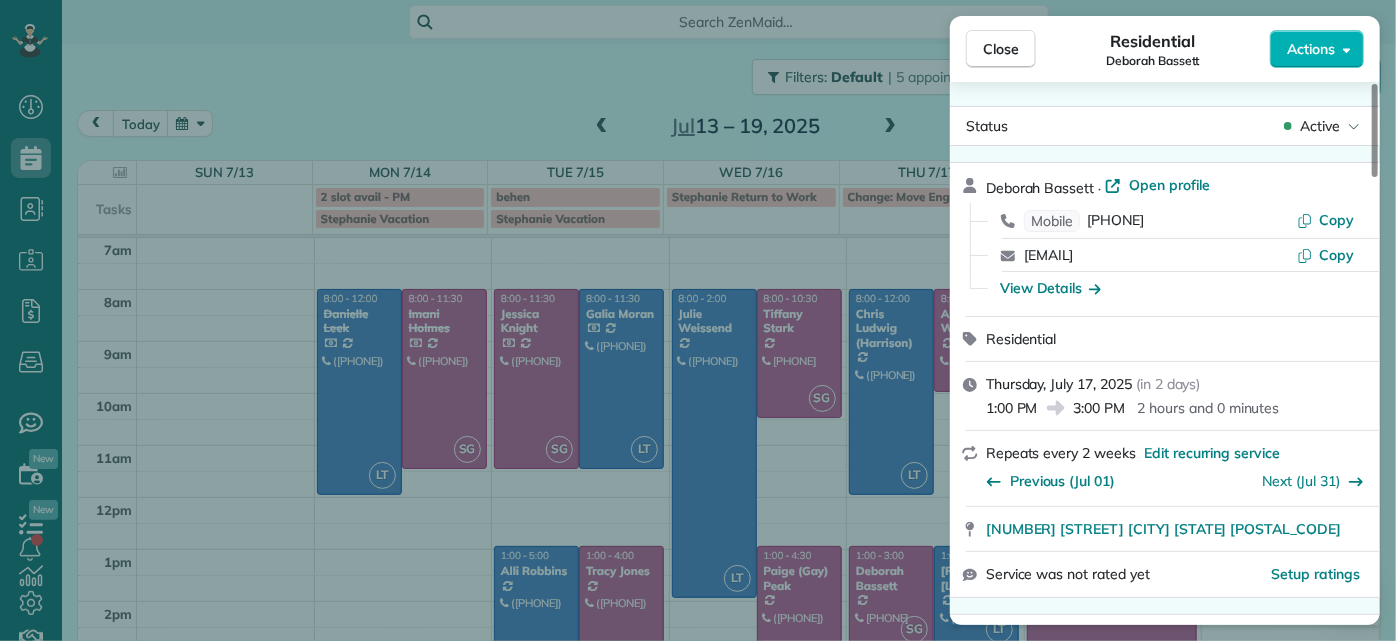 click on "Close Residential Deborah Bassett Actions Status Active Deborah Bassett · Open profile Mobile (804) 393-2837 Copy dbassett97@gmail.com Copy View Details Residential Thursday, July 17, 2025 ( in 2 days ) 1:00 PM 3:00 PM 2 hours and 0 minutes Repeats every 2 weeks Edit recurring service Previous (Jul 01) Next (Jul 31) 8641 Devara Court Richmond VA 23235 Service was not rated yet Setup ratings Cleaners Time in and out Assign Invite Cleaners Sophie   Gibbs 1:00 PM 3:00 PM Checklist Try Now Keep this appointment up to your standards. Stay on top of every detail, keep your cleaners organised, and your client happy. Assign a checklist Watch a 5 min demo Billing Billing actions Price $170.00 Overcharge $0.00 Discount $0.00 Coupon discount - Primary tax - Secondary tax - Total appointment price $170.00 Tips collected New feature! $0.00 Unpaid Mark as paid Total including tip $170.00 Get paid online in no-time! Send an invoice and reward your cleaners with tips Charge customer credit card Appointment custom fields - 8" at bounding box center (698, 320) 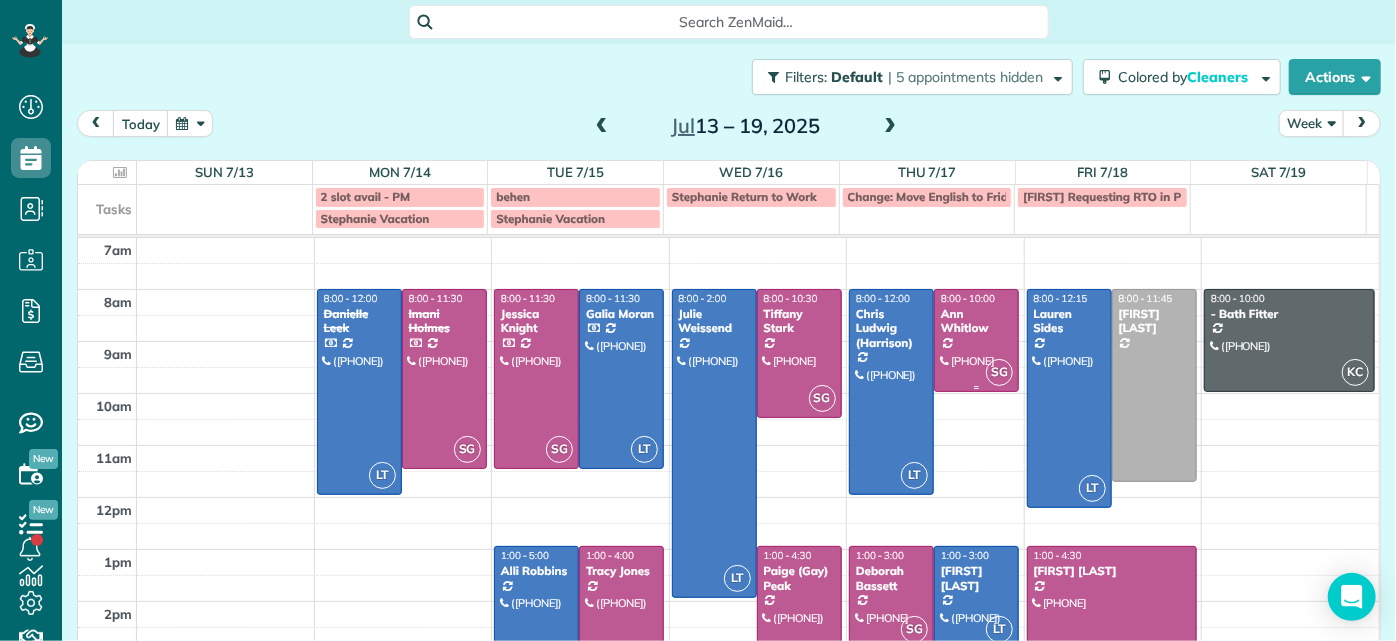 click at bounding box center (976, 340) 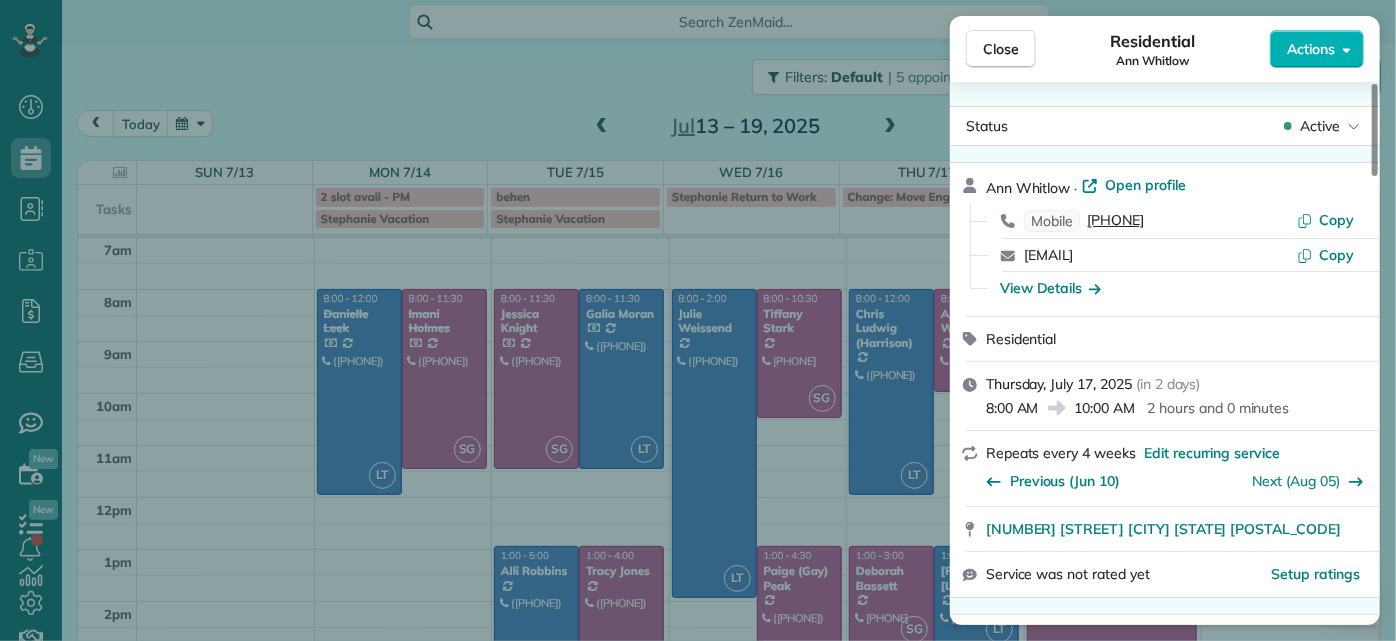 drag, startPoint x: 1213, startPoint y: 219, endPoint x: 1088, endPoint y: 213, distance: 125.14392 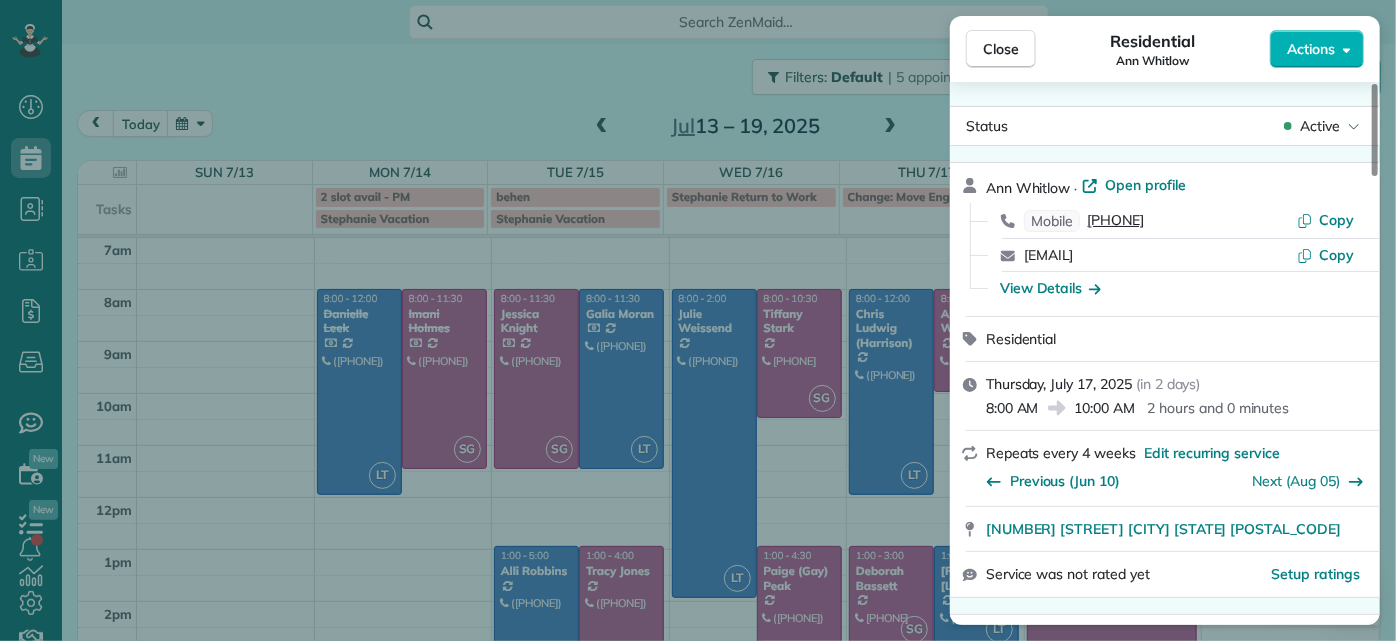 click on "Mobile (804) 337-2320" at bounding box center (1160, 221) 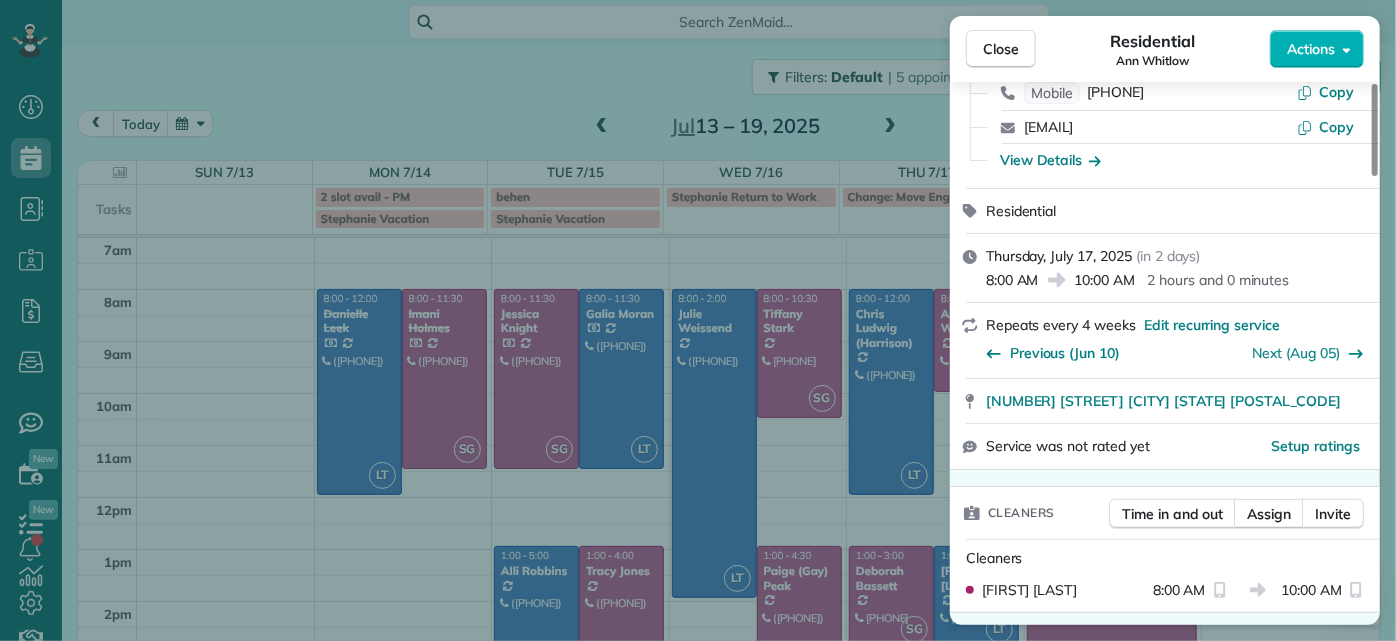 scroll, scrollTop: 90, scrollLeft: 0, axis: vertical 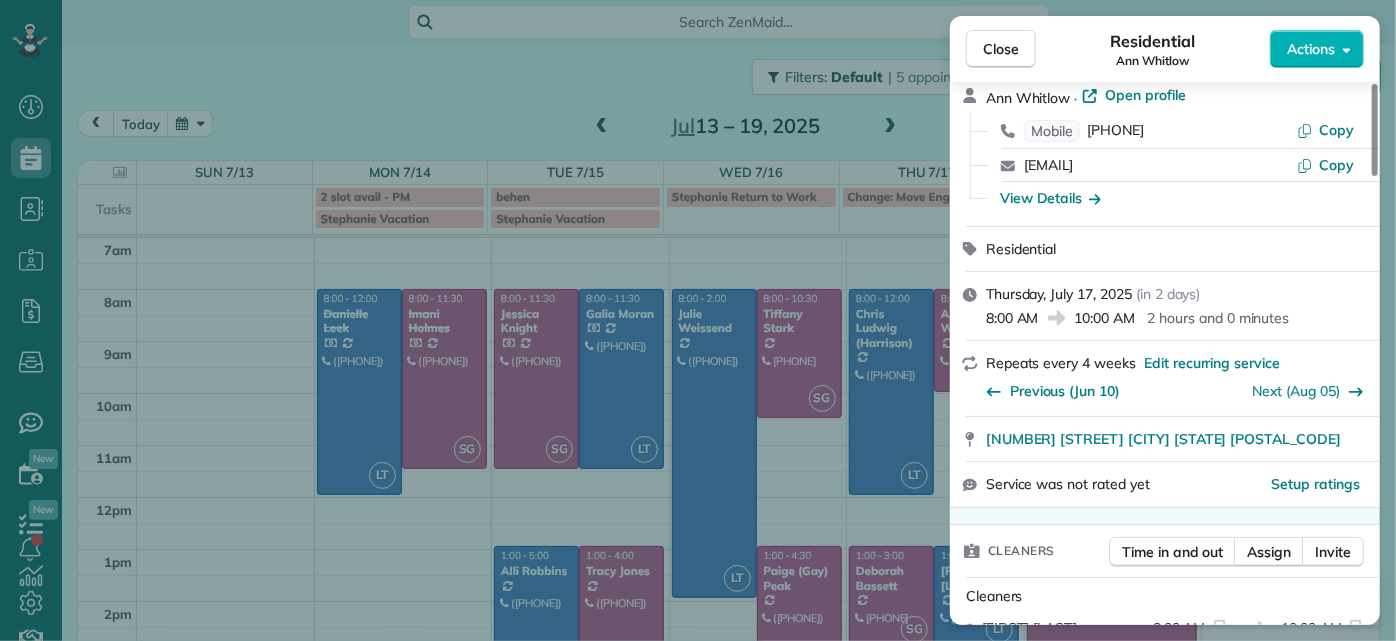 click on "Close Residential Ann Whitlow Actions Status Active Ann Whitlow · Open profile Mobile (804) 337-2320 Copy arwhokie@gmail.com Copy View Details Residential Thursday, July 17, 2025 ( in 2 days ) 8:00 AM 10:00 AM 2 hours and 0 minutes Repeats every 4 weeks Edit recurring service Previous (Jun 10) Next (Aug 05) 619 Roseneath Road Richmond VA 23221 Service was not rated yet Setup ratings Cleaners Time in and out Assign Invite Cleaners Sophie   Gibbs 8:00 AM 10:00 AM Checklist Try Now Keep this appointment up to your standards. Stay on top of every detail, keep your cleaners organised, and your client happy. Assign a checklist Watch a 5 min demo Billing Billing actions Price $138.00 Overcharge $0.00 Discount $0.00 Coupon discount - Primary tax - Secondary tax - Total appointment price $138.00 Tips collected New feature! $0.00 Unpaid Mark as paid Total including tip $138.00 Get paid online in no-time! Send an invoice and reward your cleaners with tips Charge customer credit card Appointment custom fields Man Hours" at bounding box center [698, 320] 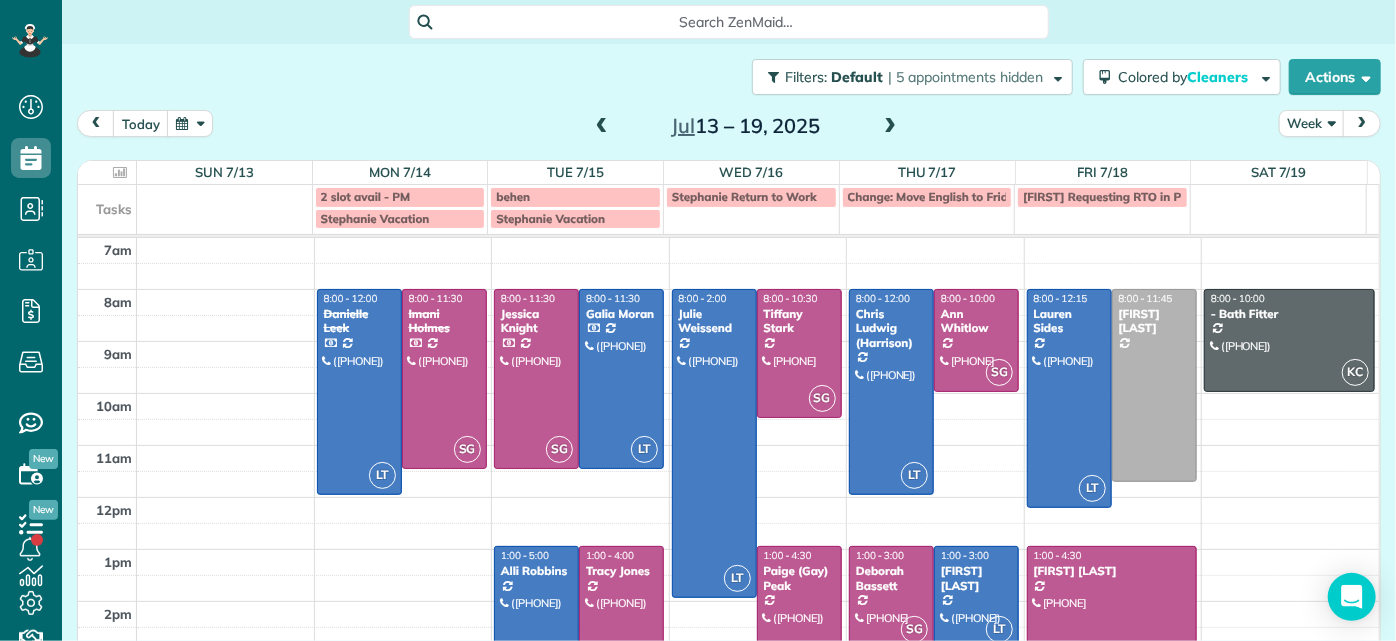 click on "[MONTH] [DD] – [DD], [YEAR]" at bounding box center [746, 126] 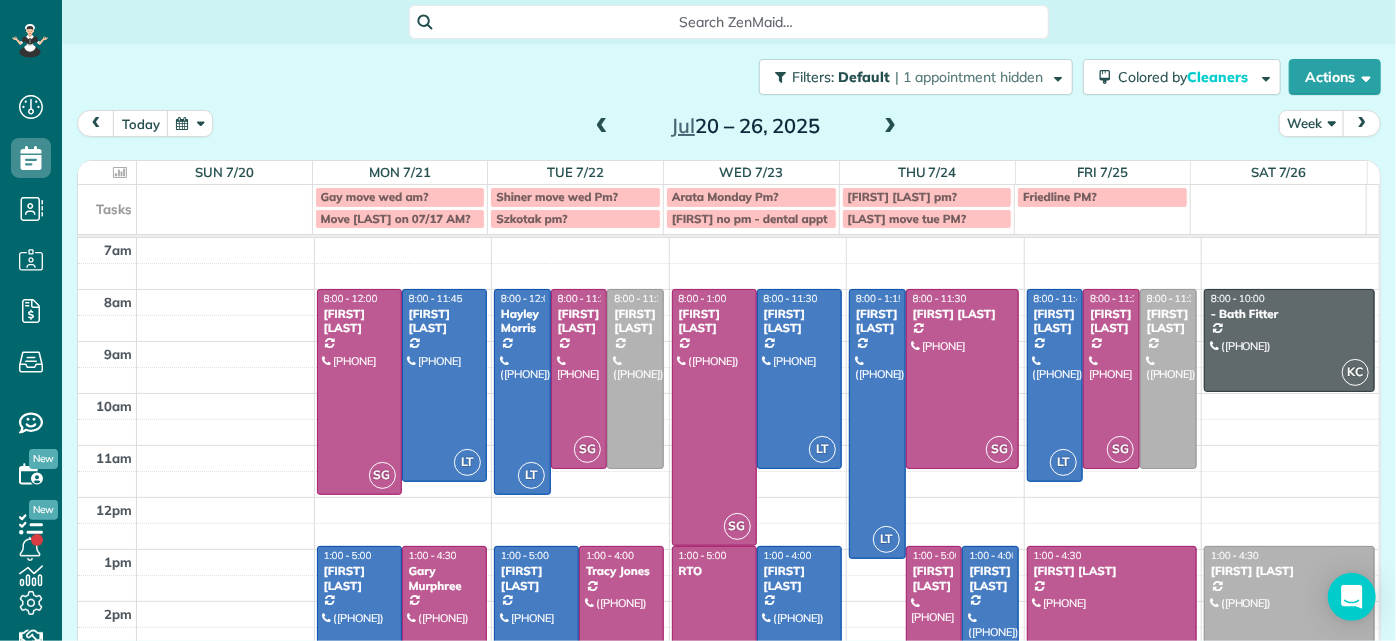 click at bounding box center [890, 127] 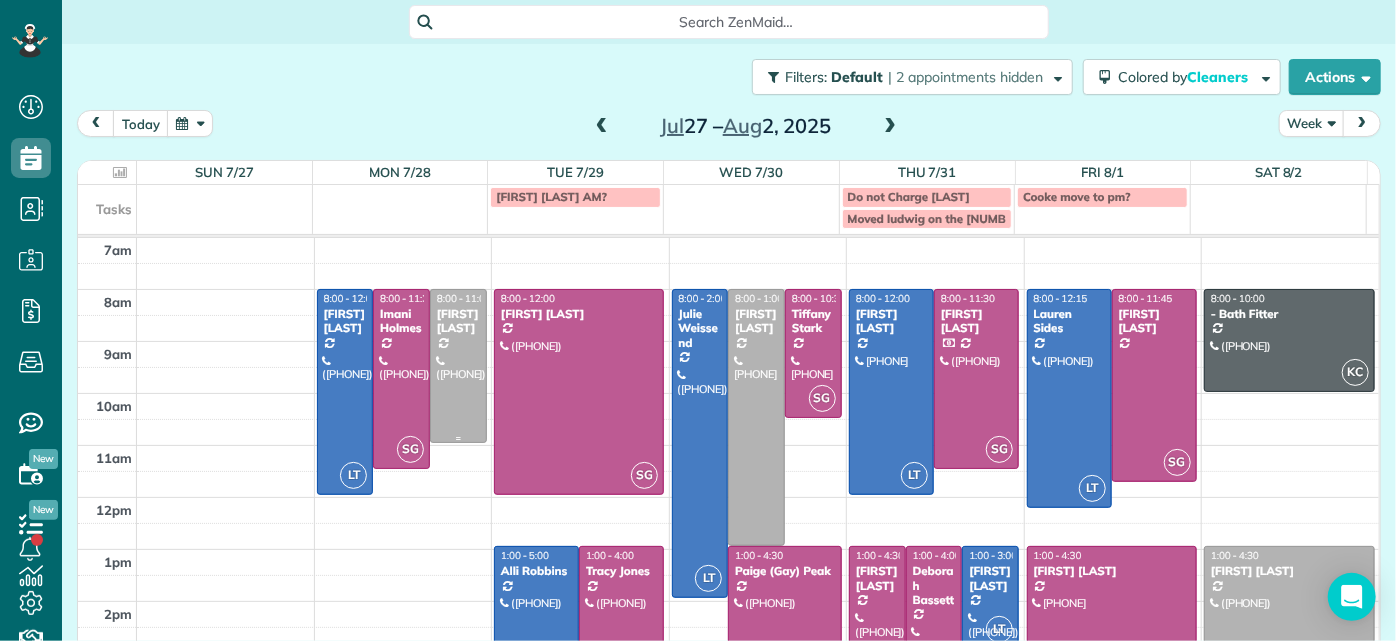 click at bounding box center [458, 366] 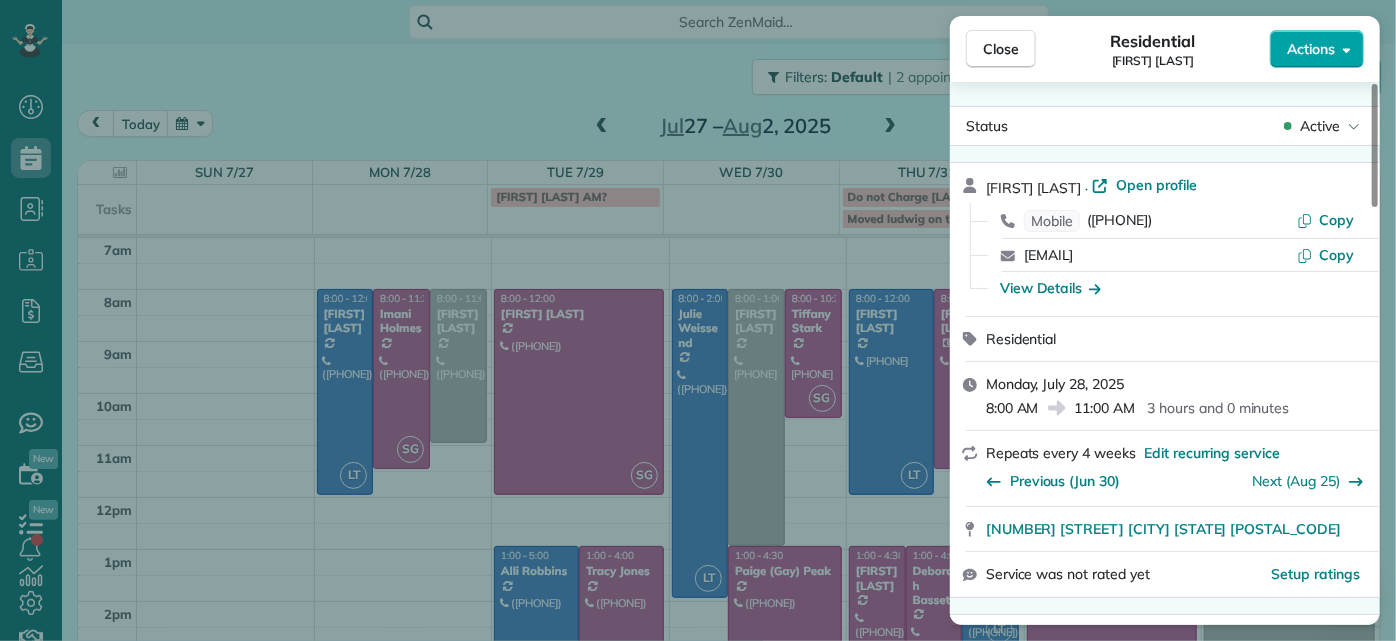 click on "Actions" at bounding box center (1311, 49) 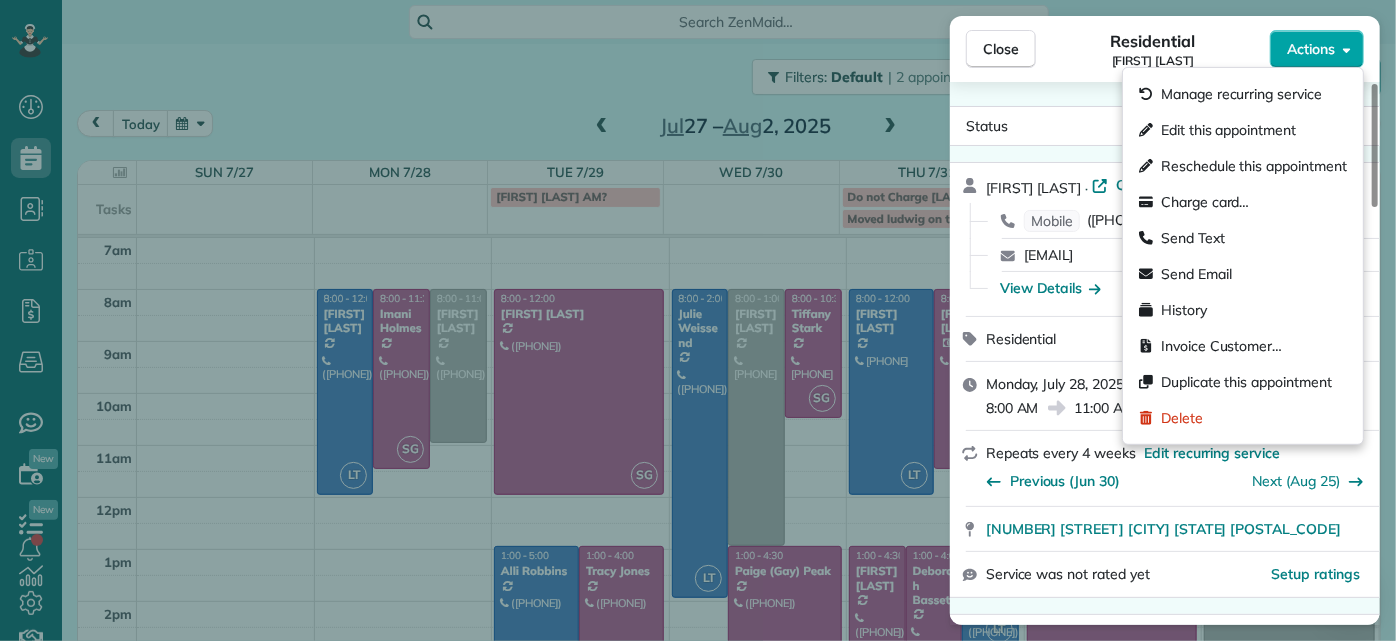 click on "Actions" at bounding box center (1311, 49) 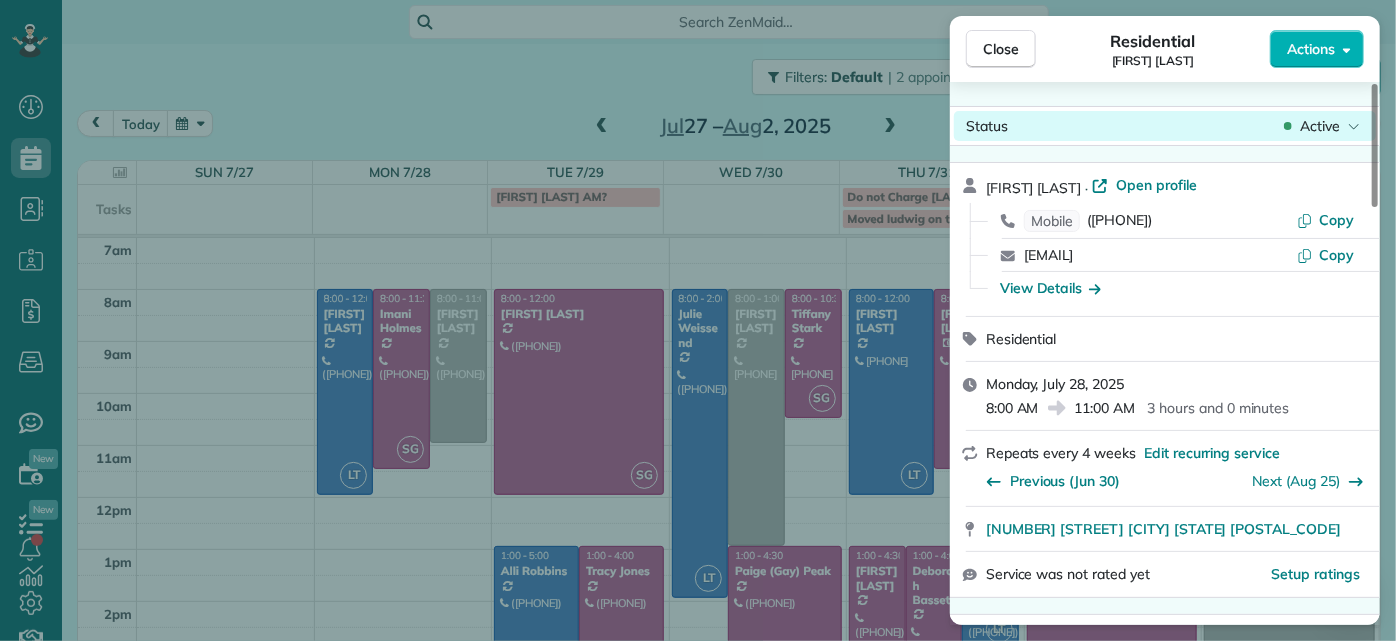 click on "Active" at bounding box center [1320, 126] 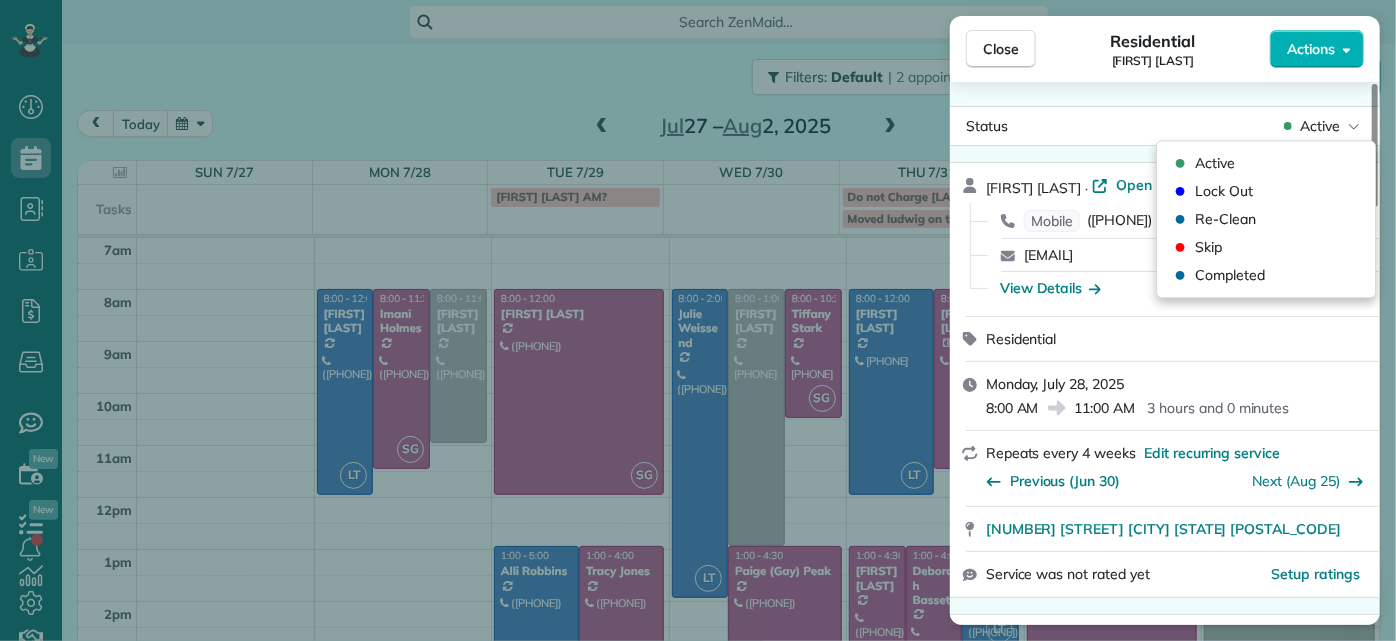 click on "Status Active Peggy Partridge · Open profile Mobile (804) 360-8577 Copy peggy.partridge11@gmail.com Copy View Details Residential Monday, July 28, 2025 8:00 AM 11:00 AM 3 hours and 0 minutes Repeats every 4 weeks Edit recurring service Previous (Jun 30) Next (Aug 25) 12048 Foxfield Circle Richmond VA 23233 Service was not rated yet Setup ratings Cleaners Time in and out Assign Invite Cleaners No cleaners assigned yet Checklist Try Now Keep this appointment up to your standards. Stay on top of every detail, keep your cleaners organised, and your client happy. Assign a checklist Watch a 5 min demo Billing Billing actions Price $153.00 Overcharge $0.00 Discount $0.00 Coupon discount - Primary tax - Secondary tax - Total appointment price $153.00 Tips collected New feature! $0.00 Unpaid Mark as paid Total including tip $153.00 Get paid online in no-time! Send an invoice and reward your cleaners with tips Charge customer credit card Appointment custom fields Man Hours 3.0 Hours Type of Cleaning  Reason for Skip -" at bounding box center [1165, 353] 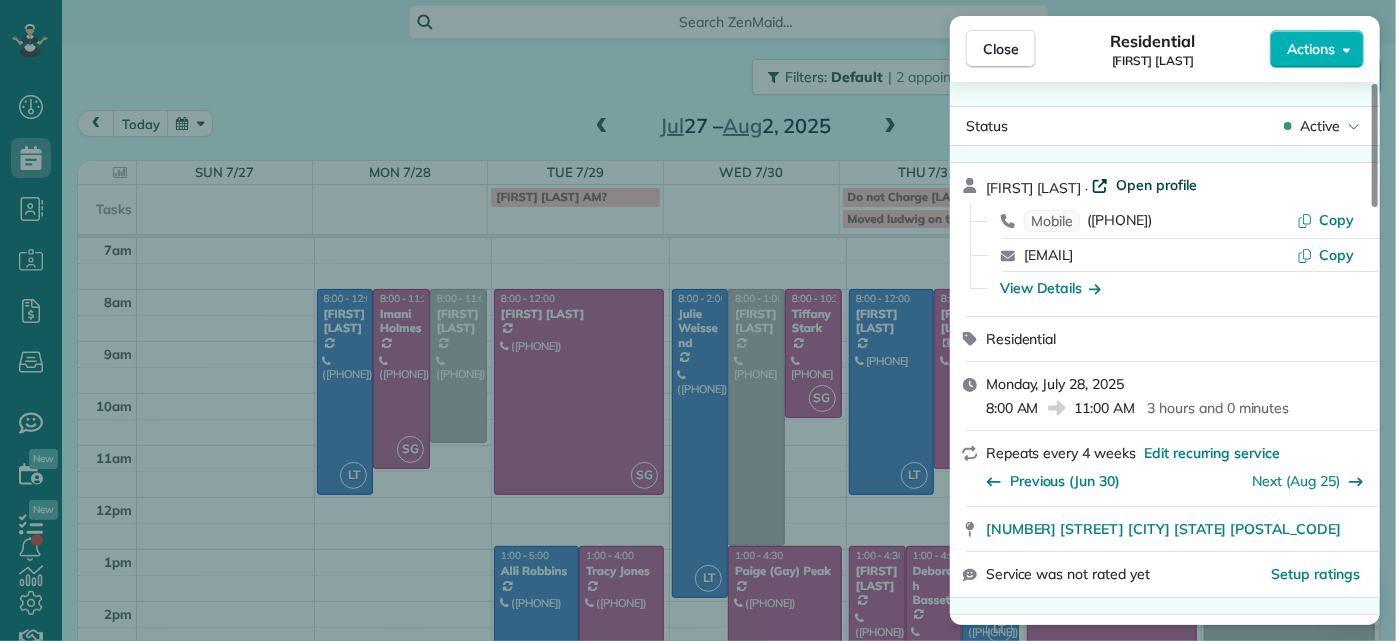 click on "Open profile" at bounding box center (1156, 185) 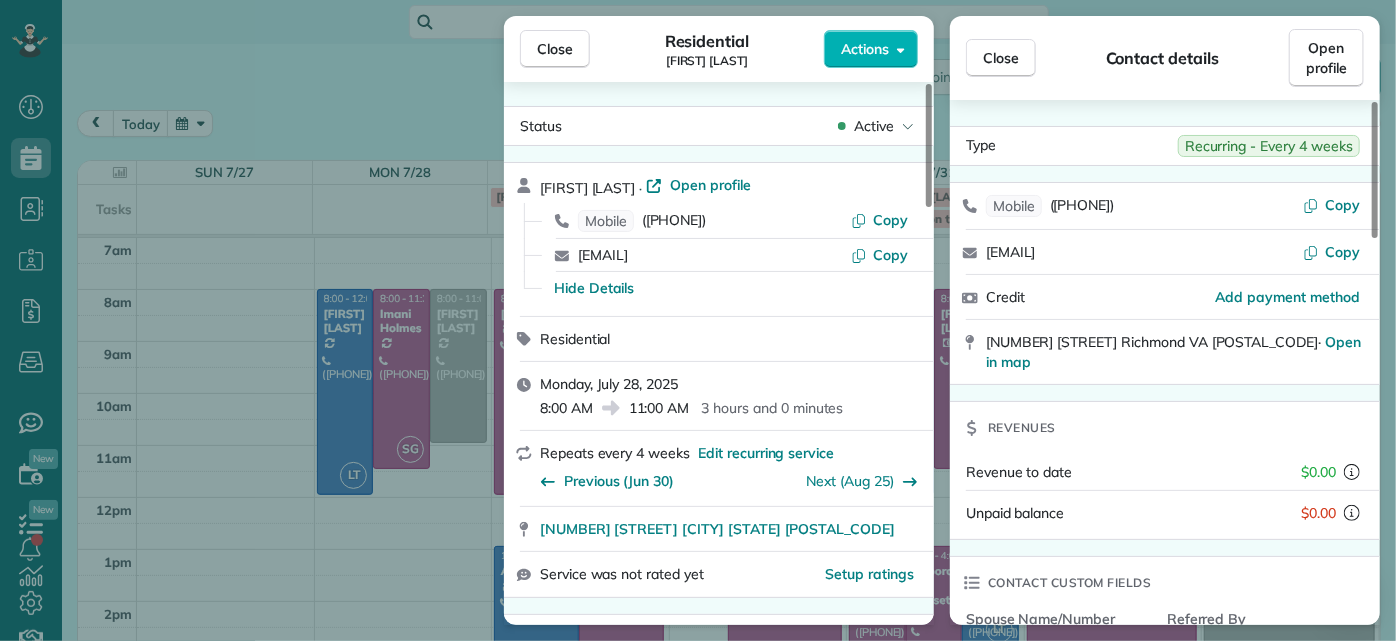 click on "Close Residential Peggy Partridge Actions Status Active Peggy Partridge · Open profile Mobile (804) 360-8577 Copy peggy.partridge11@gmail.com Copy Hide Details Residential Monday, July 28, 2025 8:00 AM 11:00 AM 3 hours and 0 minutes Repeats every 4 weeks Edit recurring service Previous (Jun 30) Next (Aug 25) 12048 Foxfield Circle Richmond VA 23233 Service was not rated yet Setup ratings Cleaners Time in and out Assign Invite Cleaners No cleaners assigned yet Checklist Try Now Keep this appointment up to your standards. Stay on top of every detail, keep your cleaners organised, and your client happy. Assign a checklist Watch a 5 min demo Billing Billing actions Price $153.00 Overcharge $0.00 Discount $0.00 Coupon discount - Primary tax - Secondary tax - Total appointment price $153.00 Tips collected New feature! $0.00 Unpaid Mark as paid Total including tip $153.00 Get paid online in no-time! Send an invoice and reward your cleaners with tips Charge customer credit card Appointment custom fields Man Hours - 1" at bounding box center [698, 320] 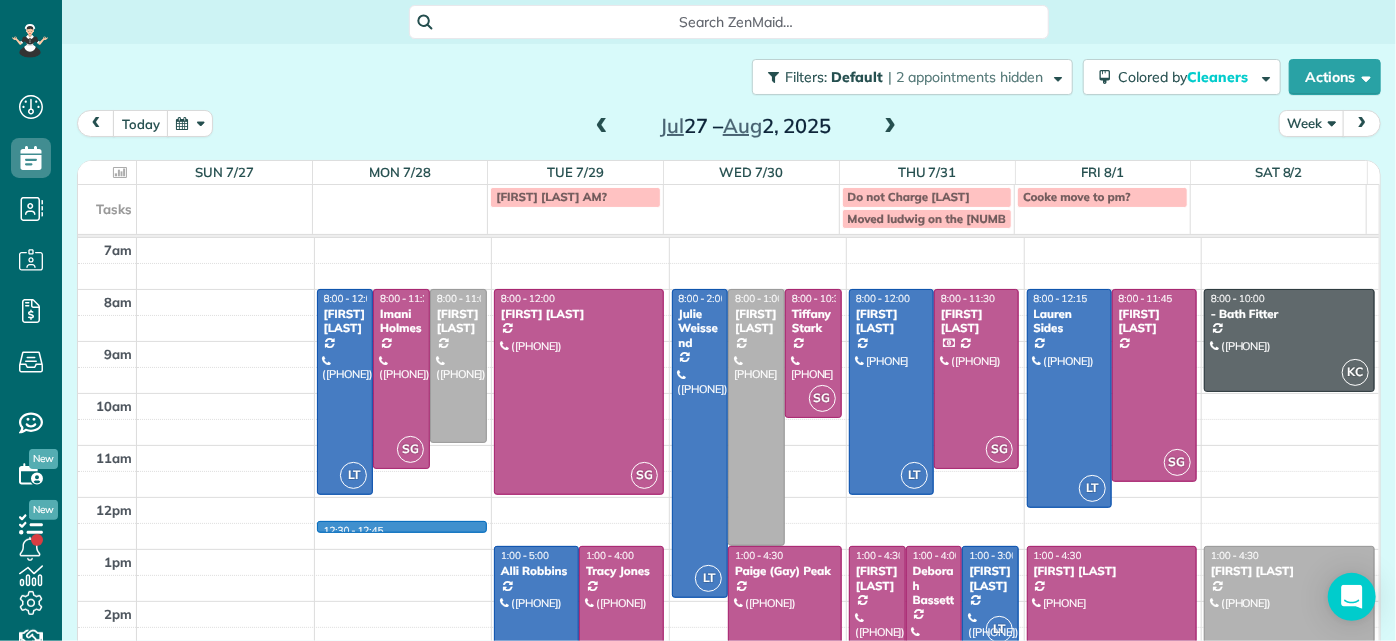 click on "7am 8am 9am 10am 11am 12pm 1pm 2pm 3pm 4pm 5pm 12:30 - 12:45 LT 8:00 - 12:00 John Behen (804) 378-1167 11918 Nevis Drive Midlothian, VA 23114 SG 8:00 - 11:30 Imani Holmes (804) 245-9696 2816 North Avenue Richmond, VA 23222 8:00 - 11:00 Peggy Partridge (804) 360-8577 12048 Foxfield Circle Richmond, VA 23233 SG 8:00 - 12:00 Bryan Killian (804) 337-0336 7730 Belmont Stakes Drive Midlothian, VA 23112 LT 1:00 - 5:00 Alli Robbins (651) 792-6217 2410 Bryan Park Avenue Richmond, VA 23228 SG 1:00 - 4:00 Tracy Jones (703) 231-6094 301 Virginia Street Richmond, VA 23219 LT 8:00 - 2:00 Julie Weissend (804) 370-8320 2710 Monument Avenue Richmond, VA 23220 8:00 - 1:00 Elizabeth Outka (804) 318-7494 3800 Darby Drive Midlothian, VA 23113 SG 8:00 - 10:30 Tiffany Stark (804) 855-7663 12351 Dutton Road Midlothian, VA 23113 SG 1:00 - 4:30 Paige (Gay) Peak (804) 319-5916 1017 Horsepen Road Richmond, VA 23229 LT 8:00 - 12:00 Katie Fraker (603) 781-1667 2805 Glen Gary Drive Richmond, VA 23233 SG 8:00 - 11:30 Mary Spencer SG SG LT" at bounding box center (728, 523) 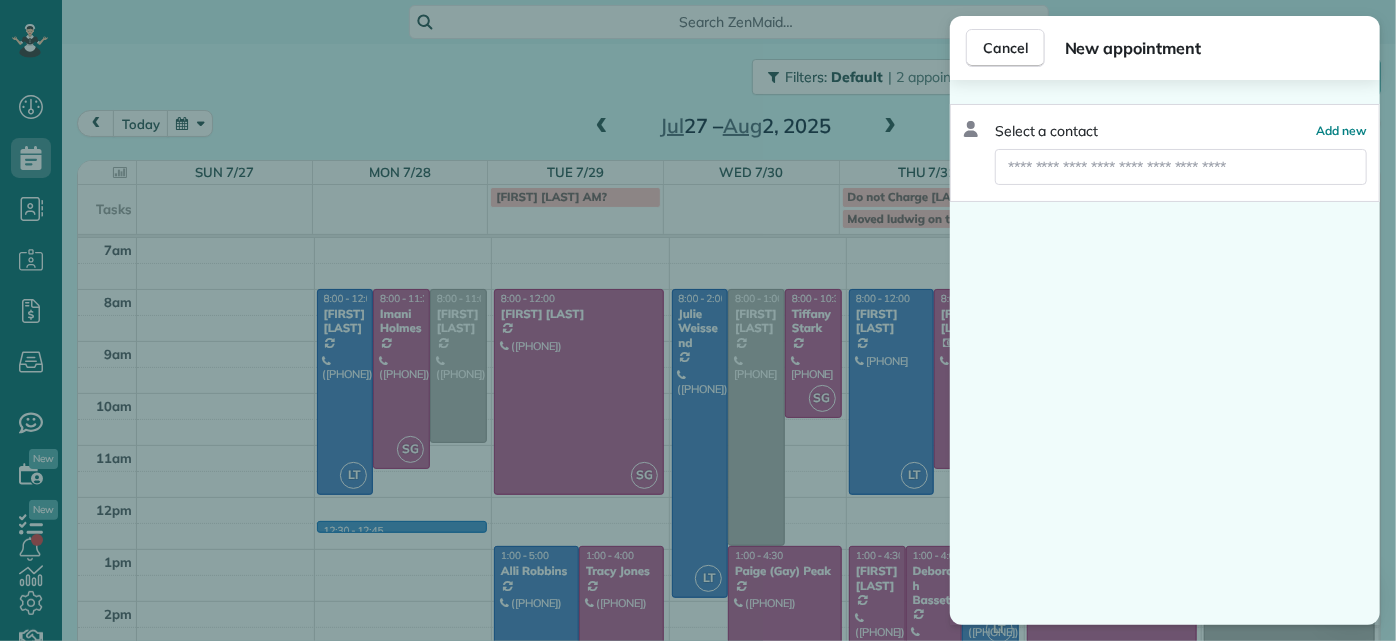 click on "Cancel New appointment Select a contact Add new" at bounding box center (698, 320) 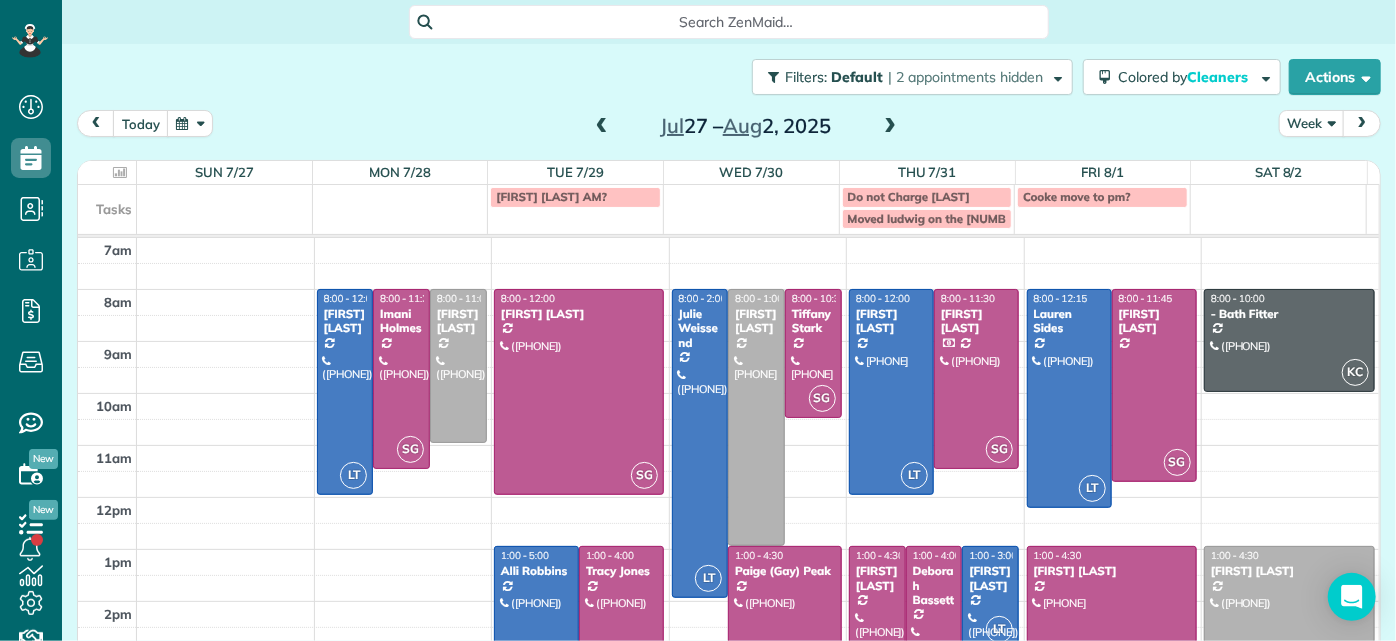 click on "7am 8am 9am 10am 11am 12pm 1pm 2pm 3pm 4pm 5pm LT 8:00 - 12:00 John Behen (804) 378-1167 11918 Nevis Drive Midlothian, VA 23114 SG 8:00 - 11:30 Imani Holmes (804) 245-9696 2816 North Avenue Richmond, VA 23222 8:00 - 11:00 Peggy Partridge (804) 360-8577 12048 Foxfield Circle Richmond, VA 23233 SG 8:00 - 12:00 Bryan Killian (804) 337-0336 7730 Belmont Stakes Drive Midlothian, VA 23112 LT 1:00 - 5:00 Alli Robbins (651) 792-6217 2410 Bryan Park Avenue Richmond, VA 23228 SG 1:00 - 4:00 Tracy Jones (703) 231-6094 301 Virginia Street Richmond, VA 23219 LT 8:00 - 2:00 Julie Weissend (804) 370-8320 2710 Monument Avenue Richmond, VA 23220 8:00 - 1:00 Elizabeth Outka (804) 318-7494 3800 Darby Drive Midlothian, VA 23113 SG 8:00 - 10:30 Tiffany Stark (804) 855-7663 12351 Dutton Road Midlothian, VA 23113 SG 1:00 - 4:30 Paige (Gay) Peak (804) 319-5916 1017 Horsepen Road Richmond, VA 23229 LT 8:00 - 12:00 Katie Fraker (603) 781-1667 2805 Glen Gary Drive Richmond, VA 23233 SG 8:00 - 11:30 Mary Spencer (804) 740-7913 SG SG LT" at bounding box center [728, 523] 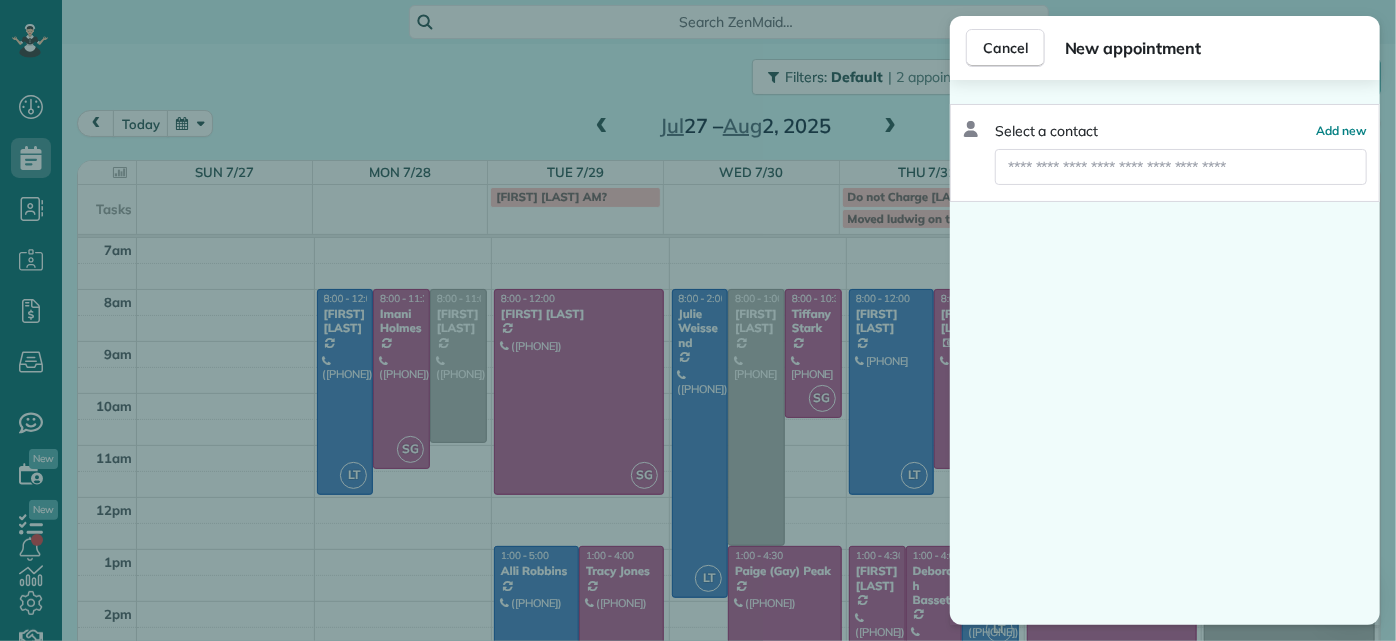 click on "Cancel New appointment Select a contact Add new" at bounding box center [698, 320] 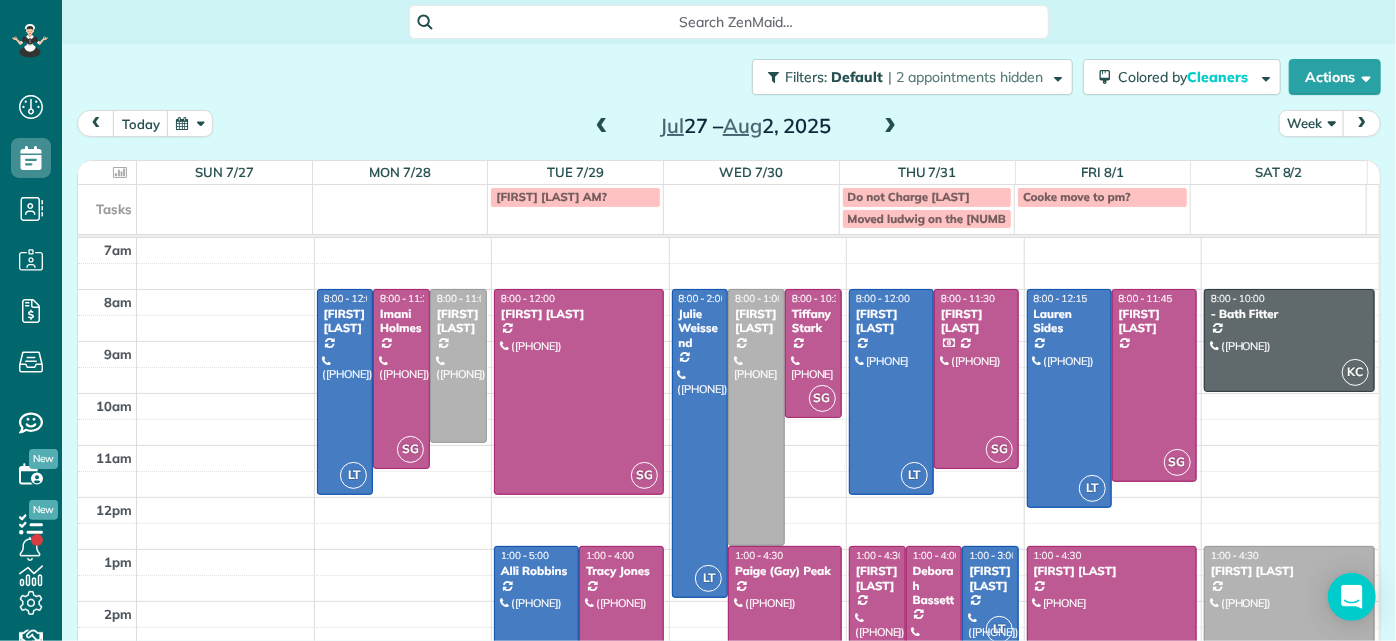 click on "7am 8am 9am 10am 11am 12pm 1pm 2pm 3pm 4pm 5pm LT 8:00 - 12:00 John Behen (804) 378-1167 11918 Nevis Drive Midlothian, VA 23114 SG 8:00 - 11:30 Imani Holmes (804) 245-9696 2816 North Avenue Richmond, VA 23222 8:00 - 11:00 Peggy Partridge (804) 360-8577 12048 Foxfield Circle Richmond, VA 23233 SG 8:00 - 12:00 Bryan Killian (804) 337-0336 7730 Belmont Stakes Drive Midlothian, VA 23112 LT 1:00 - 5:00 Alli Robbins (651) 792-6217 2410 Bryan Park Avenue Richmond, VA 23228 SG 1:00 - 4:00 Tracy Jones (703) 231-6094 301 Virginia Street Richmond, VA 23219 LT 8:00 - 2:00 Julie Weissend (804) 370-8320 2710 Monument Avenue Richmond, VA 23220 8:00 - 1:00 Elizabeth Outka (804) 318-7494 3800 Darby Drive Midlothian, VA 23113 SG 8:00 - 10:30 Tiffany Stark (804) 855-7663 12351 Dutton Road Midlothian, VA 23113 SG 1:00 - 4:30 Paige (Gay) Peak (804) 319-5916 1017 Horsepen Road Richmond, VA 23229 LT 8:00 - 12:00 Katie Fraker (603) 781-1667 2805 Glen Gary Drive Richmond, VA 23233 SG 8:00 - 11:30 Mary Spencer (804) 740-7913 SG SG LT" at bounding box center [728, 523] 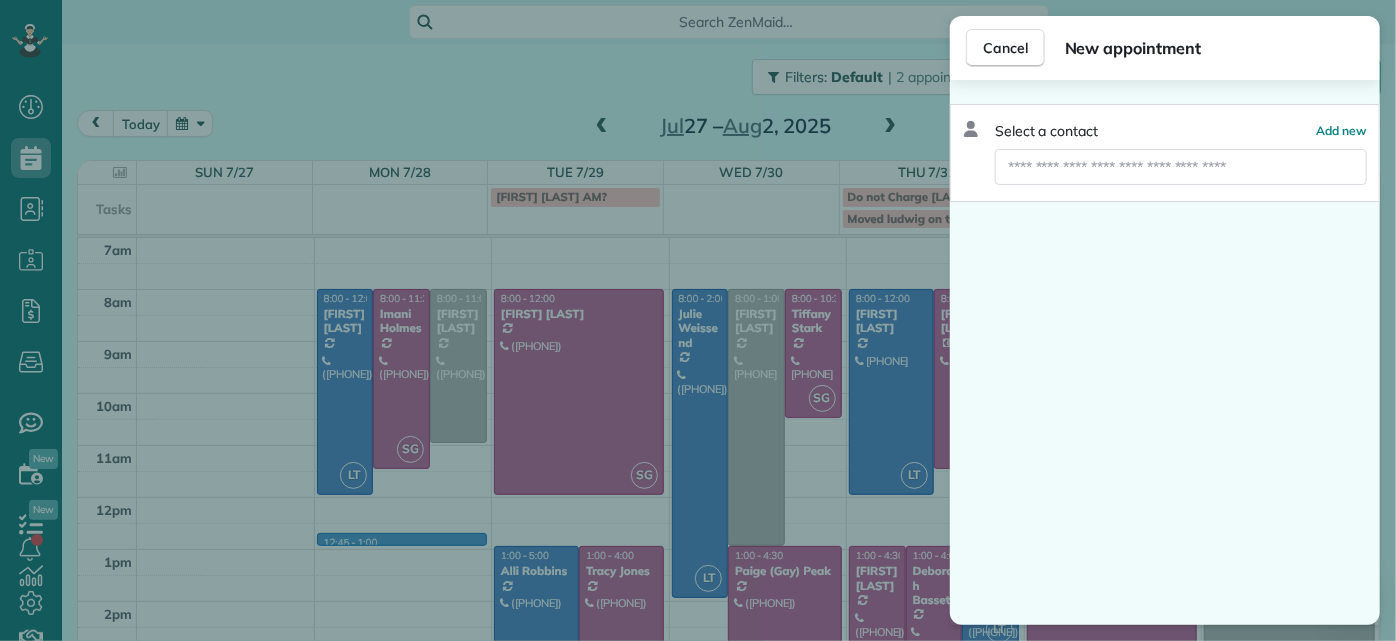 click on "Cancel New appointment Select a contact Add new" at bounding box center [698, 320] 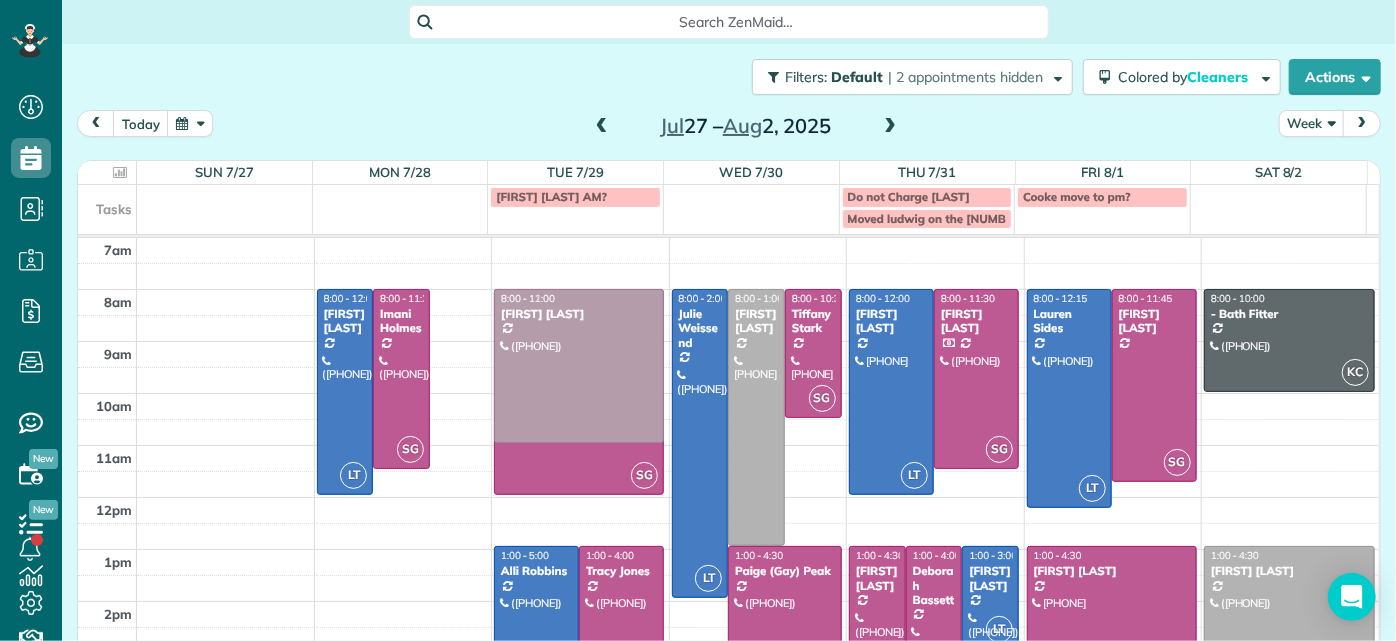 drag, startPoint x: 443, startPoint y: 343, endPoint x: 536, endPoint y: 343, distance: 93 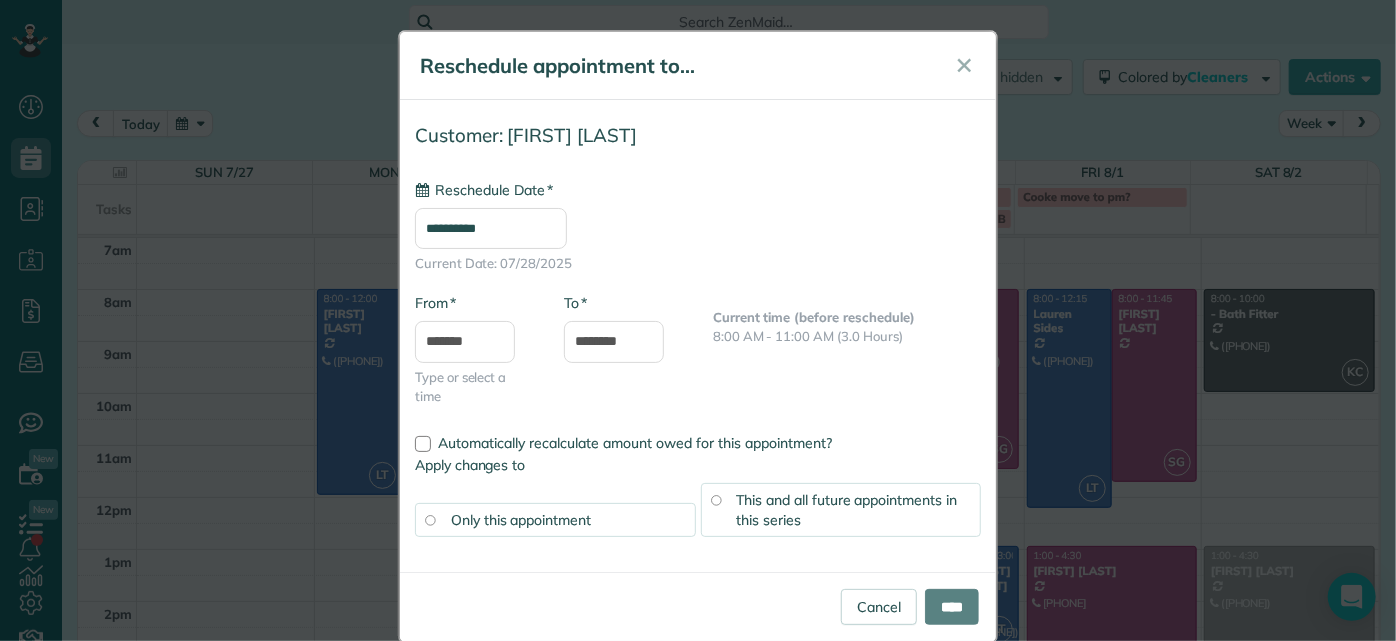 type on "**********" 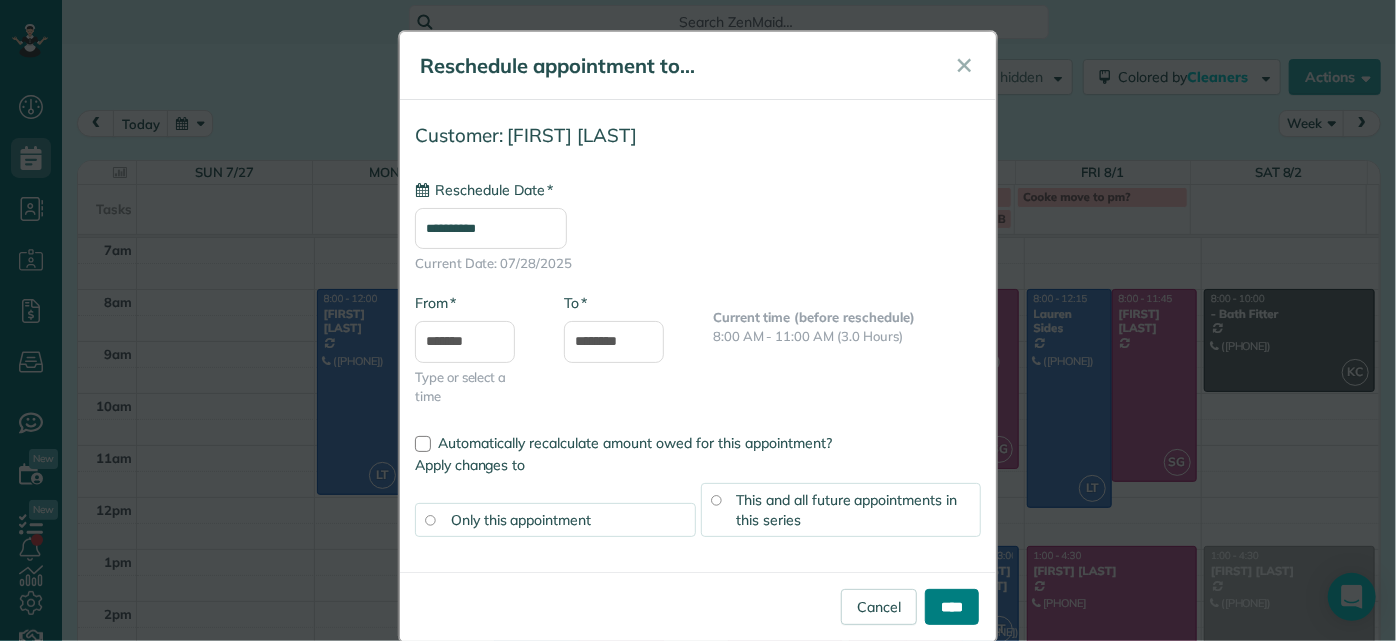 click on "****" at bounding box center [952, 607] 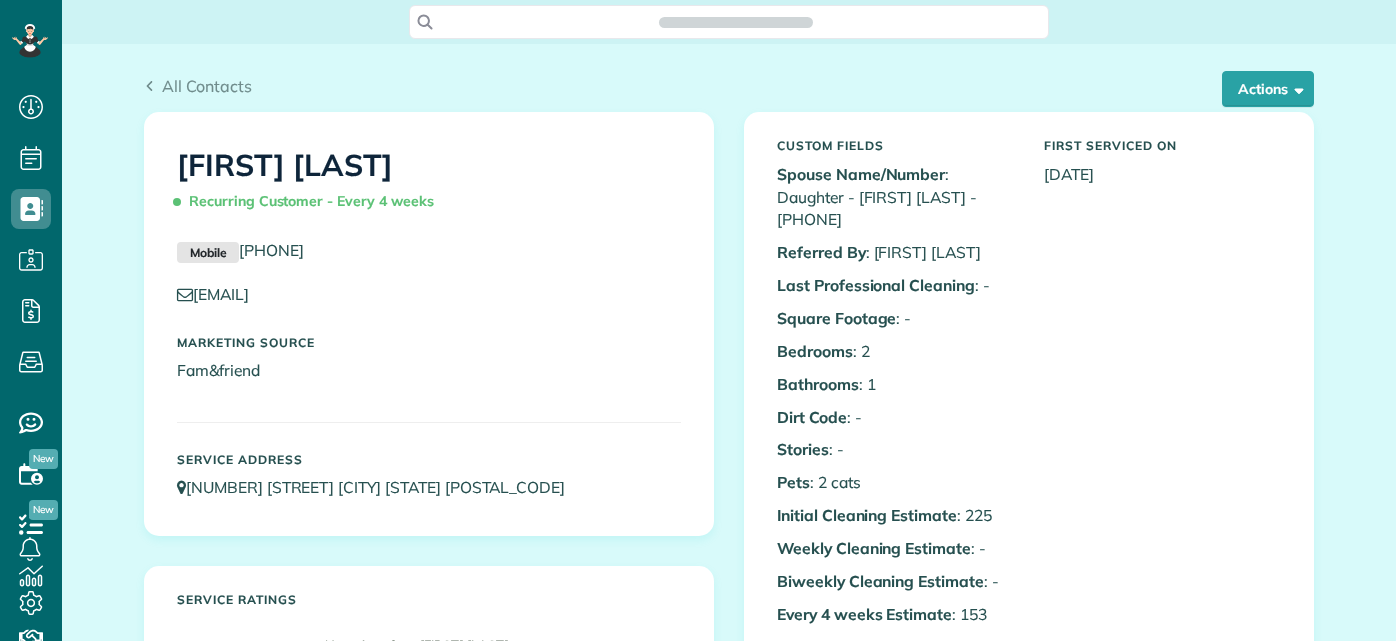 scroll, scrollTop: 0, scrollLeft: 0, axis: both 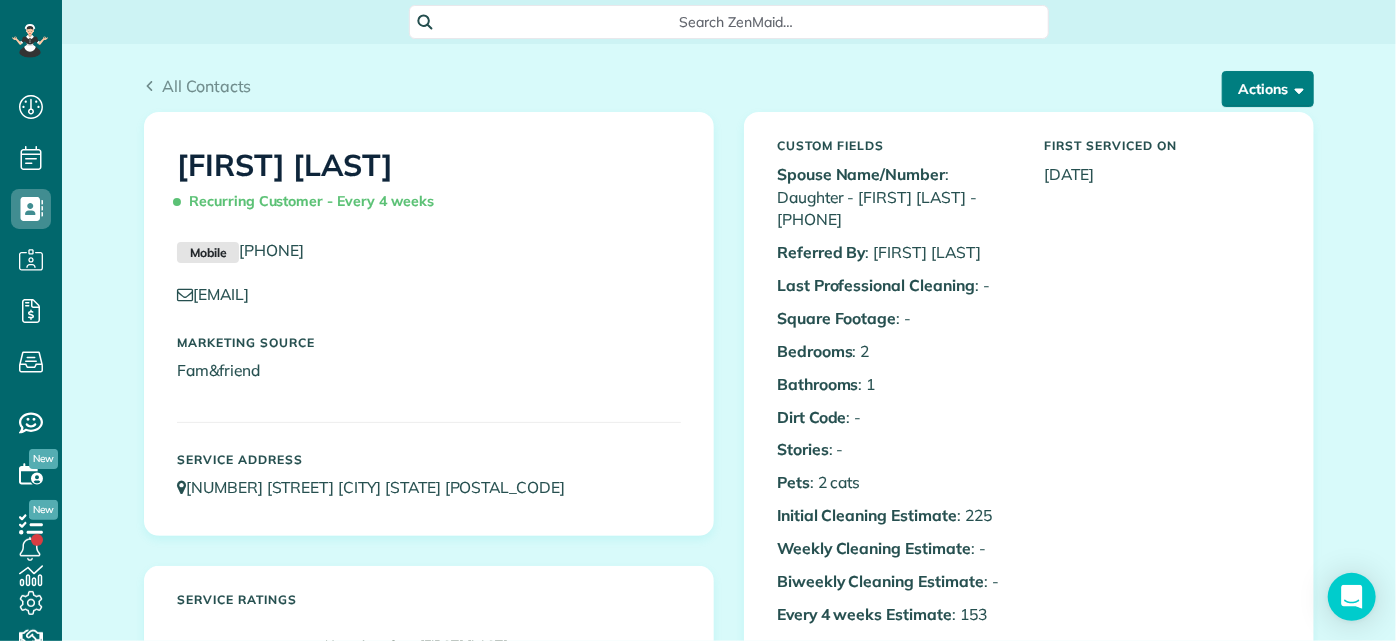 click on "Actions" at bounding box center (1268, 89) 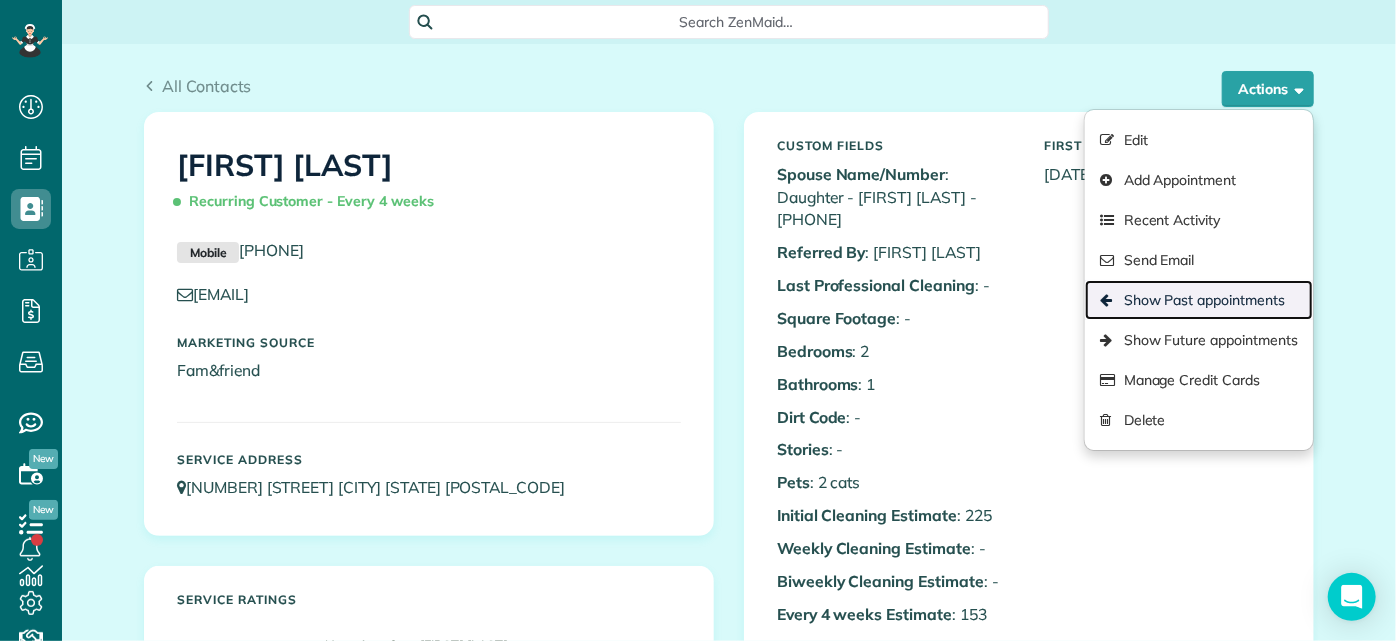 click on "Show Past appointments" at bounding box center [1199, 300] 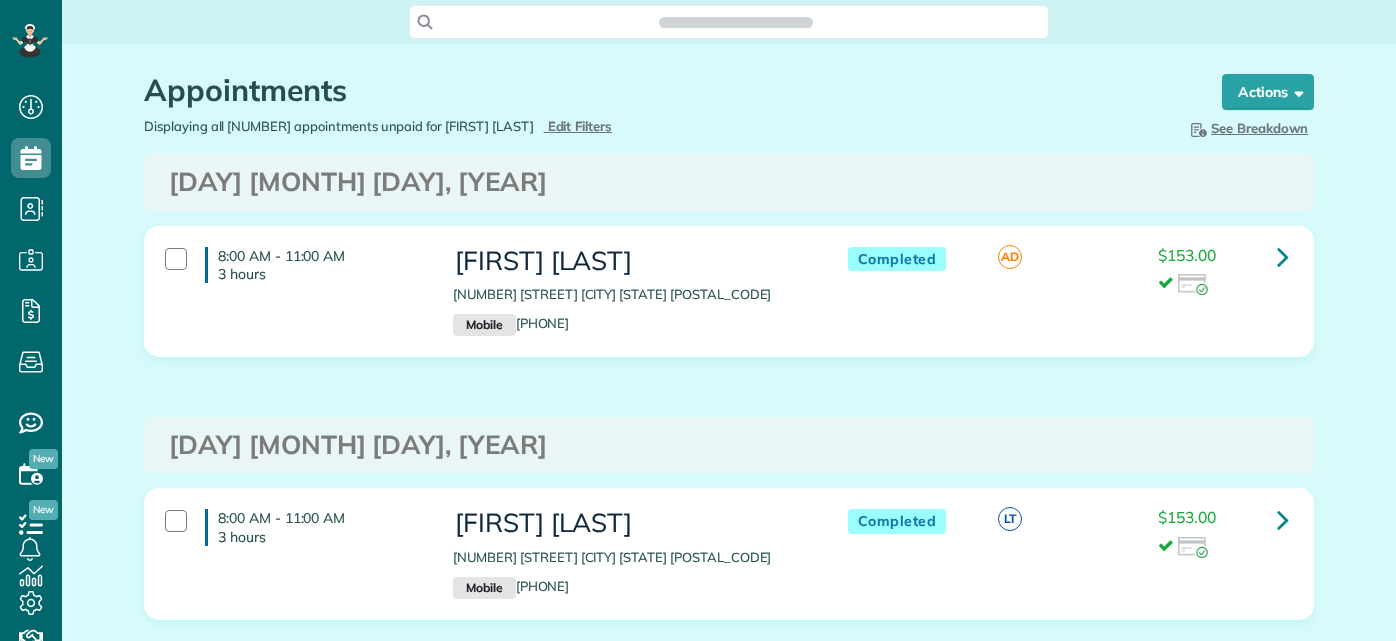 scroll, scrollTop: 0, scrollLeft: 0, axis: both 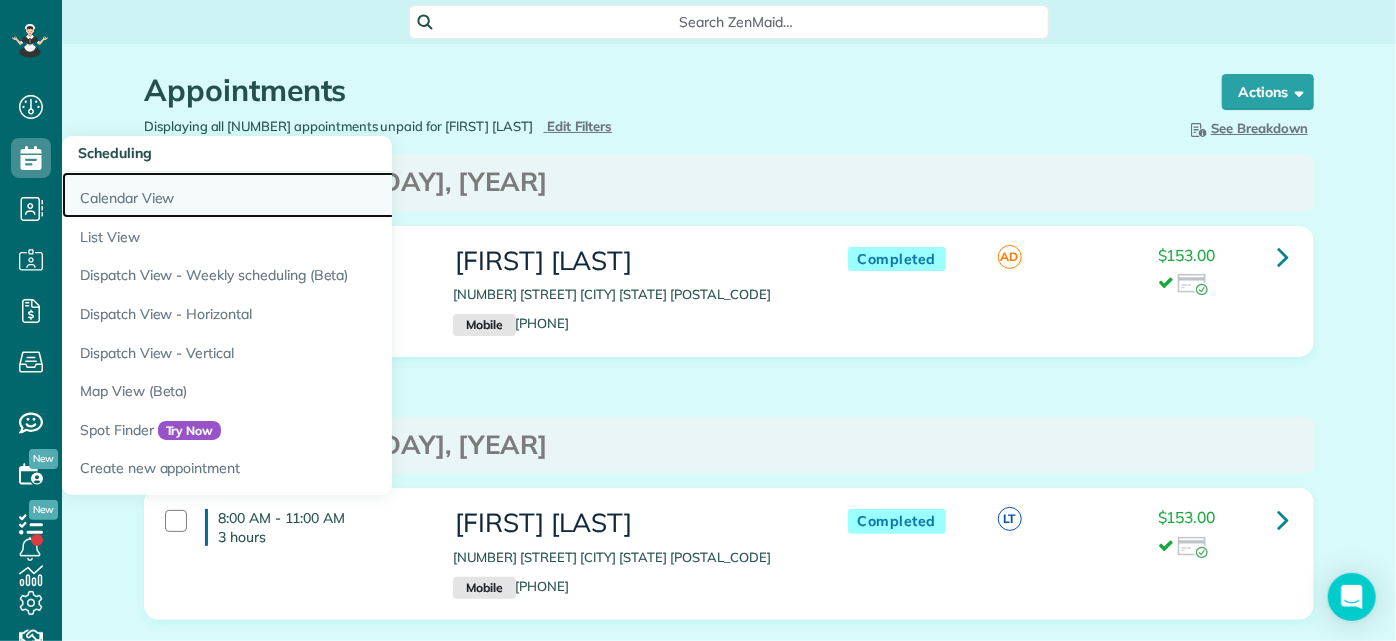 click on "Calendar View" at bounding box center [312, 195] 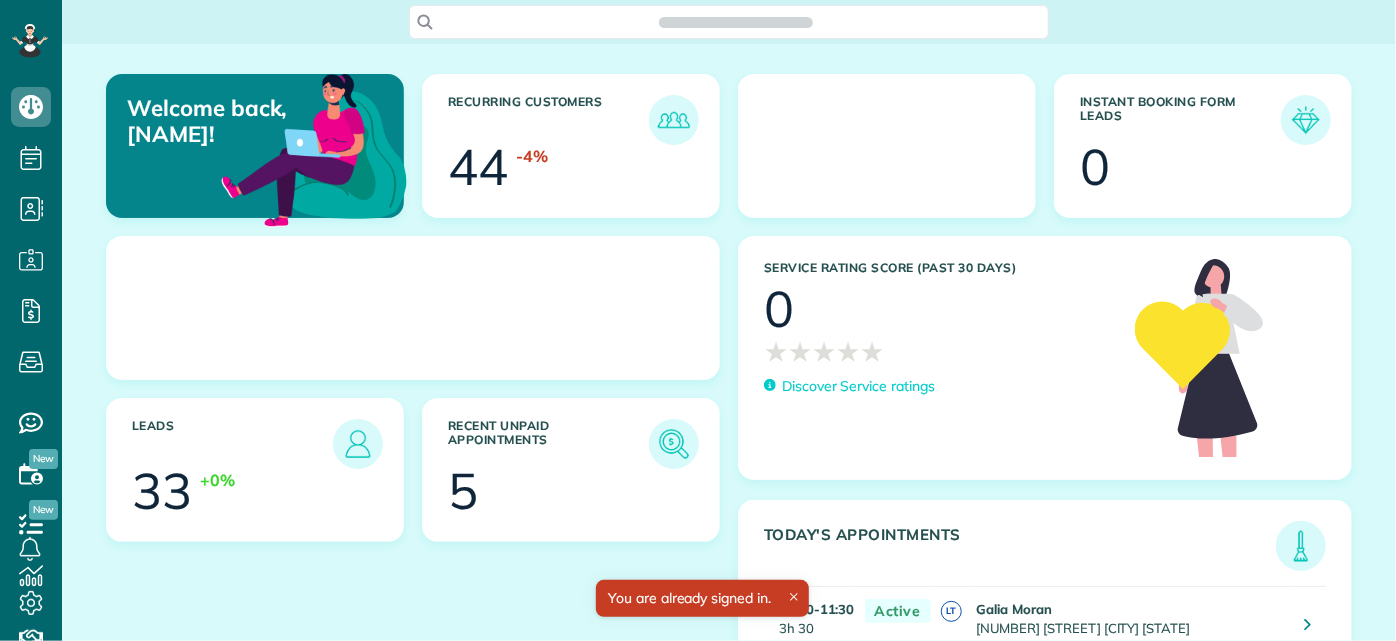 scroll, scrollTop: 641, scrollLeft: 62, axis: both 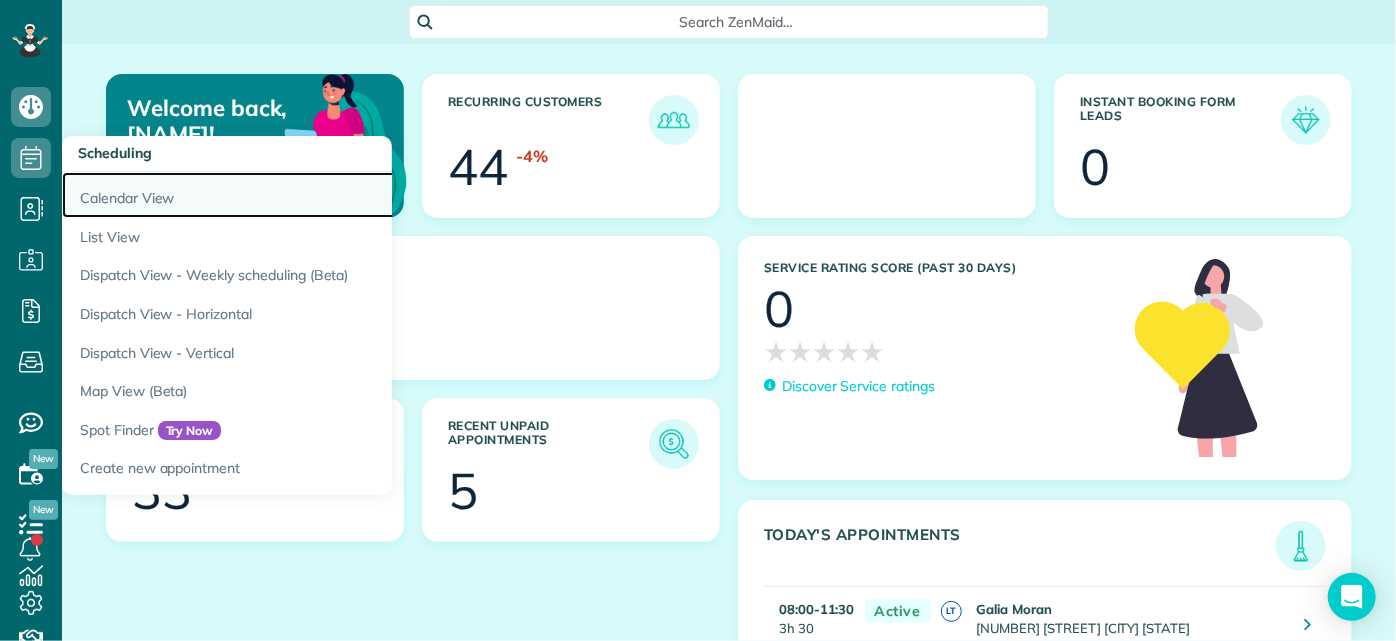 click on "Calendar View" at bounding box center [312, 195] 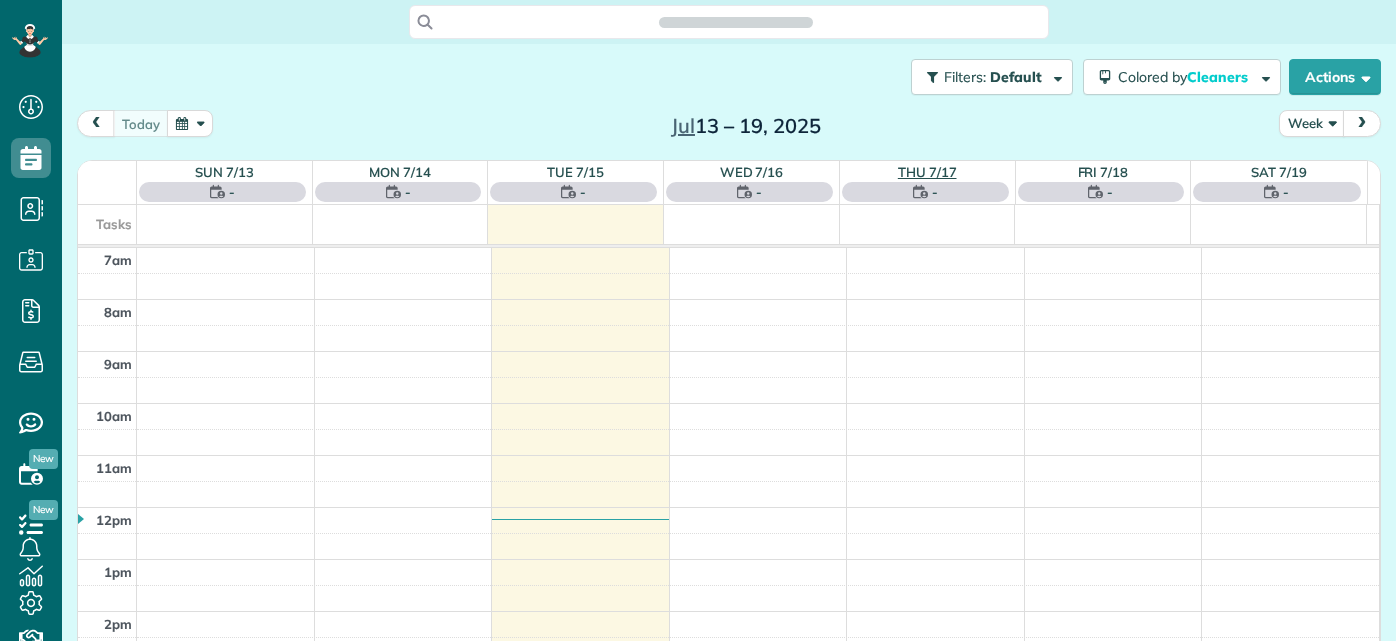 scroll, scrollTop: 0, scrollLeft: 0, axis: both 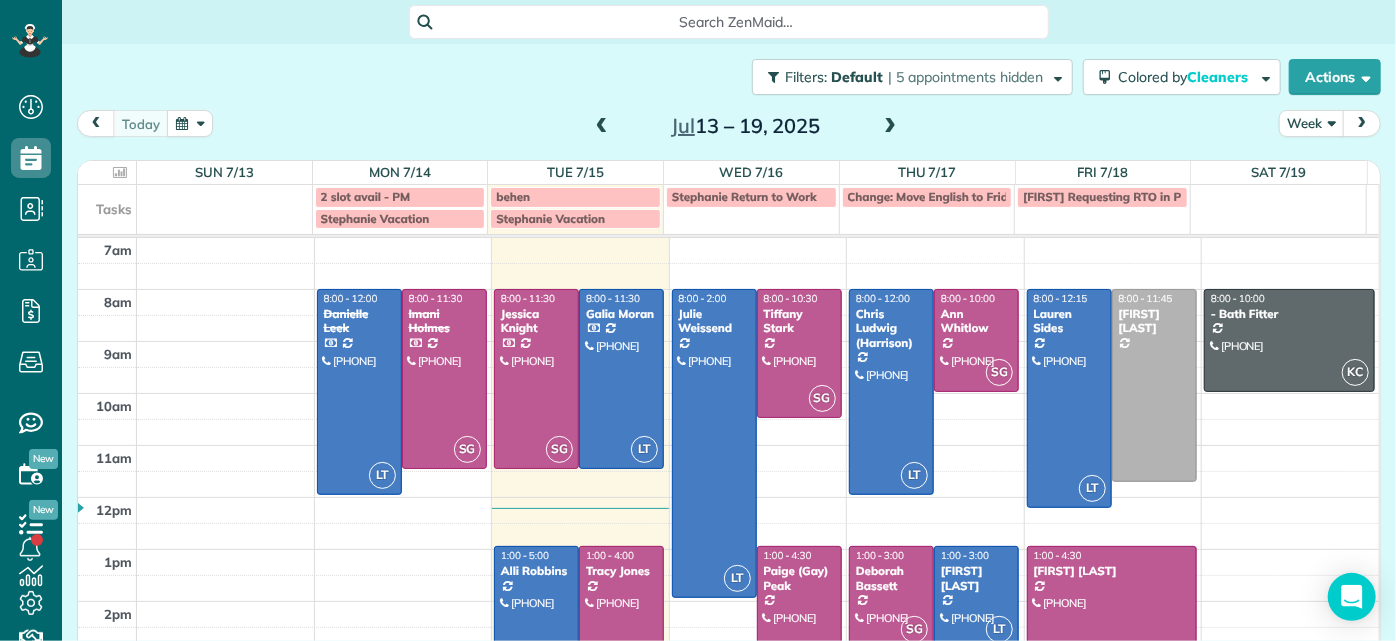 click at bounding box center (890, 127) 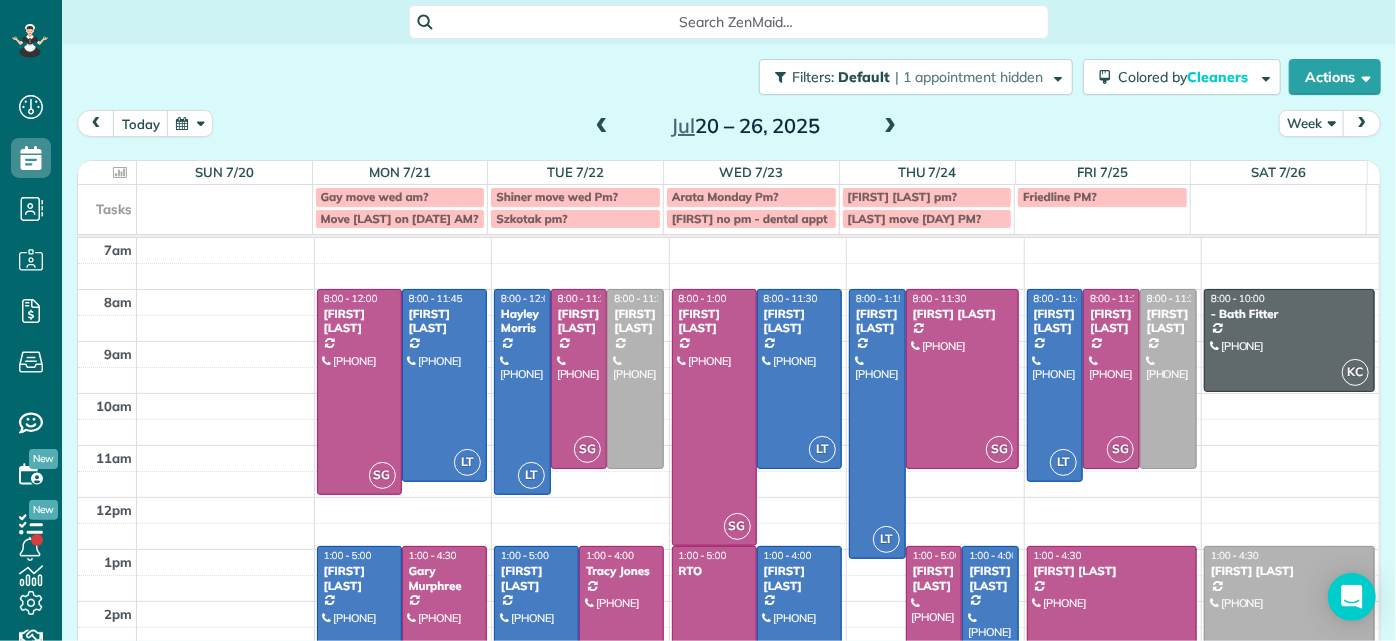 click at bounding box center [890, 127] 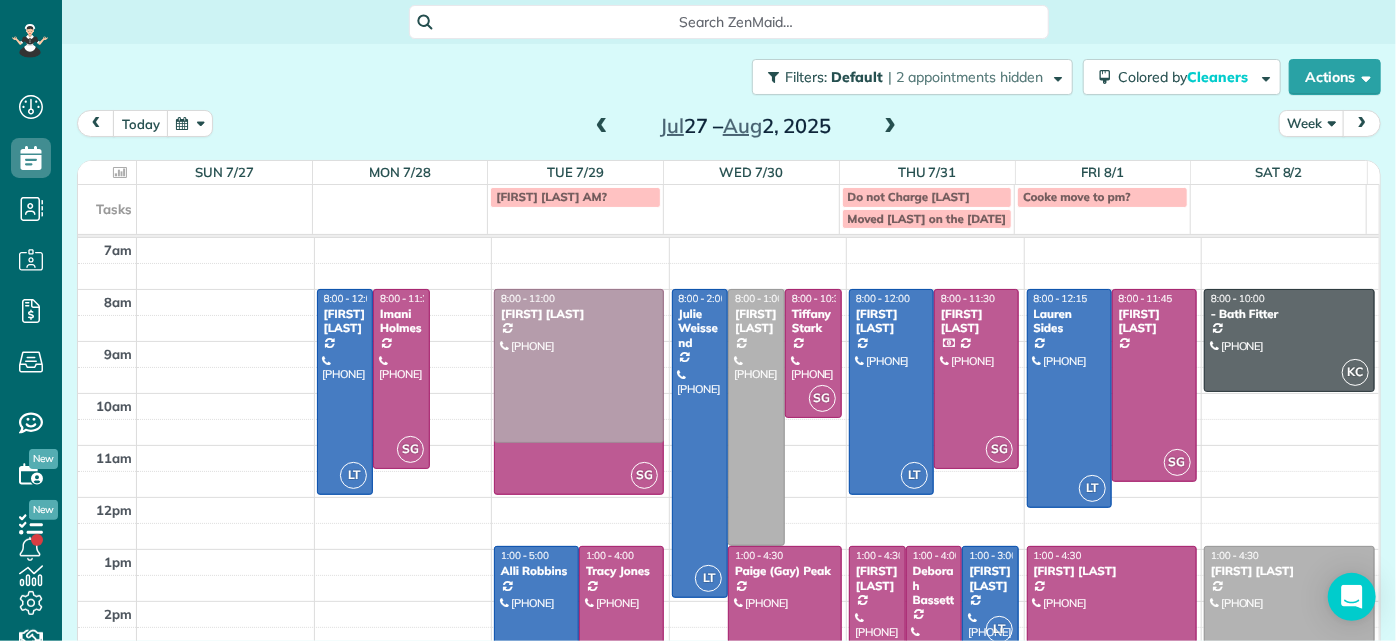 drag, startPoint x: 461, startPoint y: 369, endPoint x: 555, endPoint y: 365, distance: 94.08507 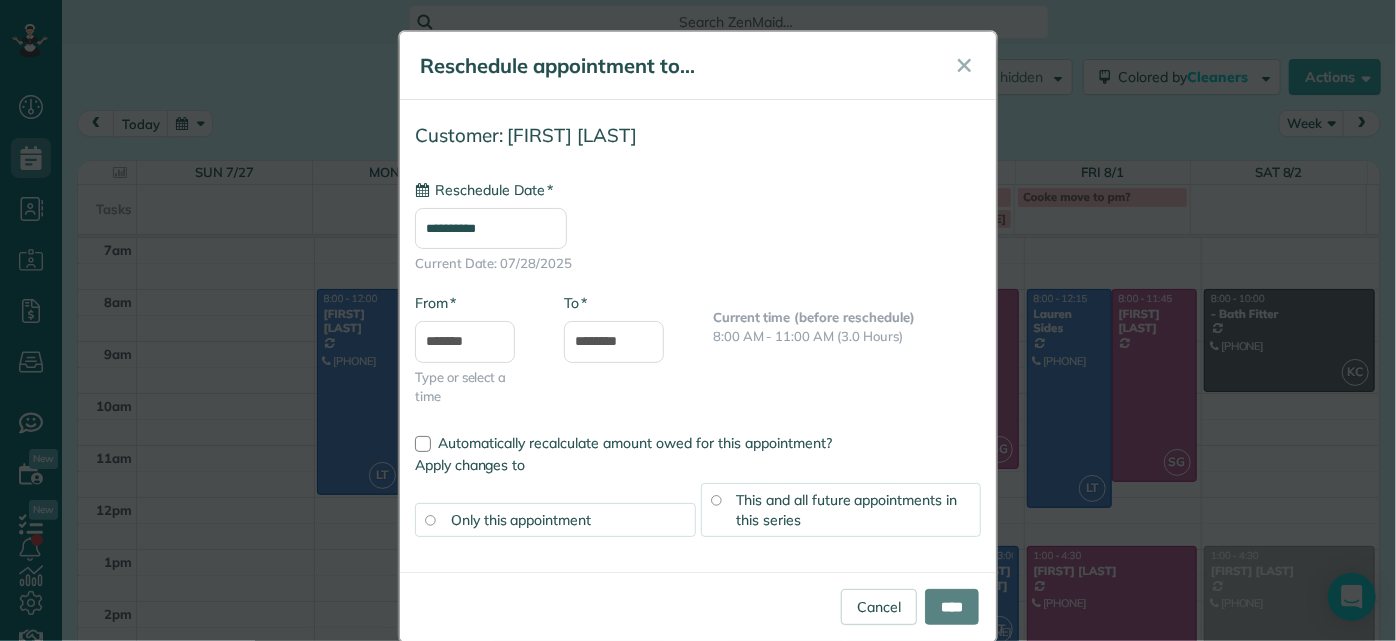 type on "**********" 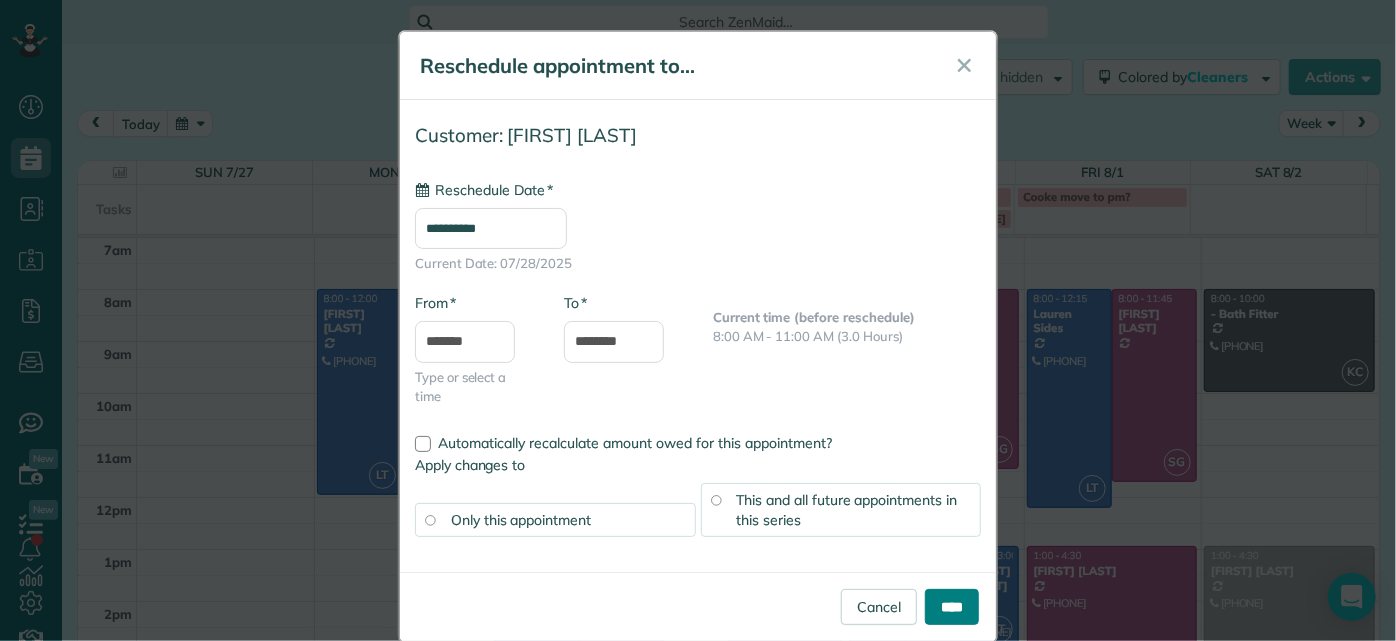 click on "****" at bounding box center (952, 607) 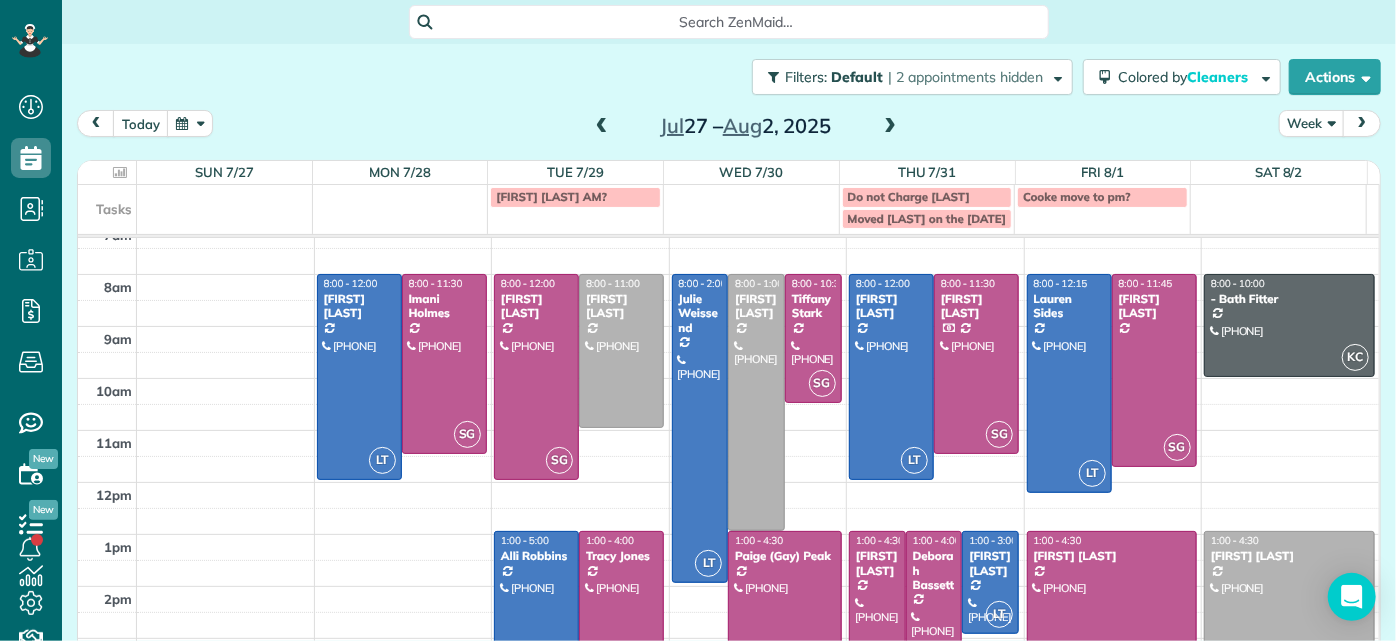 scroll, scrollTop: 0, scrollLeft: 0, axis: both 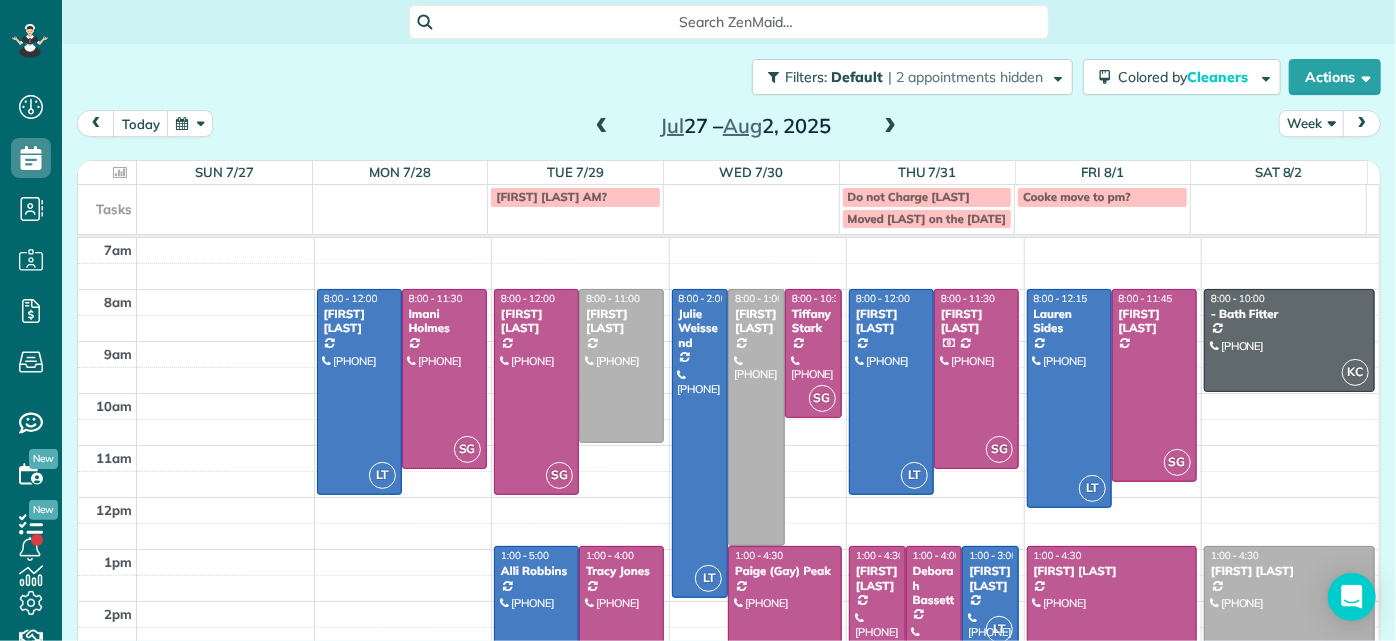 click at bounding box center [602, 127] 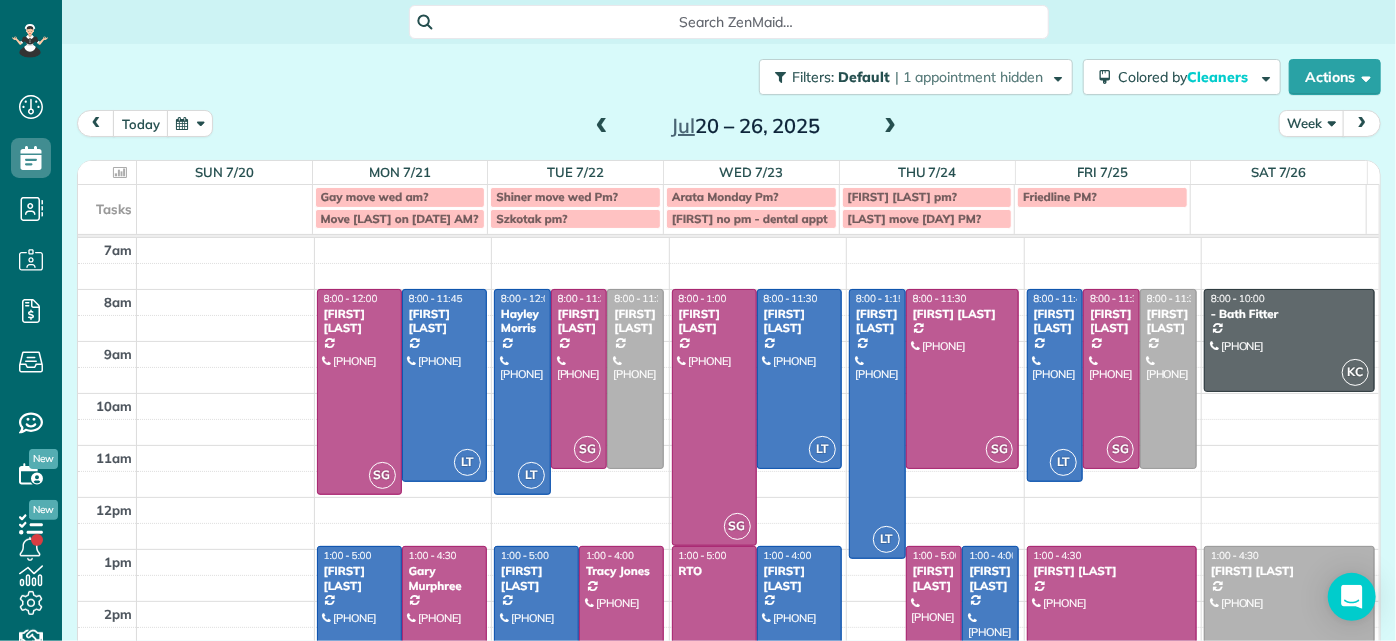 click on "Michell welch pm?" at bounding box center (927, 197) 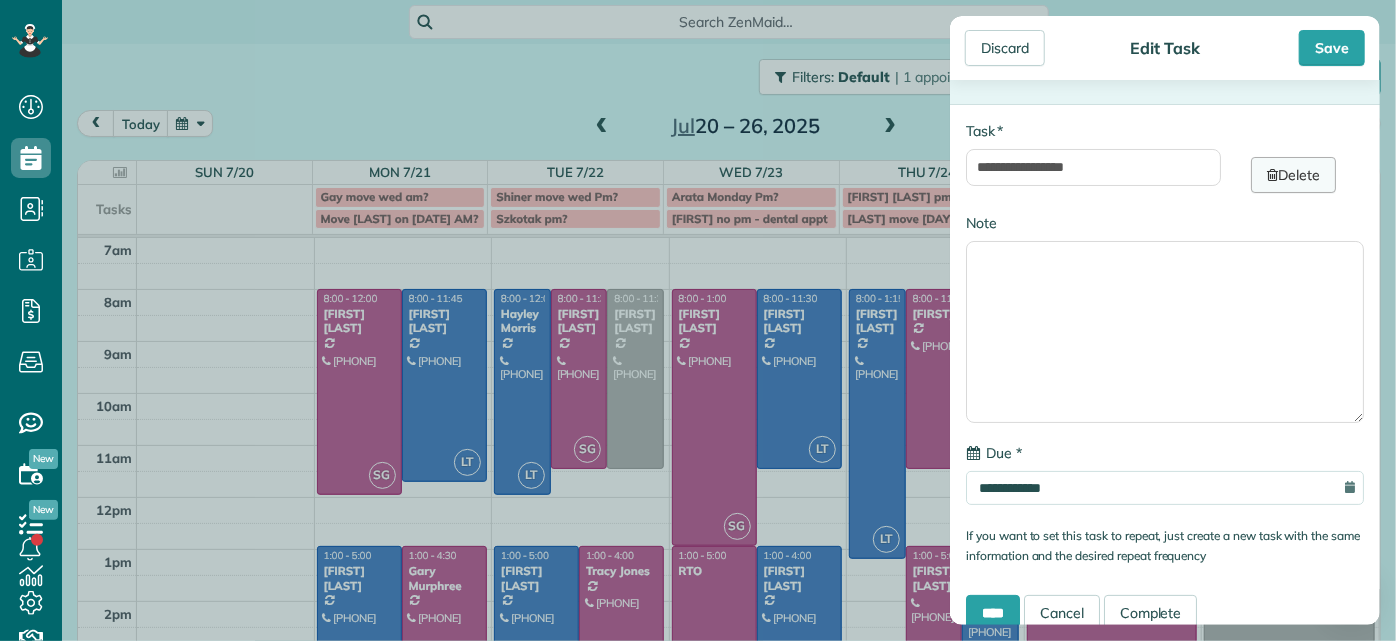 click on "Delete" at bounding box center (1293, 175) 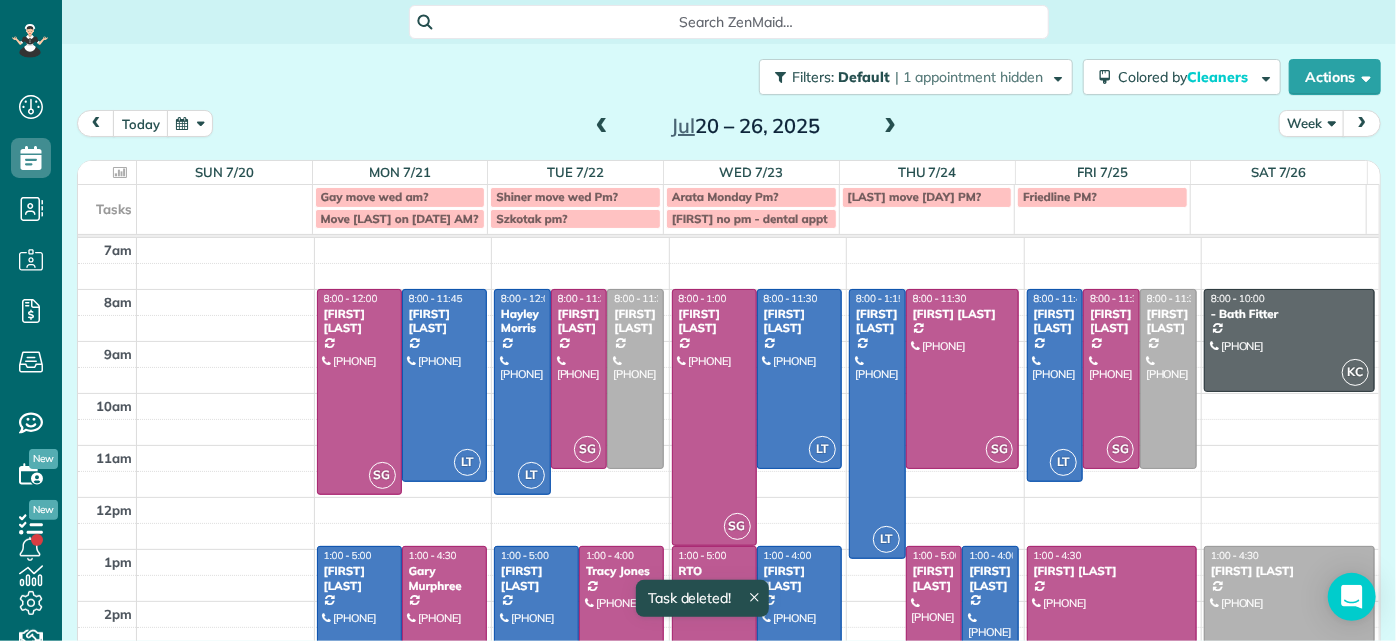 click at bounding box center [890, 127] 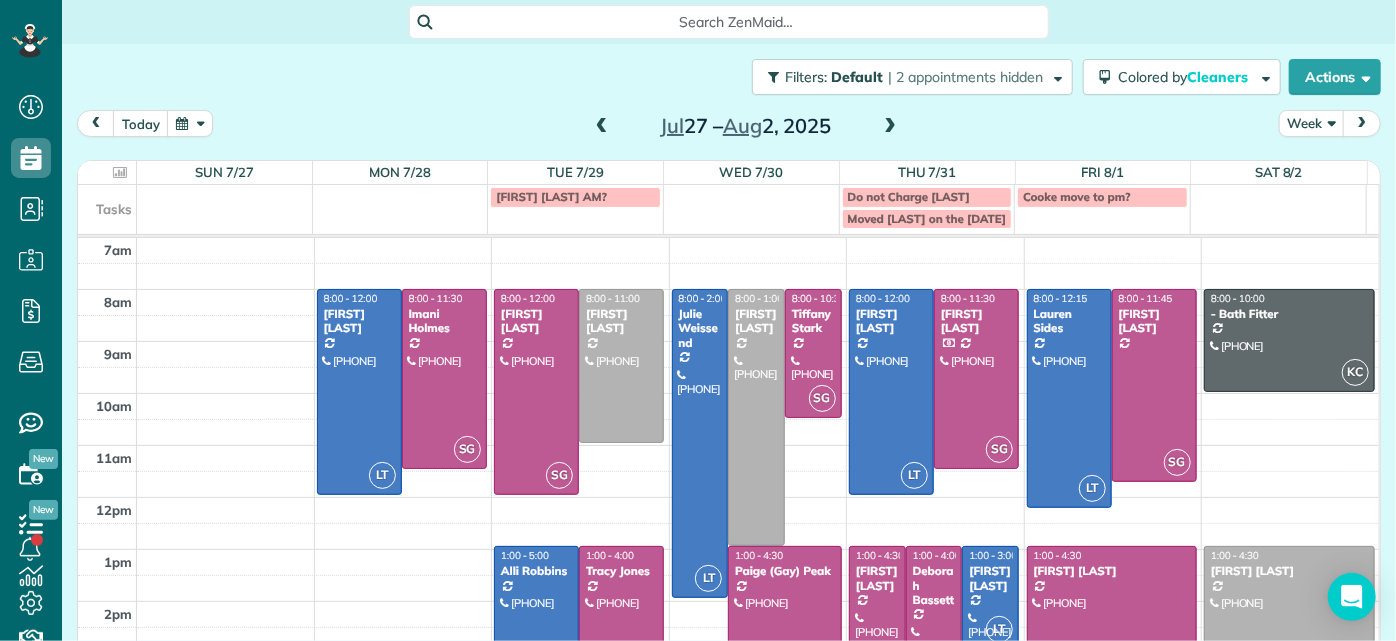 click on "Michelle welch AM?" at bounding box center [551, 196] 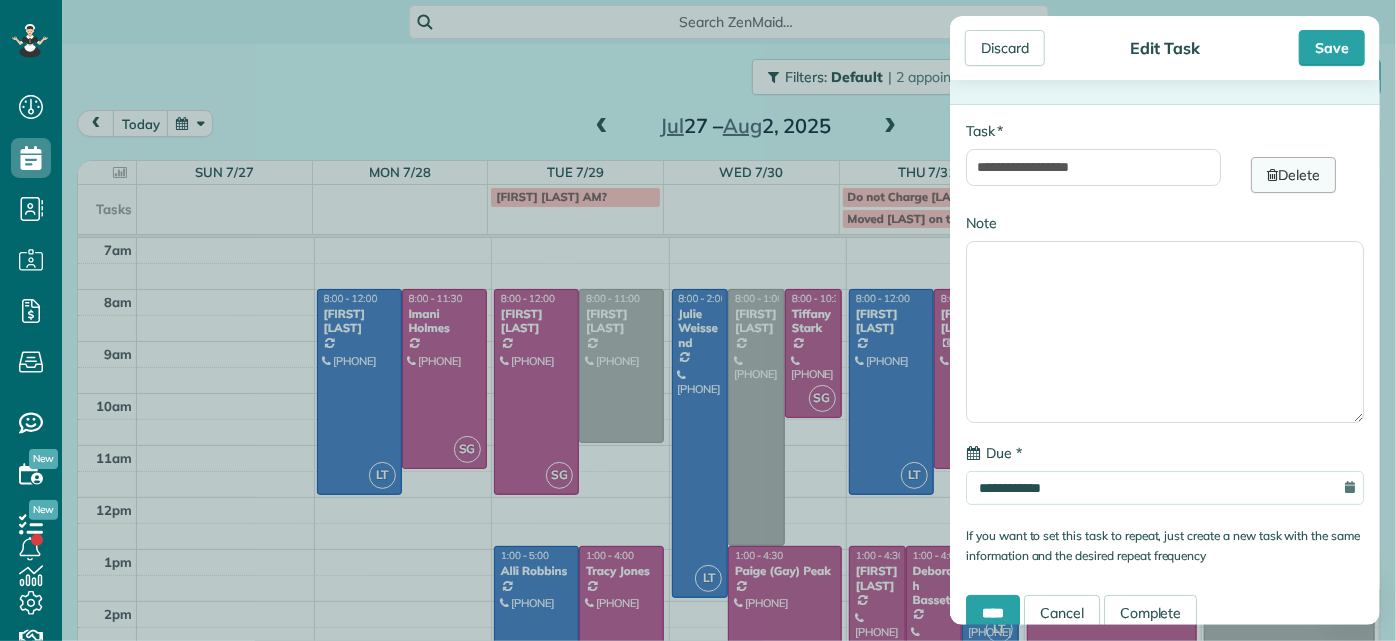 click on "Delete" at bounding box center (1293, 175) 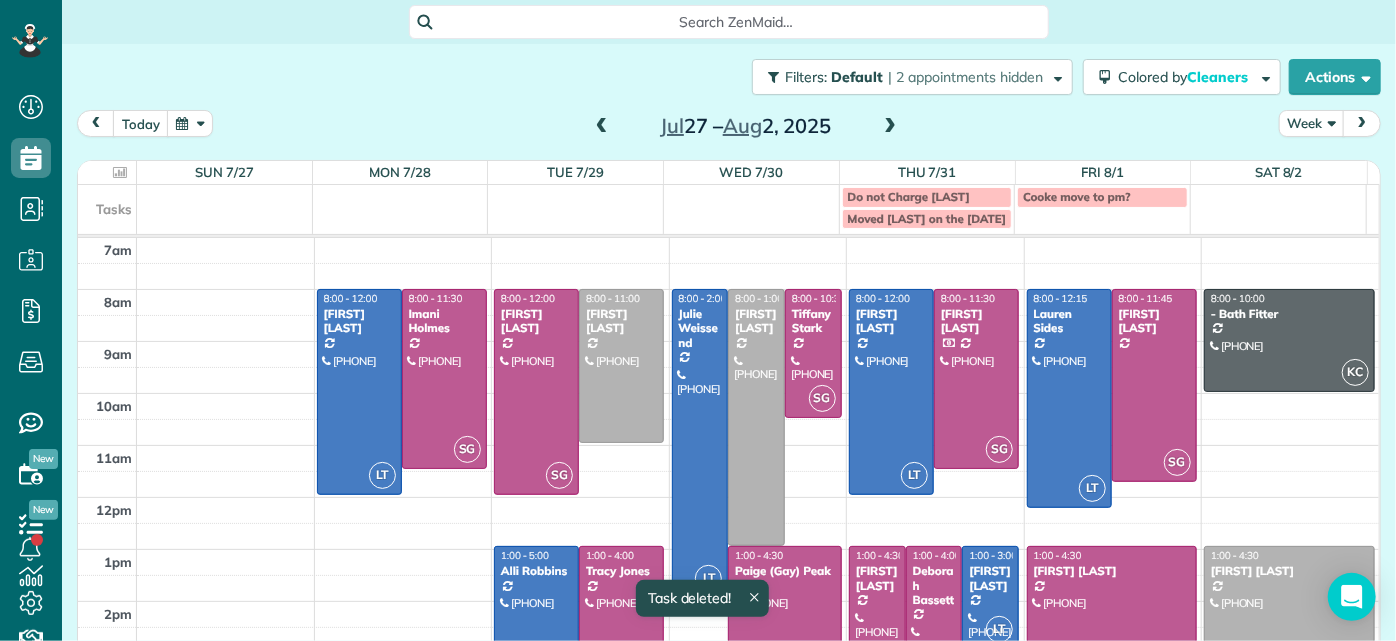 click on "7am 8am 9am 10am 11am 12pm 1pm 2pm 3pm 4pm 5pm LT 8:00 - 12:00 [PERSON] [PHONE] [NUMBER] [STREET] [CITY], [STATE] [POSTAL_CODE] SG 8:00 - 11:30 [PERSON] [PHONE] [NUMBER] [STREET] [CITY], [STATE] [POSTAL_CODE] SG 8:00 - 12:00 [PERSON] [PHONE] [NUMBER] [STREET] [CITY], [STATE] [POSTAL_CODE] 8:00 - 11:00 [PERSON] [PHONE] [NUMBER] [STREET] [CITY], [STATE] [POSTAL_CODE] LT 1:00 - 5:00 [PERSON] [PHONE] [NUMBER] [STREET] [CITY], [STATE] [POSTAL_CODE] SG 1:00 - 4:00 [PERSON] [PHONE] [NUMBER] [STREET] [CITY], [STATE] [POSTAL_CODE] LT 8:00 - 2:00 [PERSON] [PHONE] [NUMBER] [STREET] [CITY], [STATE] [POSTAL_CODE] 8:00 - 1:00 [PERSON] [PHONE] [NUMBER] [STREET] [CITY], [STATE] [POSTAL_CODE] SG 8:00 - 10:30 [PERSON] [PHONE] [NUMBER] [STREET] [CITY], [STATE] [POSTAL_CODE] SG 1:00 - 4:30 [PERSON] [PHONE] [NUMBER] [STREET] [CITY], [STATE] [POSTAL_CODE] LT 8:00 - 12:00 [PERSON] [PHONE] [NUMBER] [STREET] [CITY], [STATE] [POSTAL_CODE] SG 8:00 - 11:30 [PERSON] [PHONE] SG SG LT" at bounding box center (728, 523) 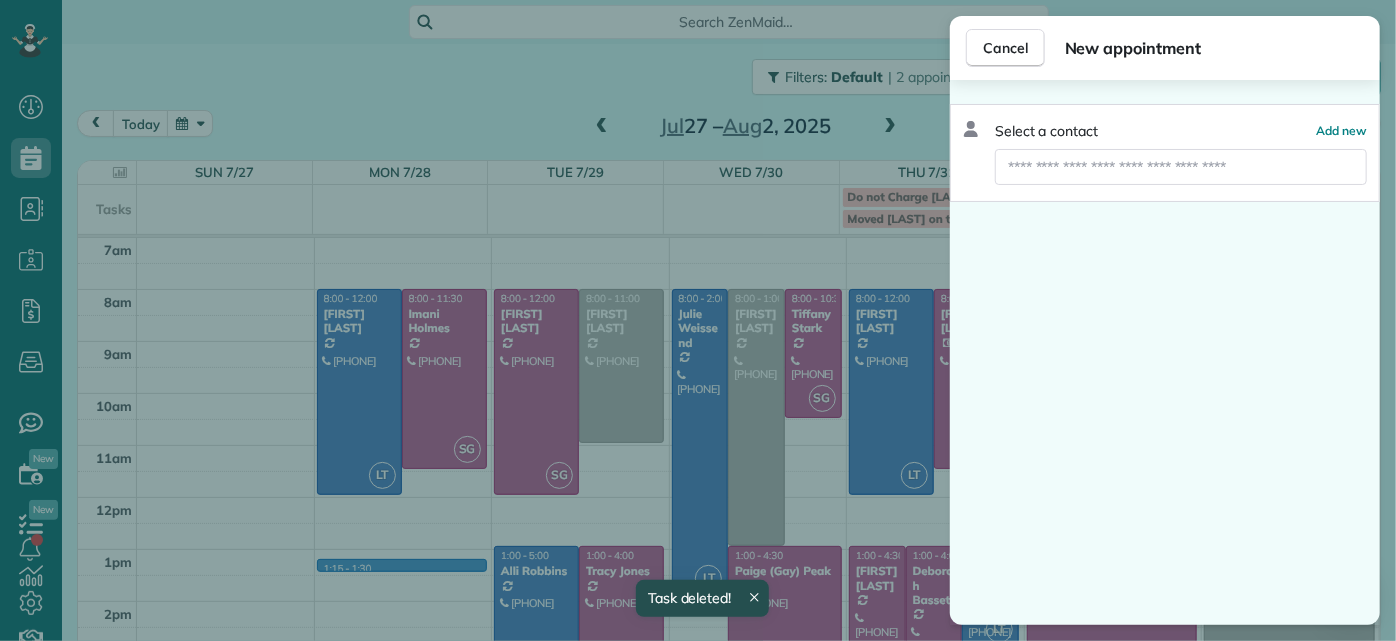 click on "Cancel New appointment Select a contact Add new" at bounding box center (698, 320) 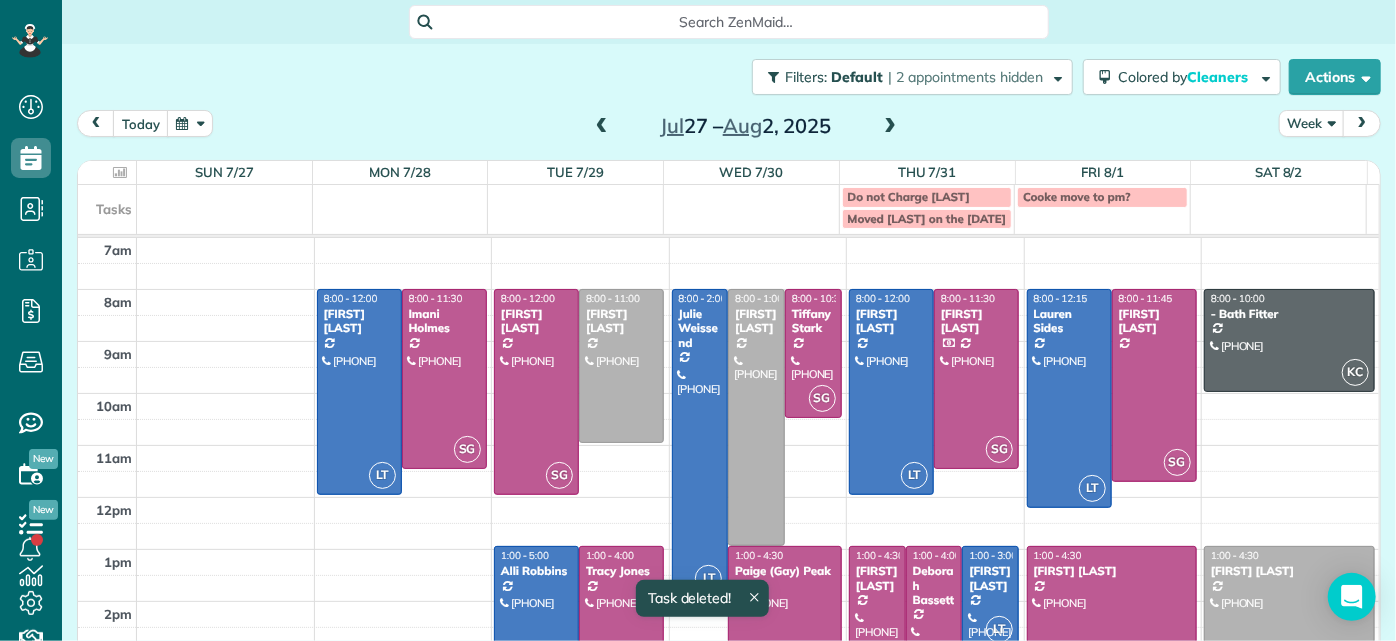click on "7am 8am 9am 10am 11am 12pm 1pm 2pm 3pm 4pm 5pm LT 8:00 - 12:00 [PERSON] [PHONE] [NUMBER] [STREET] [CITY], [STATE] [POSTAL_CODE] SG 8:00 - 11:30 [PERSON] [PHONE] [NUMBER] [STREET] [CITY], [STATE] [POSTAL_CODE] SG 8:00 - 12:00 [PERSON] [PHONE] [NUMBER] [STREET] [CITY], [STATE] [POSTAL_CODE] 8:00 - 11:00 [PERSON] [PHONE] [NUMBER] [STREET] [CITY], [STATE] [POSTAL_CODE] LT 1:00 - 5:00 [PERSON] [PHONE] [NUMBER] [STREET] [CITY], [STATE] [POSTAL_CODE] SG 1:00 - 4:00 [PERSON] [PHONE] [NUMBER] [STREET] [CITY], [STATE] [POSTAL_CODE] LT 8:00 - 2:00 [PERSON] [PHONE] [NUMBER] [STREET] [CITY], [STATE] [POSTAL_CODE] 8:00 - 1:00 [PERSON] [PHONE] [NUMBER] [STREET] [CITY], [STATE] [POSTAL_CODE] SG 8:00 - 10:30 [PERSON] [PHONE] [NUMBER] [STREET] [CITY], [STATE] [POSTAL_CODE] SG 1:00 - 4:30 [PERSON] [PHONE] [NUMBER] [STREET] [CITY], [STATE] [POSTAL_CODE] LT 8:00 - 12:00 [PERSON] [PHONE] [NUMBER] [STREET] [CITY], [STATE] [POSTAL_CODE] SG 8:00 - 11:30 [PERSON] [PHONE] SG SG LT" at bounding box center [728, 523] 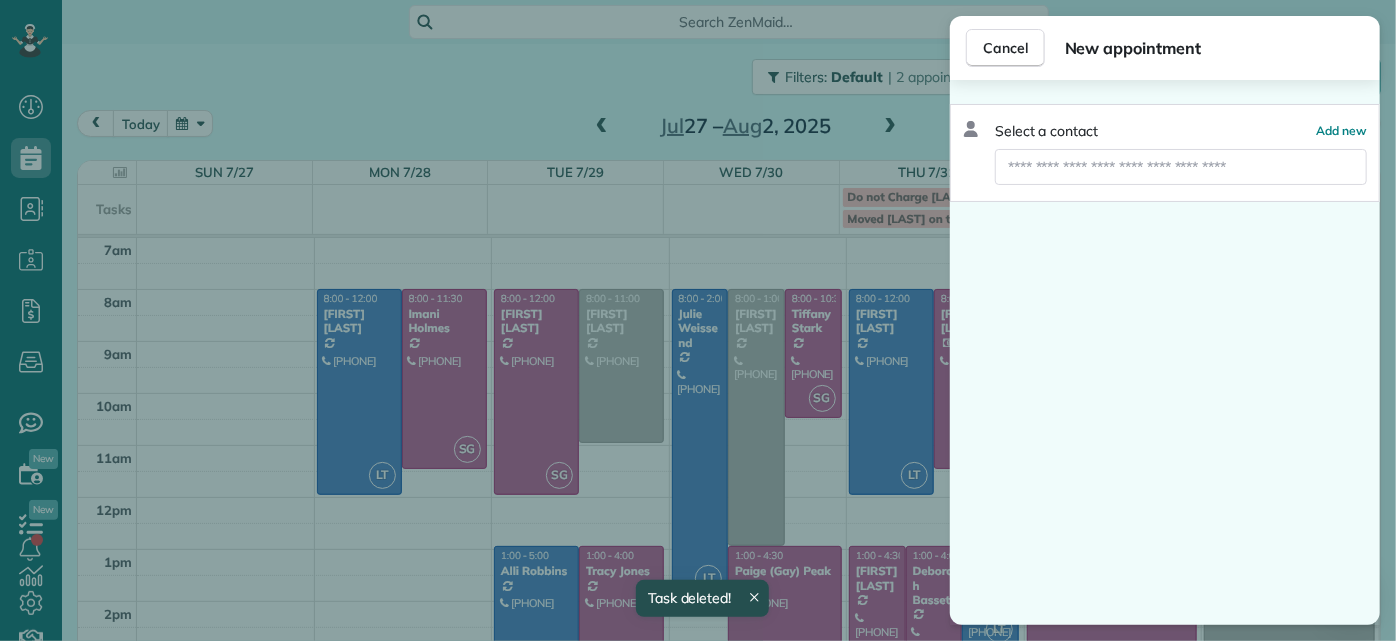 click on "Cancel New appointment Select a contact Add new" at bounding box center (698, 320) 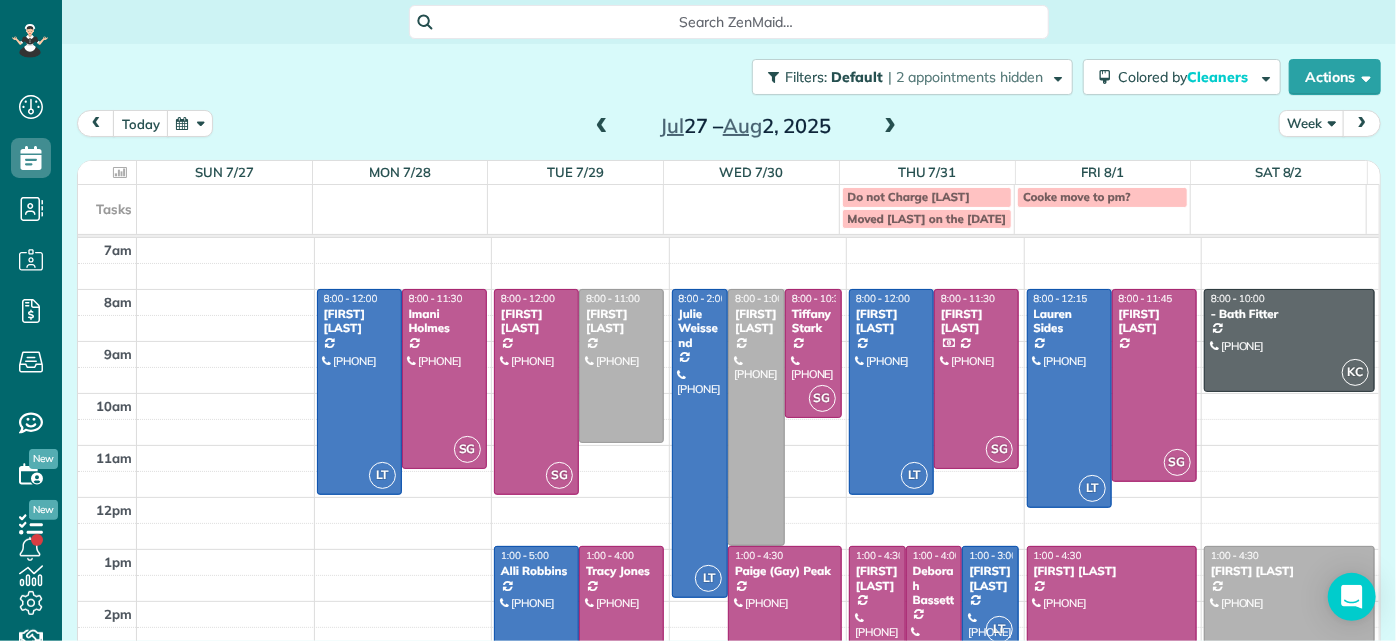 click on "7am 8am 9am 10am 11am 12pm 1pm 2pm 3pm 4pm 5pm LT 8:00 - 12:00 [PERSON] [PHONE] [NUMBER] [STREET] [CITY], [STATE] [POSTAL_CODE] SG 8:00 - 11:30 [PERSON] [PHONE] [NUMBER] [STREET] [CITY], [STATE] [POSTAL_CODE] SG 8:00 - 12:00 [PERSON] [PHONE] [NUMBER] [STREET] [CITY], [STATE] [POSTAL_CODE] 8:00 - 11:00 [PERSON] [PHONE] [NUMBER] [STREET] [CITY], [STATE] [POSTAL_CODE] LT 1:00 - 5:00 [PERSON] [PHONE] [NUMBER] [STREET] [CITY], [STATE] [POSTAL_CODE] SG 1:00 - 4:00 [PERSON] [PHONE] [NUMBER] [STREET] [CITY], [STATE] [POSTAL_CODE] LT 8:00 - 2:00 [PERSON] [PHONE] [NUMBER] [STREET] [CITY], [STATE] [POSTAL_CODE] 8:00 - 1:00 [PERSON] [PHONE] [NUMBER] [STREET] [CITY], [STATE] [POSTAL_CODE] SG 8:00 - 10:30 [PERSON] [PHONE] [NUMBER] [STREET] [CITY], [STATE] [POSTAL_CODE] SG 1:00 - 4:30 [PERSON] [PHONE] [NUMBER] [STREET] [CITY], [STATE] [POSTAL_CODE] LT 8:00 - 12:00 [PERSON] [PHONE] [NUMBER] [STREET] [CITY], [STATE] [POSTAL_CODE] SG 8:00 - 11:30 [PERSON] [PHONE] SG SG LT" at bounding box center (728, 523) 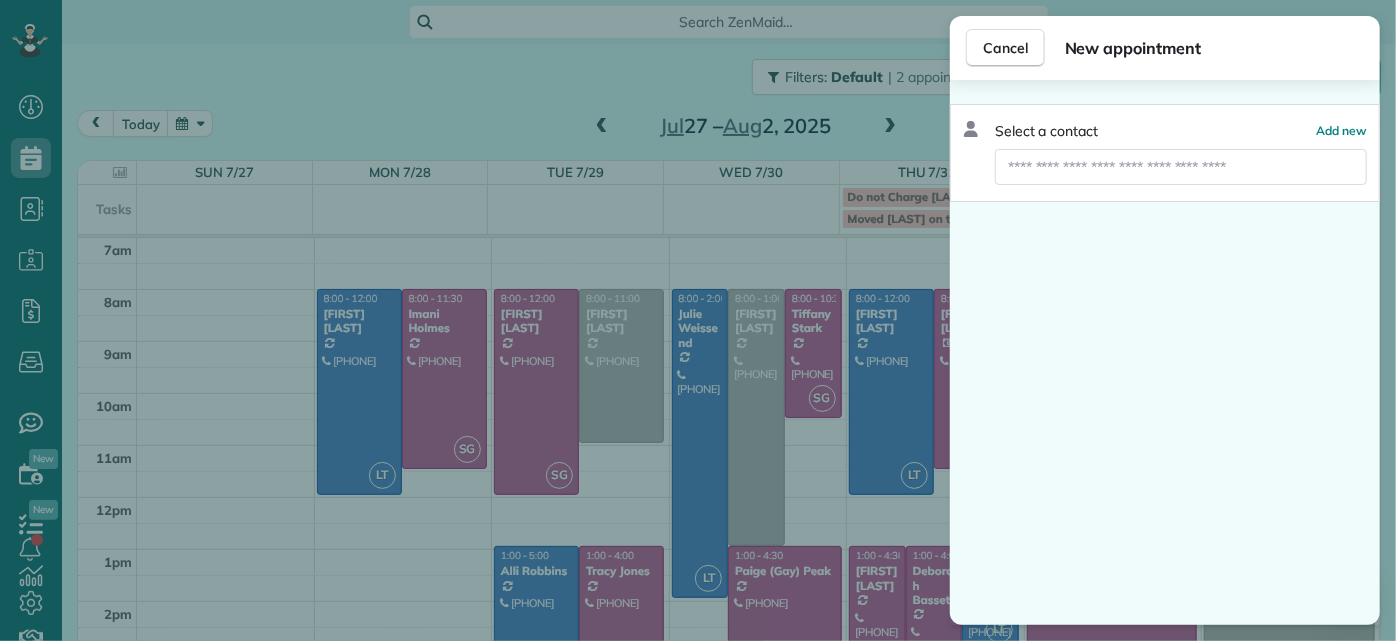 click on "Cancel New appointment Select a contact Add new" at bounding box center [698, 320] 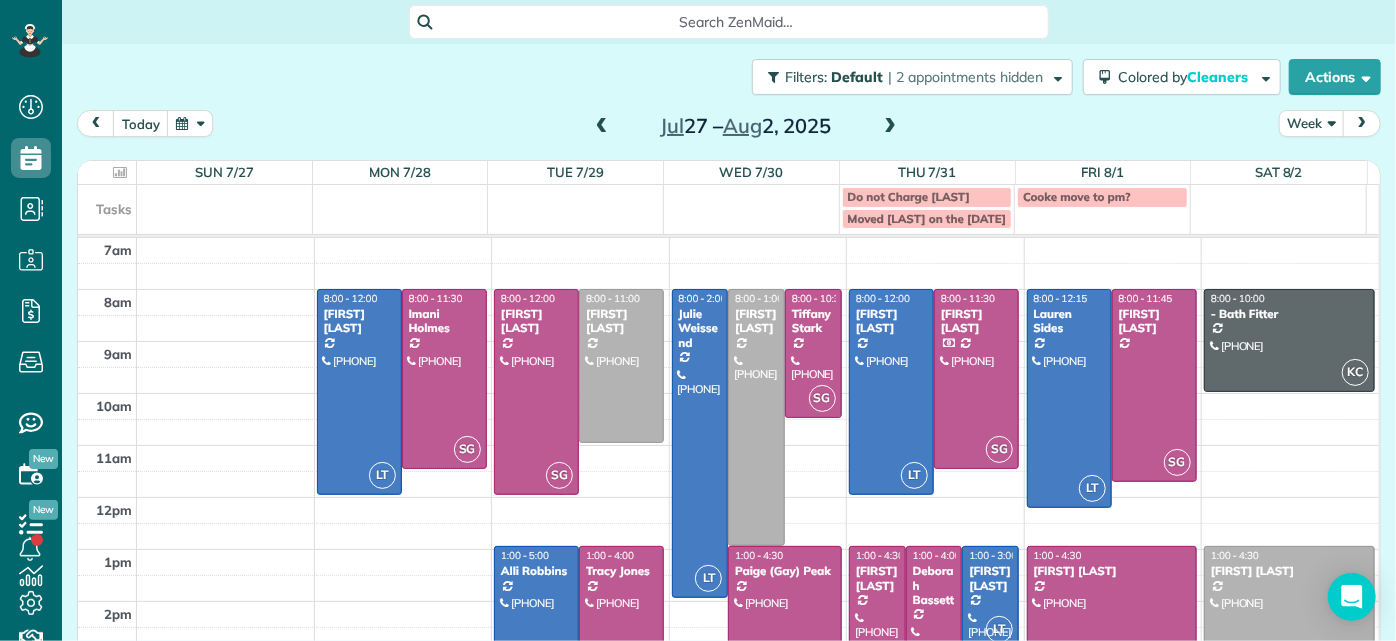 click on "7am 8am 9am 10am 11am 12pm 1pm 2pm 3pm 4pm 5pm LT 8:00 - 12:00 [PERSON] [PHONE] [NUMBER] [STREET] [CITY], [STATE] [POSTAL_CODE] SG 8:00 - 11:30 [PERSON] [PHONE] [NUMBER] [STREET] [CITY], [STATE] [POSTAL_CODE] SG 8:00 - 12:00 [PERSON] [PHONE] [NUMBER] [STREET] [CITY], [STATE] [POSTAL_CODE] 8:00 - 11:00 [PERSON] [PHONE] [NUMBER] [STREET] [CITY], [STATE] [POSTAL_CODE] LT 1:00 - 5:00 [PERSON] [PHONE] [NUMBER] [STREET] [CITY], [STATE] [POSTAL_CODE] SG 1:00 - 4:00 [PERSON] [PHONE] [NUMBER] [STREET] [CITY], [STATE] [POSTAL_CODE] LT 8:00 - 2:00 [PERSON] [PHONE] [NUMBER] [STREET] [CITY], [STATE] [POSTAL_CODE] 8:00 - 1:00 [PERSON] [PHONE] [NUMBER] [STREET] [CITY], [STATE] [POSTAL_CODE] SG 8:00 - 10:30 [PERSON] [PHONE] [NUMBER] [STREET] [CITY], [STATE] [POSTAL_CODE] SG 1:00 - 4:30 [PERSON] [PHONE] [NUMBER] [STREET] [CITY], [STATE] [POSTAL_CODE] LT 8:00 - 12:00 [PERSON] [PHONE] [NUMBER] [STREET] [CITY], [STATE] [POSTAL_CODE] SG 8:00 - 11:30 [PERSON] [PHONE] SG SG LT" at bounding box center [728, 523] 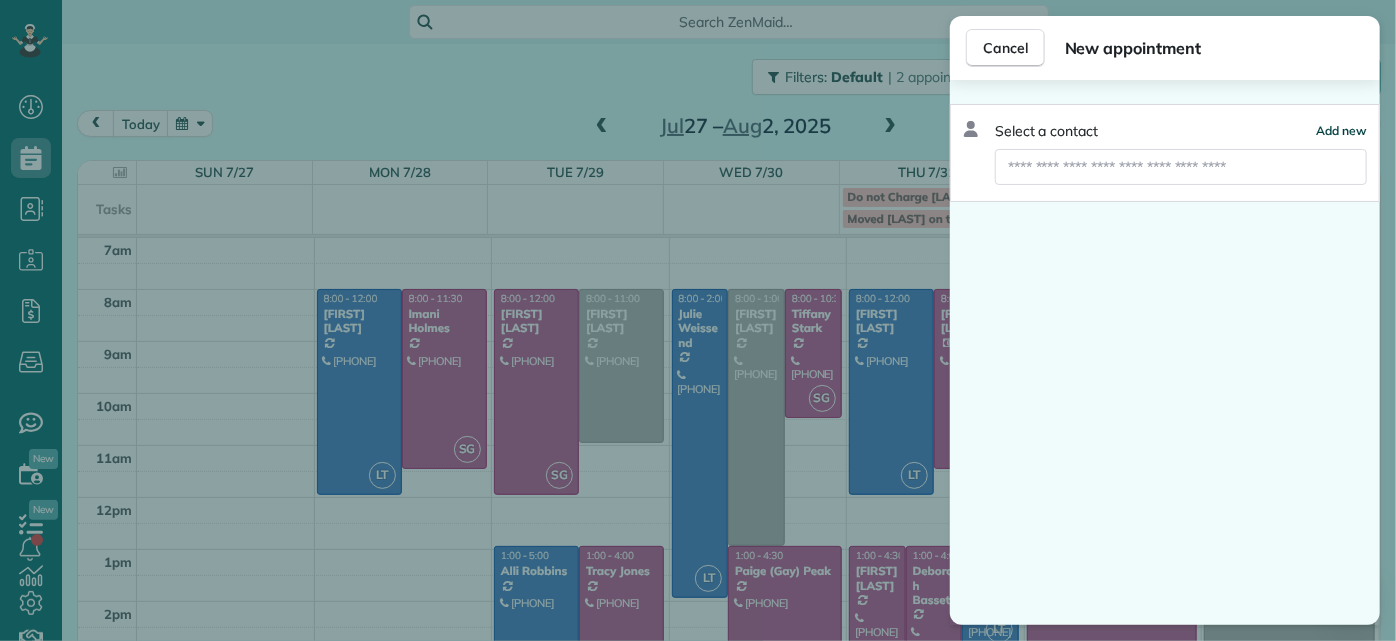 click on "Add new" at bounding box center (1341, 130) 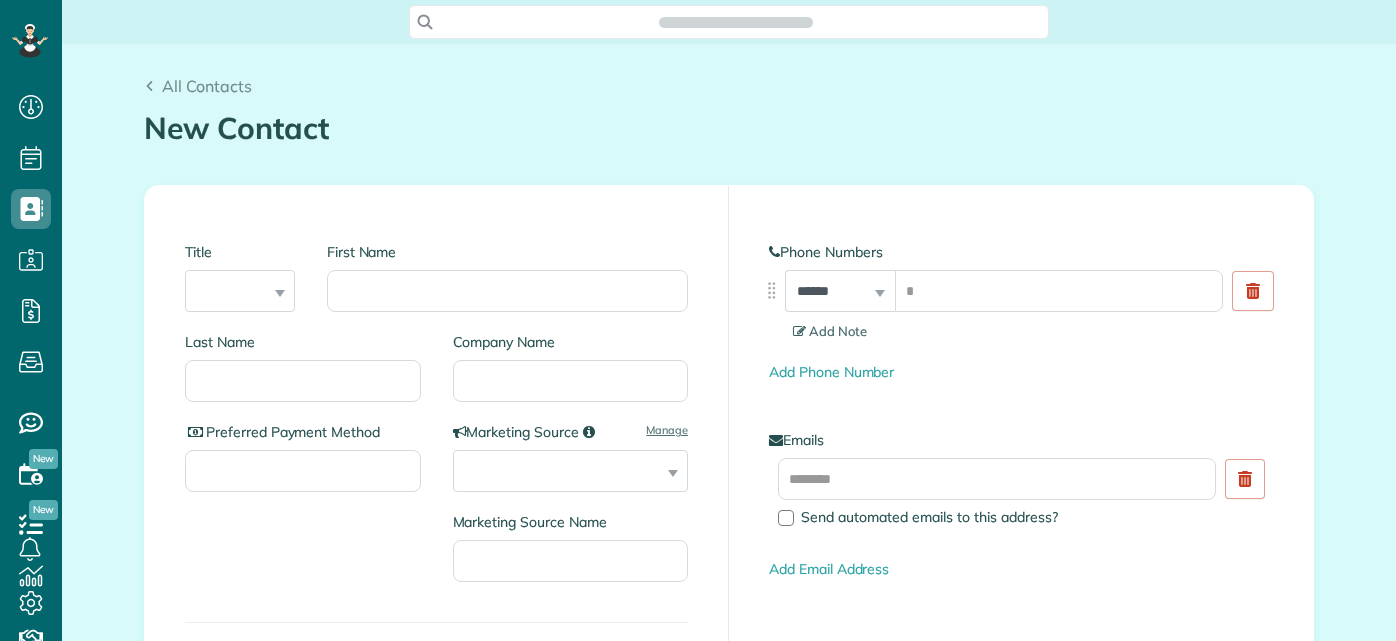 scroll, scrollTop: 0, scrollLeft: 0, axis: both 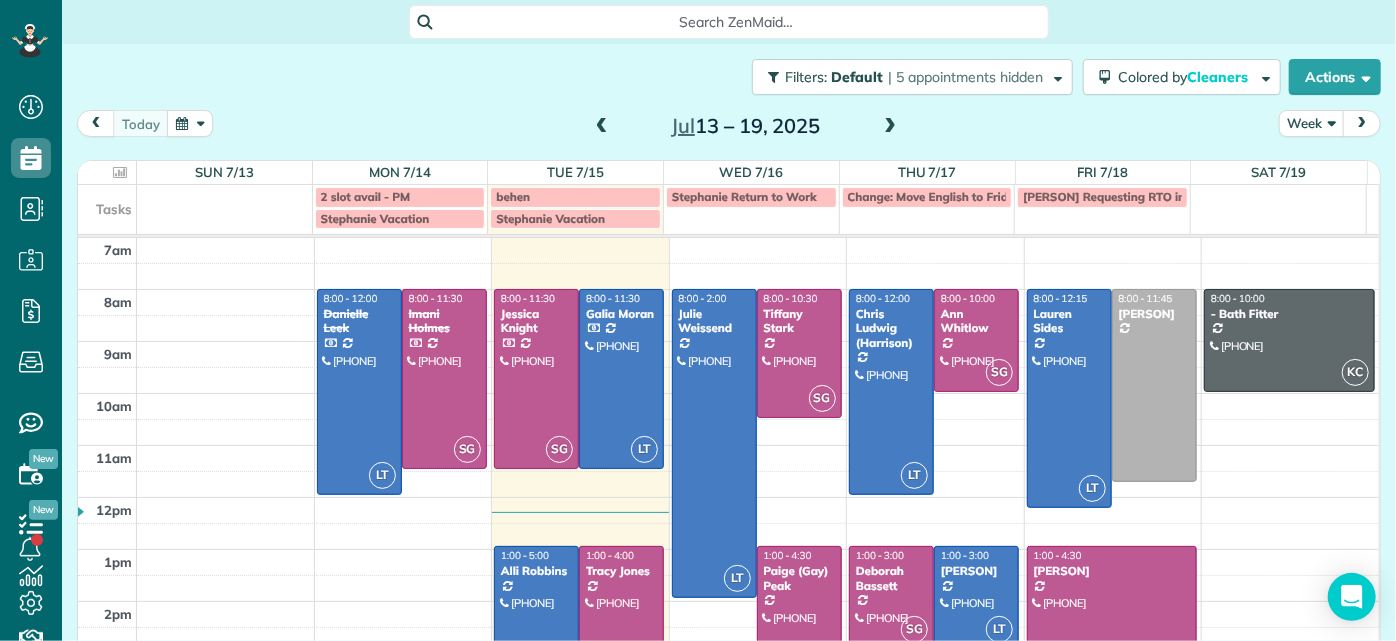 click on "[MONTH] [DD] – [DD], [YEAR]" at bounding box center (746, 126) 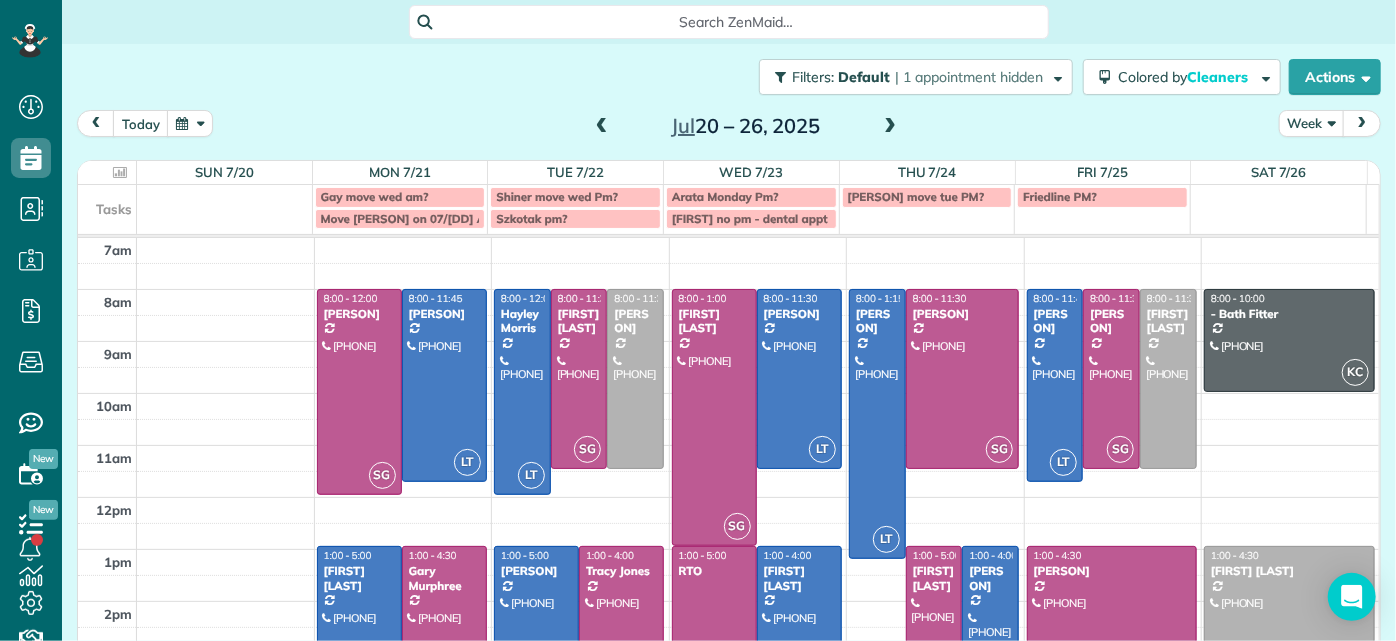 click at bounding box center [890, 127] 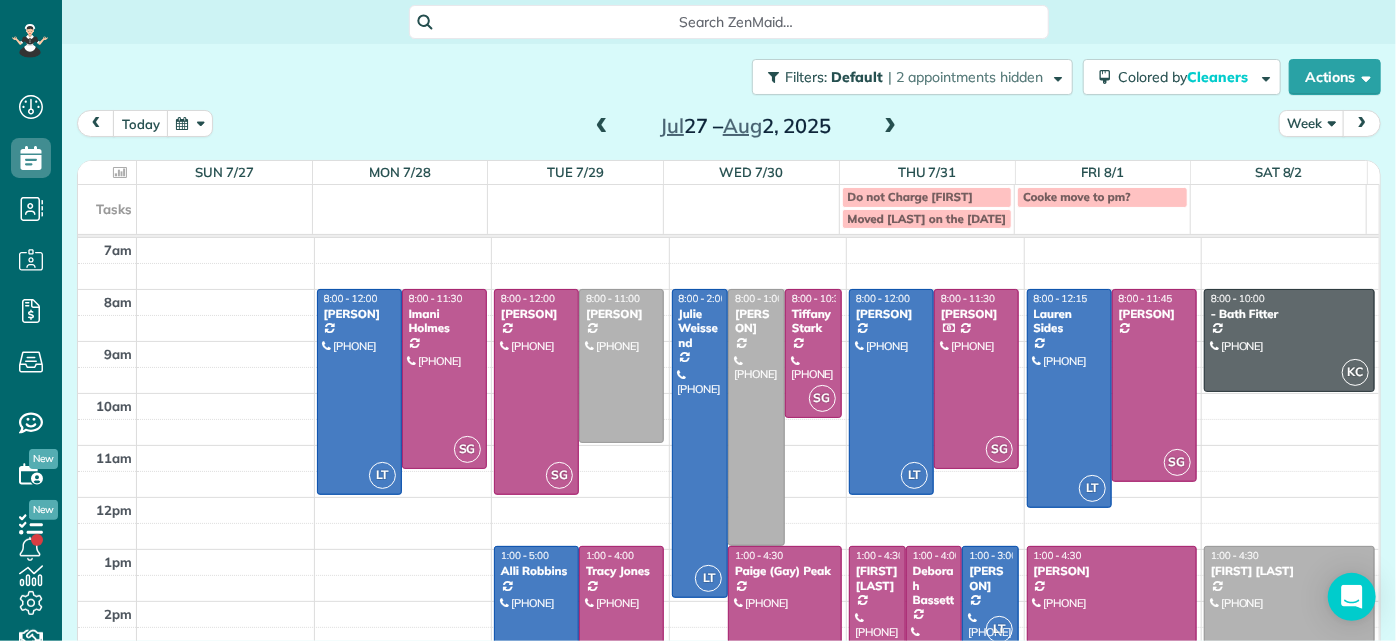 click on "7am 8am 9am 10am 11am 12pm 1pm 2pm 3pm 4pm 5pm LT 8:00 - 12:00 [PERSON] [PHONE] [NUMBER] [STREET] [CITY], [STATE] [POSTAL_CODE] SG 8:00 - 11:30 [PERSON] [PHONE] [NUMBER] [STREET] [CITY], [STATE] [POSTAL_CODE] SG 8:00 - 12:00 [PERSON] [PHONE] [NUMBER] [STREET] [CITY], [STATE] [POSTAL_CODE] 8:00 - 11:00 [PERSON] [PHONE] [NUMBER] [STREET] [CITY], [STATE] [POSTAL_CODE] LT 1:00 - 5:00 [PERSON] [PHONE] [NUMBER] [STREET] [CITY], [STATE] [POSTAL_CODE] SG 1:00 - 4:00 [PERSON] [PHONE] [NUMBER] [STREET] [CITY], [STATE] [POSTAL_CODE] LT 8:00 - 2:00 [PERSON] [PHONE] [NUMBER] [STREET] [CITY], [STATE] [POSTAL_CODE] 8:00 - 1:00 [PERSON] [PHONE] [NUMBER] [STREET] [CITY], [STATE] [POSTAL_CODE] SG 8:00 - 10:30 [PERSON] [PHONE] [NUMBER] [STREET] [CITY], [STATE] [POSTAL_CODE] SG 1:00 - 4:30 [PERSON] [PHONE] [NUMBER] [STREET] [CITY], [STATE] [POSTAL_CODE] LT 8:00 - 12:00 [PERSON] [PHONE] [NUMBER] [STREET] [CITY], [STATE] [POSTAL_CODE] SG 8:00 - 11:30 [PERSON] [PHONE] SG SG LT" at bounding box center [728, 523] 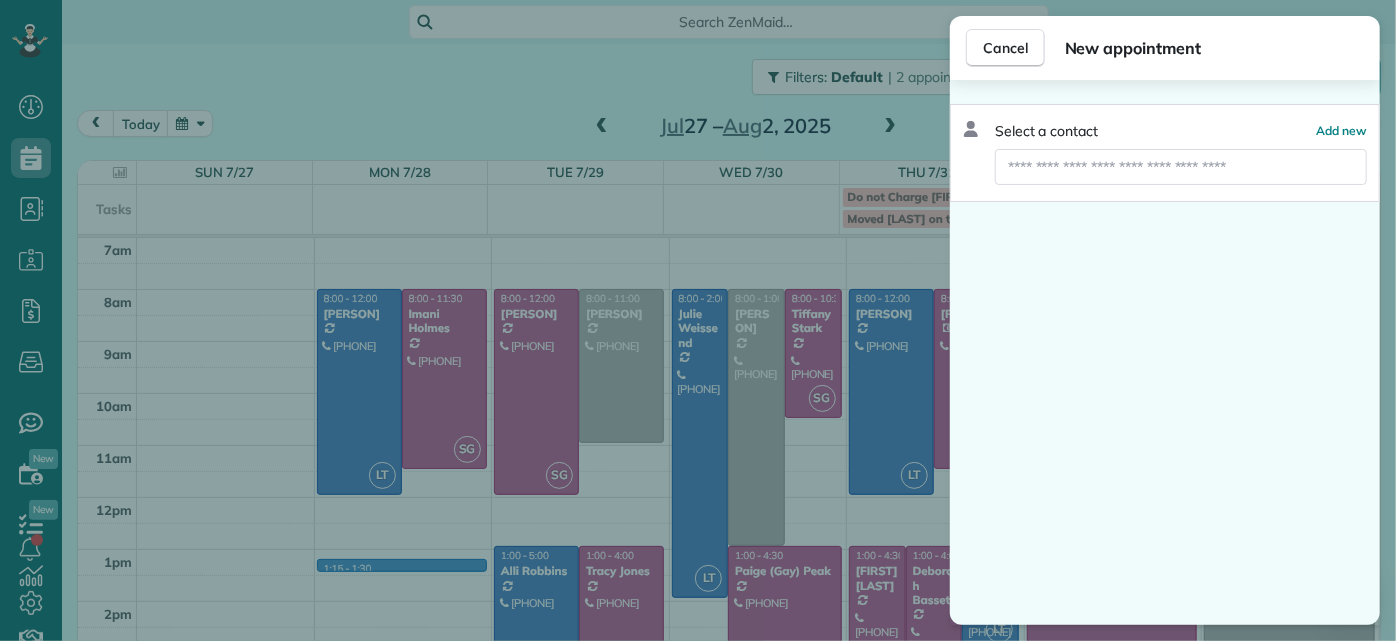 click on "Cancel New appointment Select a contact Add new" at bounding box center (698, 320) 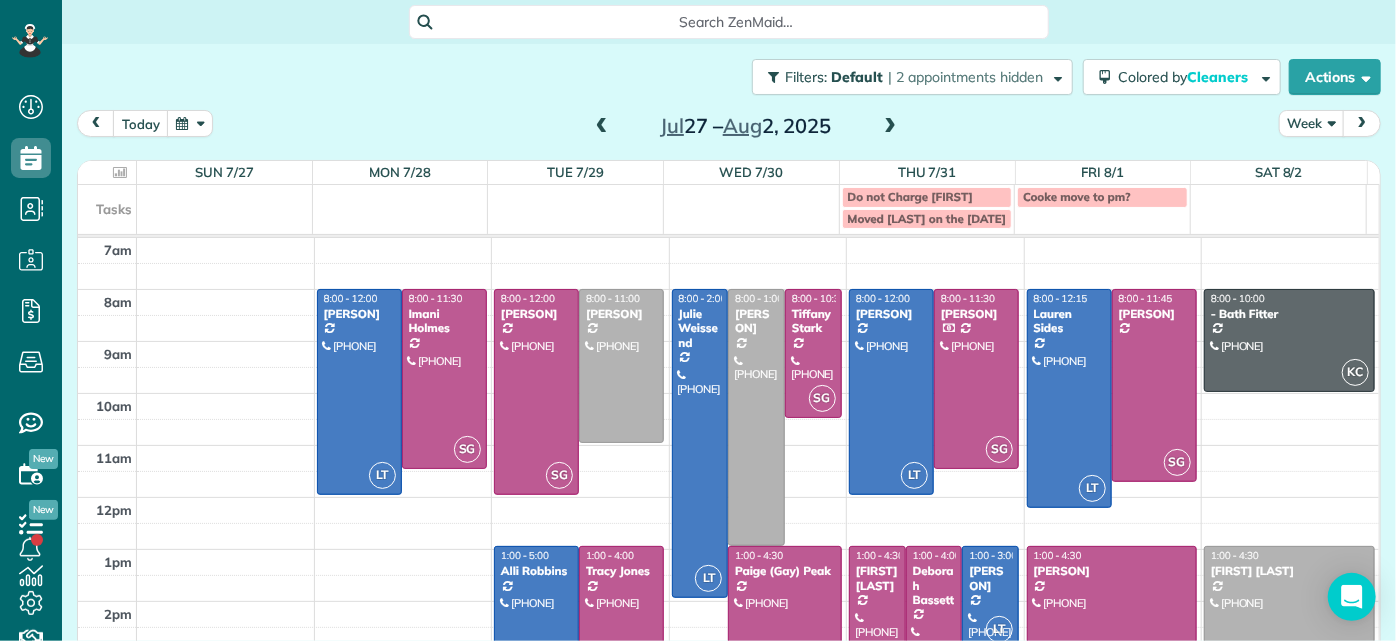 click on "7am 8am 9am 10am 11am 12pm 1pm 2pm 3pm 4pm 5pm LT 8:00 - 12:00 [PERSON] [PHONE] [NUMBER] [STREET] [CITY], [STATE] [POSTAL_CODE] SG 8:00 - 11:30 [PERSON] [PHONE] [NUMBER] [STREET] [CITY], [STATE] [POSTAL_CODE] SG 8:00 - 12:00 [PERSON] [PHONE] [NUMBER] [STREET] [CITY], [STATE] [POSTAL_CODE] 8:00 - 11:00 [PERSON] [PHONE] [NUMBER] [STREET] [CITY], [STATE] [POSTAL_CODE] LT 1:00 - 5:00 [PERSON] [PHONE] [NUMBER] [STREET] [CITY], [STATE] [POSTAL_CODE] SG 1:00 - 4:00 [PERSON] [PHONE] [NUMBER] [STREET] [CITY], [STATE] [POSTAL_CODE] LT 8:00 - 2:00 [PERSON] [PHONE] [NUMBER] [STREET] [CITY], [STATE] [POSTAL_CODE] 8:00 - 1:00 [PERSON] [PHONE] [NUMBER] [STREET] [CITY], [STATE] [POSTAL_CODE] SG 8:00 - 10:30 [PERSON] [PHONE] [NUMBER] [STREET] [CITY], [STATE] [POSTAL_CODE] SG 1:00 - 4:30 [PERSON] [PHONE] [NUMBER] [STREET] [CITY], [STATE] [POSTAL_CODE] LT 8:00 - 12:00 [PERSON] [PHONE] [NUMBER] [STREET] [CITY], [STATE] [POSTAL_CODE] SG 8:00 - 11:30 [PERSON] [PHONE] SG SG LT" at bounding box center (728, 523) 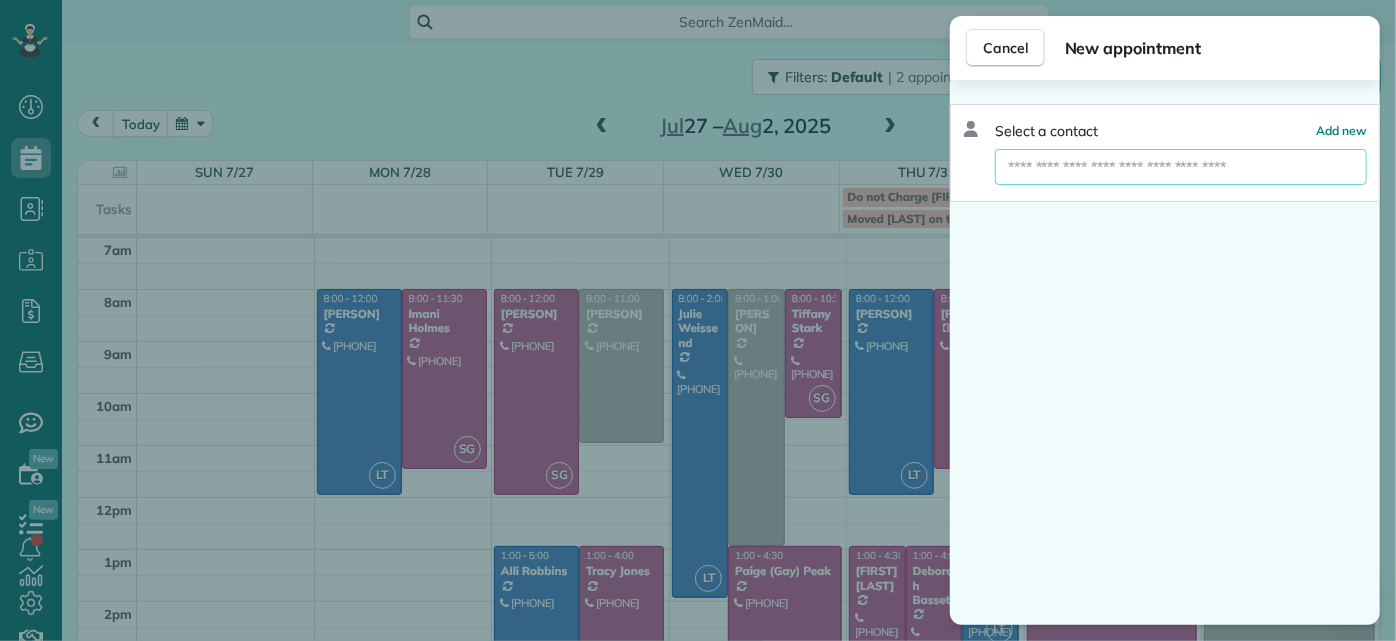 click at bounding box center (1181, 167) 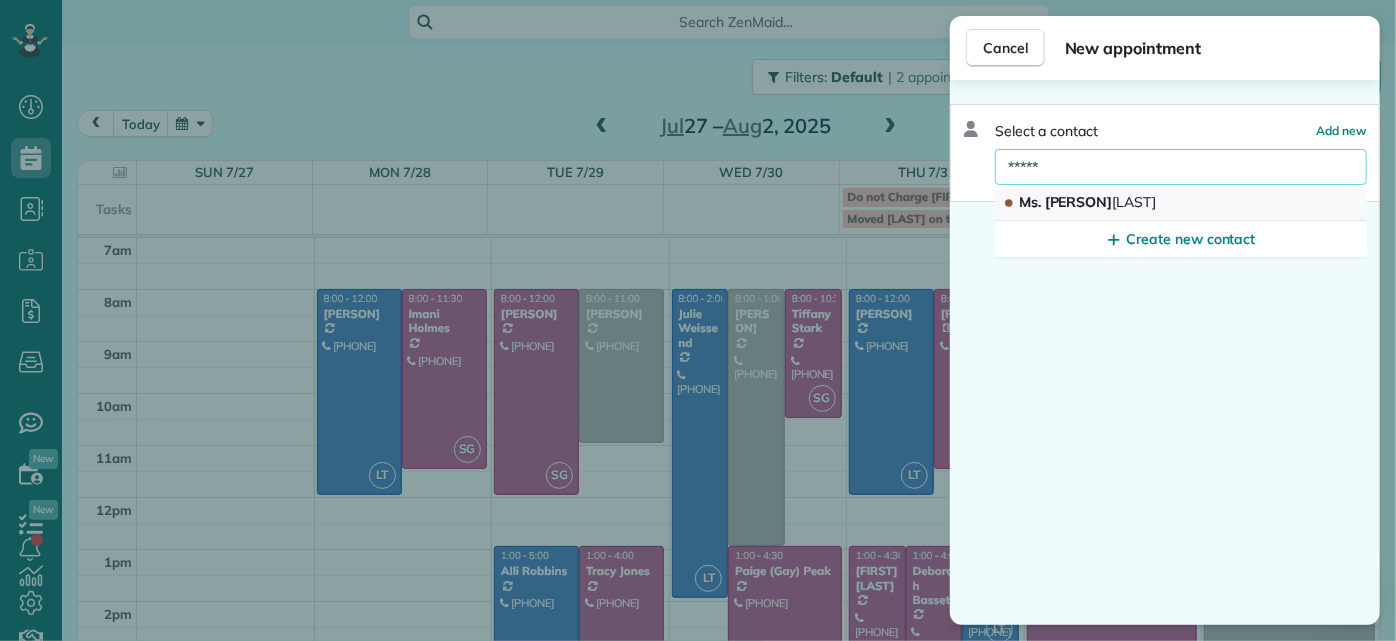 type on "*****" 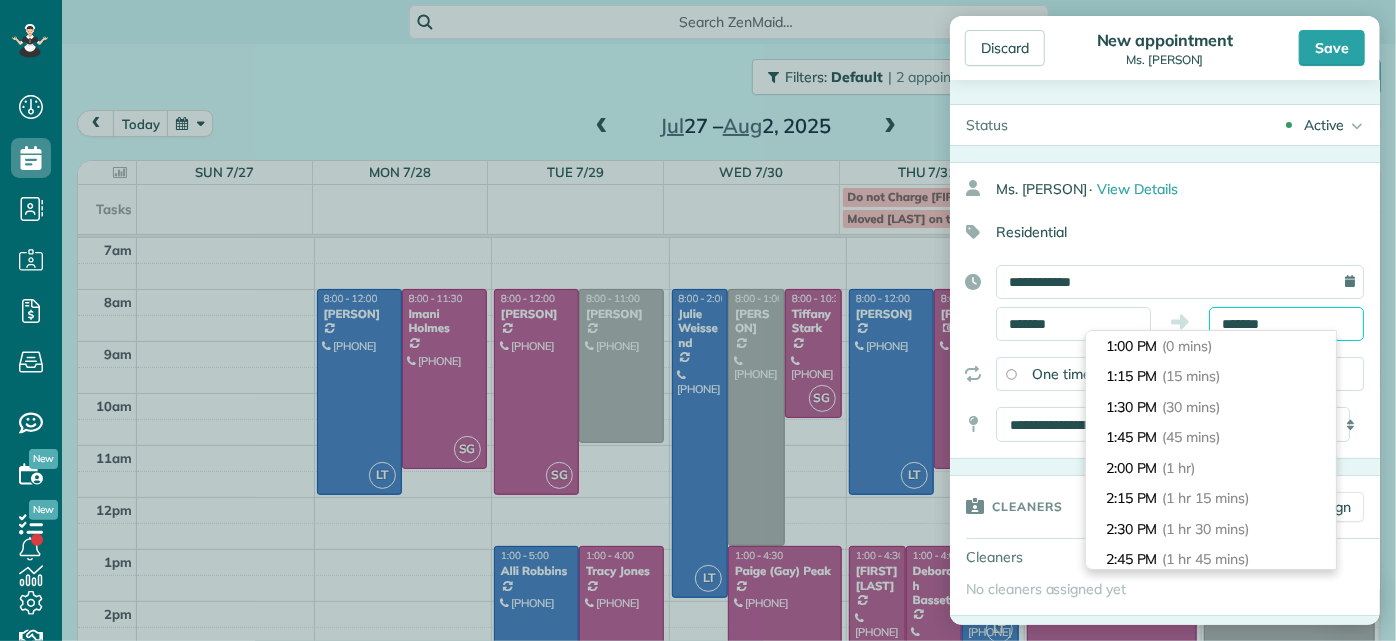 click on "*******" at bounding box center [1286, 324] 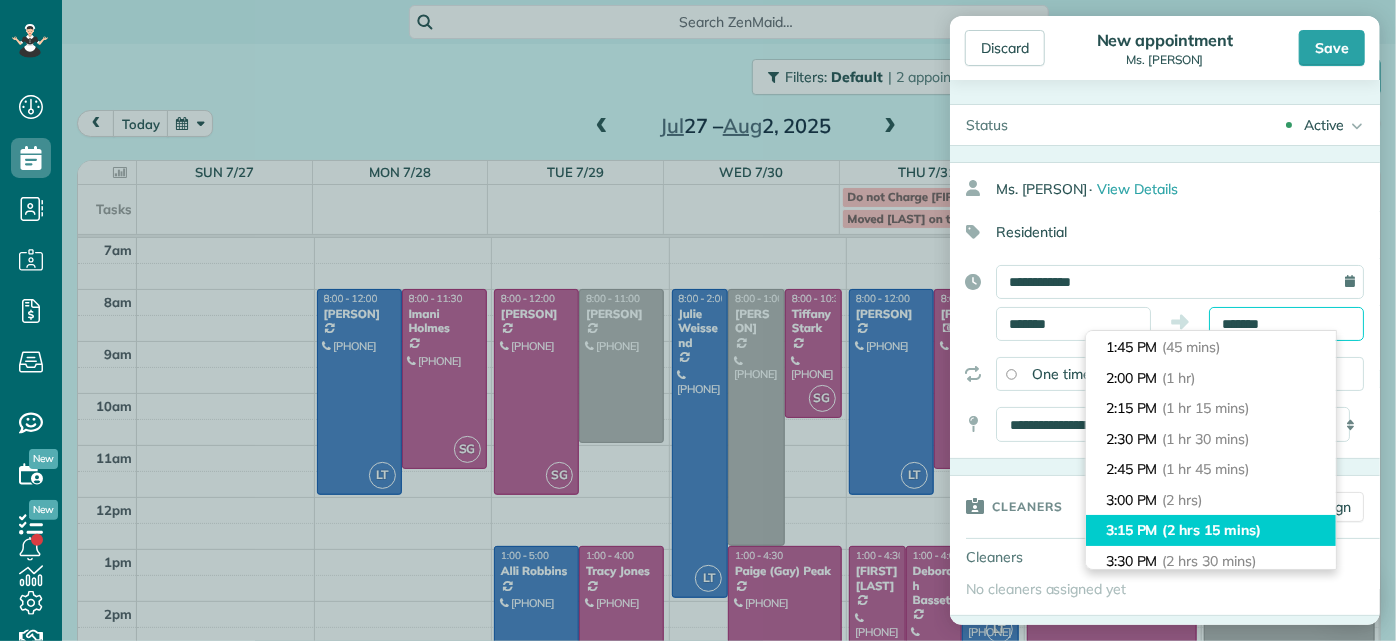 scroll, scrollTop: 181, scrollLeft: 0, axis: vertical 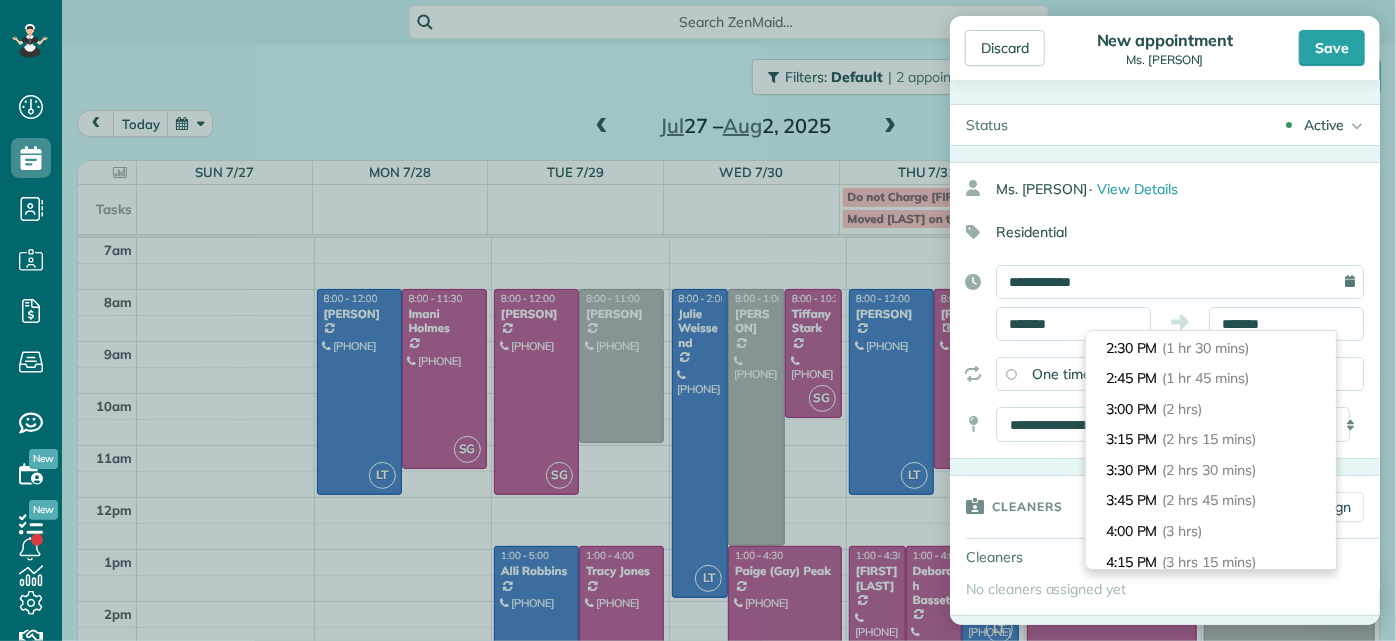 type on "*******" 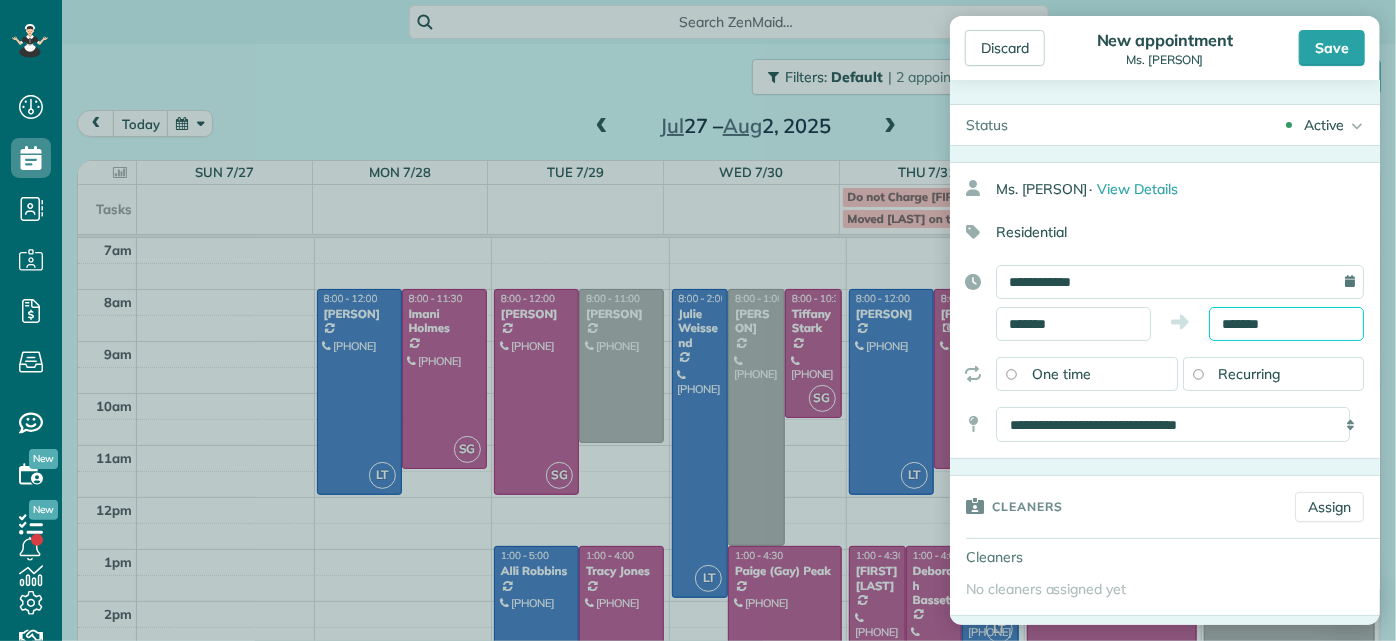 scroll, scrollTop: 0, scrollLeft: 0, axis: both 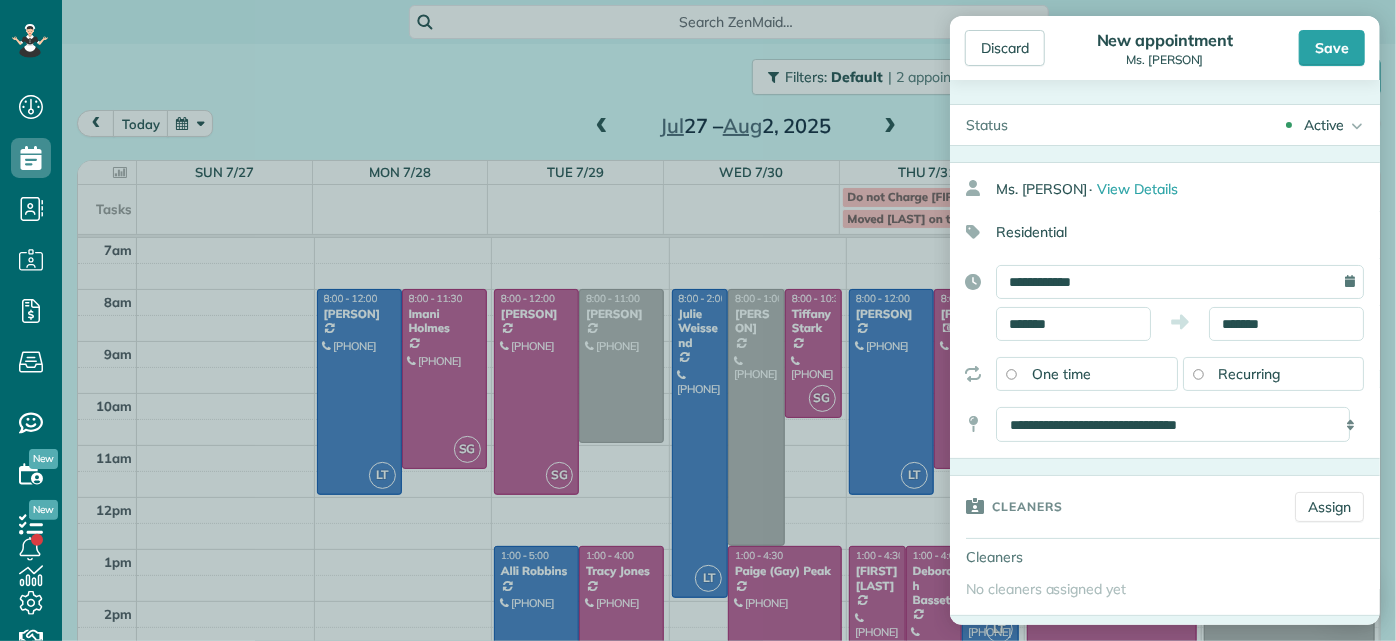 click on "Residential" at bounding box center (1157, 232) 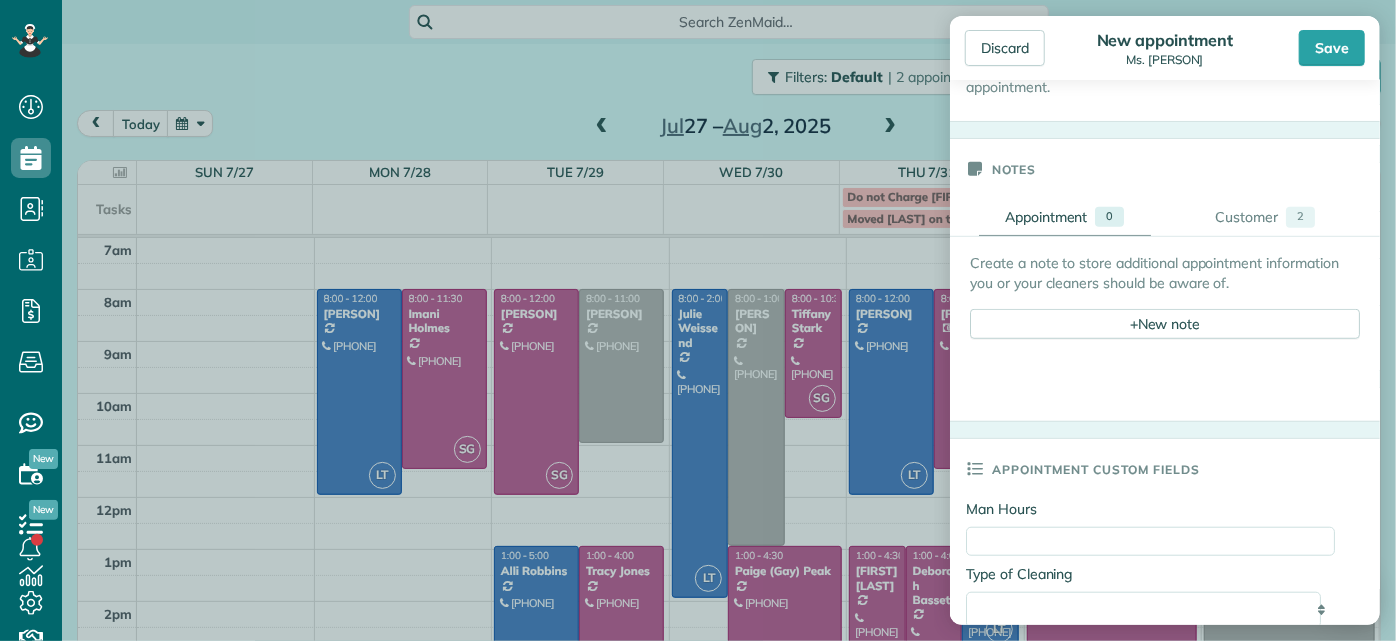 scroll, scrollTop: 909, scrollLeft: 0, axis: vertical 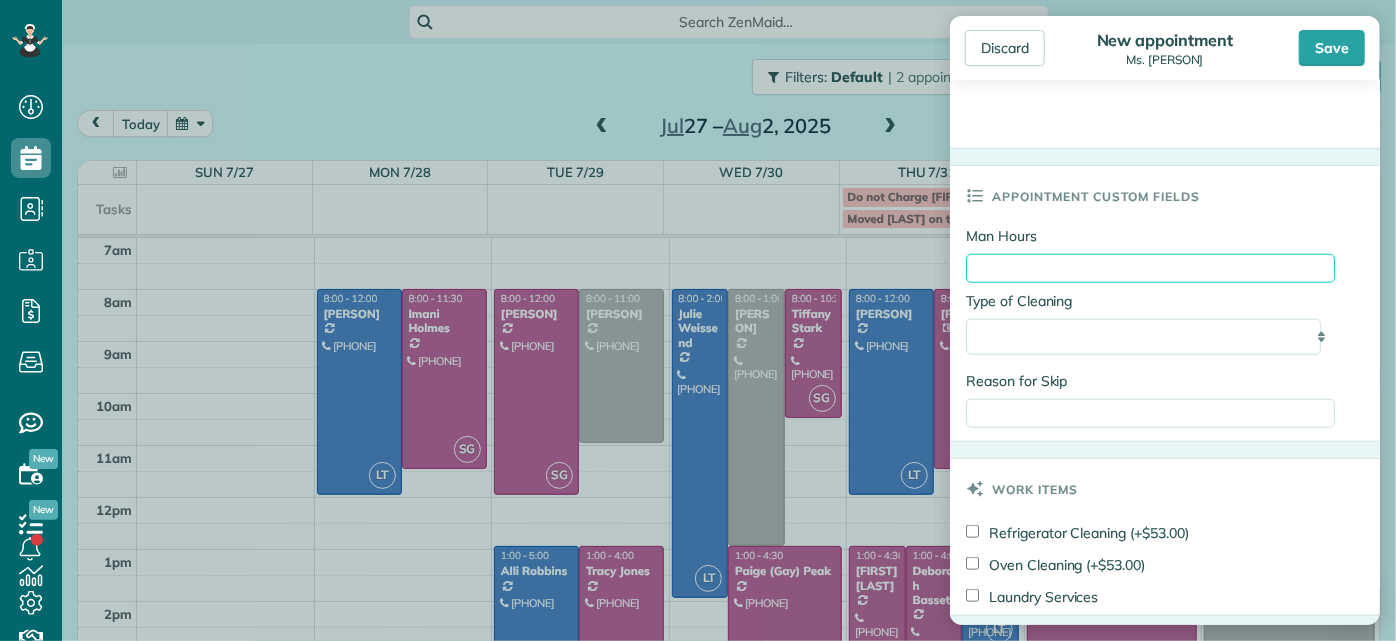 click on "Man Hours" at bounding box center [1150, 268] 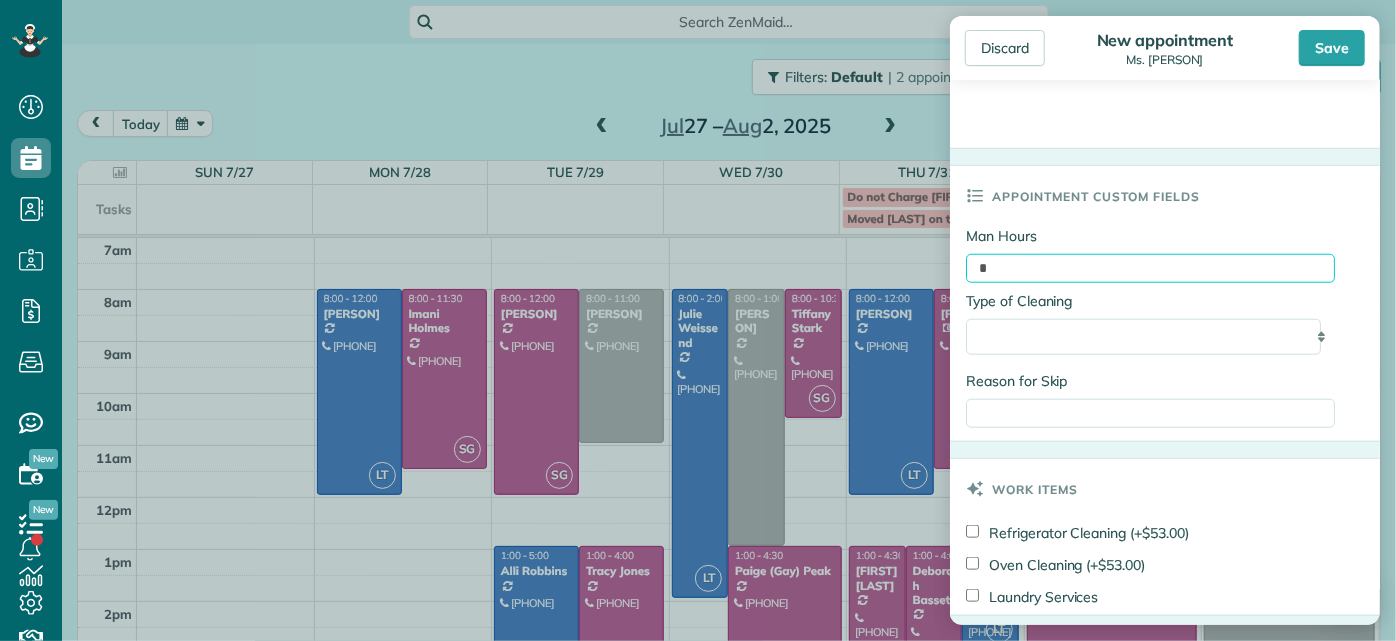 type on "*" 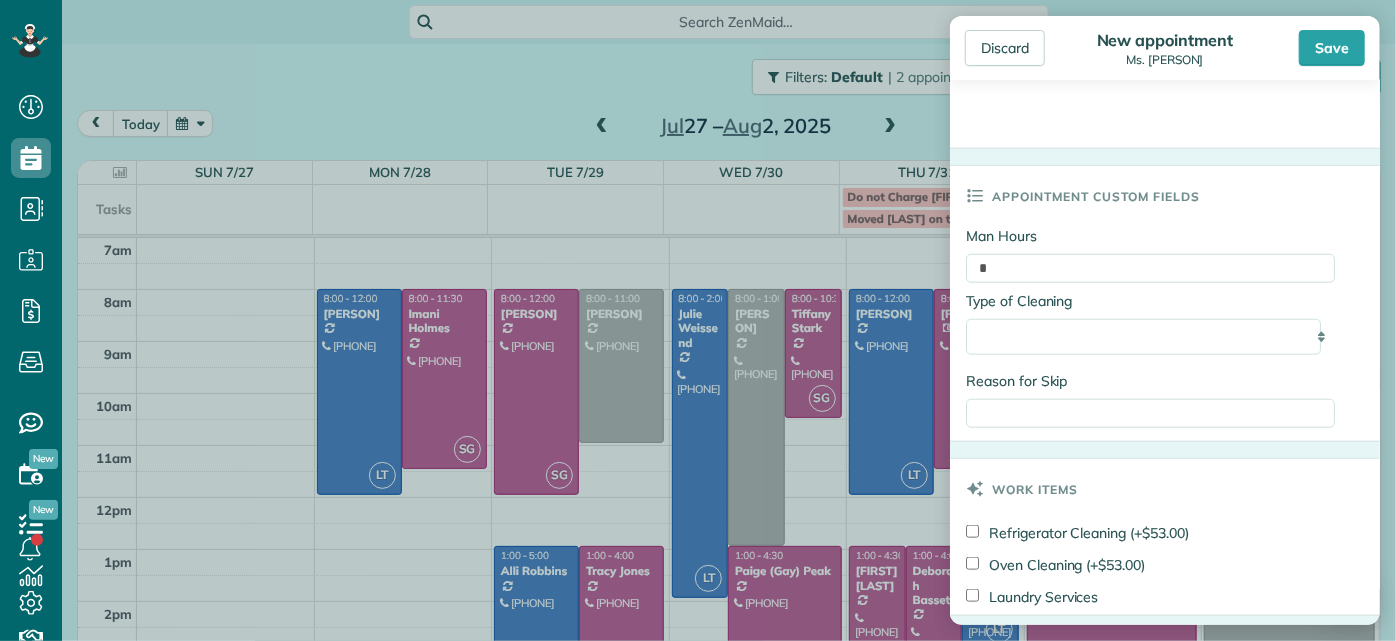 click on "Appointment custom fields" at bounding box center [1165, 196] 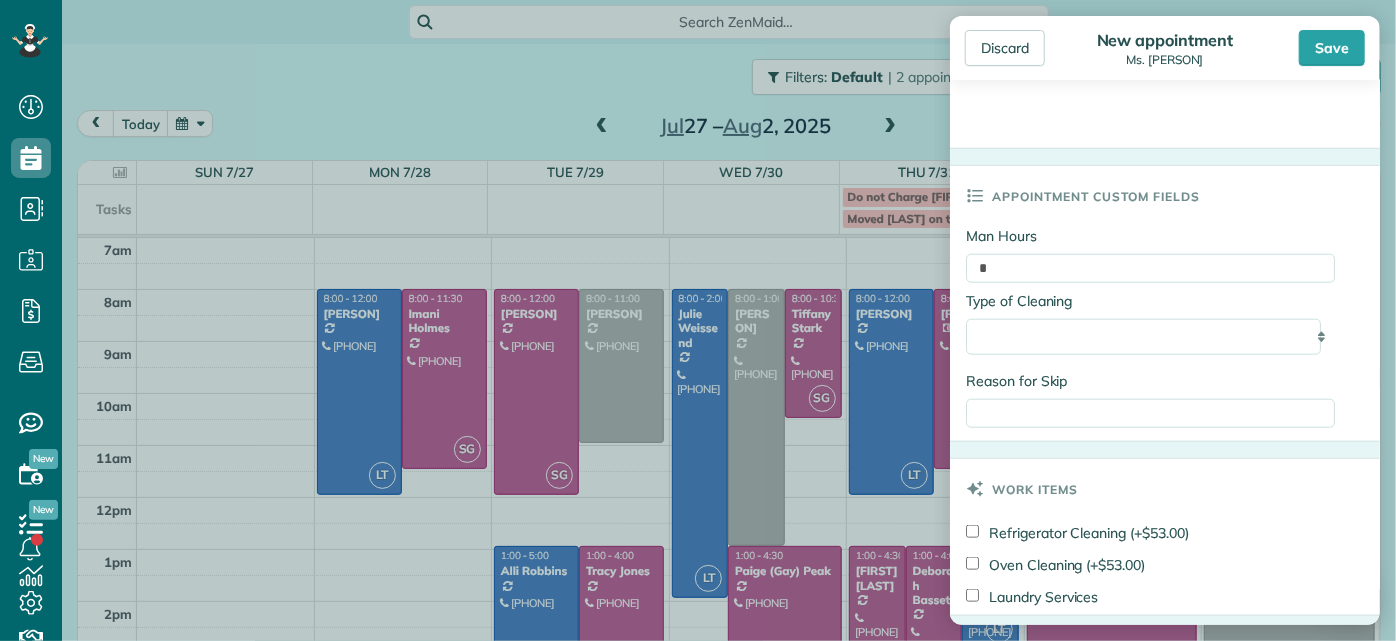 click on "**********" at bounding box center [1150, 336] 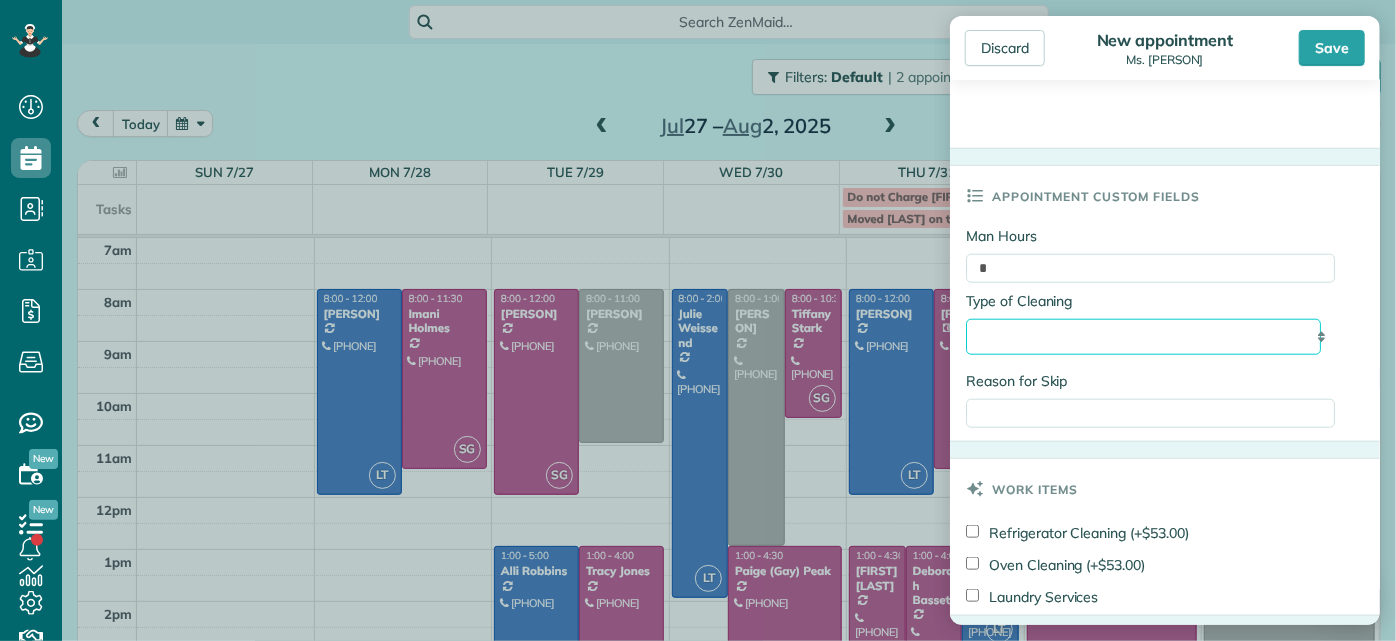 click on "**********" at bounding box center [1143, 336] 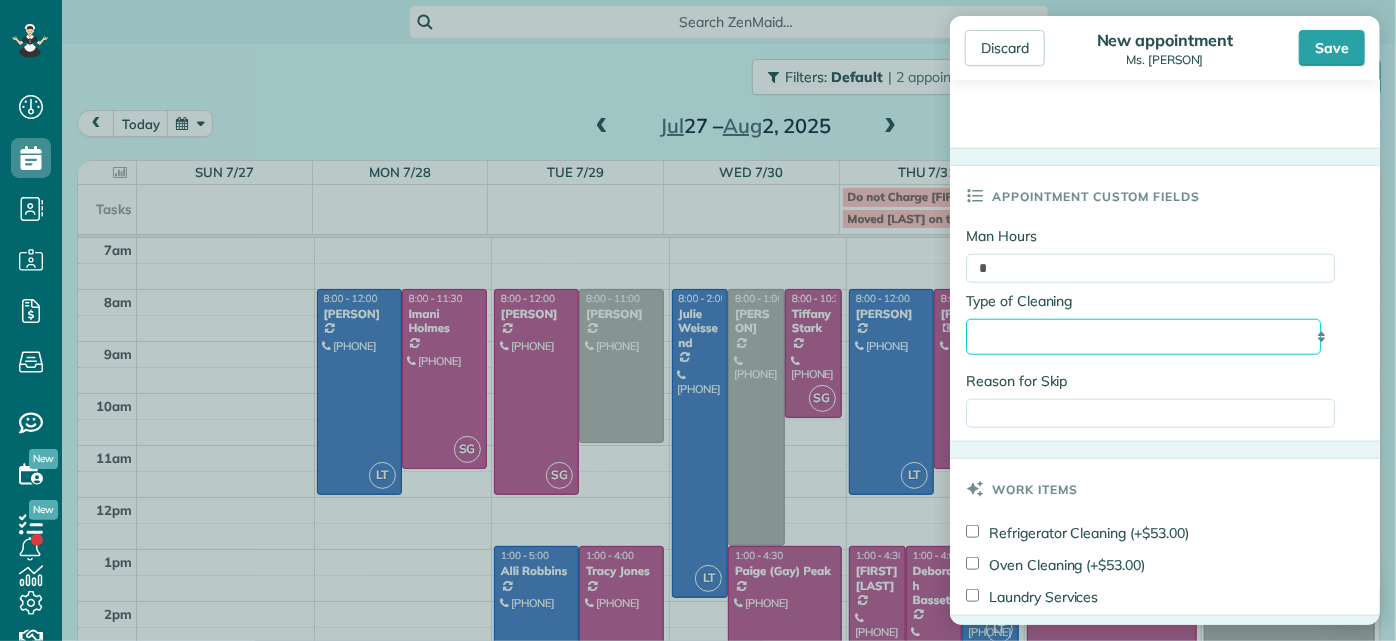 select on "**********" 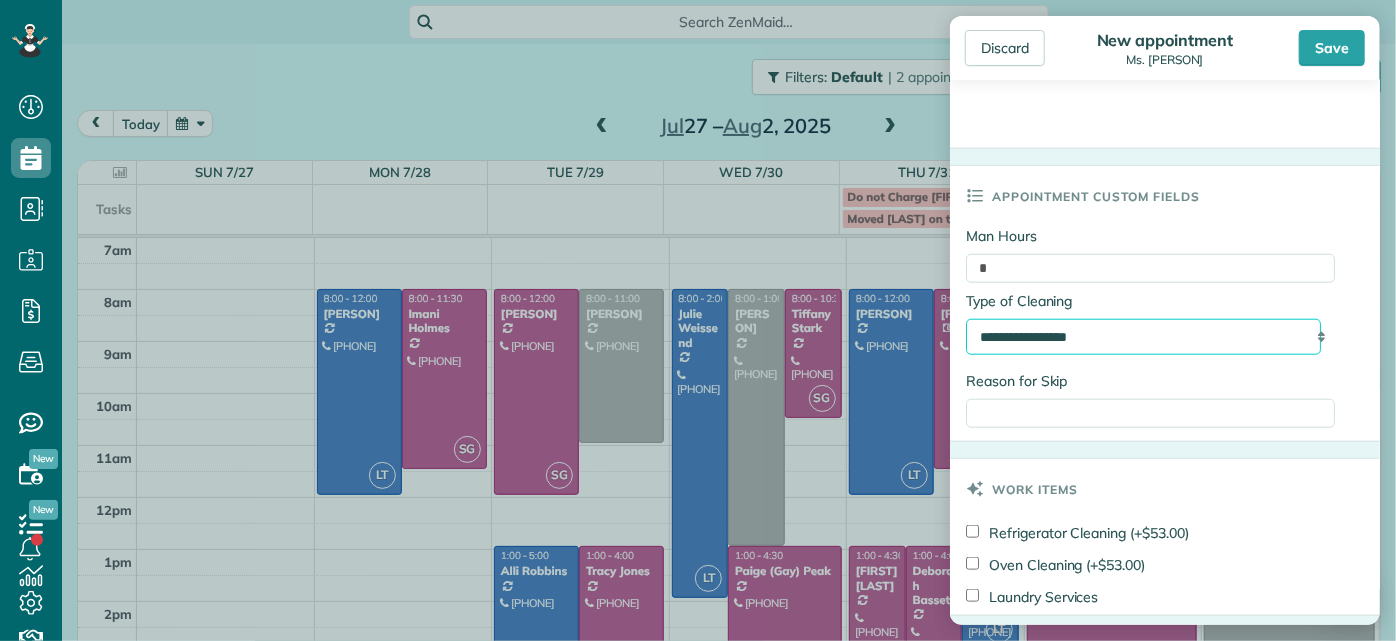 click on "**********" at bounding box center [1143, 336] 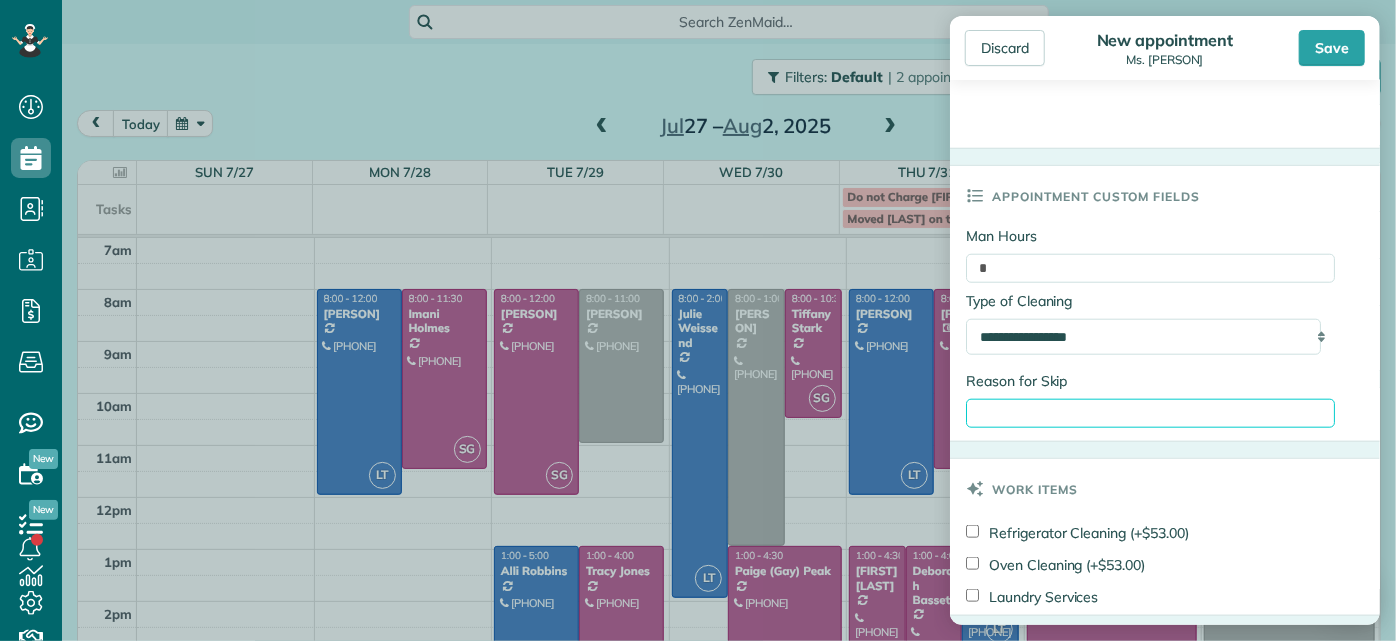 click on "Reason for Skip" at bounding box center (1150, 413) 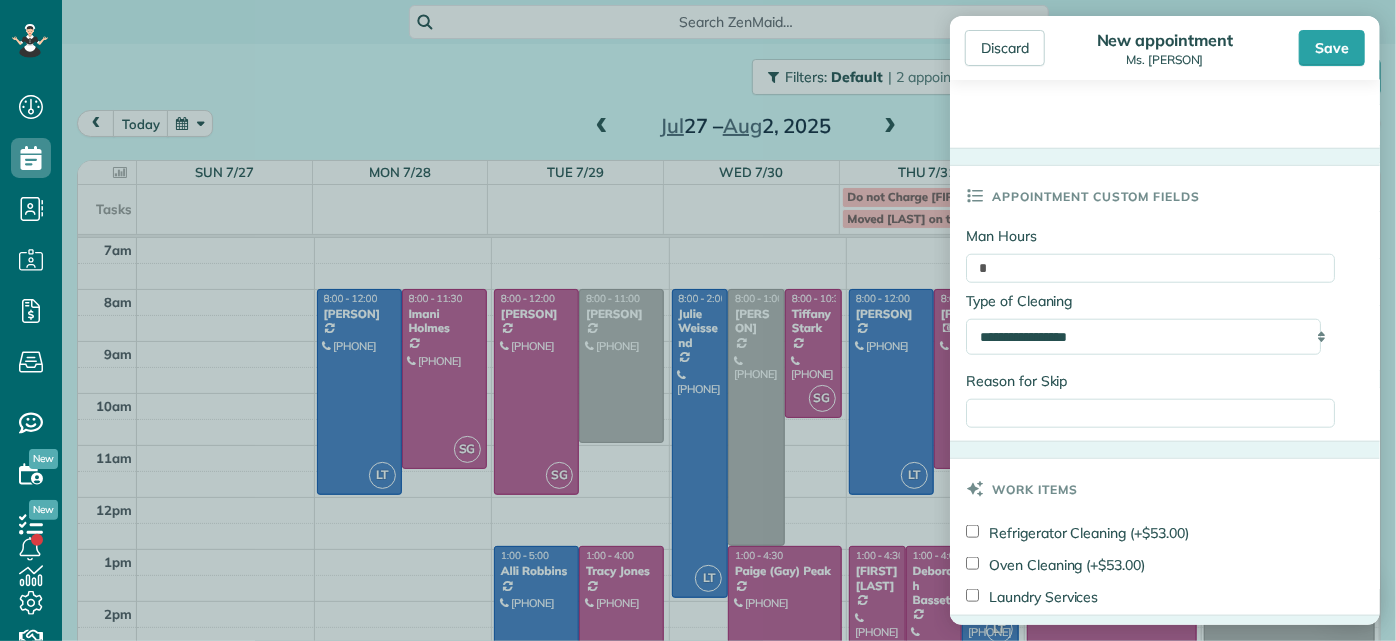 click on "Appointment custom fields" at bounding box center (1165, 196) 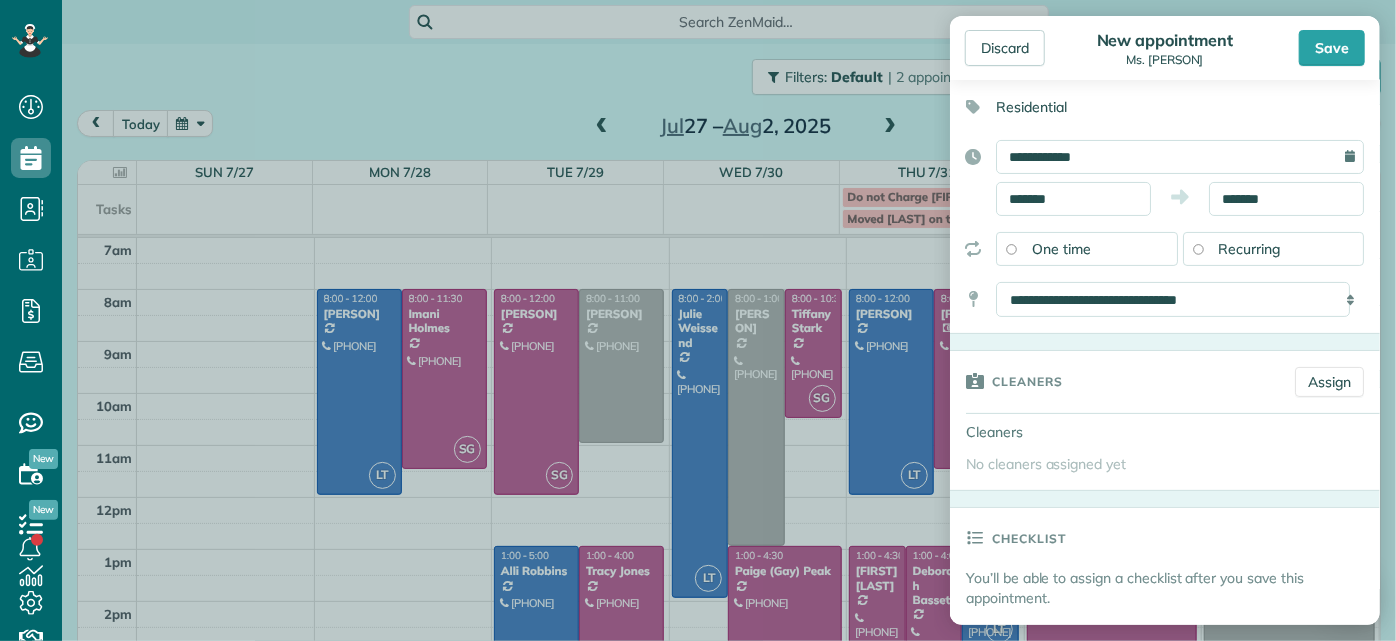scroll, scrollTop: 93, scrollLeft: 0, axis: vertical 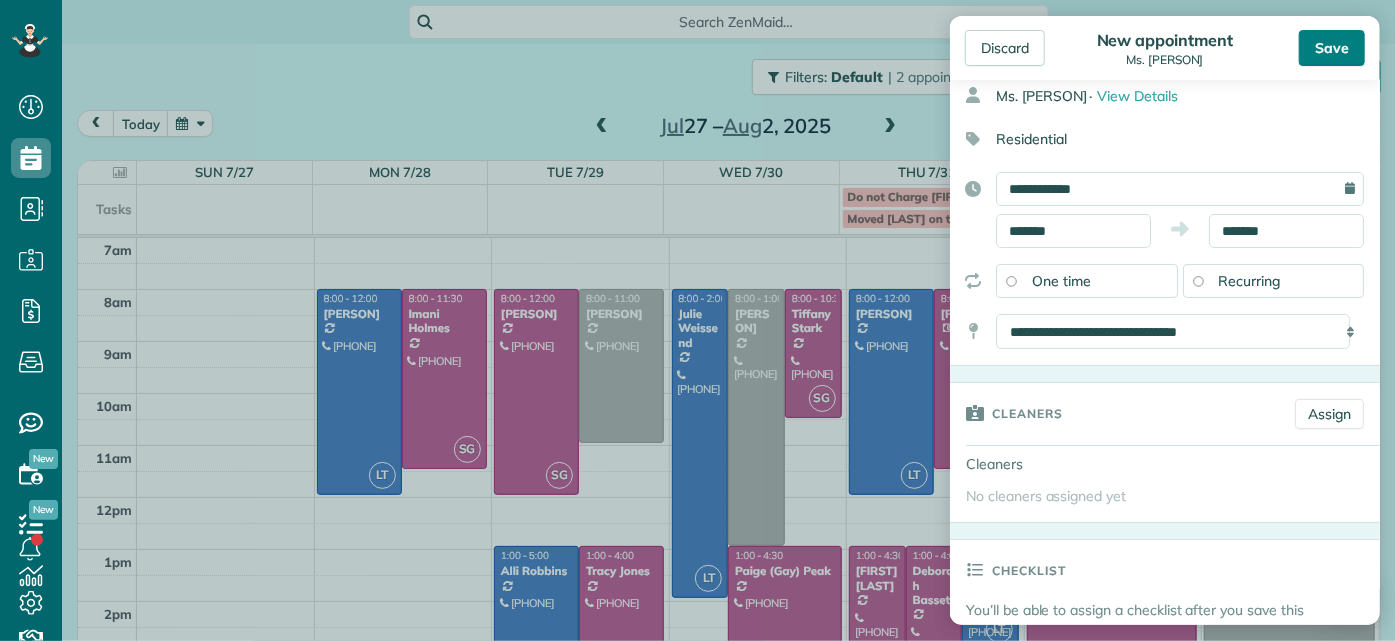 click on "Save" at bounding box center [1332, 48] 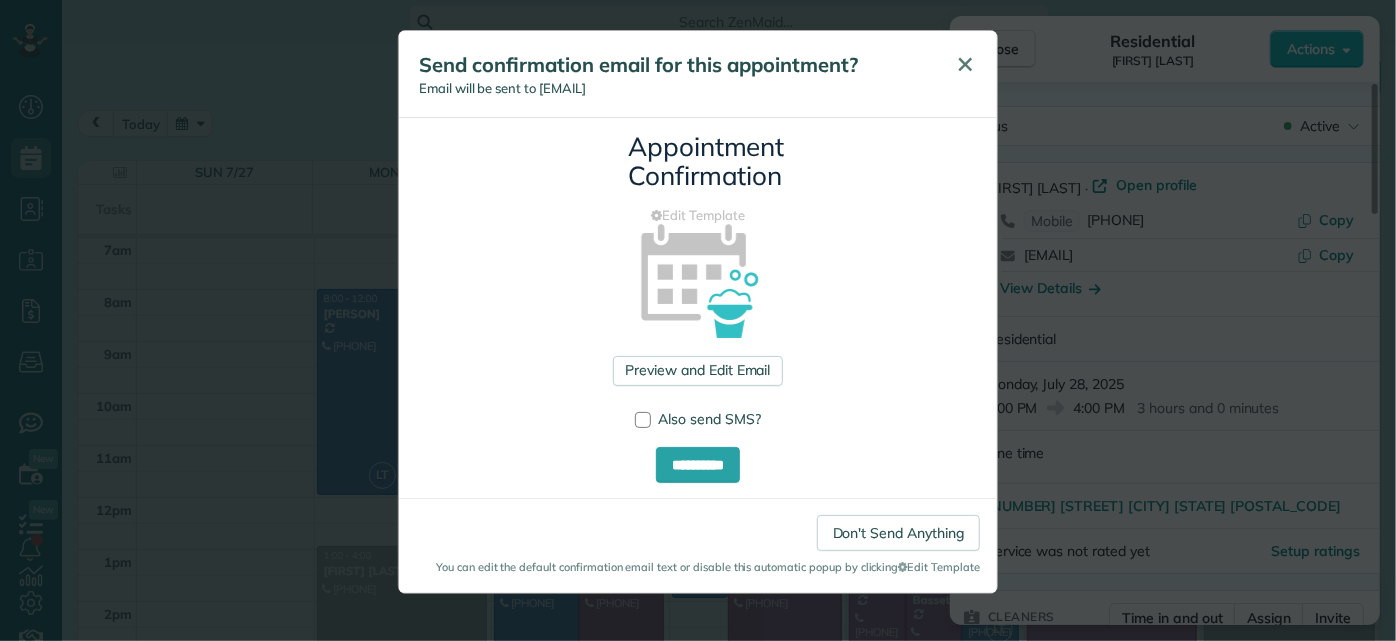 click on "✕" at bounding box center (965, 64) 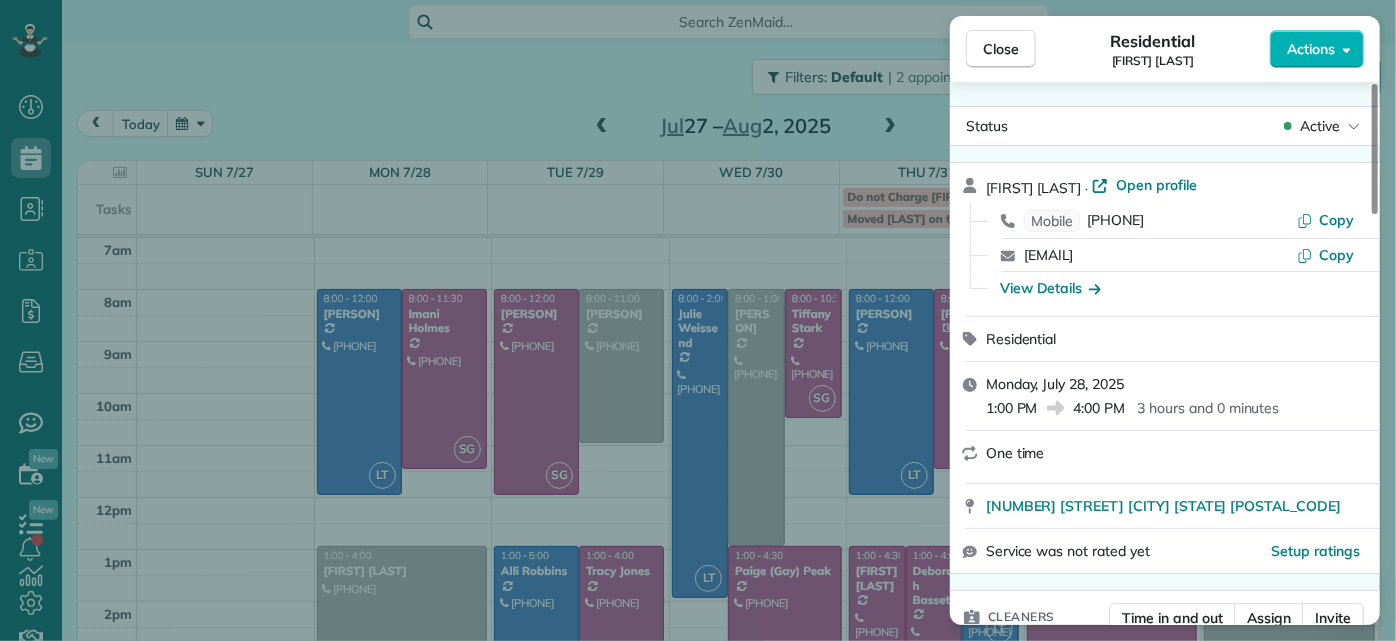 click on "Close Residential [FIRST] [LAST] Actions Status Active [FIRST] [LAST] · Open profile Mobile [PHONE] Copy [EMAIL] Copy View Details Residential [DAY], [MONTH] [DATE], [YEAR] [TIME] [TIME] [NUMBER] hours and [NUMBER] minutes One time [NUMBER] [STREET] [CITY] [STATE] [POSTAL_CODE] Service was not rated yet Setup ratings Cleaners Time in and out Assign Invite Cleaners No cleaners assigned yet Checklist Try Now Keep this appointment up to your standards. Stay on top of every detail, keep your cleaners organised, and your client happy. Assign a checklist Watch a 5 min demo Billing Billing actions Price $0.00 Overcharge $0.00 Discount $0.00 Coupon discount - Primary tax - Secondary tax - Total appointment price $0.00 Tips collected New feature! $0.00 Mark as paid Total including tip $0.00 Get paid online in no-time! Send an invoice and reward your cleaners with tips Charge customer credit card Appointment custom fields Man Hours [NUMBER] Type of Cleaning Priority Cleaning Reason for Skip - Hidden from cleaners Work items Notes 0 2" at bounding box center (698, 320) 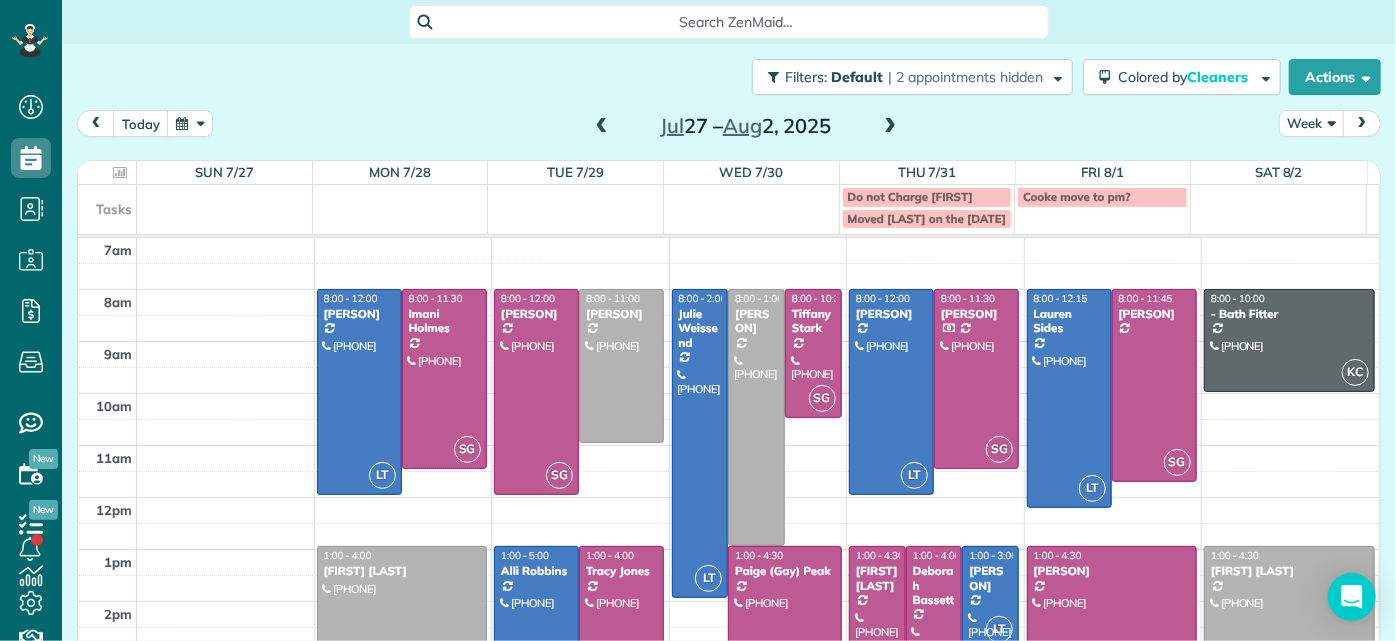 scroll, scrollTop: 0, scrollLeft: 0, axis: both 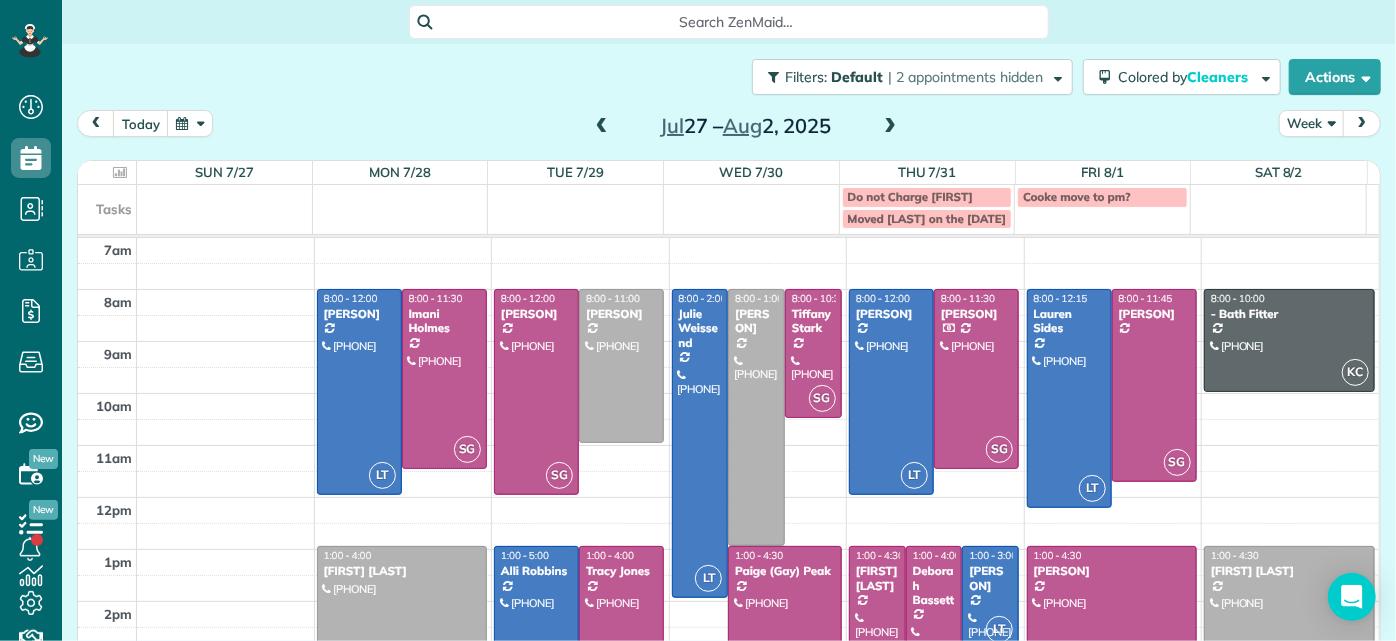 click at bounding box center [402, 623] 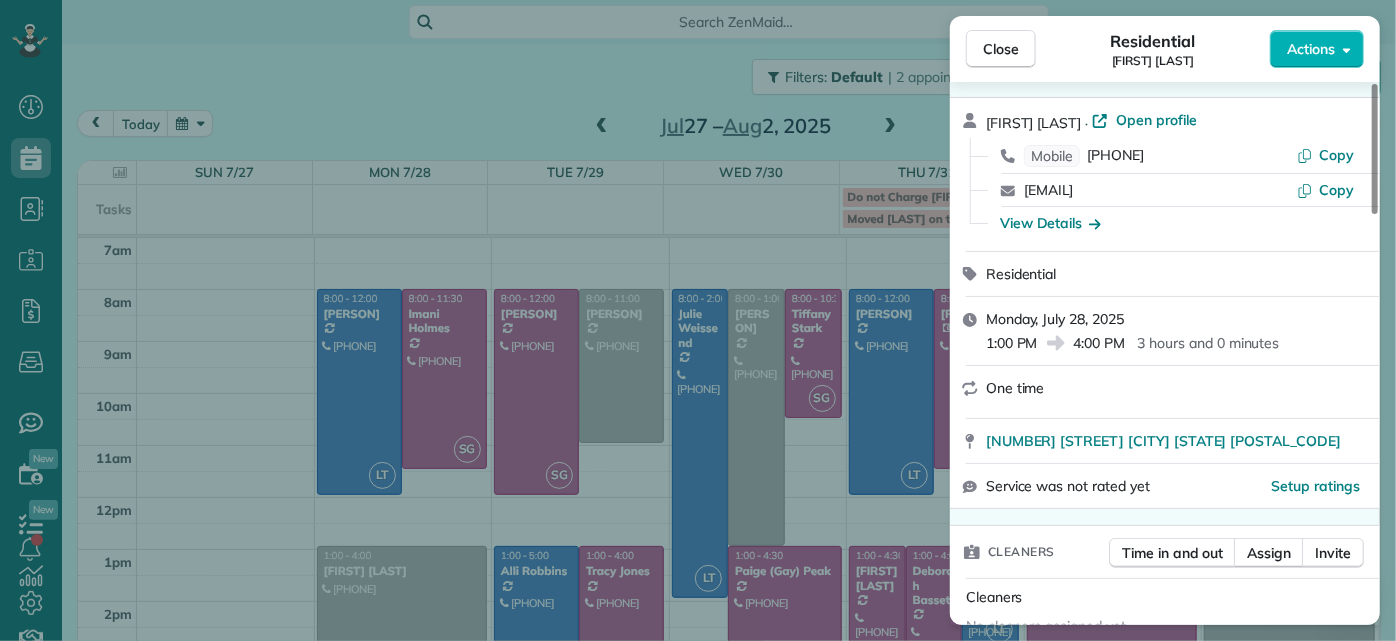scroll, scrollTop: 181, scrollLeft: 0, axis: vertical 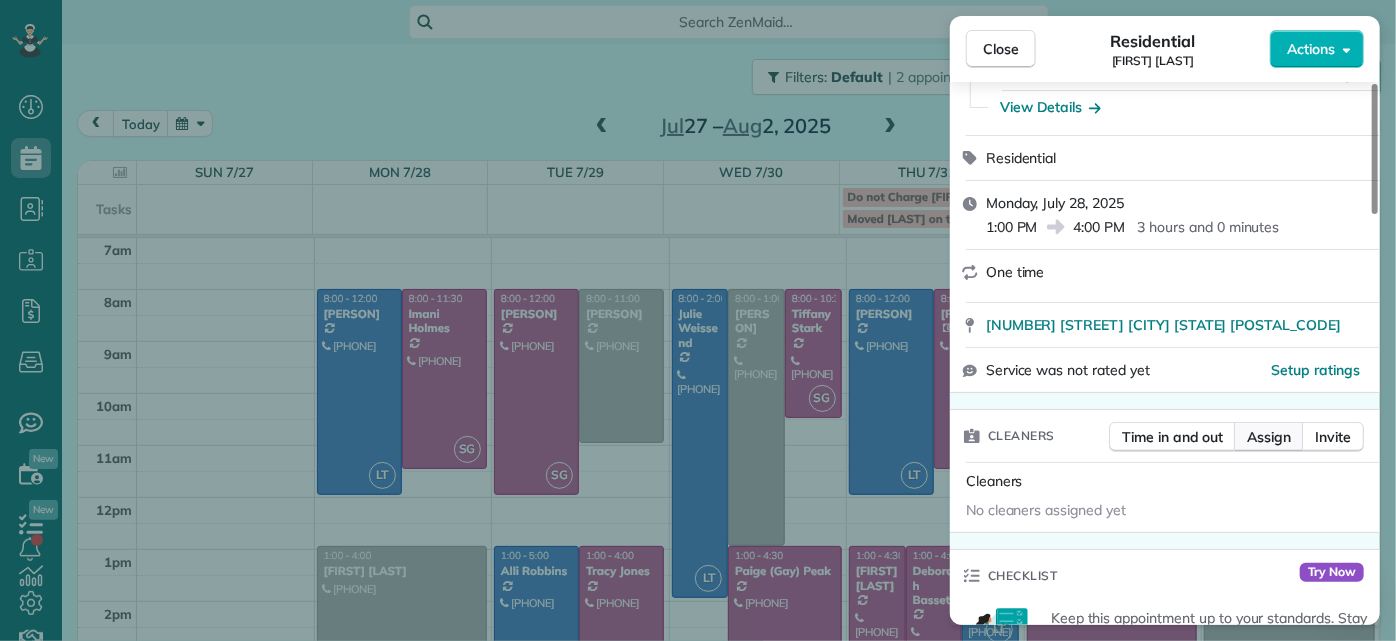 click on "Assign" at bounding box center [1269, 437] 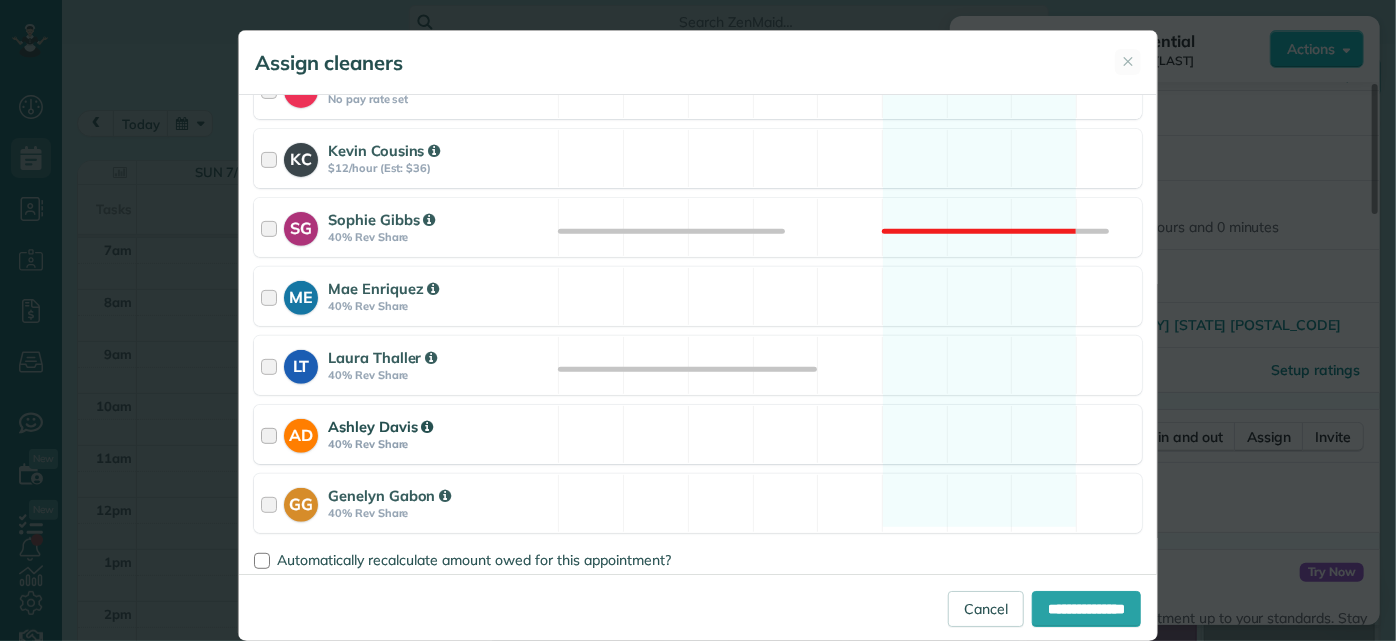 scroll, scrollTop: 266, scrollLeft: 0, axis: vertical 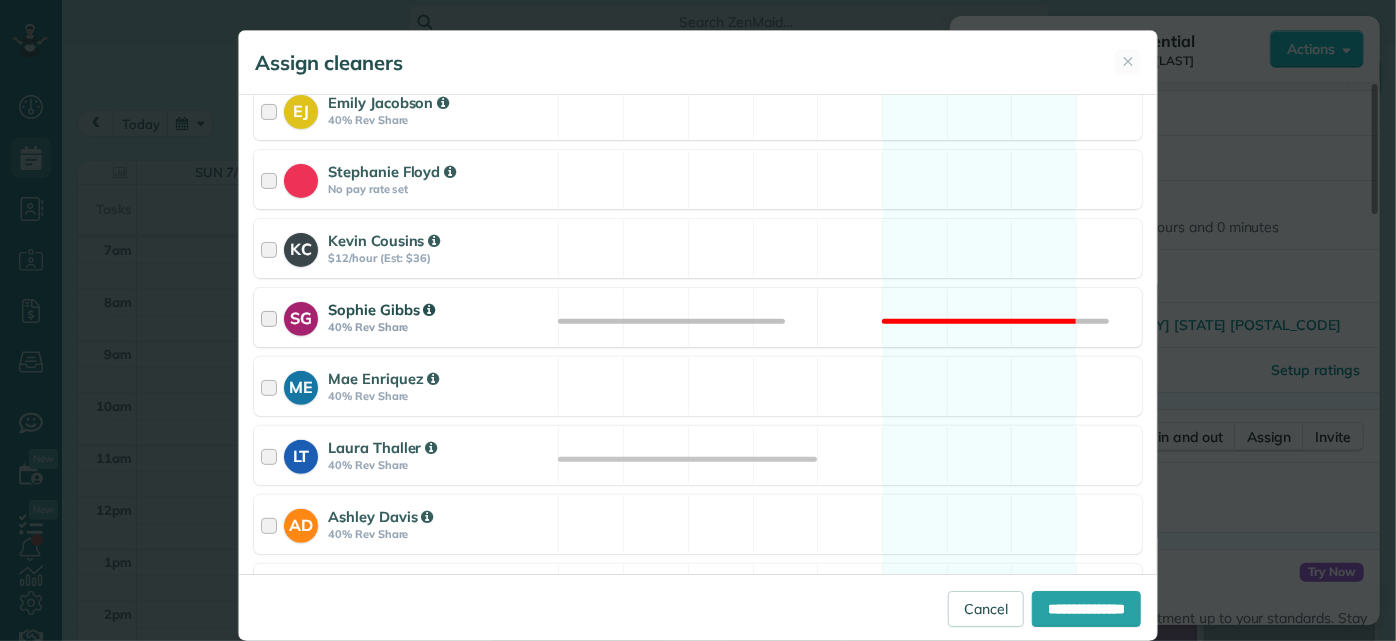 click on "SG
[FIRST] [LAST]
40% Rev Share
Not available" at bounding box center [698, 317] 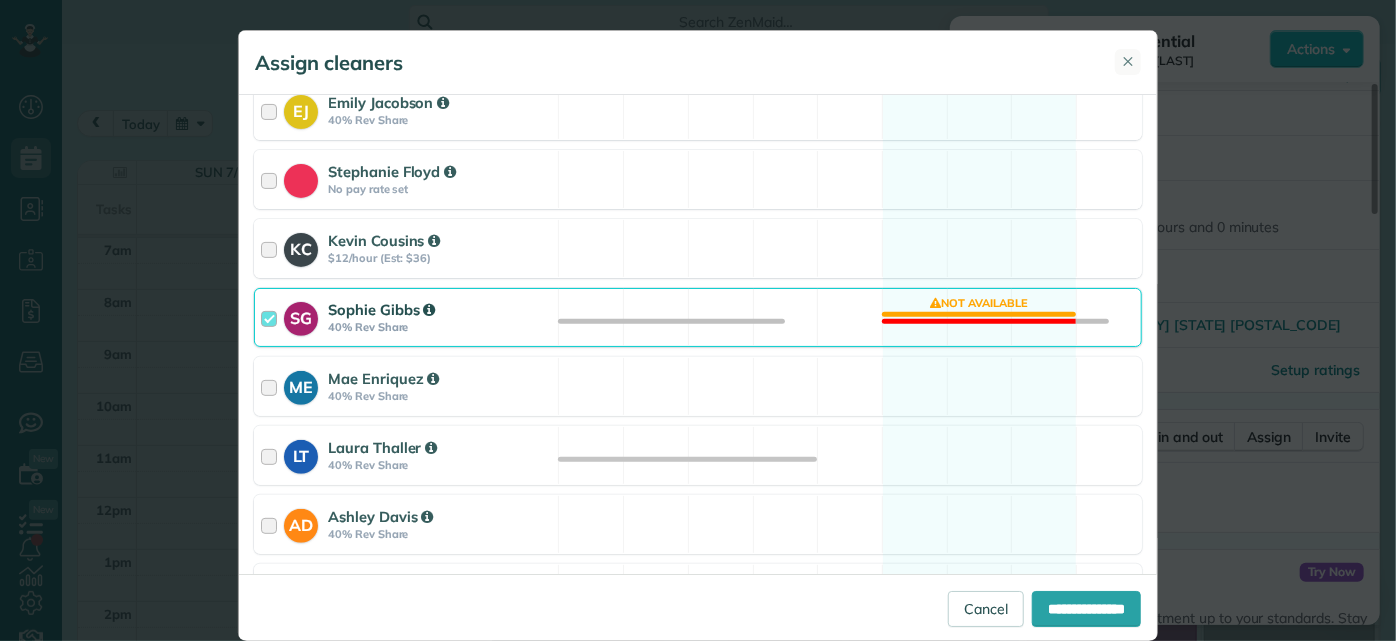 click on "✕" at bounding box center [1128, 62] 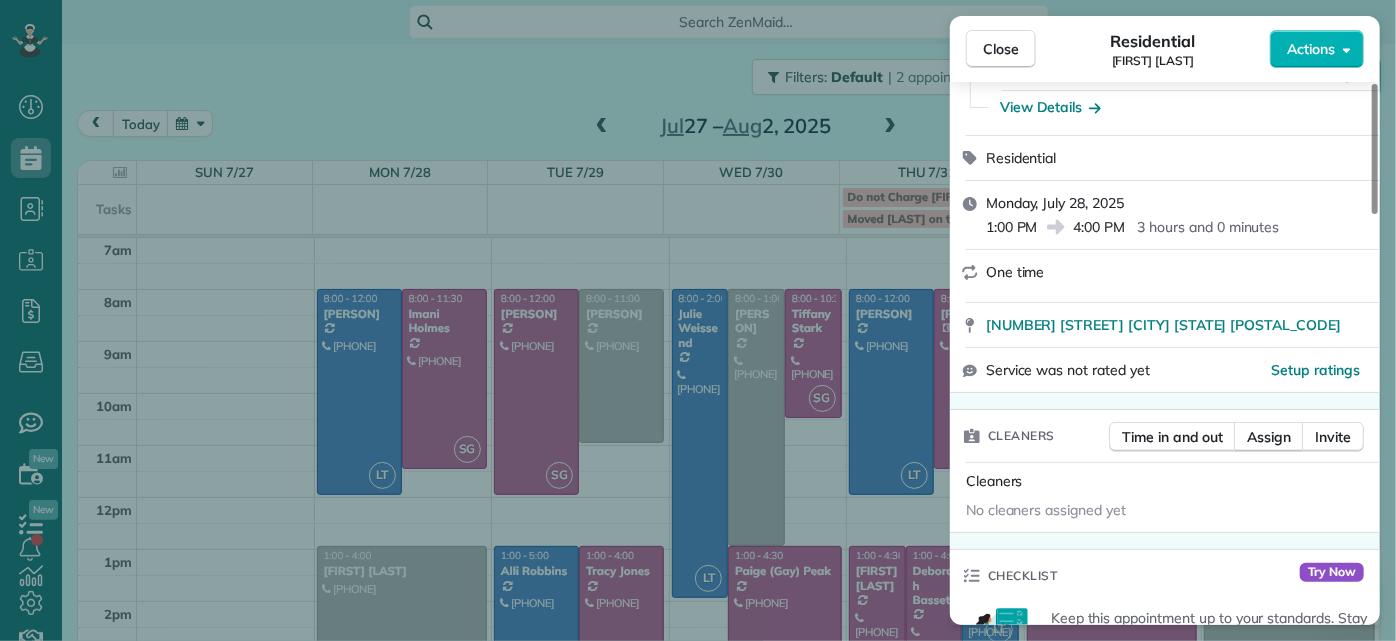click on "Close Residential [FIRST] [LAST] Actions Status Active [FIRST] [LAST] · Open profile Mobile [PHONE] Copy [EMAIL] Copy View Details Residential [DAY], [MONTH] [DATE], [YEAR] [TIME] [TIME] [NUMBER] hours and [NUMBER] minutes One time [NUMBER] [STREET] [CITY] [STATE] [POSTAL_CODE] Service was not rated yet Setup ratings Cleaners Time in and out Assign Invite Cleaners No cleaners assigned yet Checklist Try Now Keep this appointment up to your standards. Stay on top of every detail, keep your cleaners organised, and your client happy. Assign a checklist Watch a 5 min demo Billing Billing actions Price $0.00 Overcharge $0.00 Discount $0.00 Coupon discount - Primary tax - Secondary tax - Total appointment price $0.00 Tips collected New feature! $0.00 Mark as paid Total including tip $0.00 Get paid online in no-time! Send an invoice and reward your cleaners with tips Charge customer credit card Appointment custom fields Man Hours [NUMBER] Type of Cleaning Priority Cleaning Reason for Skip - Hidden from cleaners Work items Notes 0 2" at bounding box center (698, 320) 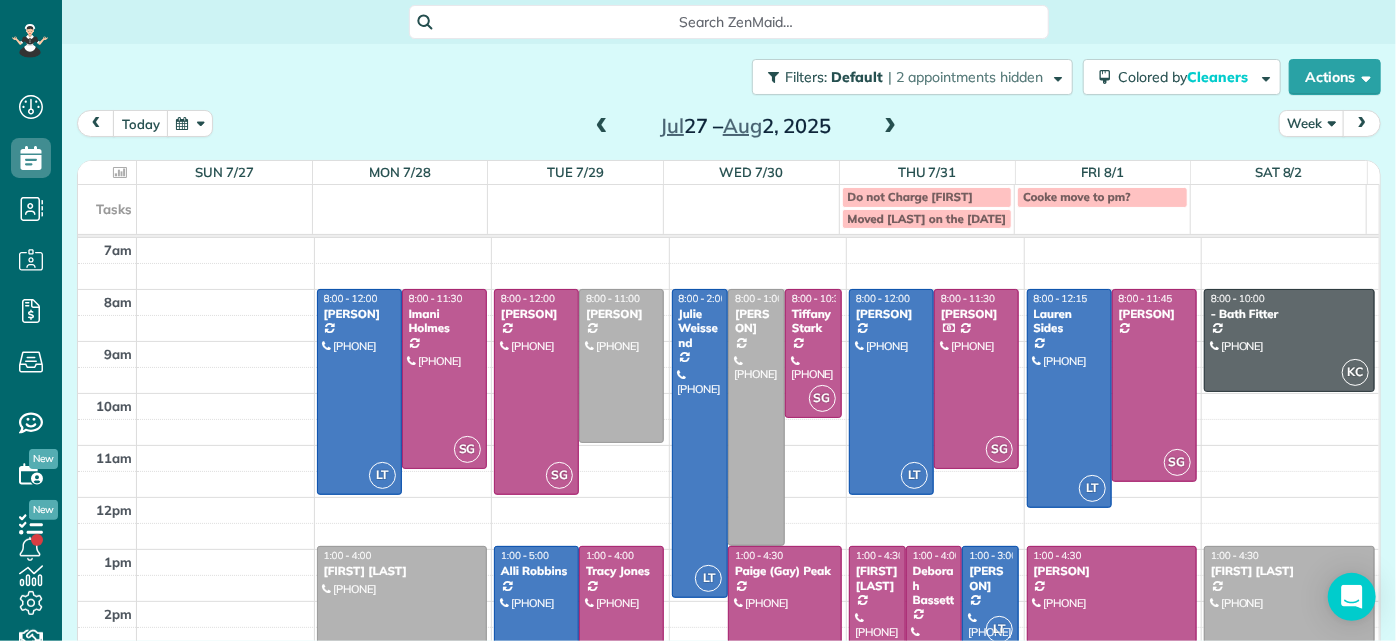 click at bounding box center (402, 623) 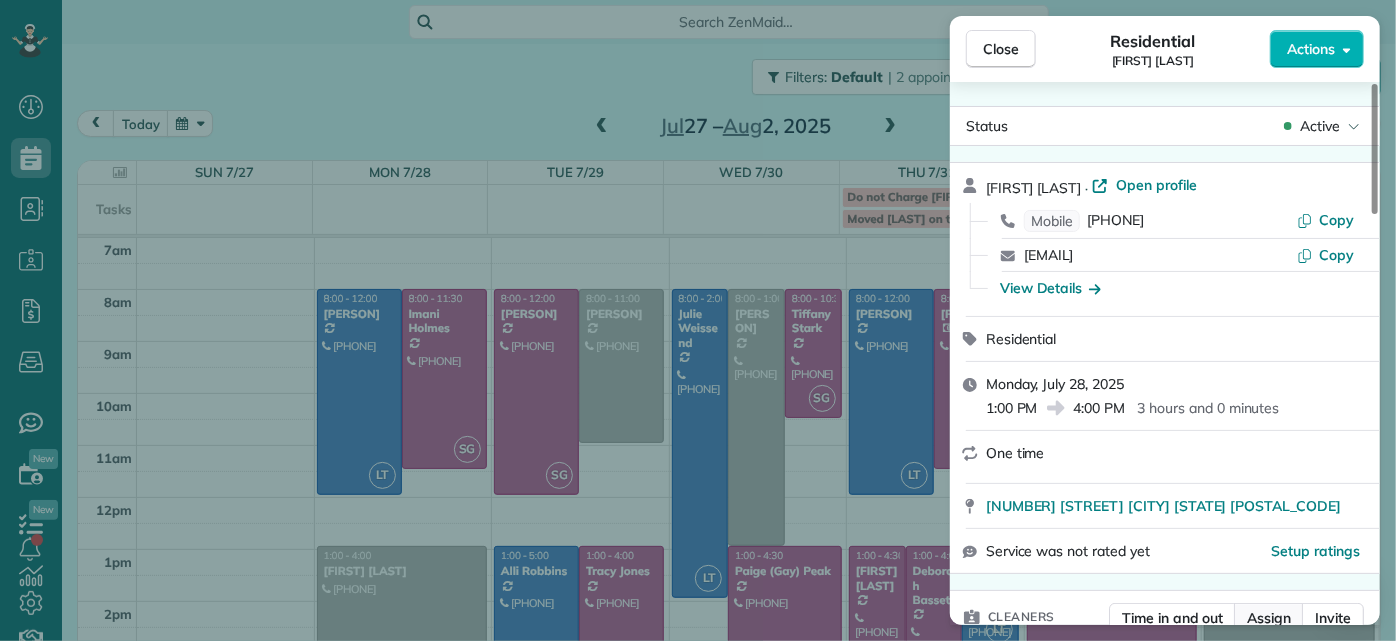 click on "Assign" at bounding box center (1269, 618) 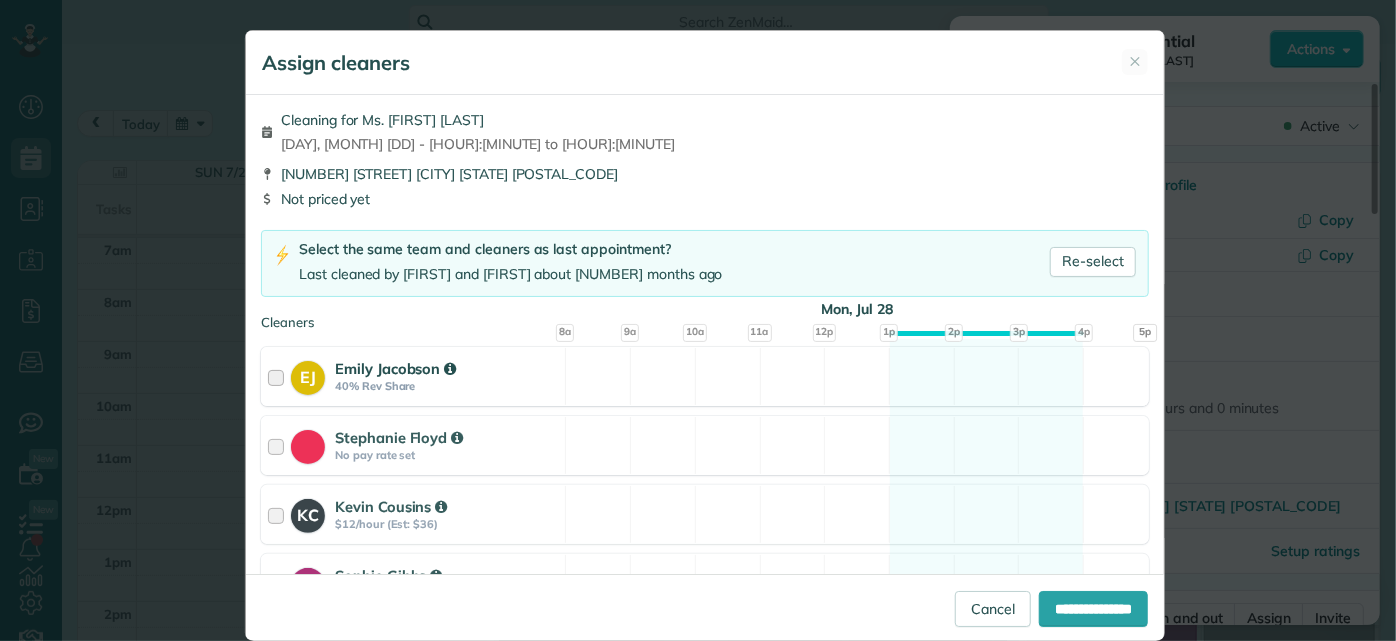 scroll, scrollTop: 272, scrollLeft: 0, axis: vertical 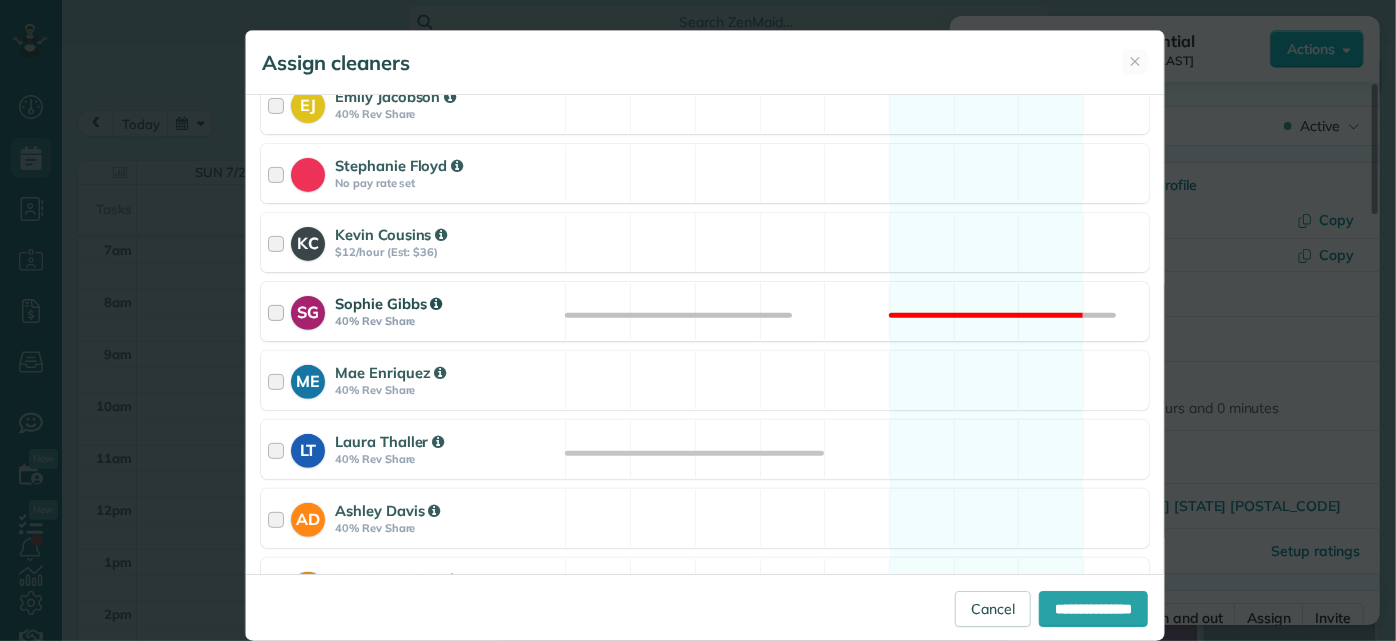 click on "SG
[FIRST] [LAST]
40% Rev Share
Not available" at bounding box center (705, 311) 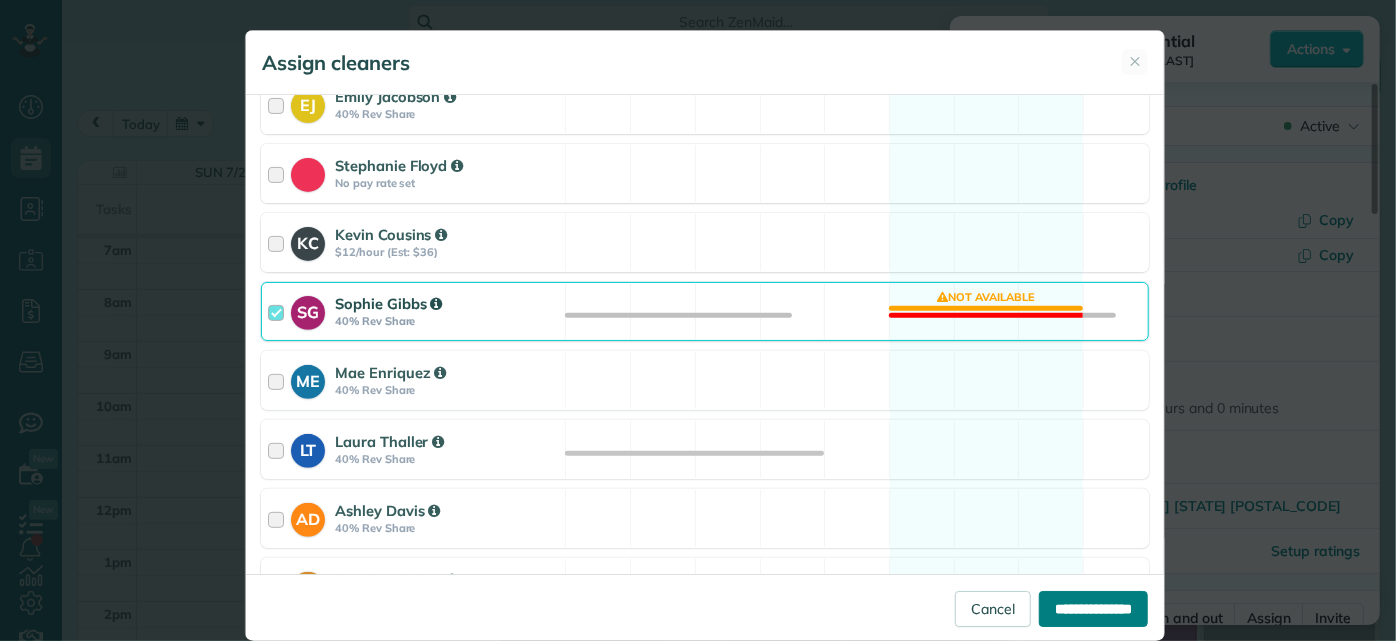 click on "**********" at bounding box center (1093, 609) 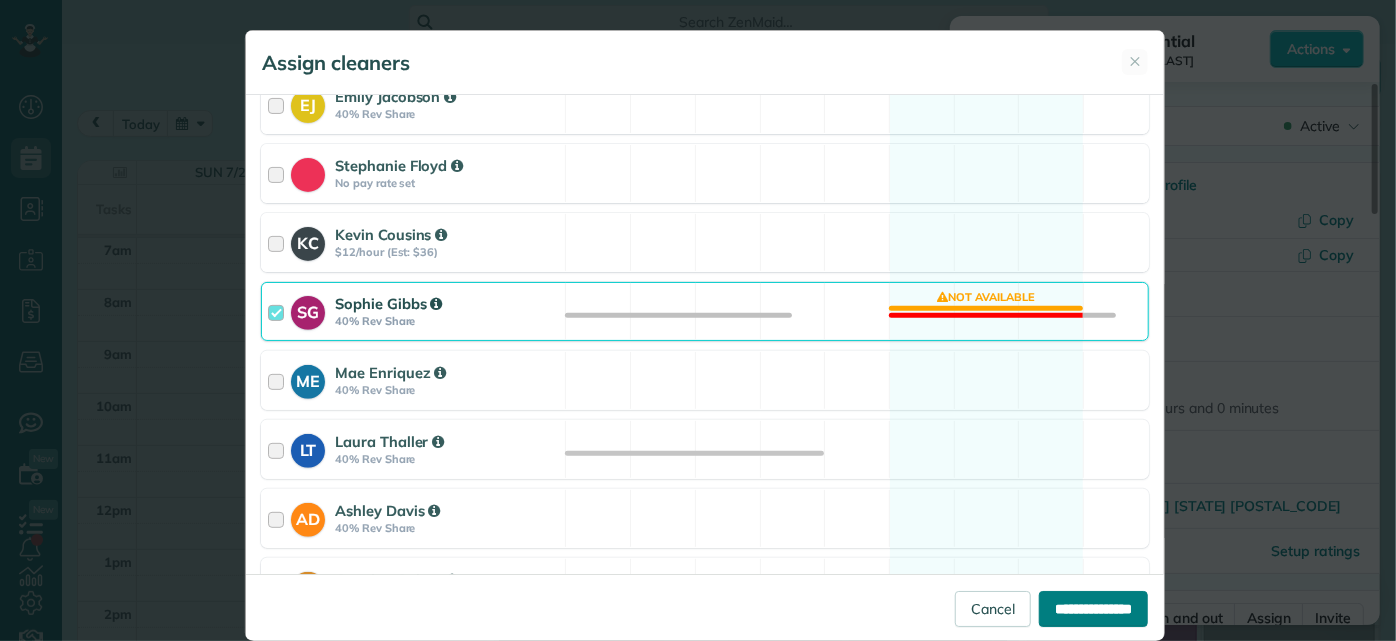 type on "**********" 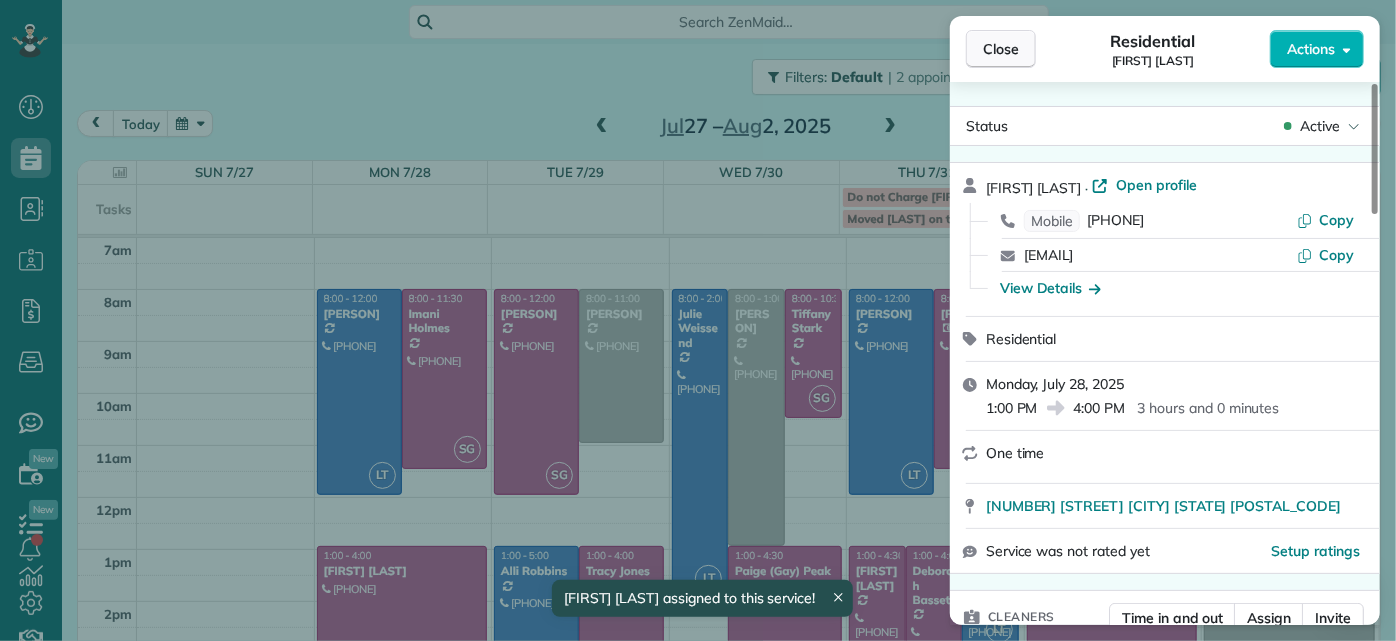 click on "Close" at bounding box center (1001, 49) 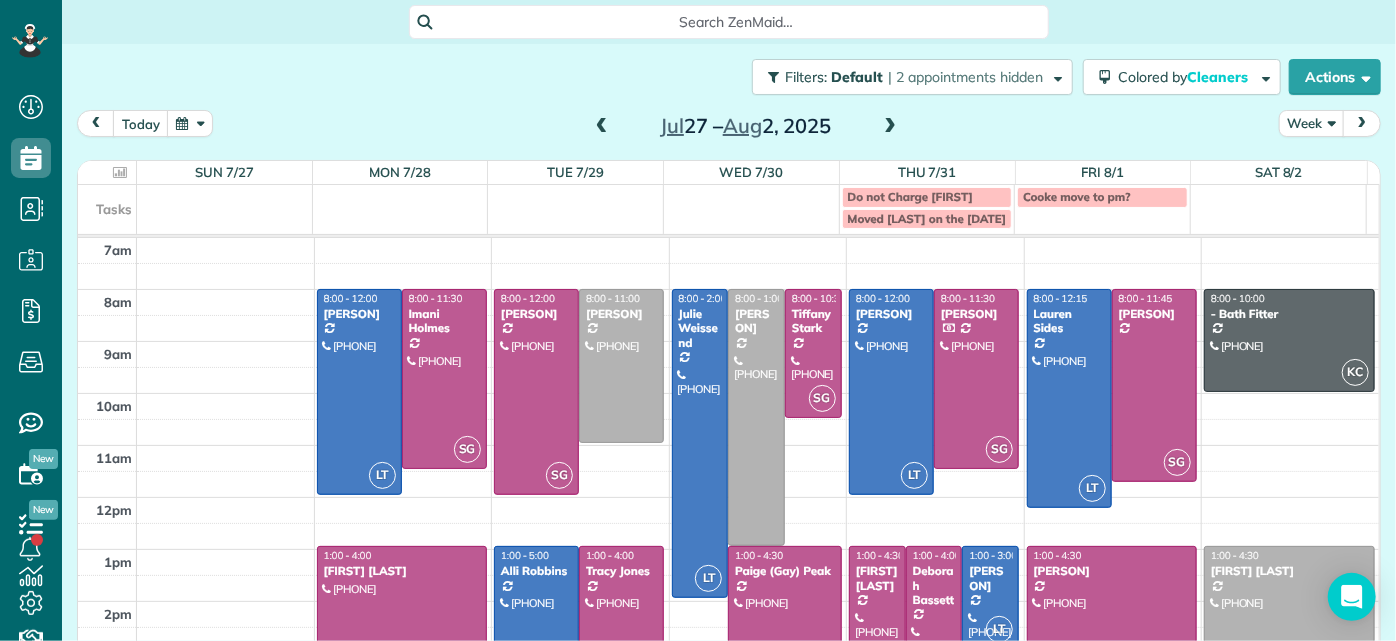 scroll, scrollTop: 133, scrollLeft: 0, axis: vertical 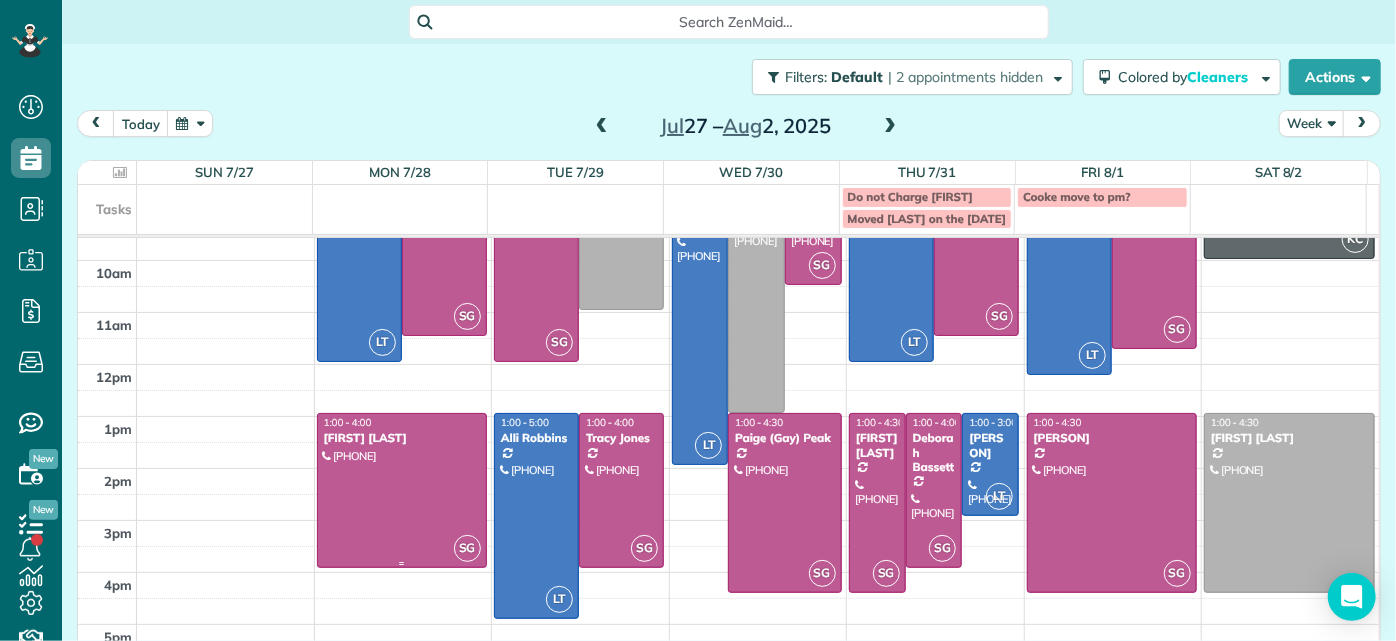 click at bounding box center (402, 490) 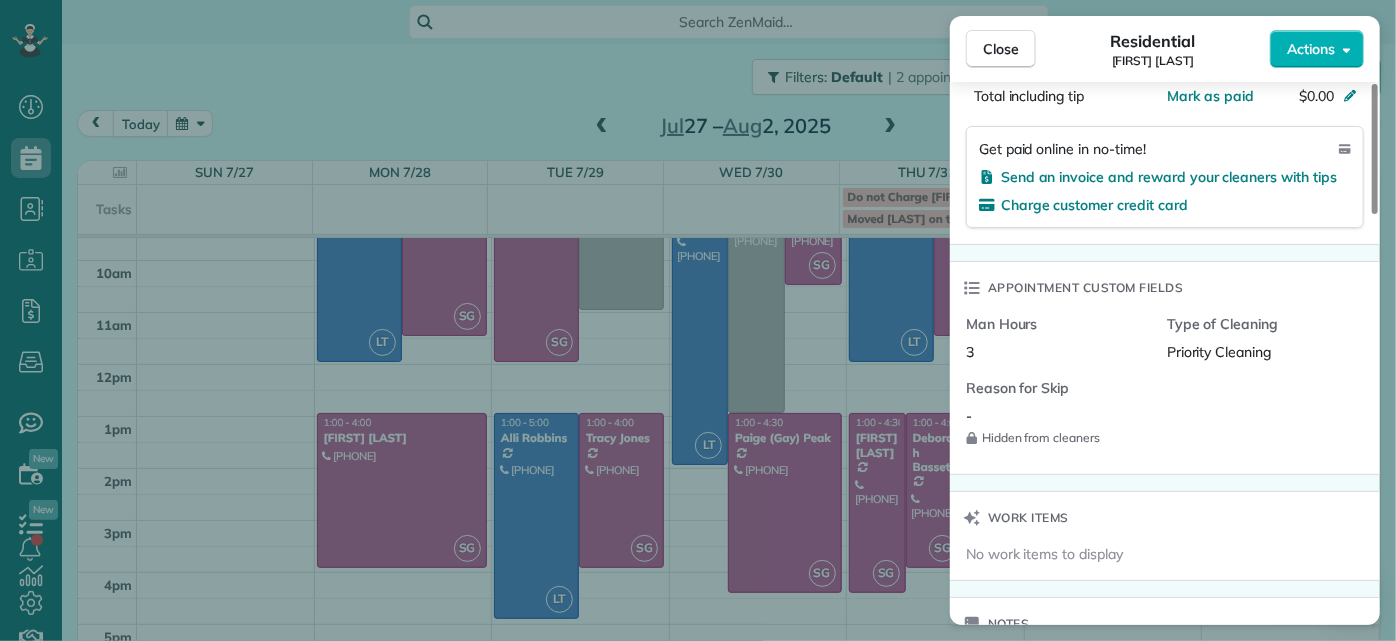 scroll, scrollTop: 1454, scrollLeft: 0, axis: vertical 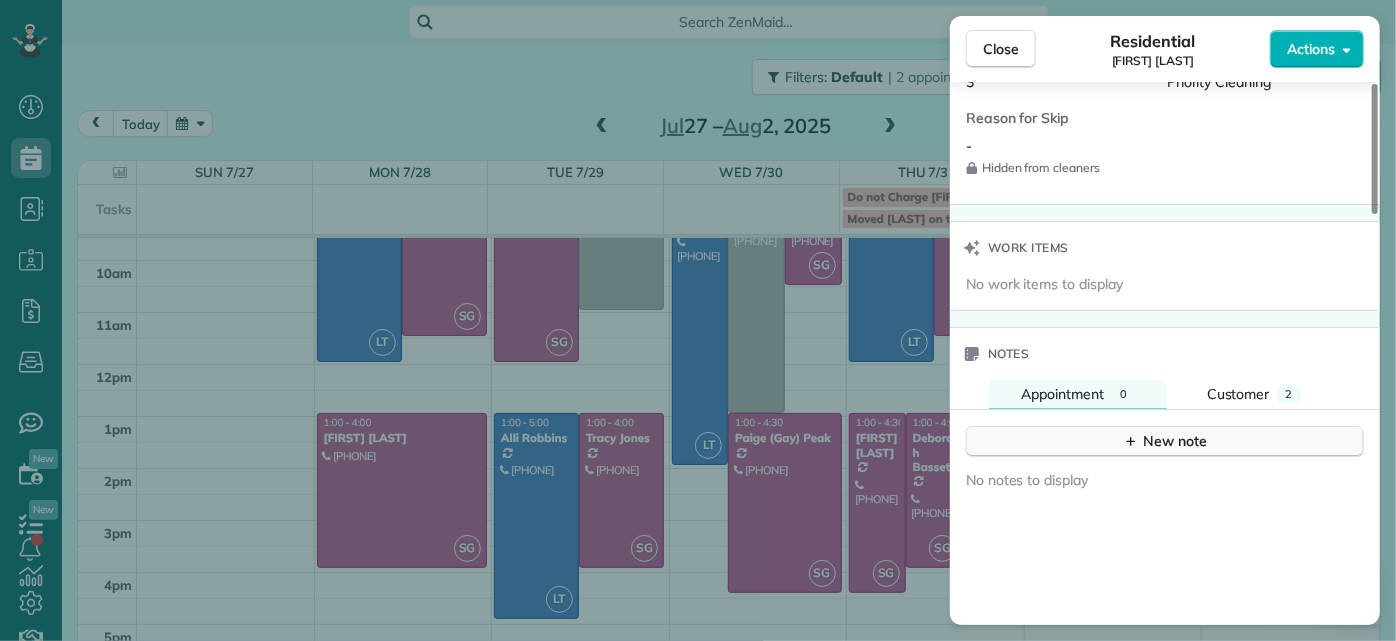 click on "New note" at bounding box center (1165, 441) 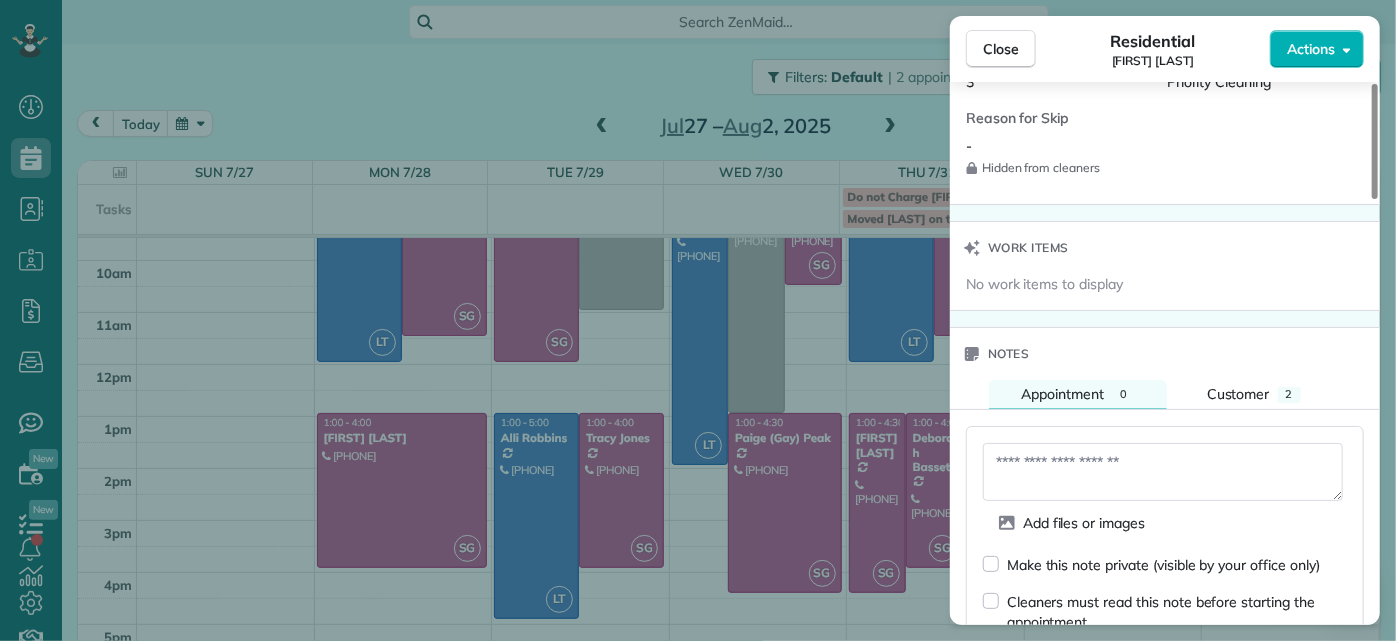 scroll, scrollTop: 1636, scrollLeft: 0, axis: vertical 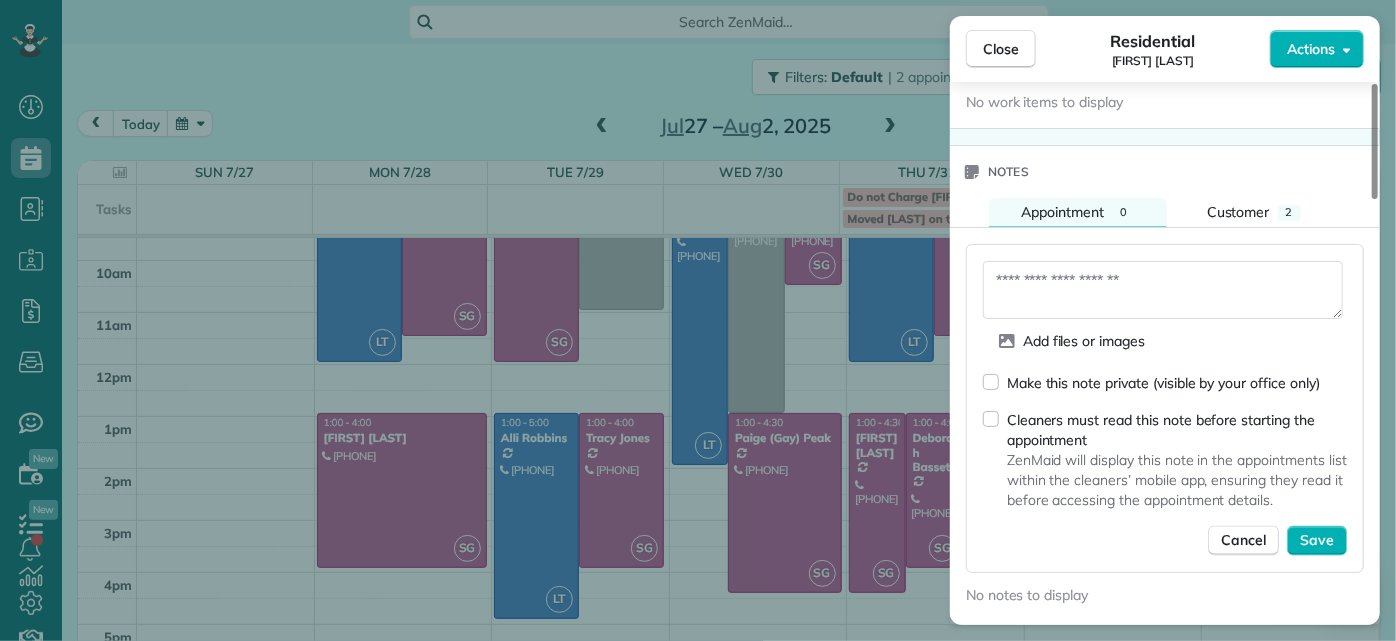 click on "Add files or images Make this note private (visible by your office only) Cleaners must read this note before starting the appointment ZenMaid will display this note in the appointments list within the cleaners’ mobile app, ensuring they read it before accessing the appointment details. Cancel Save" at bounding box center (1165, 400) 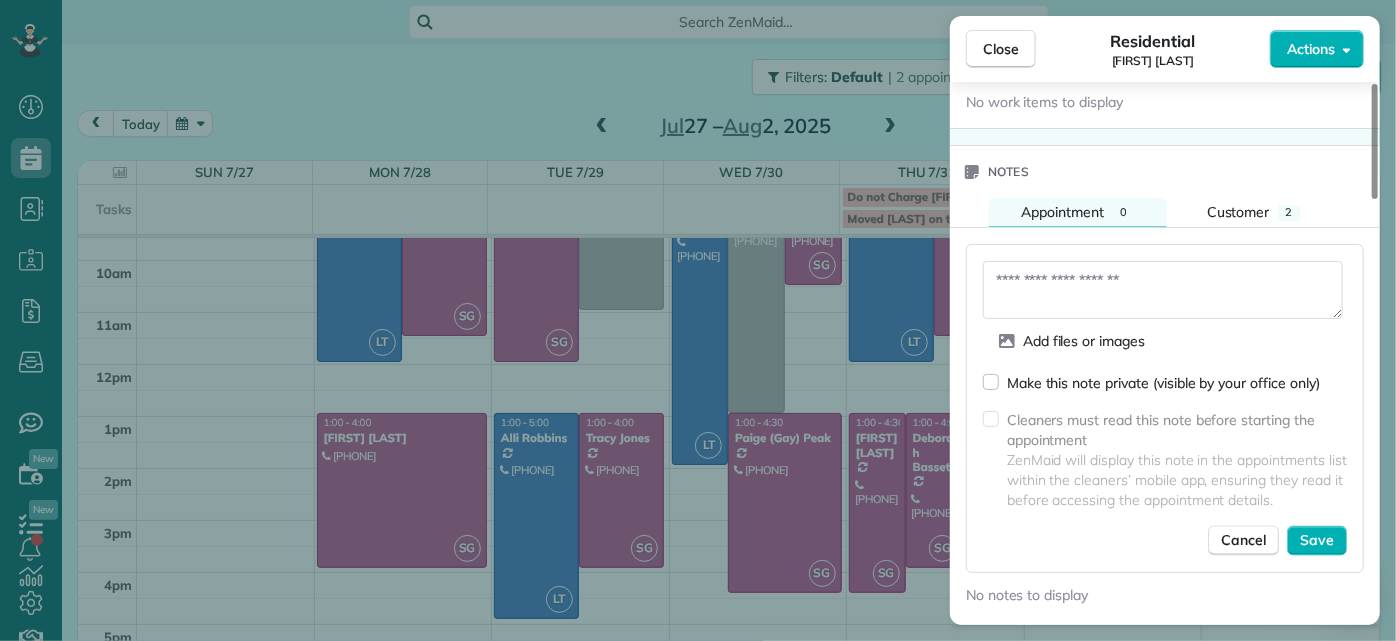 click at bounding box center [1163, 290] 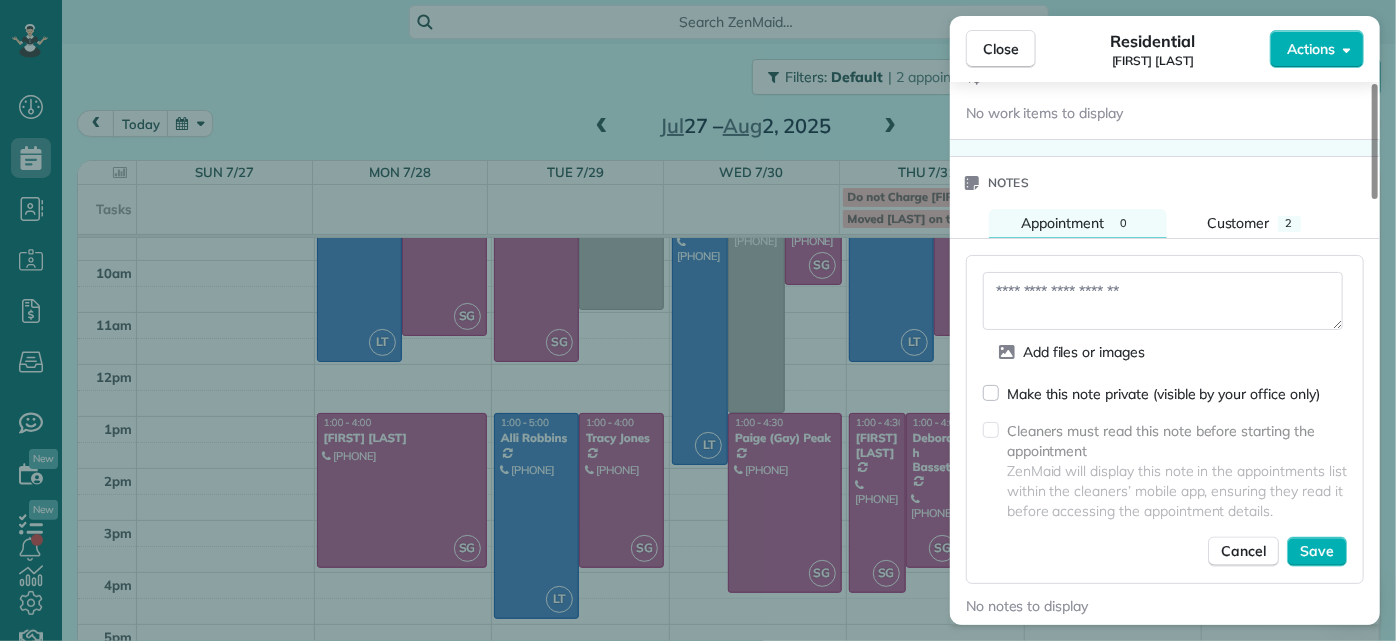 scroll, scrollTop: 1636, scrollLeft: 0, axis: vertical 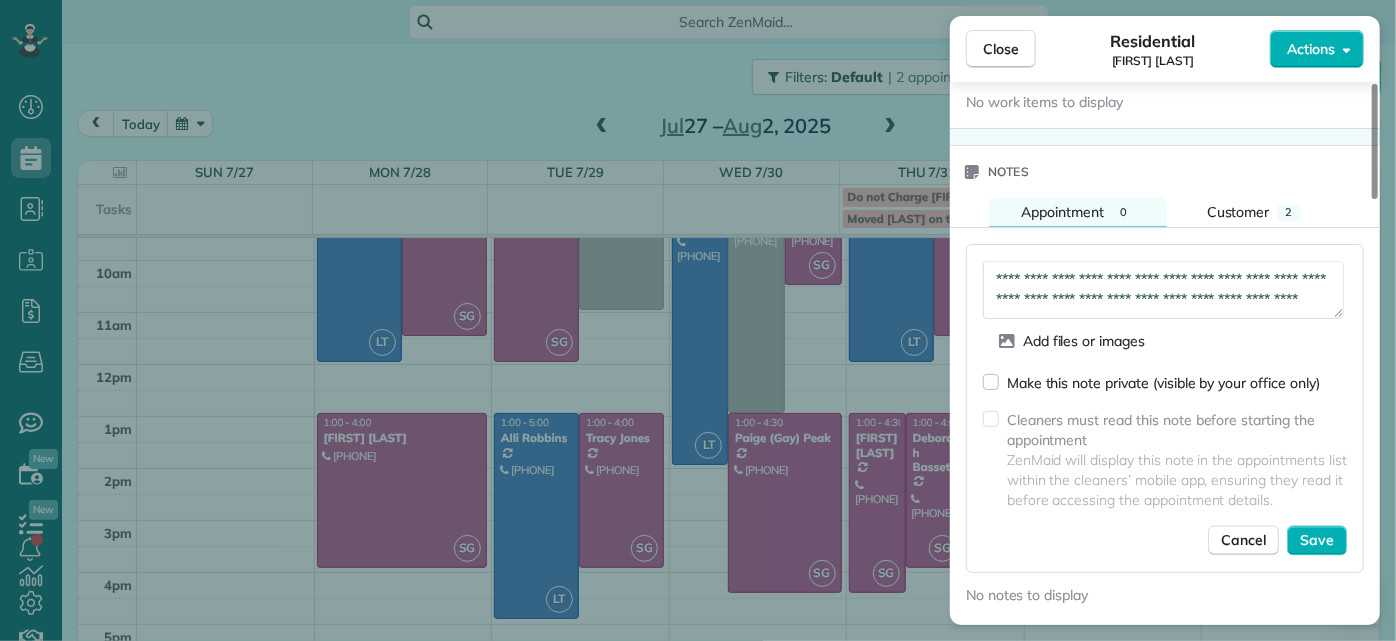 drag, startPoint x: 1139, startPoint y: 300, endPoint x: 1154, endPoint y: 300, distance: 15 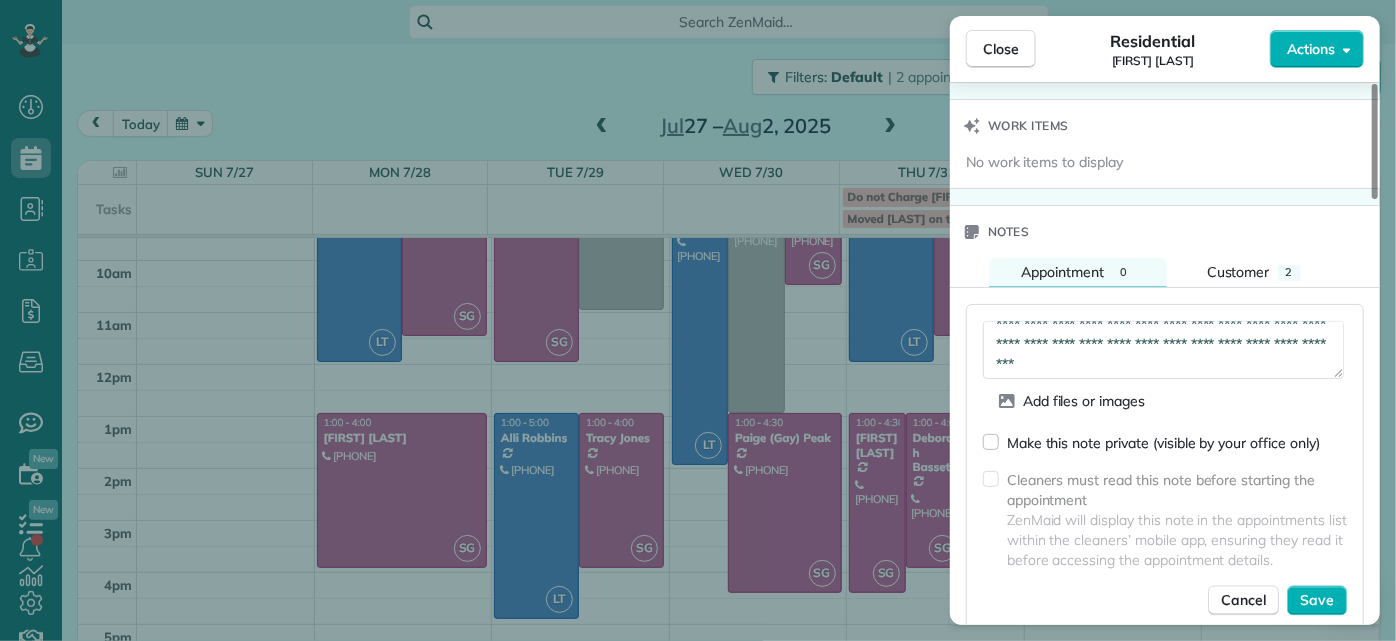 scroll, scrollTop: 1545, scrollLeft: 0, axis: vertical 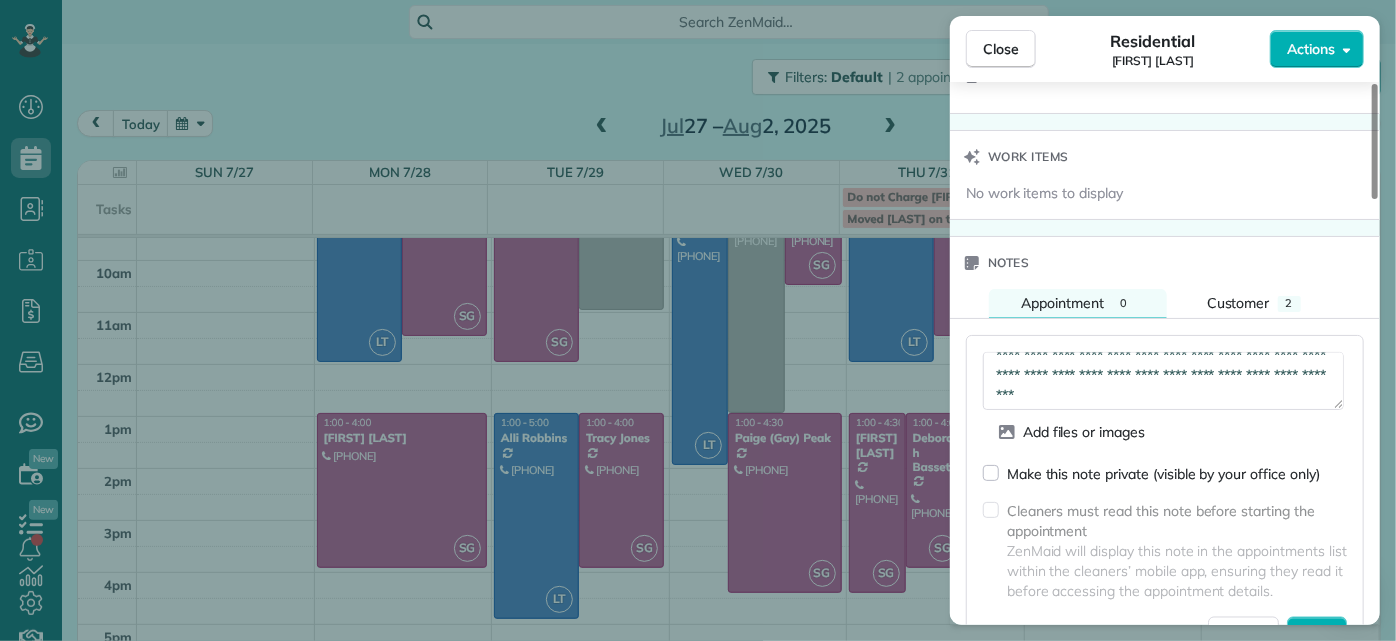 click on "**********" at bounding box center [1163, 380] 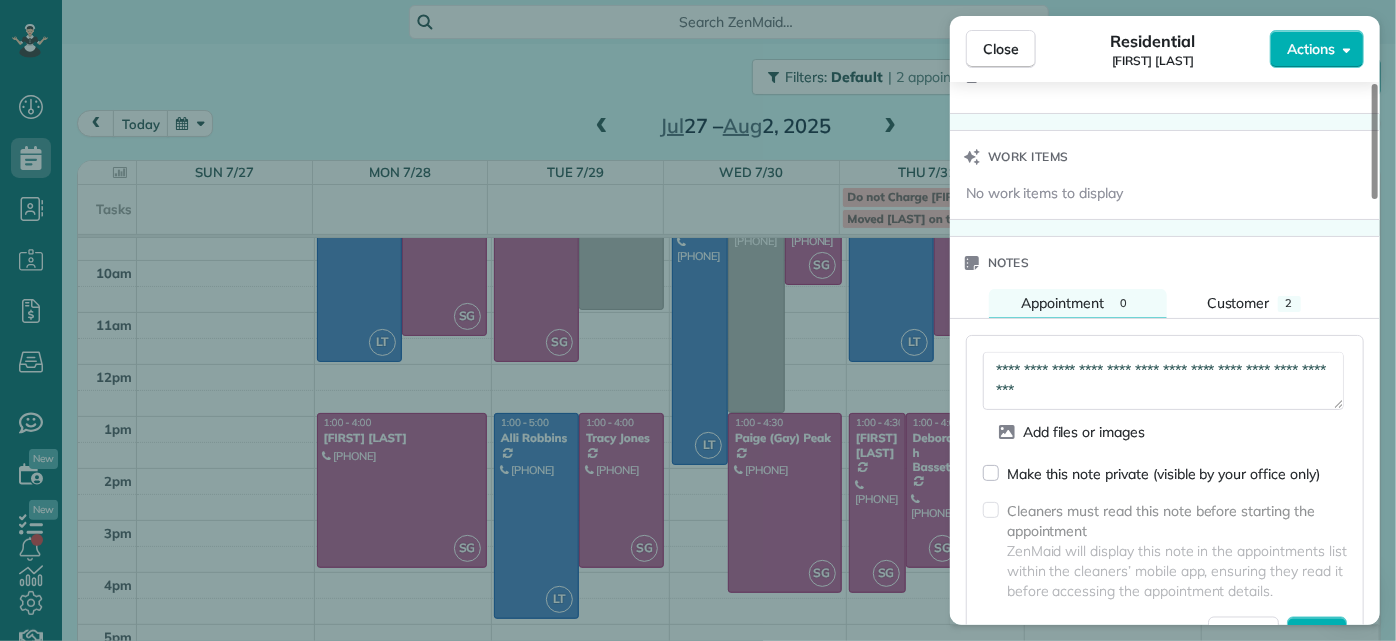 scroll, scrollTop: 80, scrollLeft: 0, axis: vertical 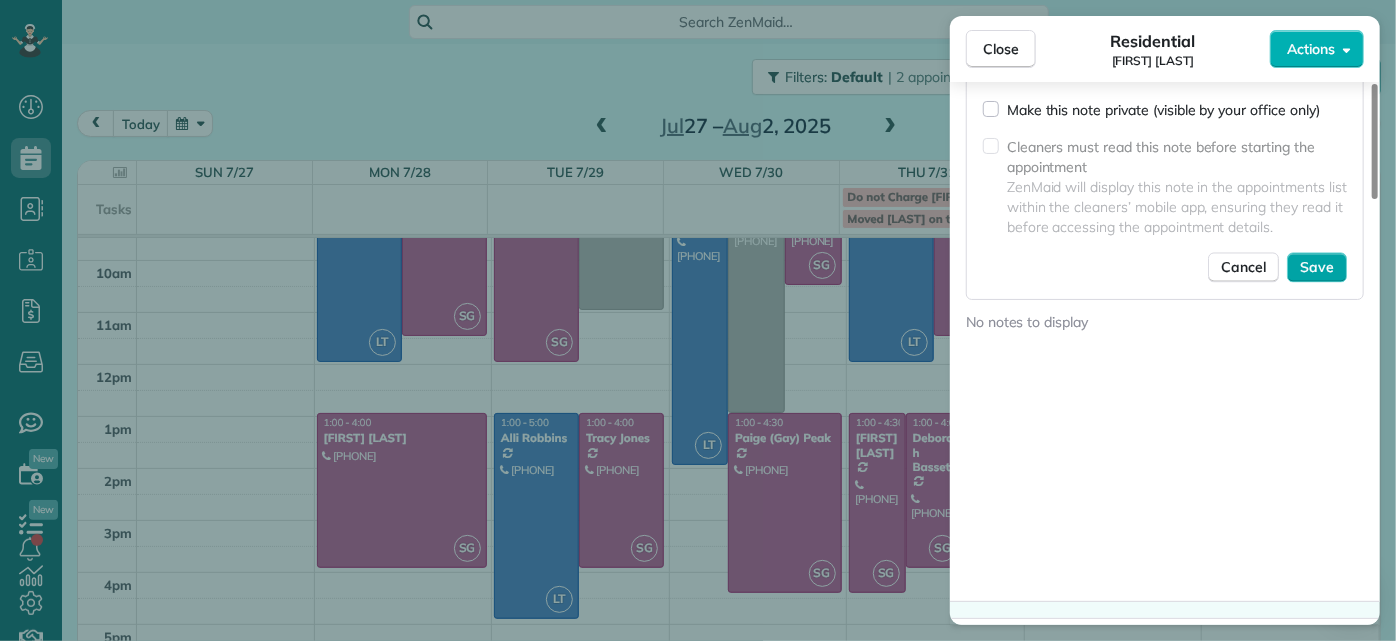 type on "**********" 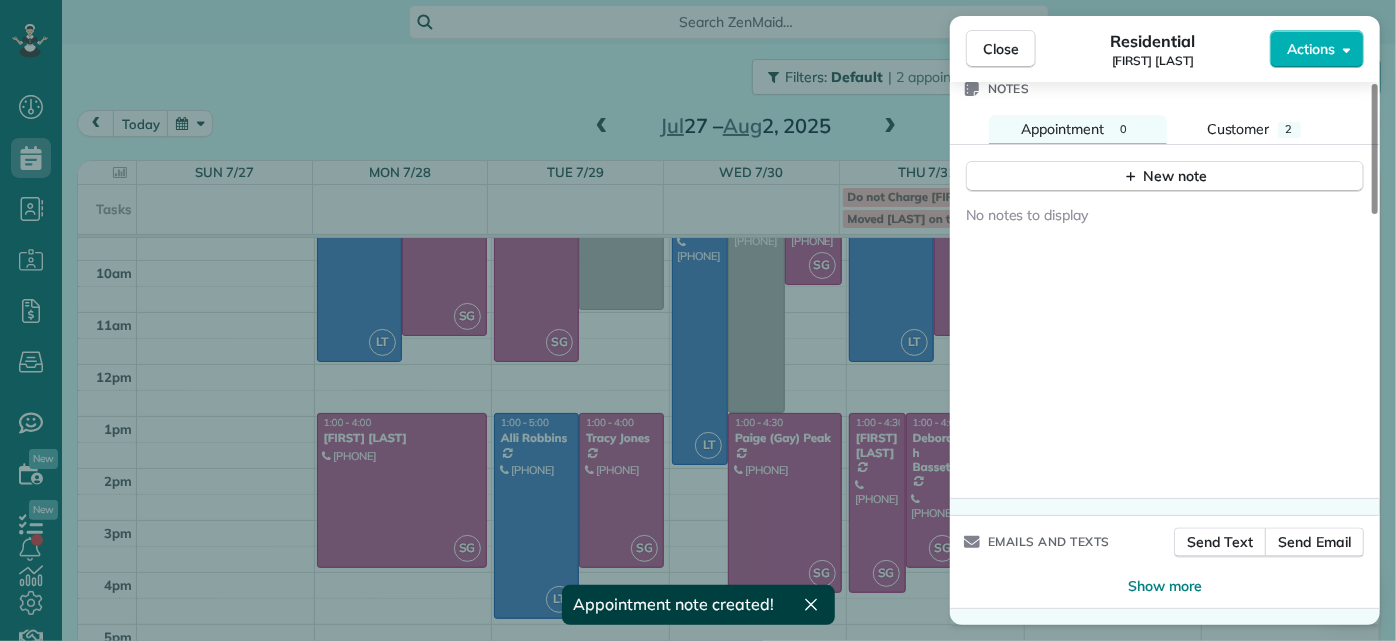scroll, scrollTop: 1773, scrollLeft: 0, axis: vertical 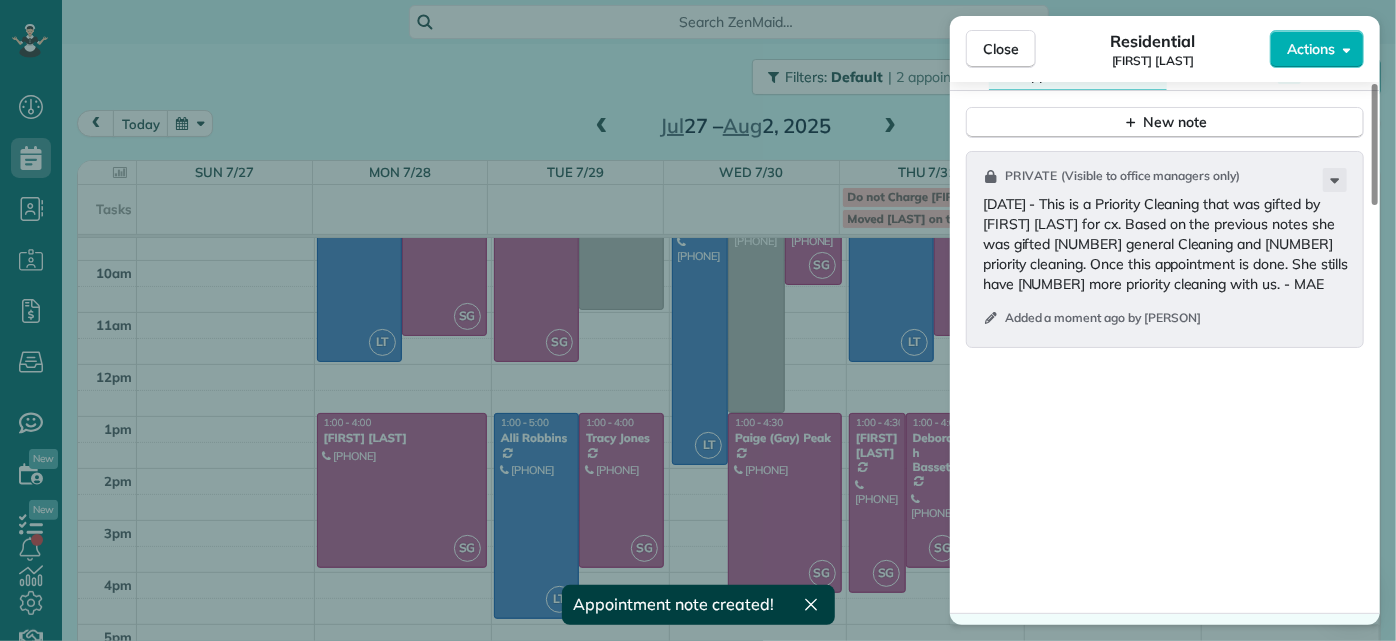 click on "Private ( Visible to office managers only ) 7/15/25 - This is a Priority Cleaning that was gifted by Ashly Dobbs for cx. Based on the previous notes she was gifted 1 general Cleaning and 2 priority cleaning. Once this appointment is done. She stills have 1 more priority cleaning with us. - MAE Added a moment ago by Mae Enriquez" at bounding box center [1165, 376] 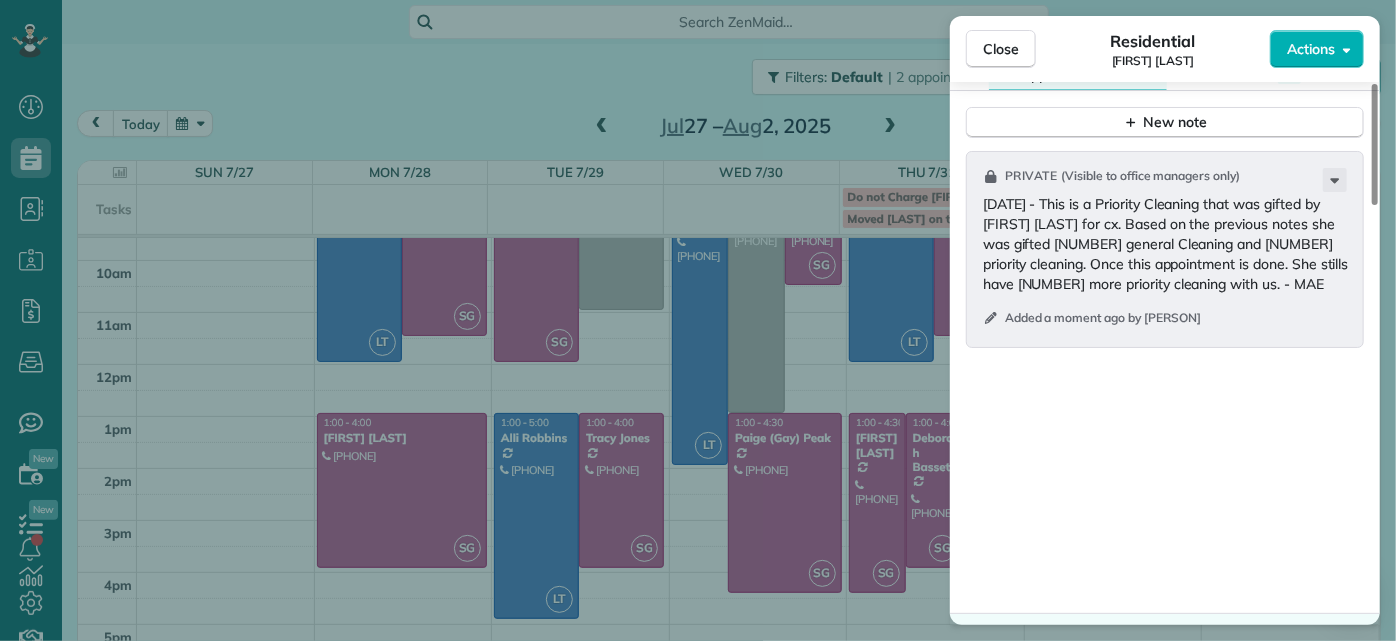 click on "Close Residential Michelle Welch Actions Status Active Michelle Welch · Open profile Mobile (804) 339-9583 Copy michellew2005@yahoo.com Copy View Details Residential Monday, July 28, 2025 1:00 PM 4:00 PM 3 hours and 0 minutes One time 4406 Brook Road Richmond VA 23227 Service was not rated yet Setup ratings Cleaners Time in and out Assign Invite Cleaners Sophie   Gibbs 1:00 PM 4:00 PM Checklist Try Now Keep this appointment up to your standards. Stay on top of every detail, keep your cleaners organised, and your client happy. Assign a checklist Watch a 5 min demo Billing Billing actions Price $0.00 Overcharge $0.00 Discount $0.00 Coupon discount - Primary tax - Secondary tax - Total appointment price $0.00 Tips collected New feature! $0.00 Mark as paid Total including tip $0.00 Get paid online in no-time! Send an invoice and reward your cleaners with tips Charge customer credit card Appointment custom fields Man Hours 3 Type of Cleaning  Priority Cleaning Reason for Skip - Hidden from cleaners Work items 1 2" at bounding box center [698, 320] 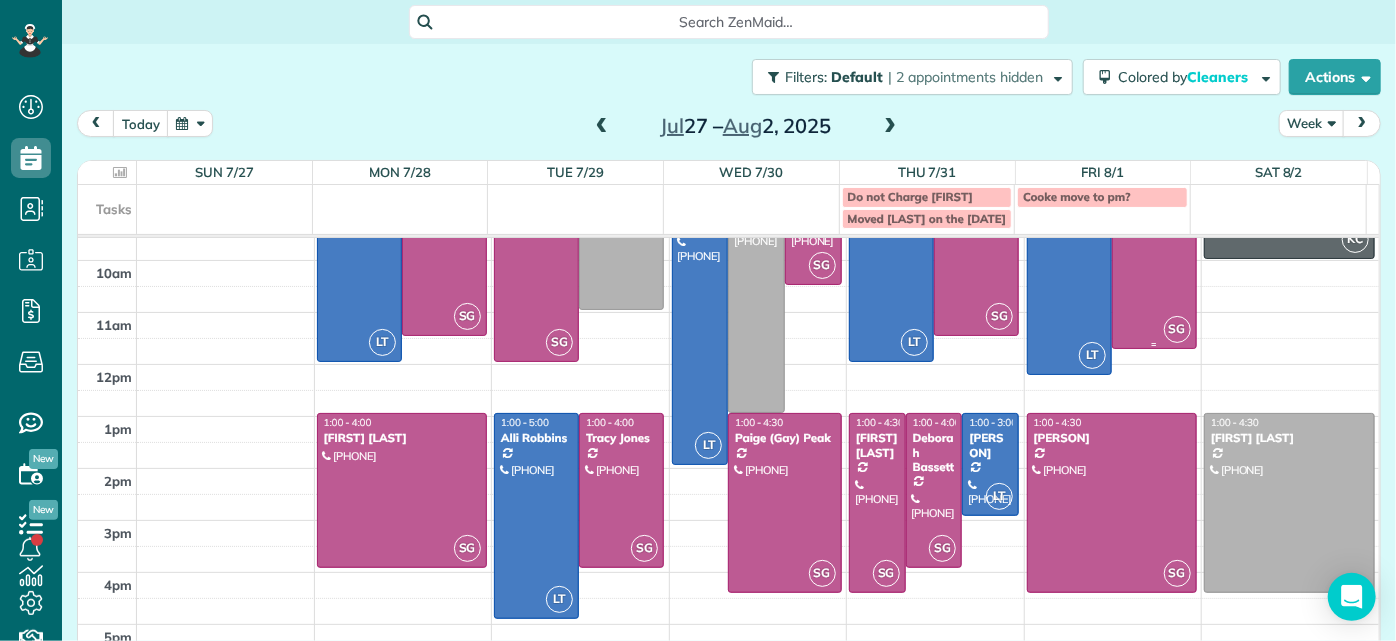 scroll, scrollTop: 0, scrollLeft: 0, axis: both 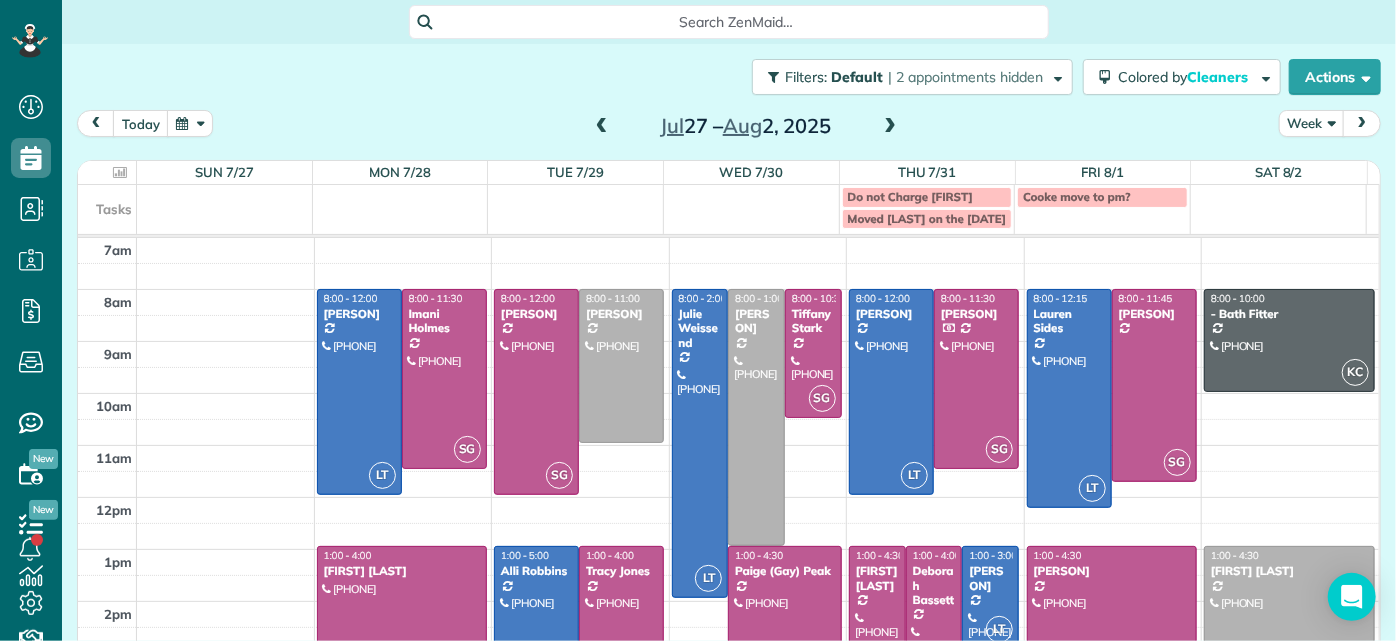 click at bounding box center (602, 127) 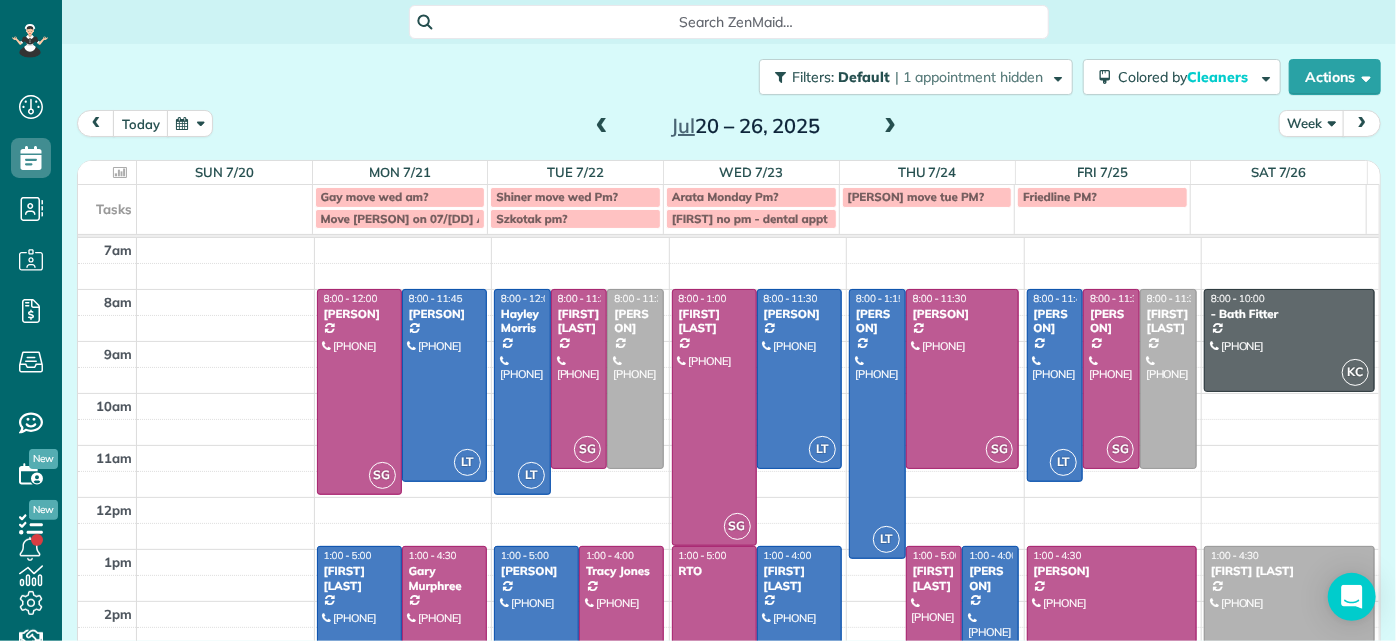 click at bounding box center (602, 127) 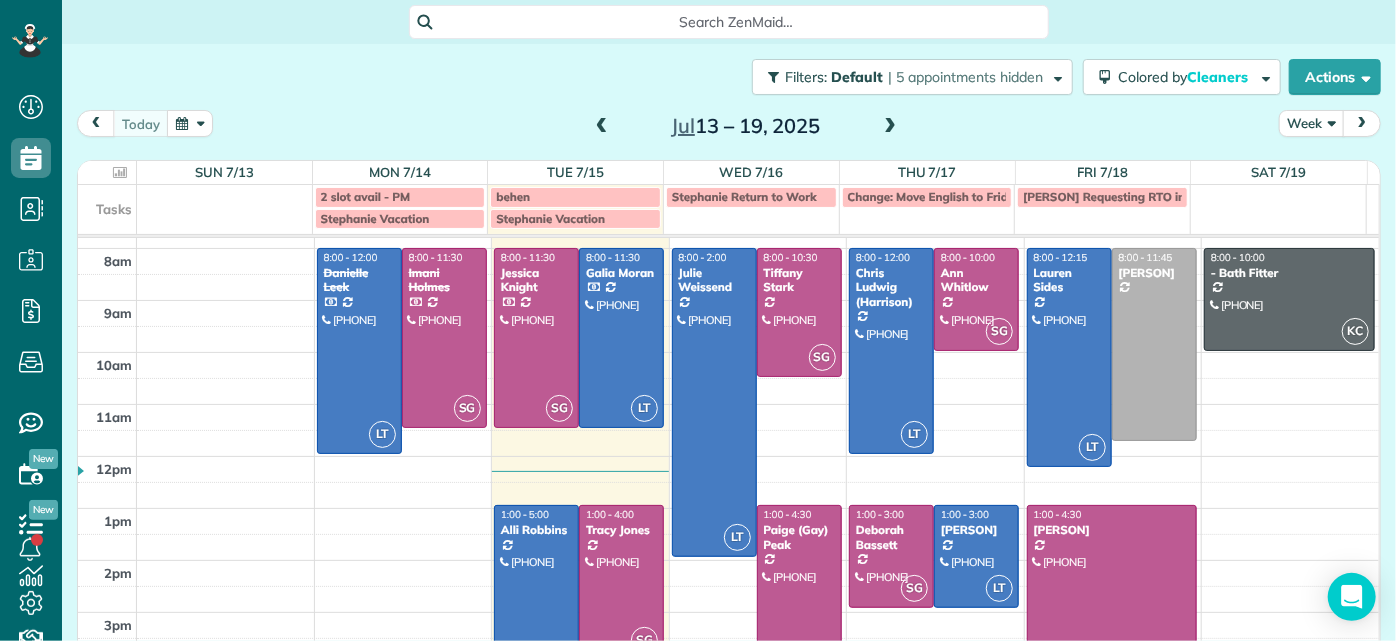 scroll, scrollTop: 0, scrollLeft: 0, axis: both 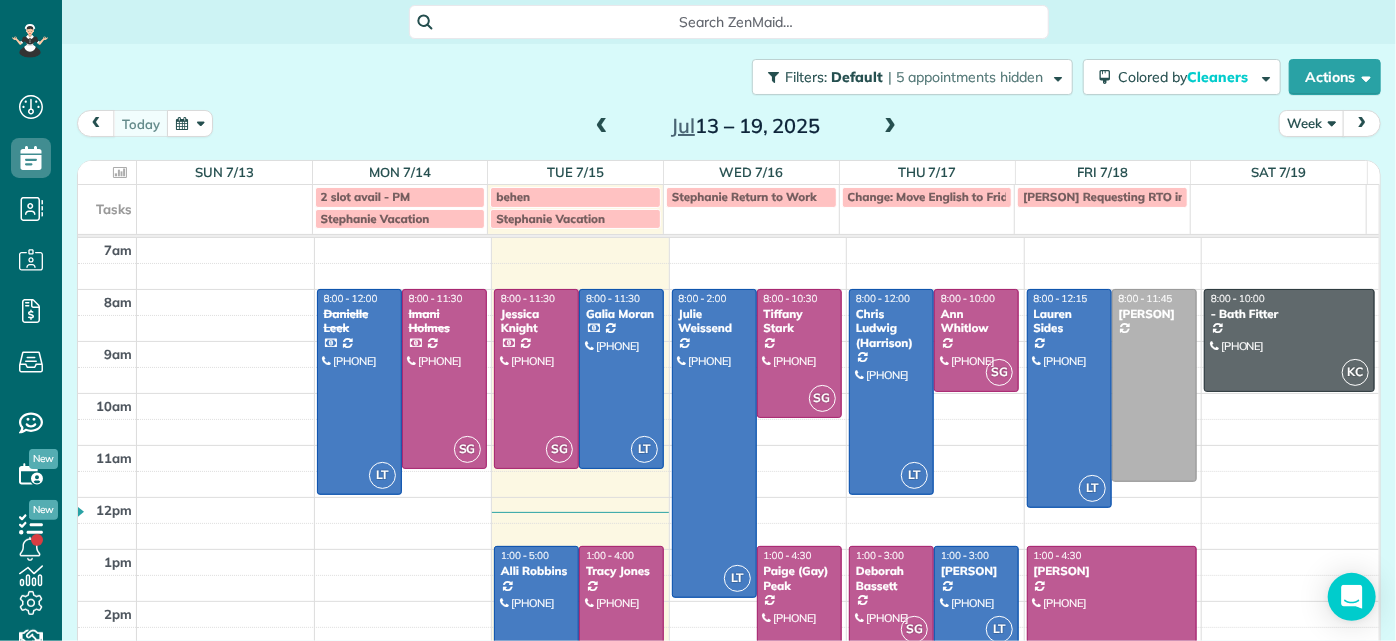 click on "today   Week Jul  13 – 19, 2025" at bounding box center [729, 128] 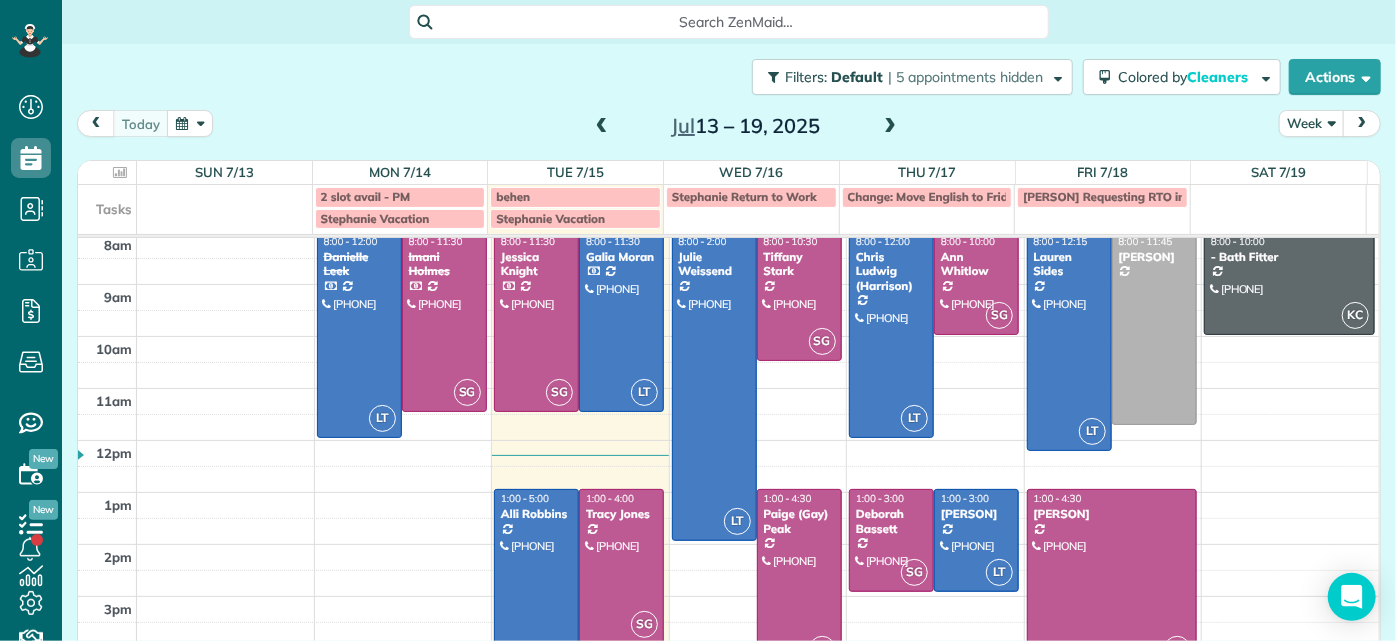 scroll, scrollTop: 0, scrollLeft: 0, axis: both 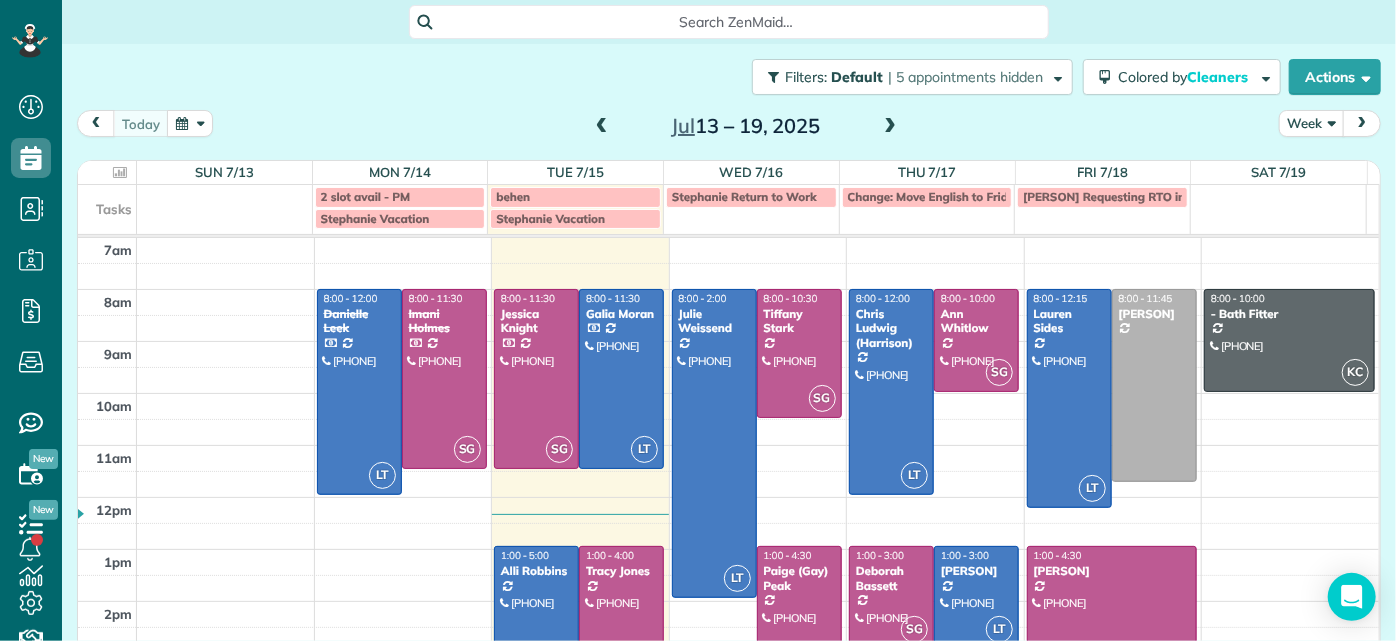 drag, startPoint x: 1276, startPoint y: 340, endPoint x: 496, endPoint y: 91, distance: 818.7802 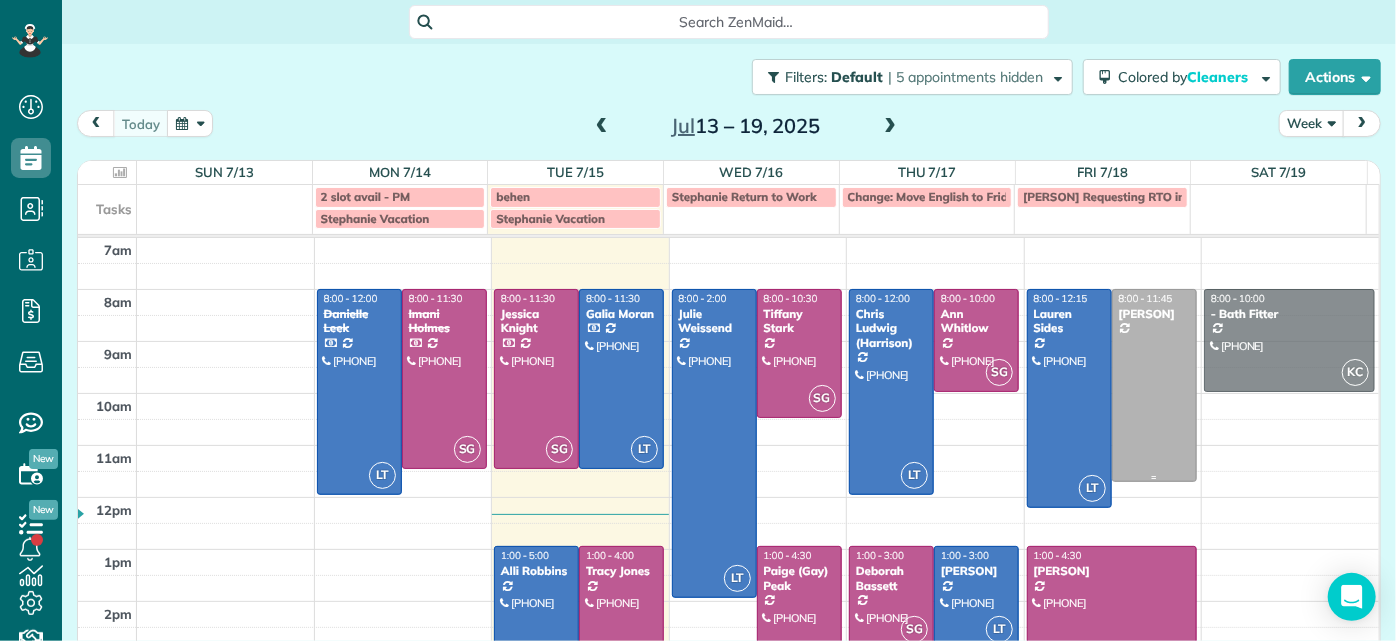 drag, startPoint x: 1144, startPoint y: 390, endPoint x: 1157, endPoint y: 389, distance: 13.038404 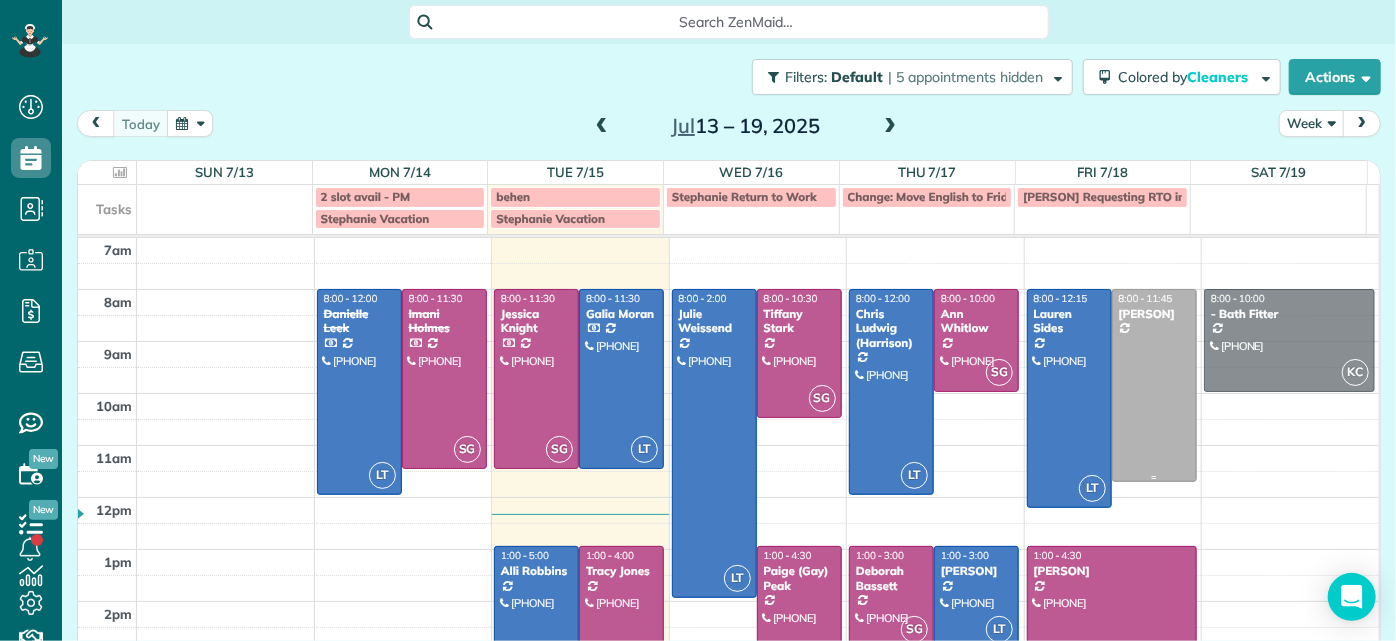 click at bounding box center [1154, 385] 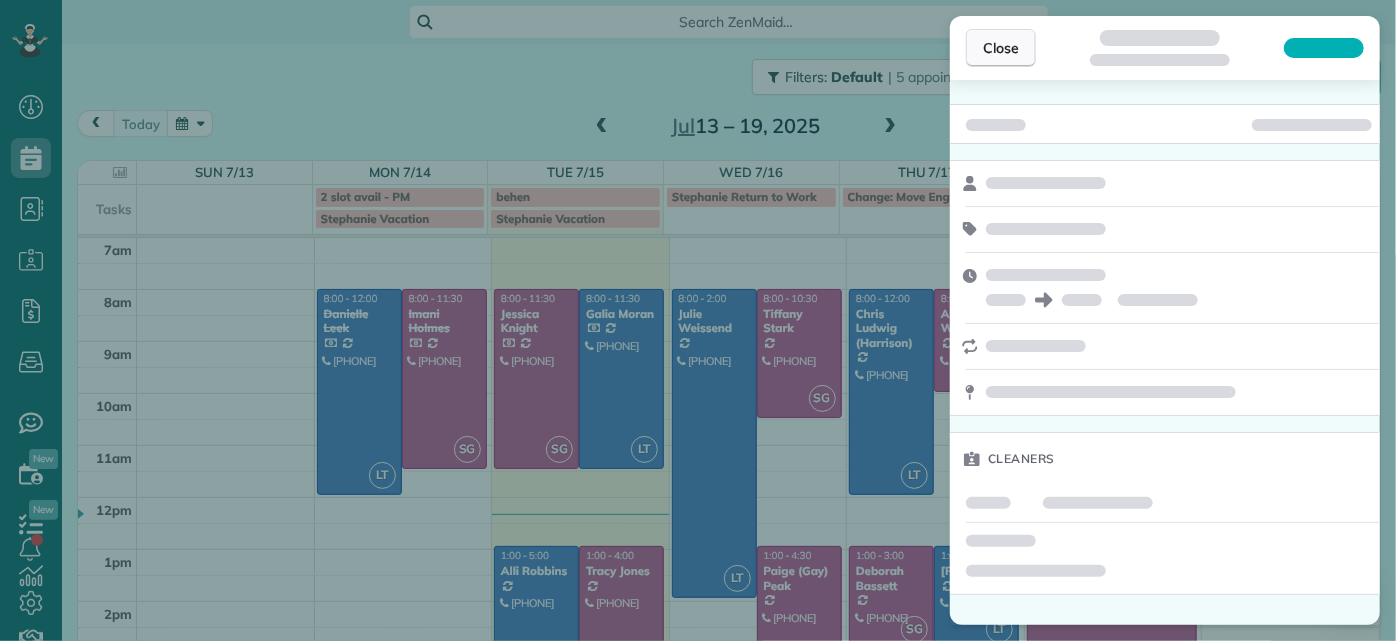 click on "Close" at bounding box center (1001, 48) 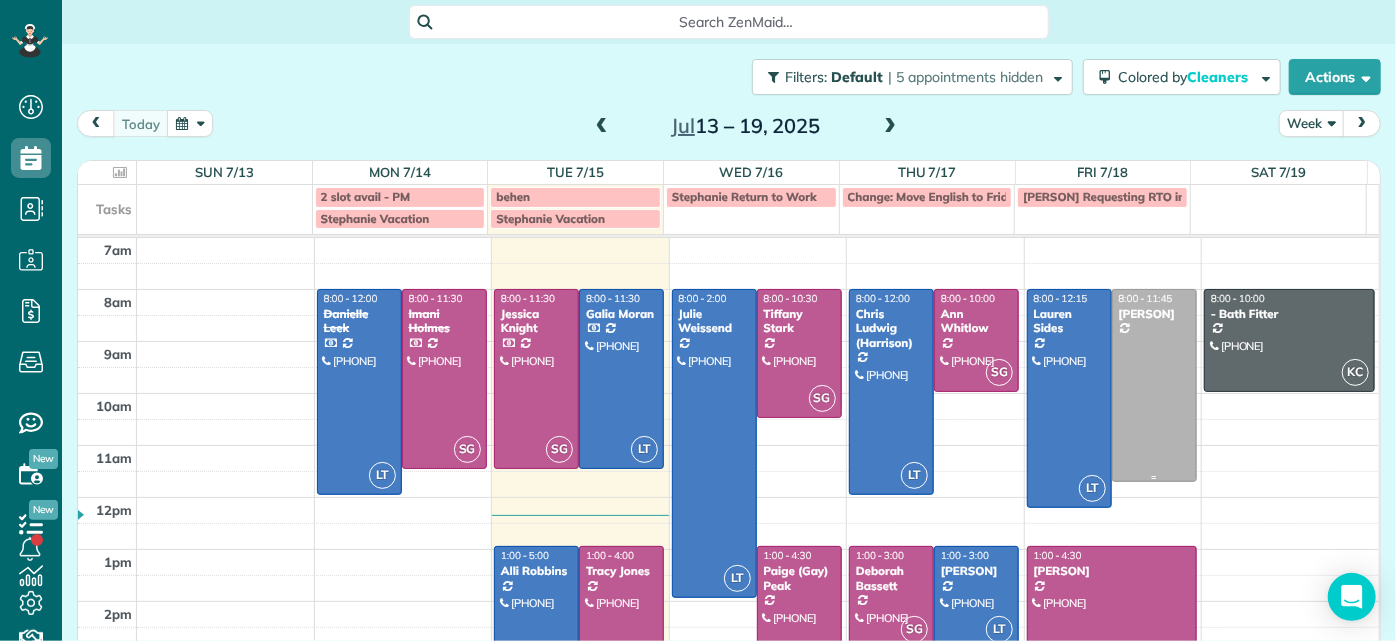 click at bounding box center (1154, 385) 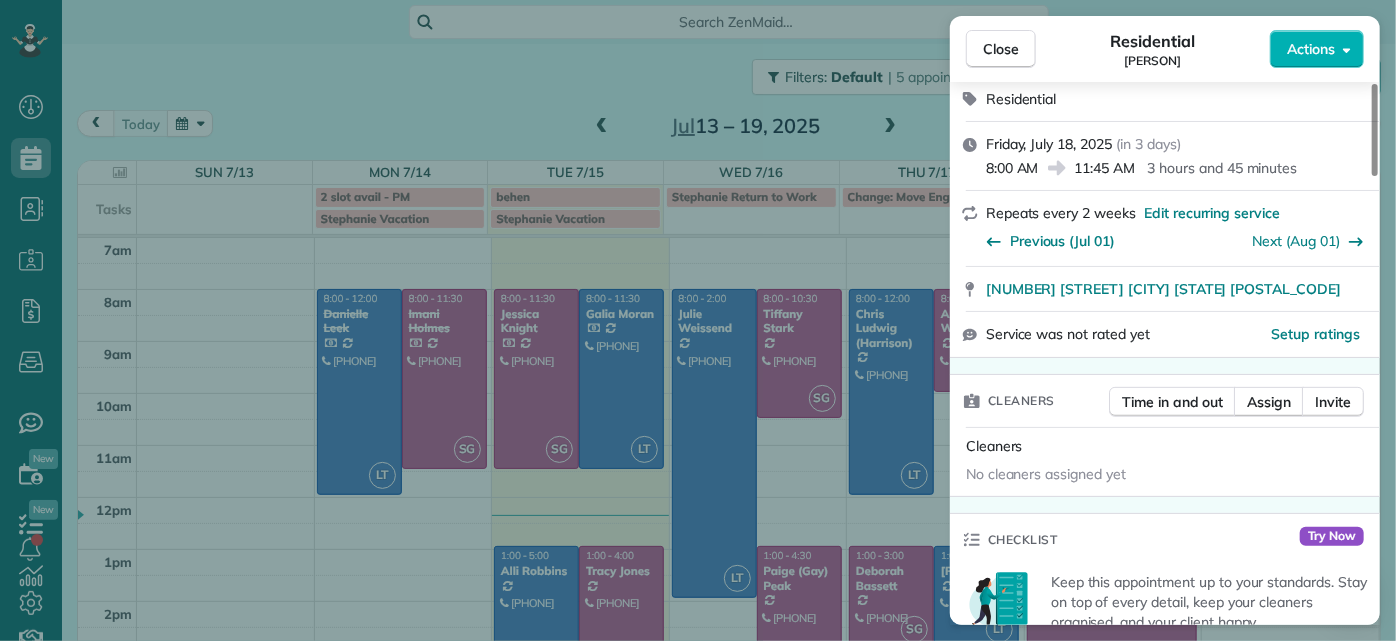 scroll, scrollTop: 0, scrollLeft: 0, axis: both 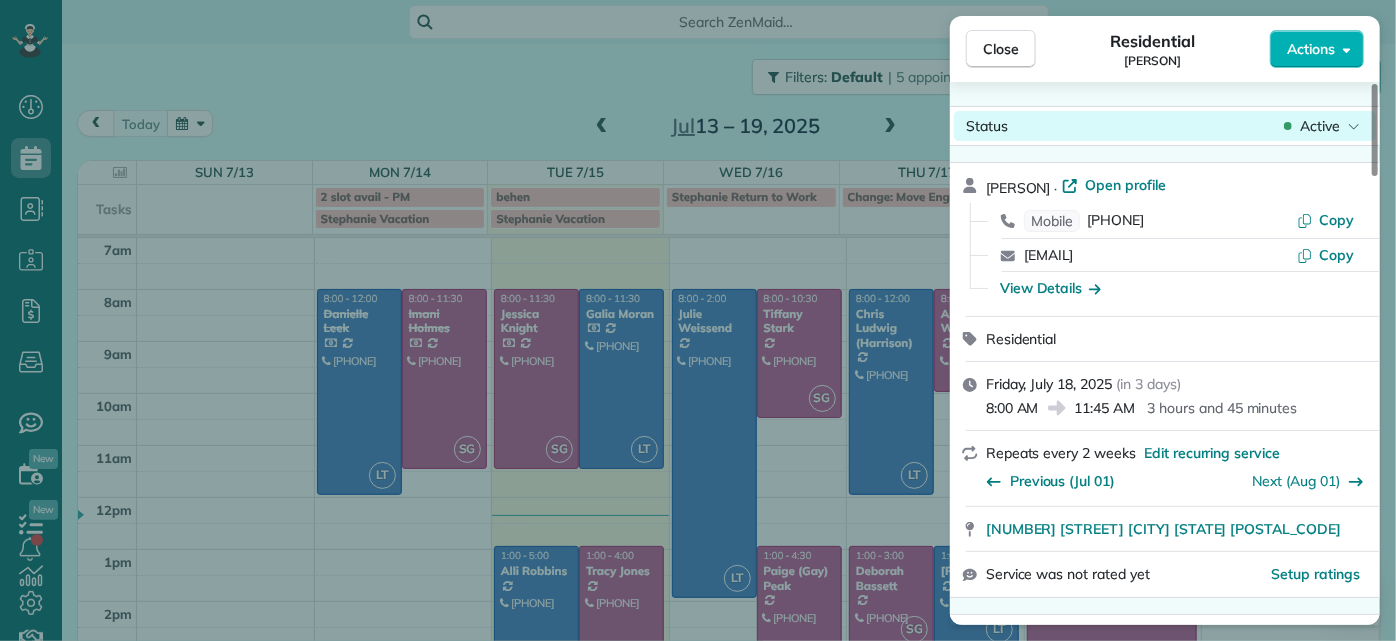 click on "Active" at bounding box center (1322, 126) 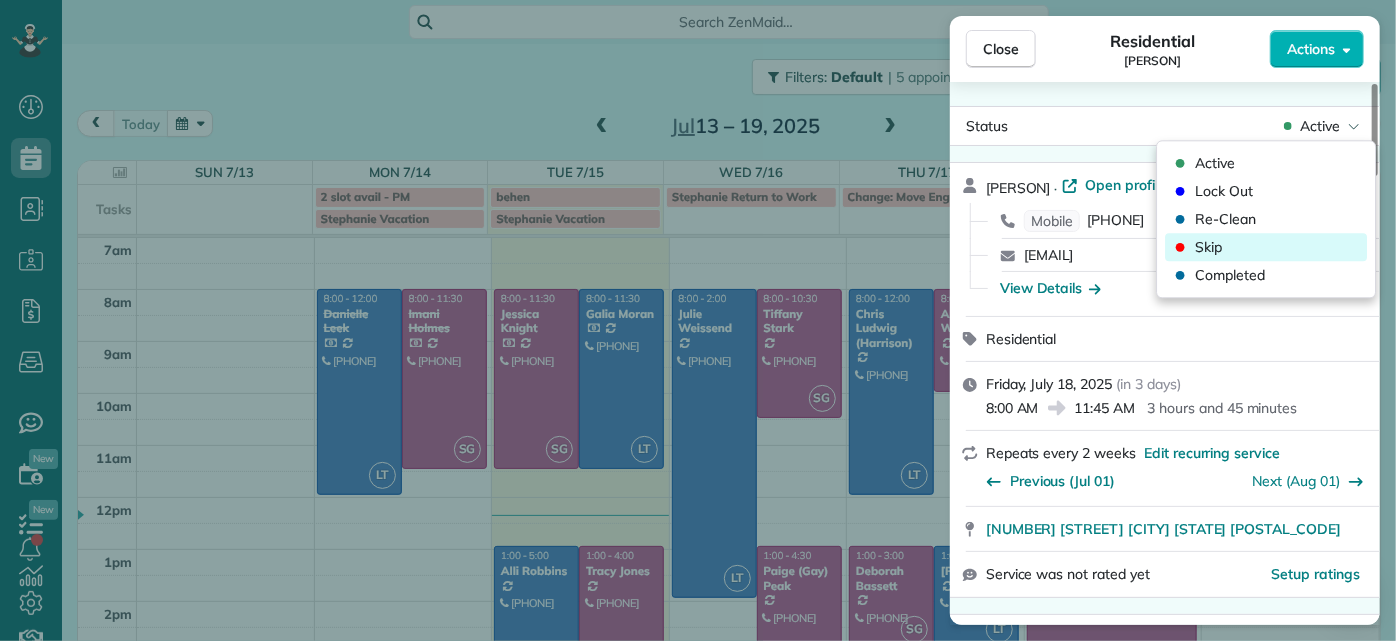 click on "Skip" at bounding box center (1208, 247) 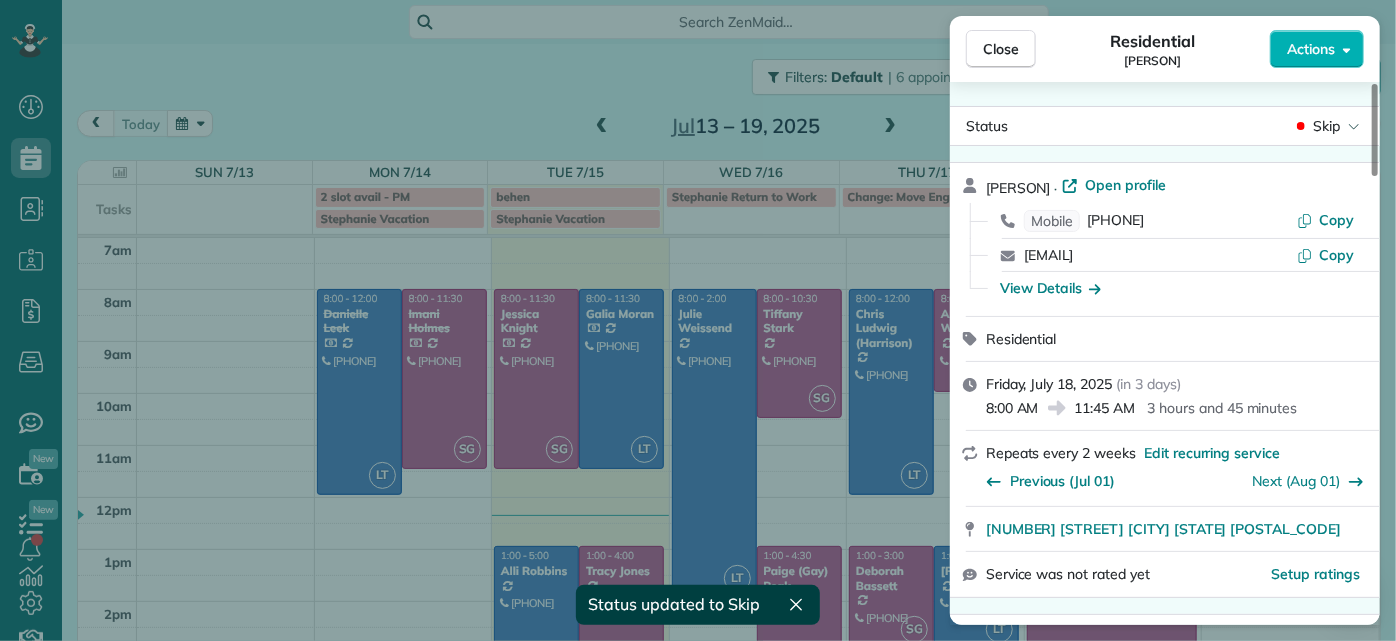 click on "Close Residential Jill McCormack Actions Status Skip Jill McCormack · Open profile Mobile (804) 304-6192 Copy jillmac3@gmail.com Copy View Details Residential Friday, July 18, 2025 ( in 3 days ) 8:00 AM 11:45 AM 3 hours and 45 minutes Repeats every 2 weeks Edit recurring service Previous (Jul 01) Next (Aug 01) 1022 W 45th Street Richmond VA 23225 Service was not rated yet Setup ratings Cleaners Time in and out Assign Invite Cleaners No cleaners assigned yet Checklist Try Now Keep this appointment up to your standards. Stay on top of every detail, keep your cleaners organised, and your client happy. Assign a checklist Watch a 5 min demo Billing Billing actions Price $194.00 Overcharge $0.00 Discount $0.00 Coupon discount - Primary tax - Secondary tax - Total appointment price $194.00 Tips collected New feature! $0.00 Unpaid Mark as paid Total including tip $194.00 Get paid online in no-time! Send an invoice and reward your cleaners with tips Charge customer credit card Appointment custom fields Man Hours - 5" at bounding box center (698, 320) 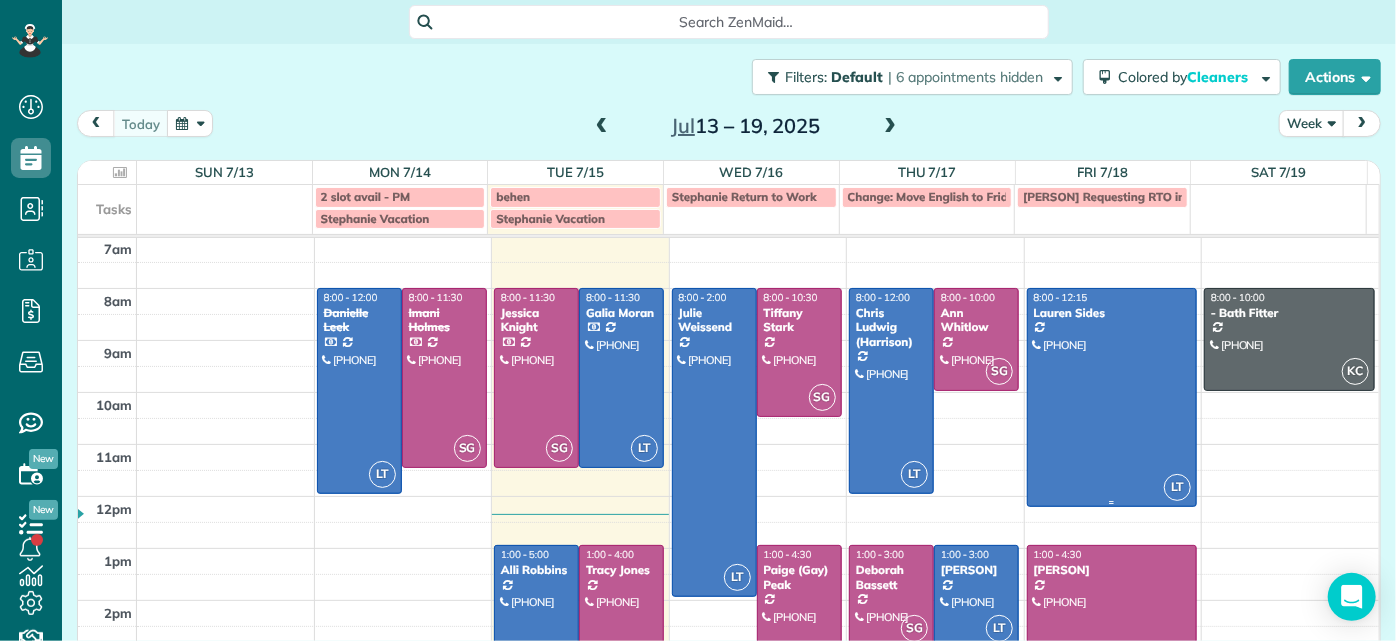 scroll, scrollTop: 0, scrollLeft: 0, axis: both 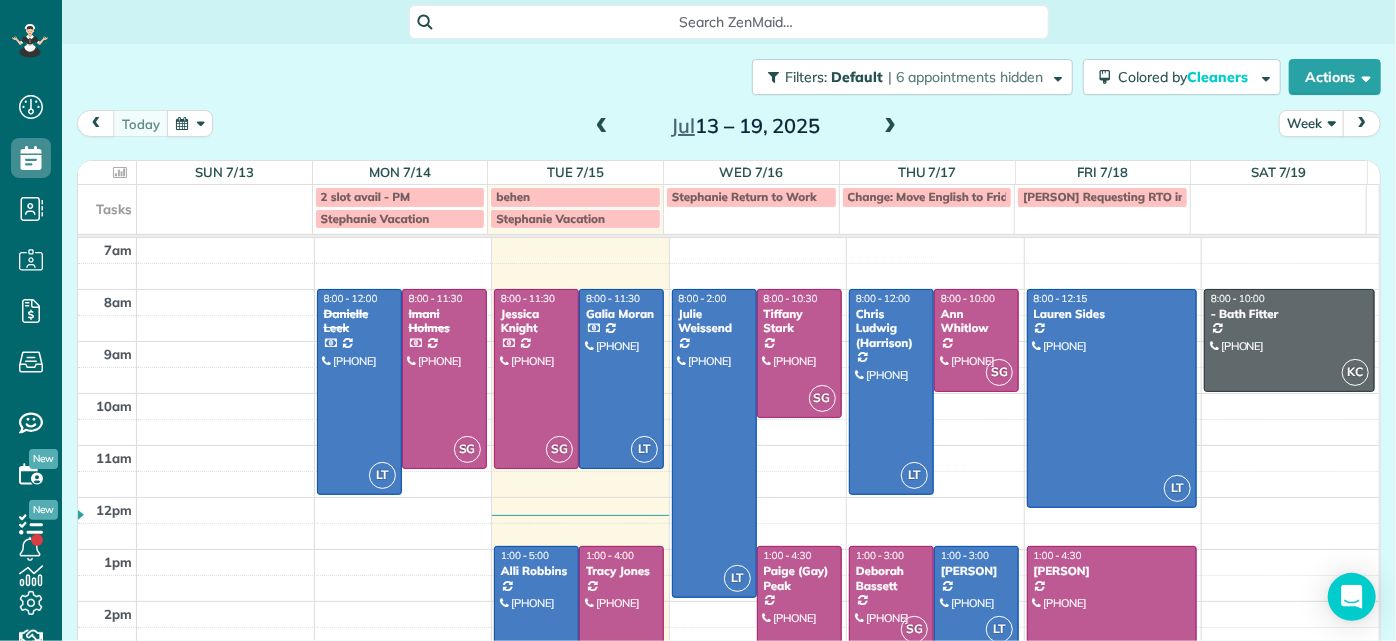 click on "Filters:   Default
|  6 appointments hidden
Colored by  Cleaners
Color by Cleaner
Color by Team
Color by Status
Color by Recurrence
Color by Paid/Unpaid
Filters  Default
Schedule Changes
Actions
Create Appointment
Create Task
Clock In/Out
Send Work Orders
Print Route Sheets
Today's Emails/Texts
View Metrics" at bounding box center (729, 77) 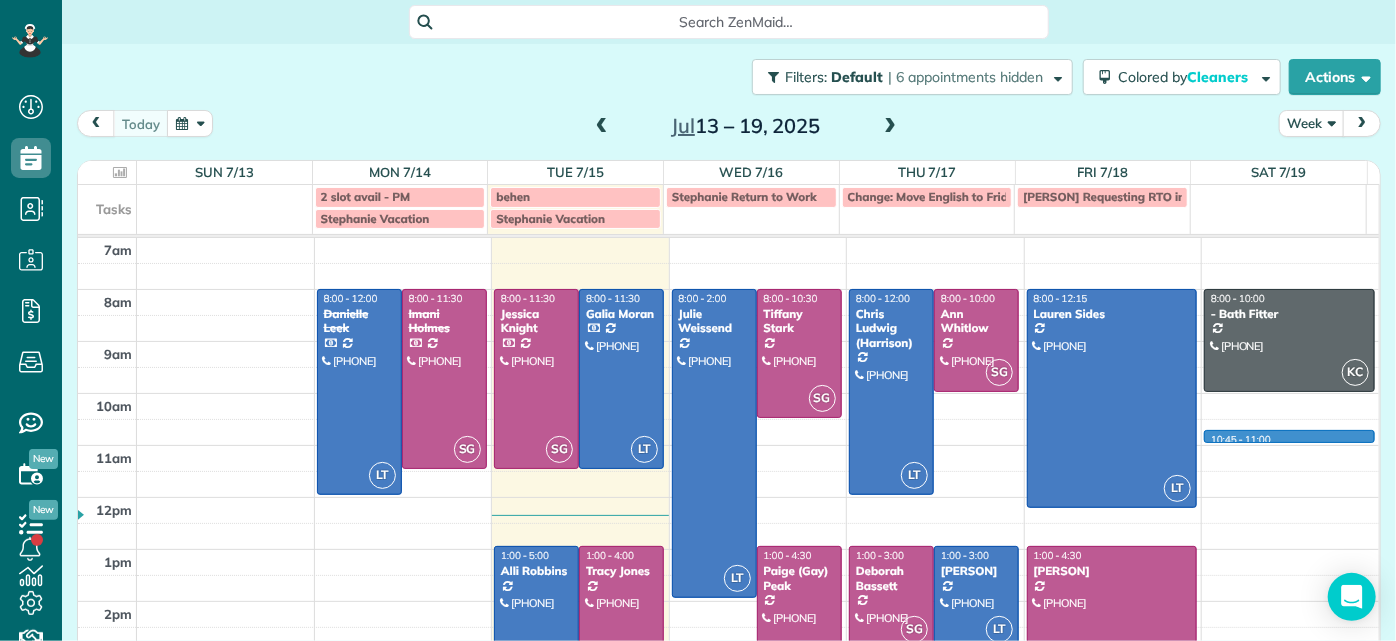 click on "7am 8am 9am 10am 11am 12pm 1pm 2pm 3pm 4pm 5pm LT 8:00 - 12:00 Danielle Leek (616) 322-8093 3506 Enslow Avenue Richmond, VA 23222 SG 8:00 - 11:30 Imani Holmes (804) 245-9696 2816 North Avenue Richmond, VA 23222 SG 8:00 - 11:30 Jessica Knight (804) 514-1890 1815 Floyd Avenue Richmond, VA 23220 LT 8:00 - 11:30 Galia Moran (703) 593-4027 5937 Kings Crest Drive Chesterfield, VA 23832 LT 1:00 - 5:00 Alli Robbins (651) 792-6217 2410 Bryan Park Avenue Richmond, VA 23228 SG 1:00 - 4:00 Tracy Jones (703) 231-6094 301 Virginia Street Richmond, VA 23219 LT 8:00 - 2:00 Julie Weissend (804) 370-8320 2710 Monument Avenue Richmond, VA 23220 SG 8:00 - 10:30 Tiffany Stark (804) 855-7663 12351 Dutton Road Midlothian, VA 23113 SG 1:00 - 4:30 Paige (Gay) Peak (804) 319-5916 1017 Horsepen Road Richmond, VA 23229 LT 8:00 - 12:00 Chris Ludwig (Harrison) (804) 878-2272 19444 Running Cedar Lane Maidens, VA 23102 SG 8:00 - 10:00 Ann Whitlow (804) 337-2320 619 Roseneath Road Richmond, VA 23221 SG 1:00 - 3:00 Deborah Bassett LT LT SG KC" at bounding box center [728, 523] 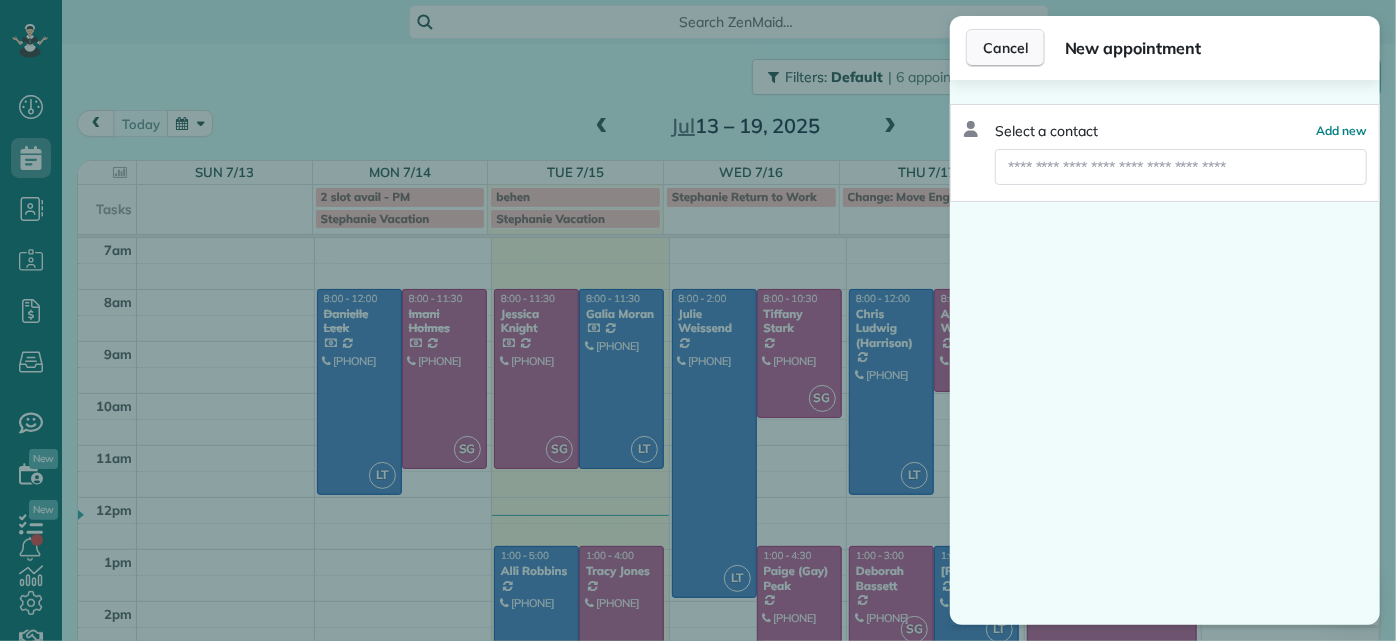 click on "Cancel" at bounding box center [1005, 48] 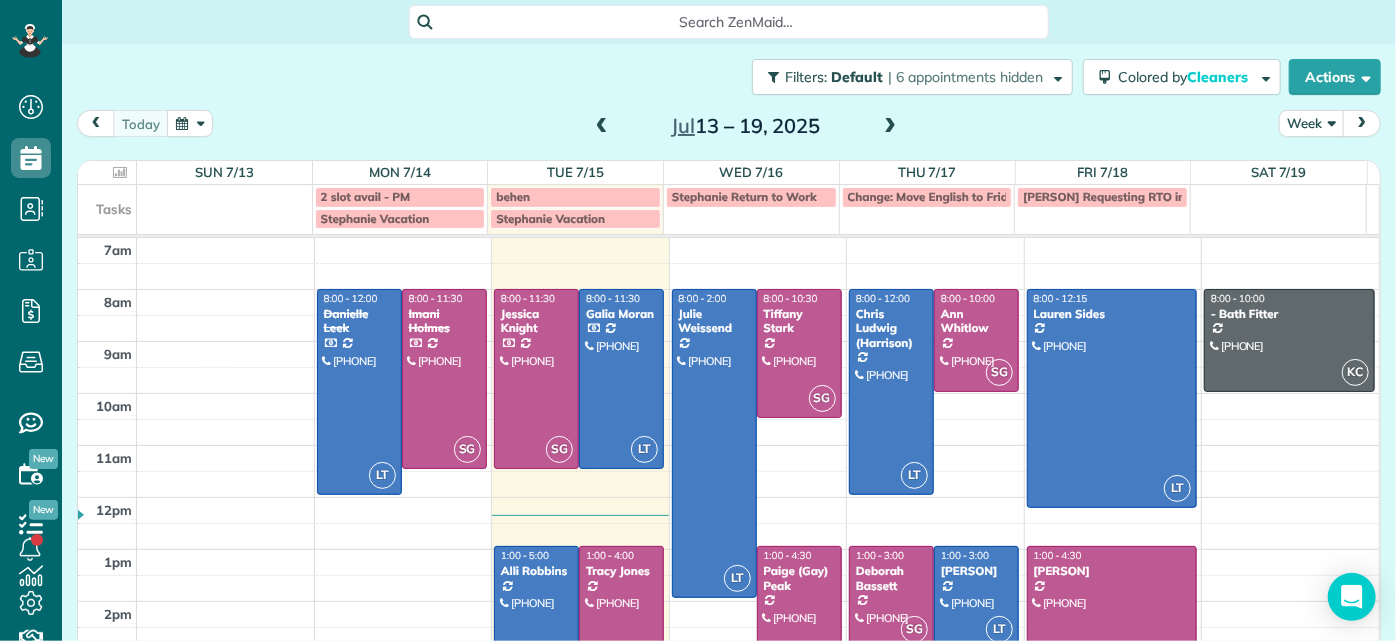 click on "Filters:   Default
|  6 appointments hidden
Colored by  Cleaners
Color by Cleaner
Color by Team
Color by Status
Color by Recurrence
Color by Paid/Unpaid
Filters  Default
Schedule Changes
Actions
Create Appointment
Create Task
Clock In/Out
Send Work Orders
Print Route Sheets
Today's Emails/Texts
View Metrics" at bounding box center (729, 77) 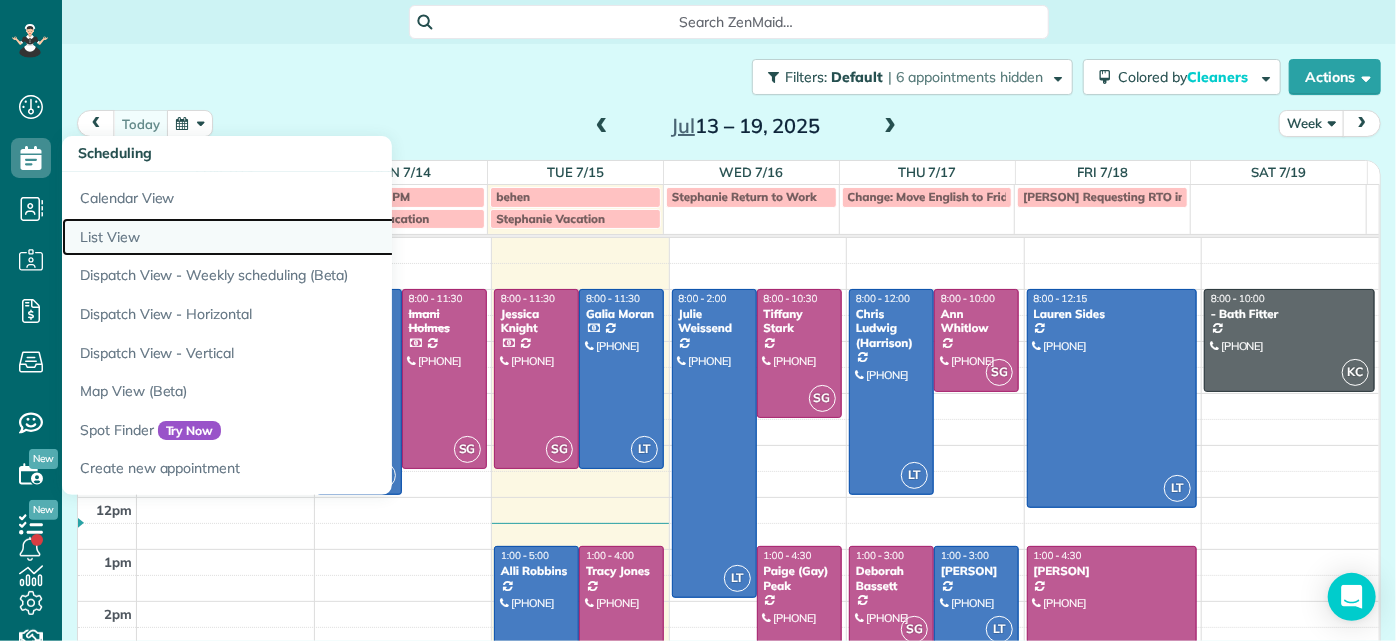 click on "List View" at bounding box center (312, 237) 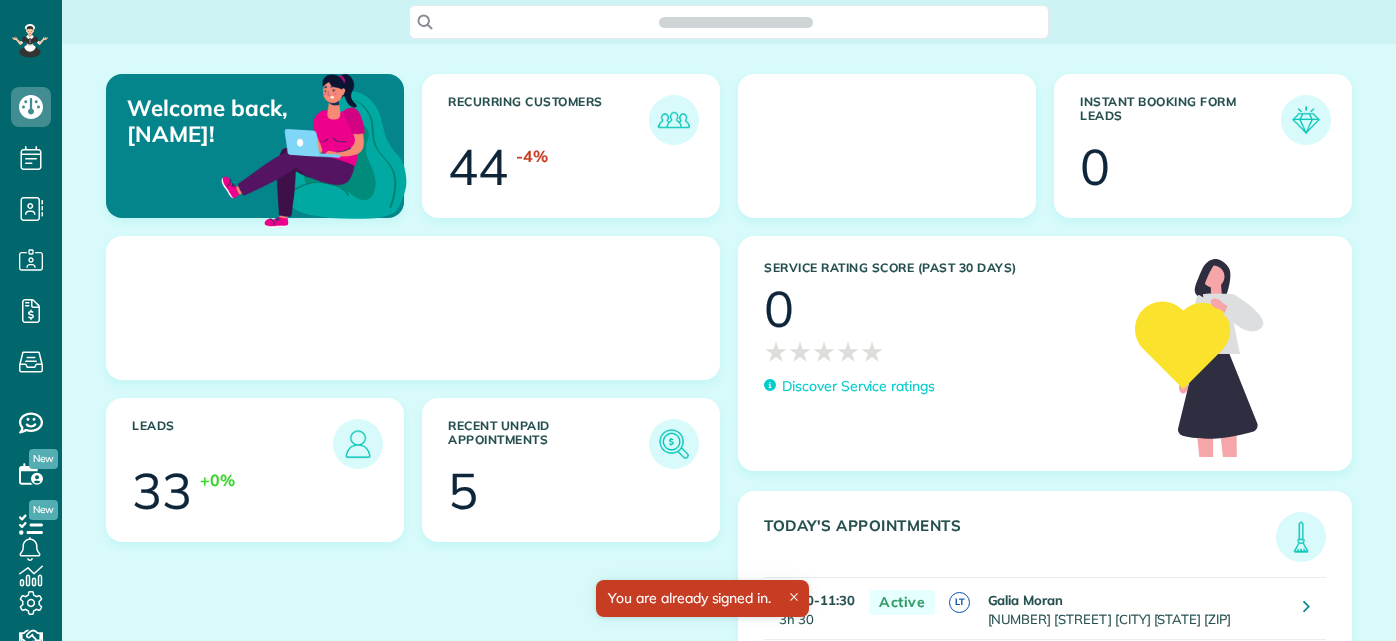 scroll, scrollTop: 0, scrollLeft: 0, axis: both 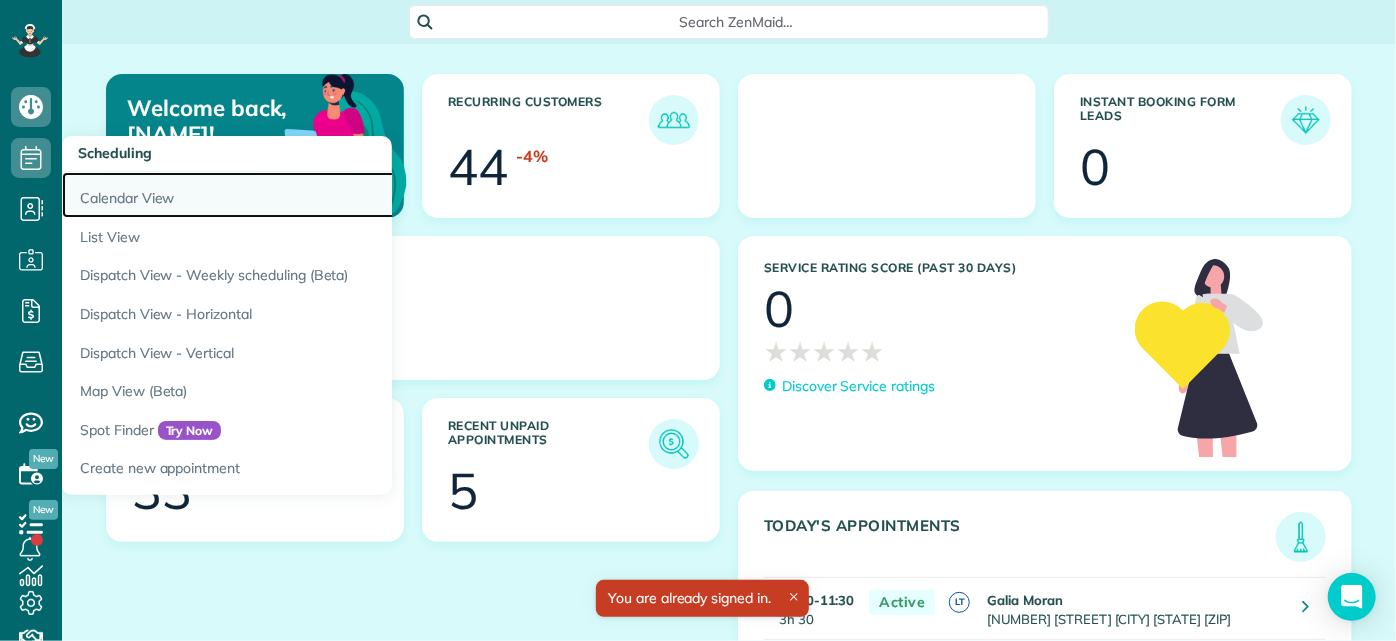 click on "Calendar View" at bounding box center (312, 195) 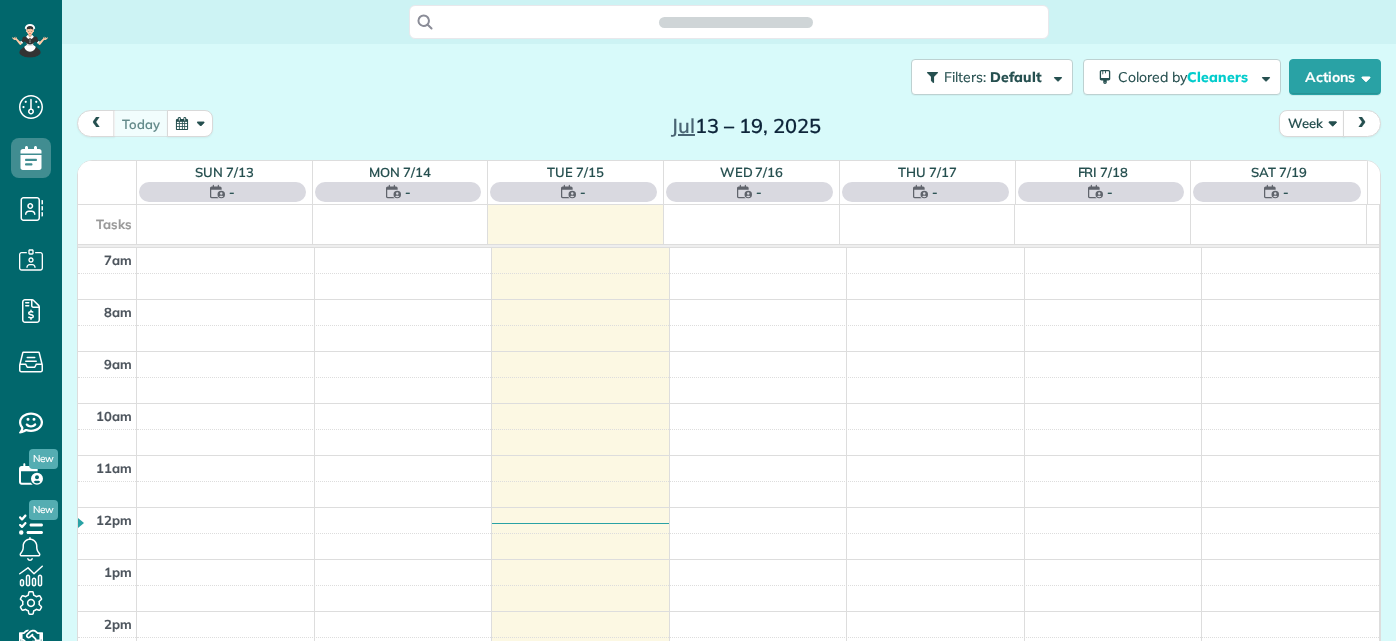 scroll, scrollTop: 0, scrollLeft: 0, axis: both 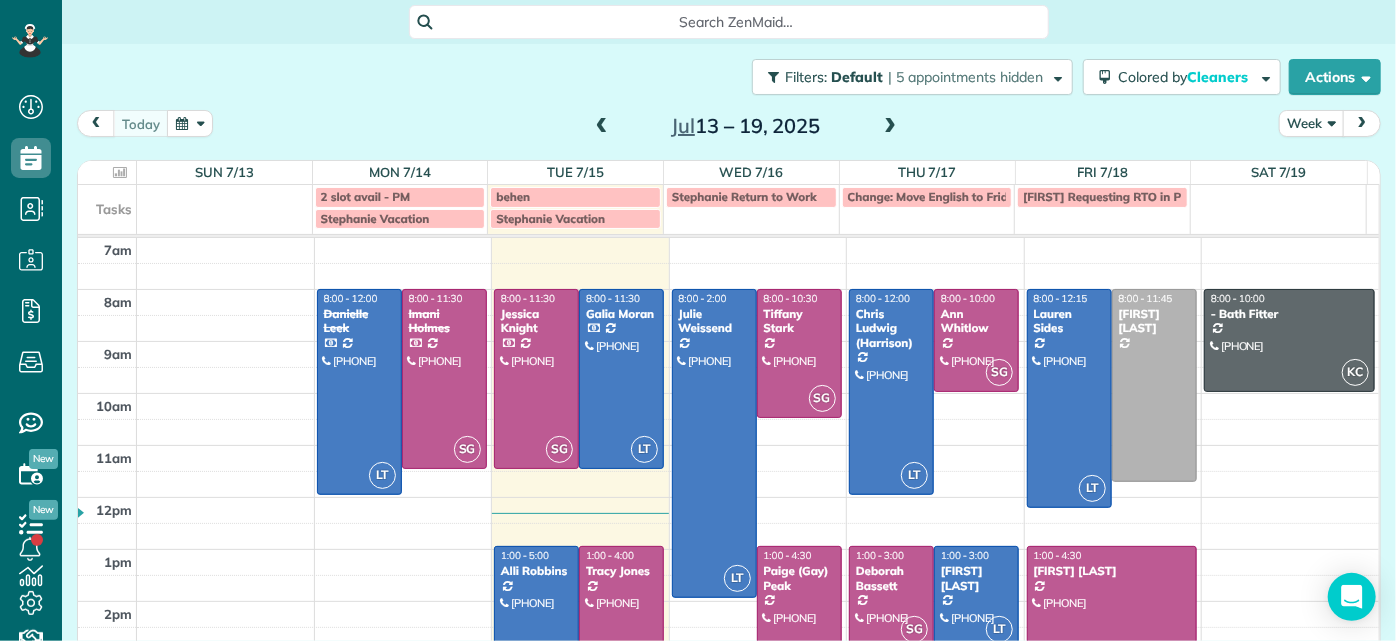 click on "Search ZenMaid…" at bounding box center (736, 22) 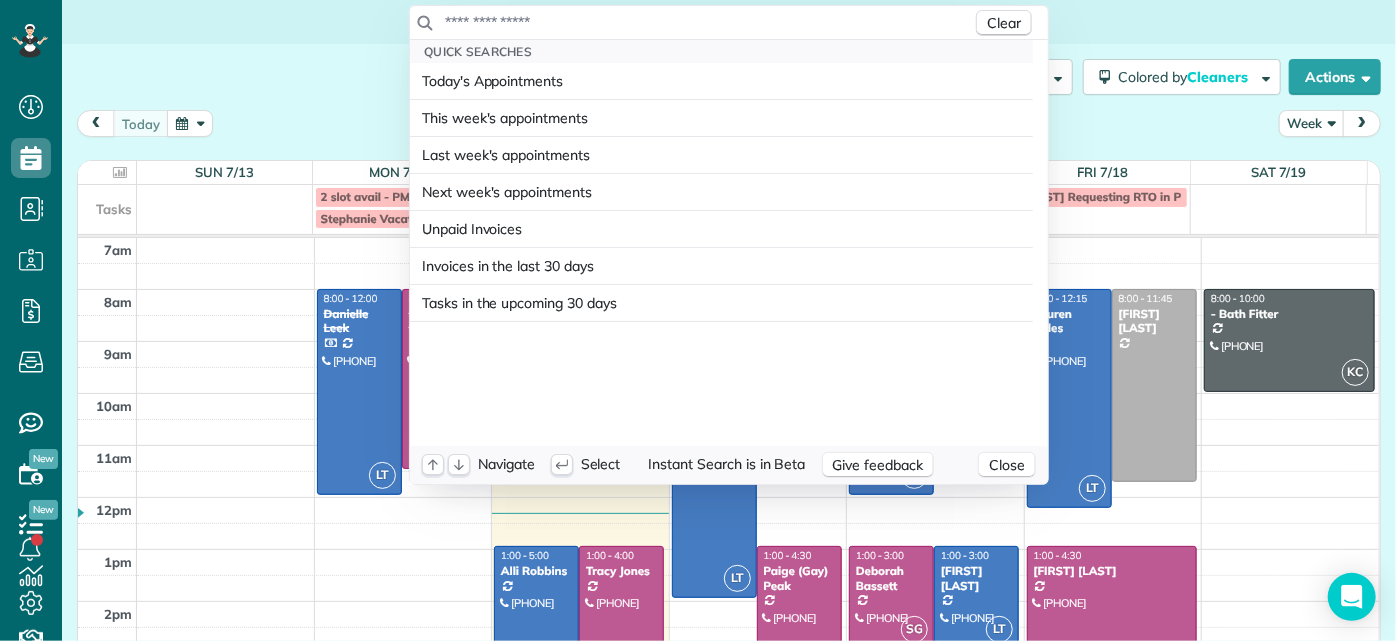 click on "Clear" at bounding box center (729, 23) 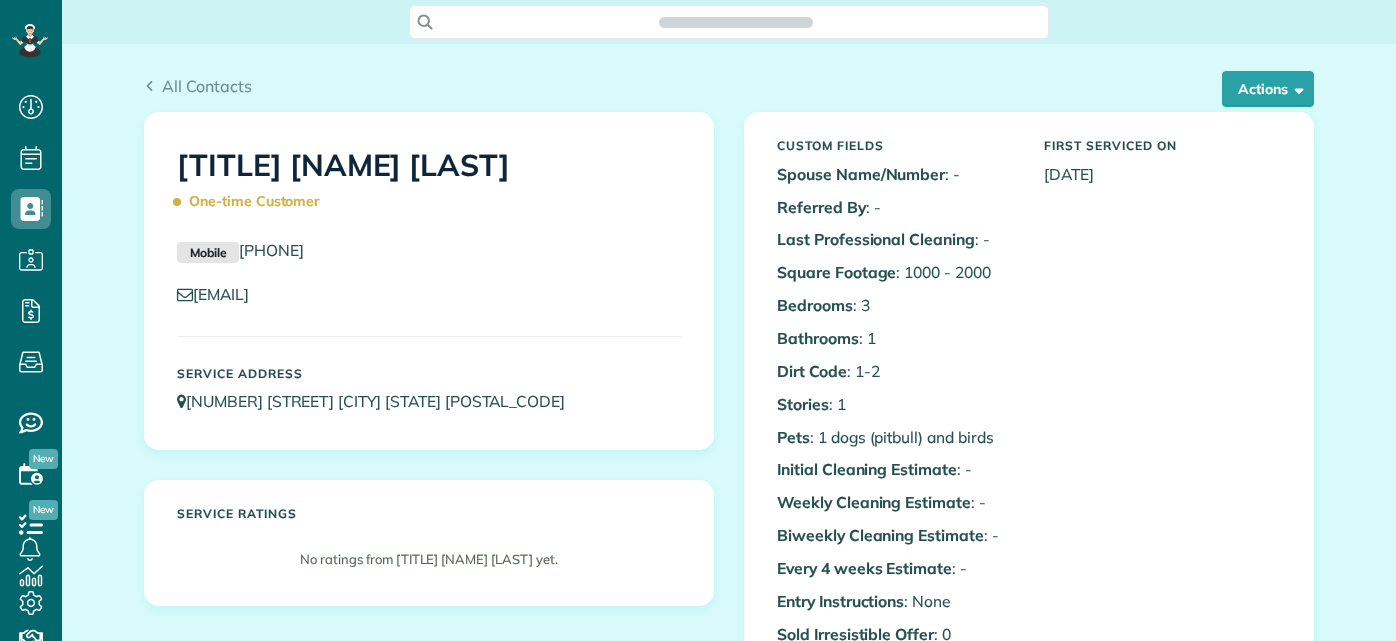 scroll, scrollTop: 0, scrollLeft: 0, axis: both 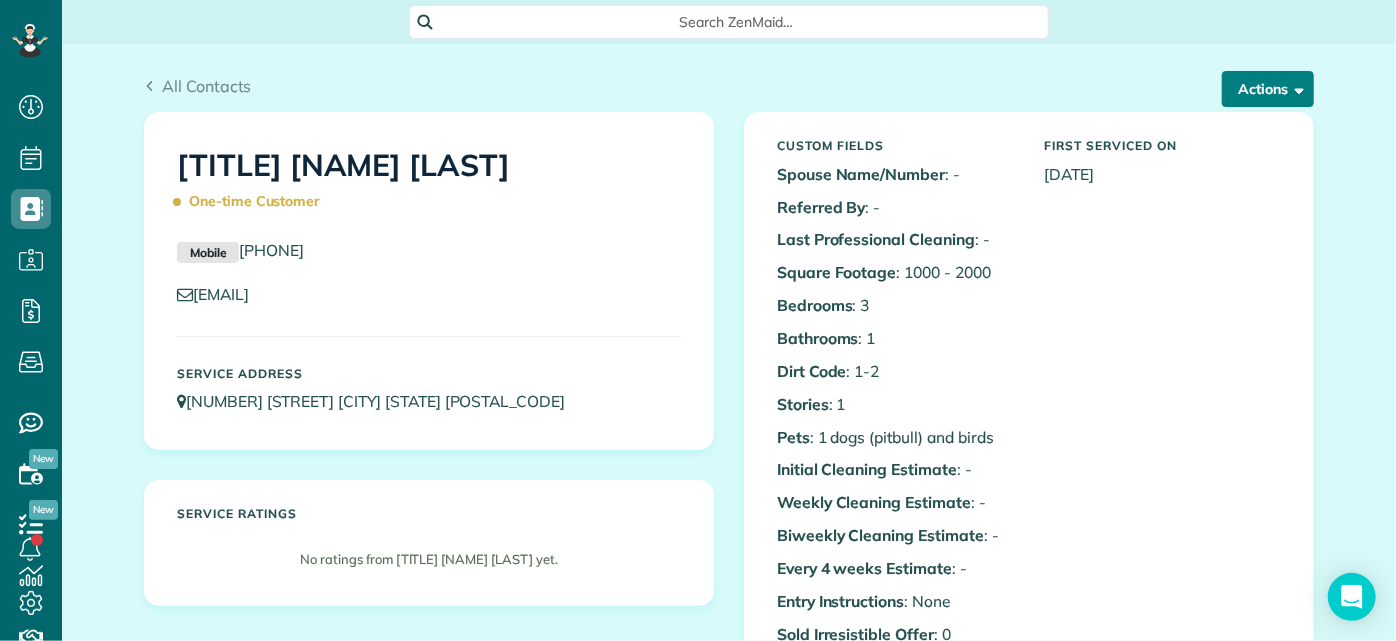click at bounding box center (1295, 88) 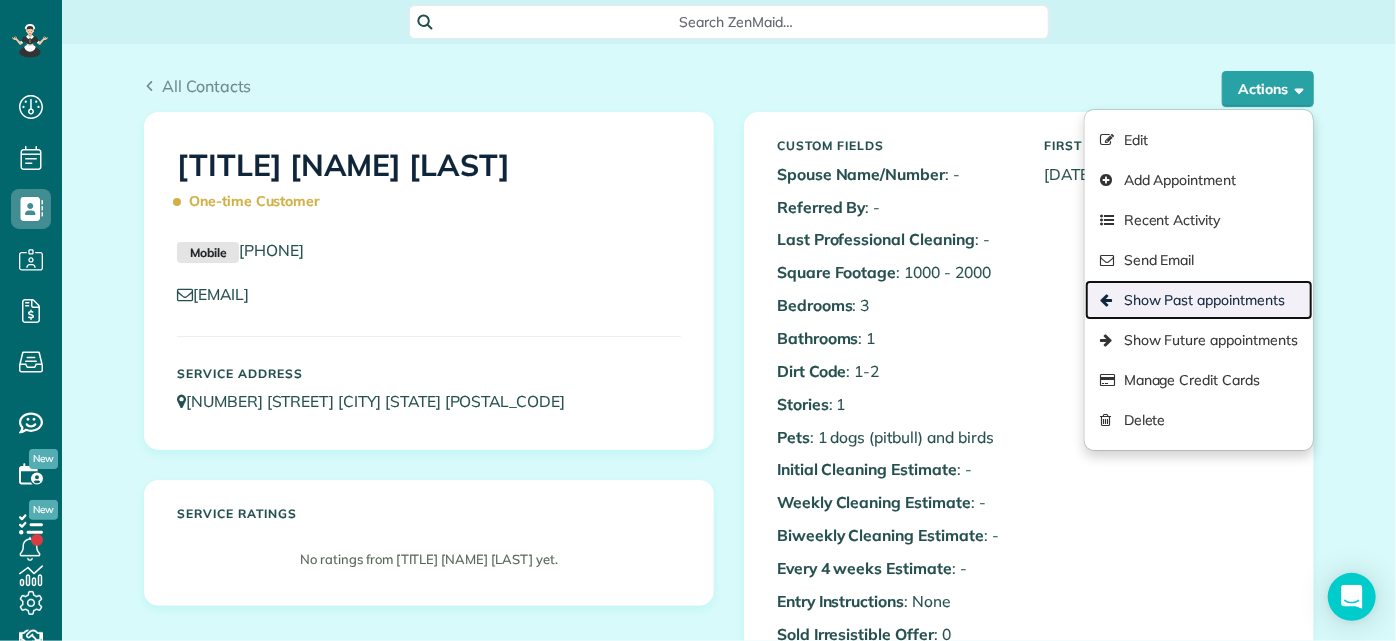click on "Show Past appointments" at bounding box center [1199, 300] 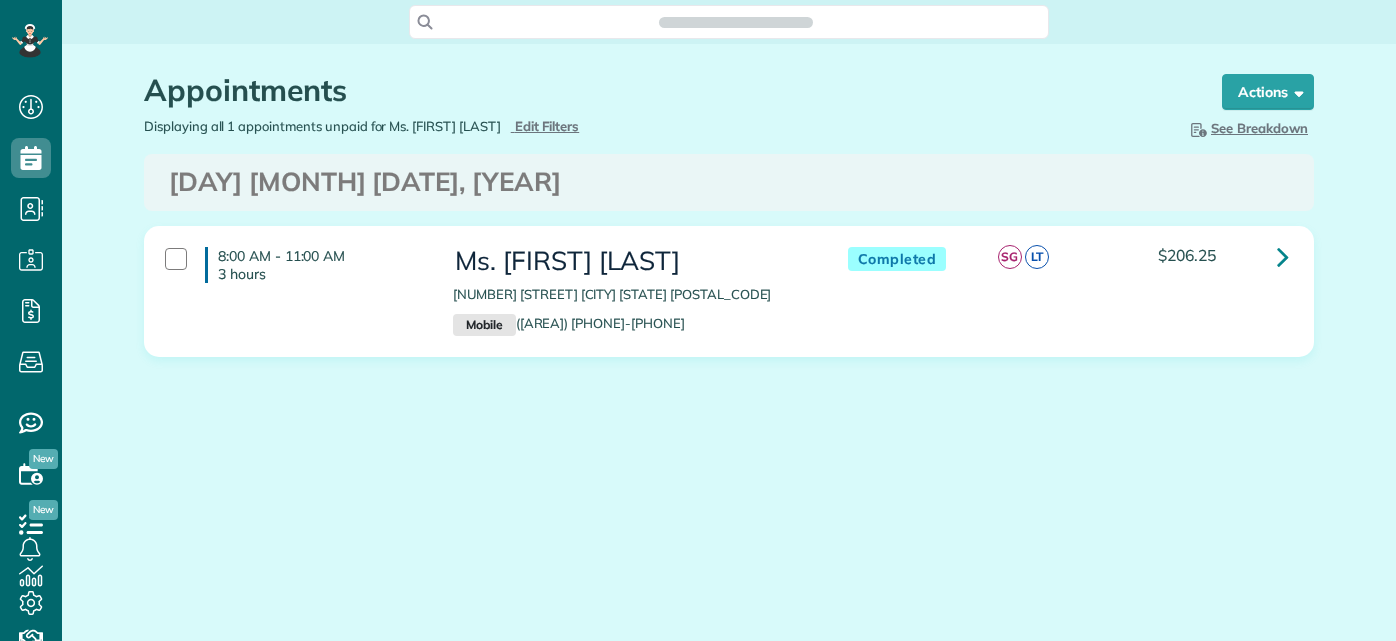 scroll, scrollTop: 0, scrollLeft: 0, axis: both 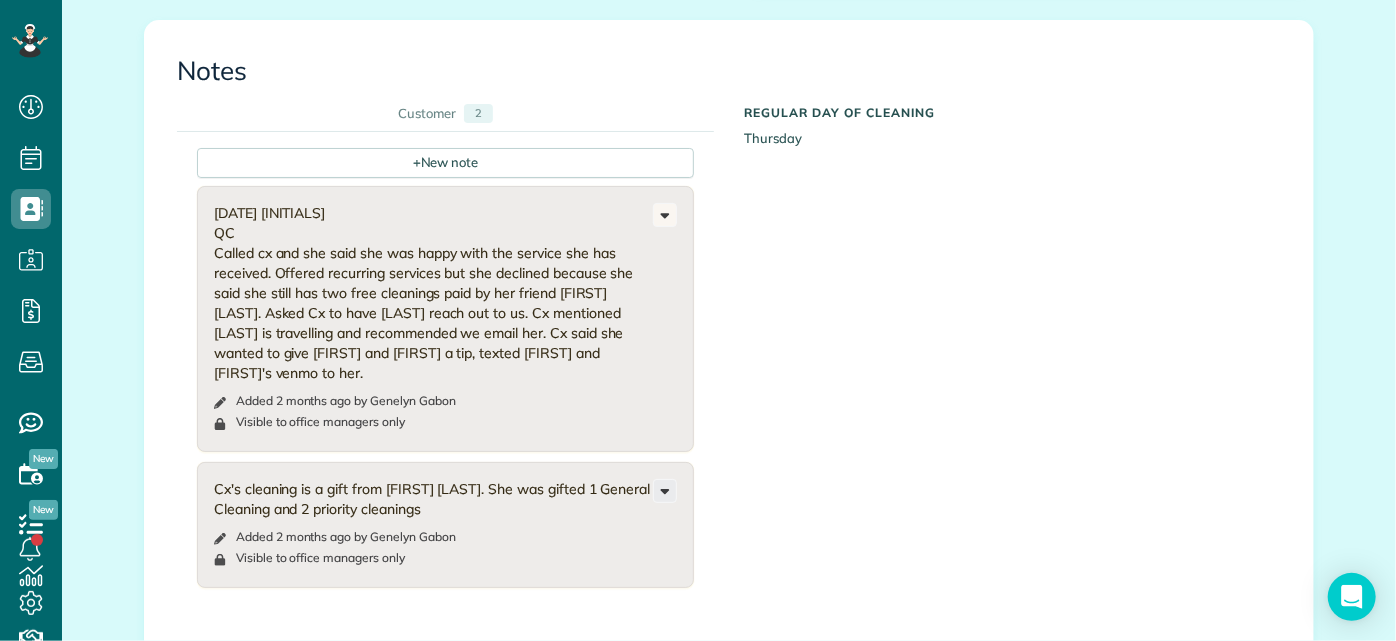 click 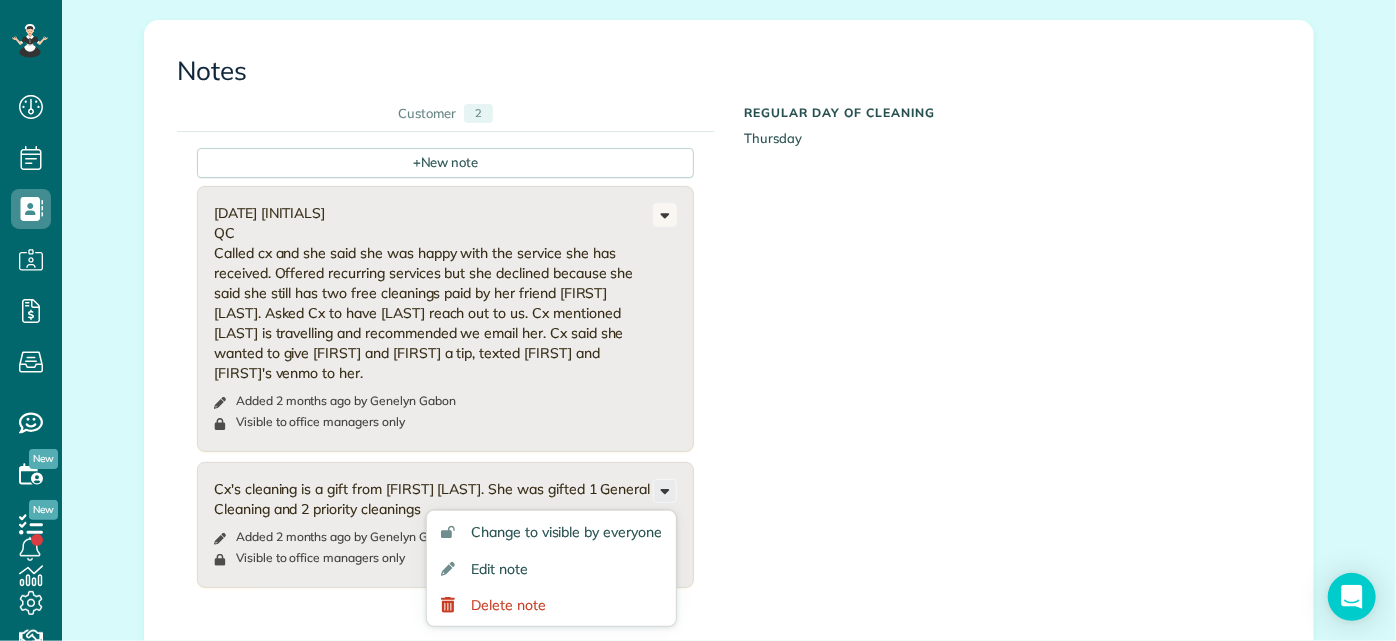 click 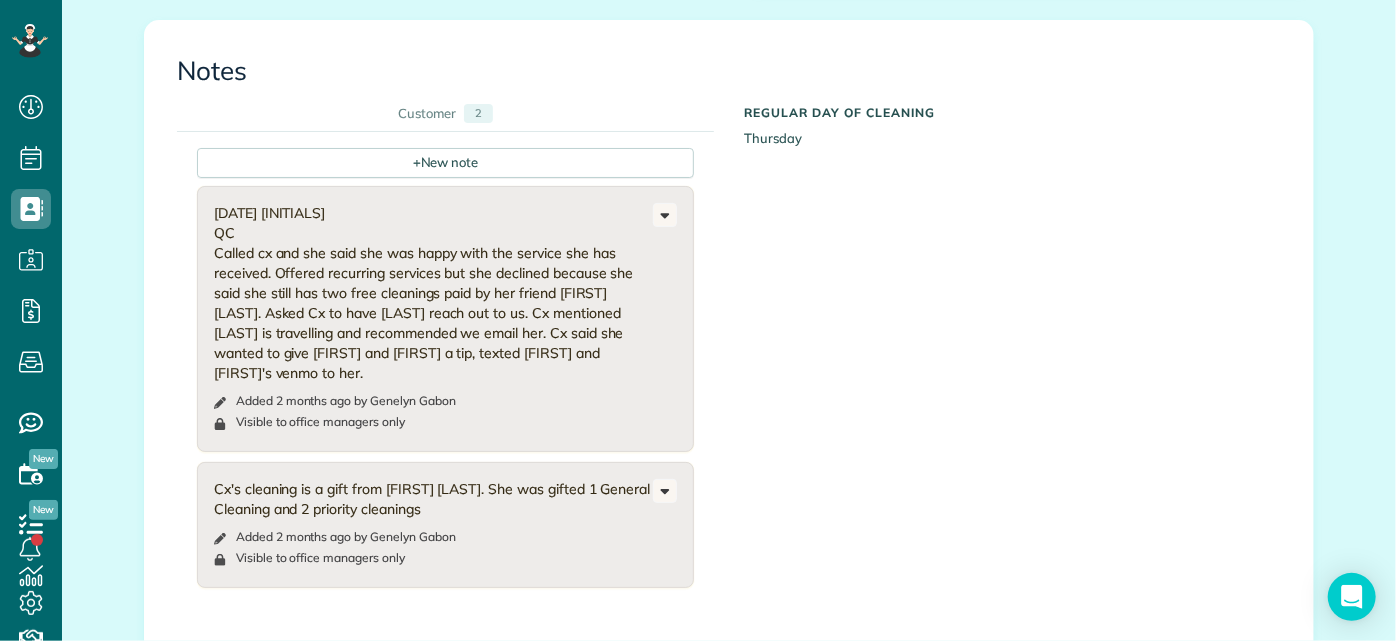 click on "+
New note
[DATE] [INITIALS] [INITIALS] Called cx and she said she was happy with the service she has received. Offered recurring services but she declined because she said she still has two free cleanings paid by her friend [FIRST] [LAST]. Asked Cx to have [LAST] reach out to us. Cx mentioned [LAST] is travelling and recommended we email her. Cx said she wanted to give [FIRST] and [FIRST] a tip, texted [FIRST] and [FIRST]'s venmo to her.
Added [TIME] ago by [FIRST] [LAST]
Change to visible by everyone
Edit note
Delete note" at bounding box center [714, 374] 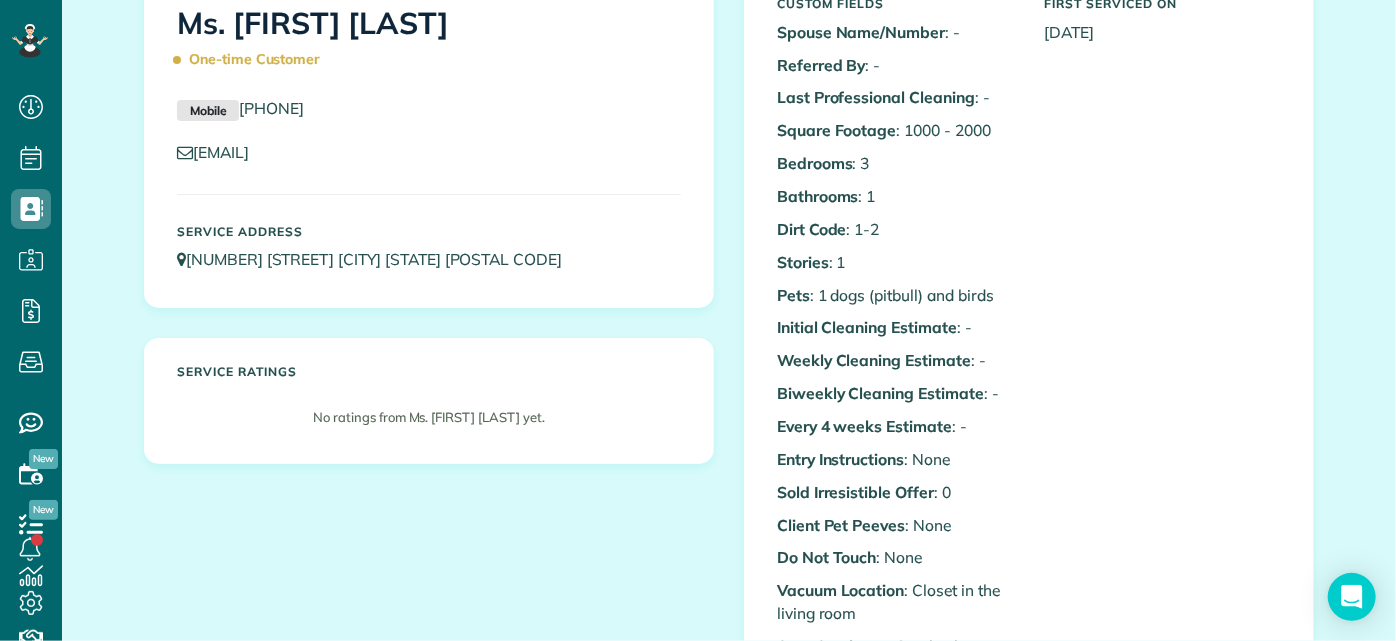 scroll, scrollTop: 0, scrollLeft: 0, axis: both 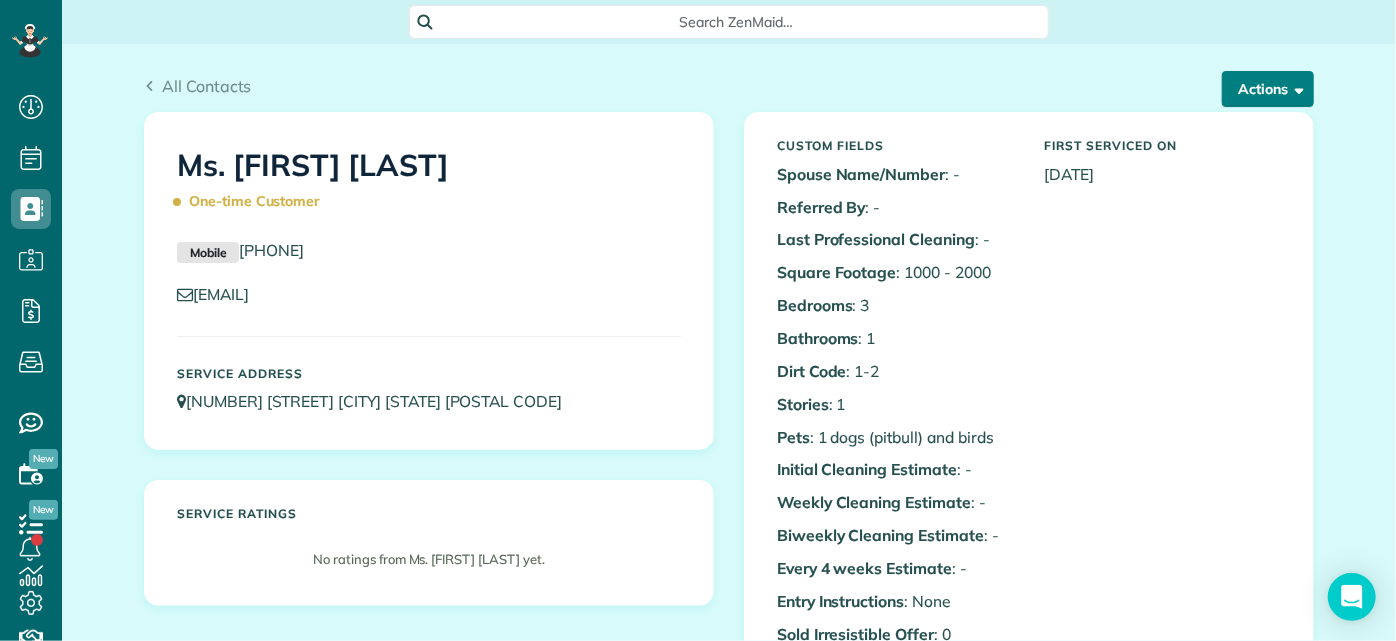 click on "Actions" at bounding box center (1268, 89) 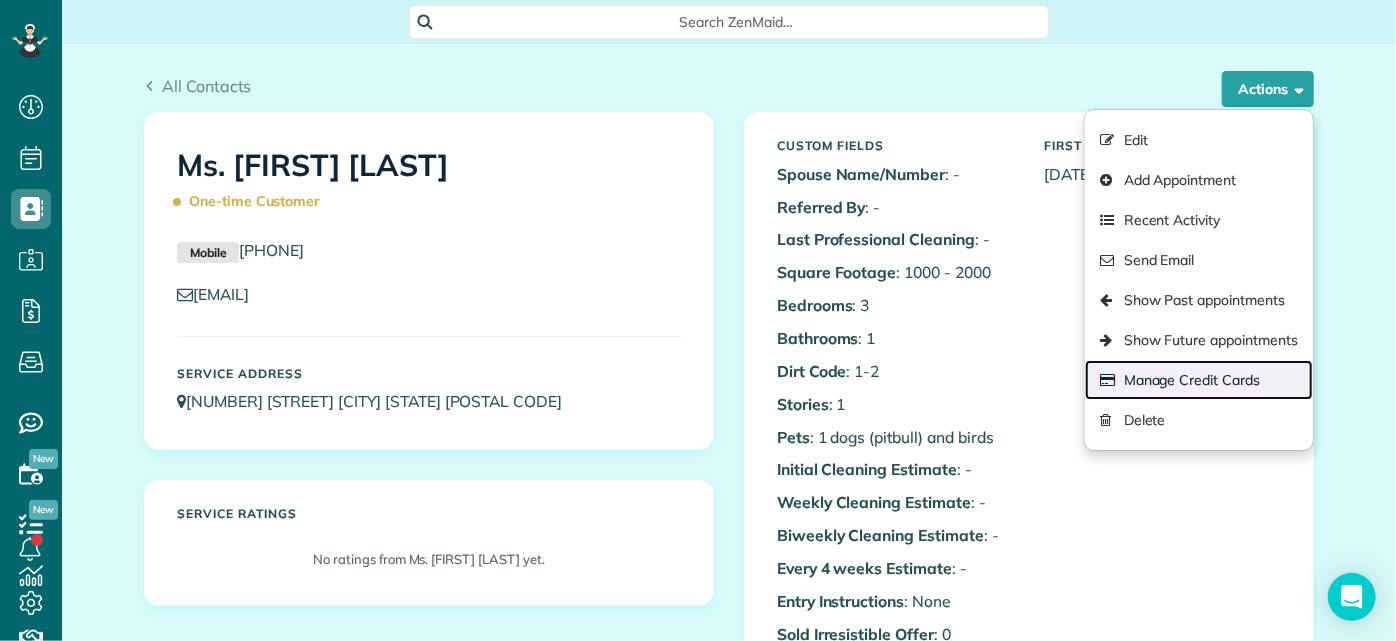 click on "Manage Credit Cards" at bounding box center [1199, 380] 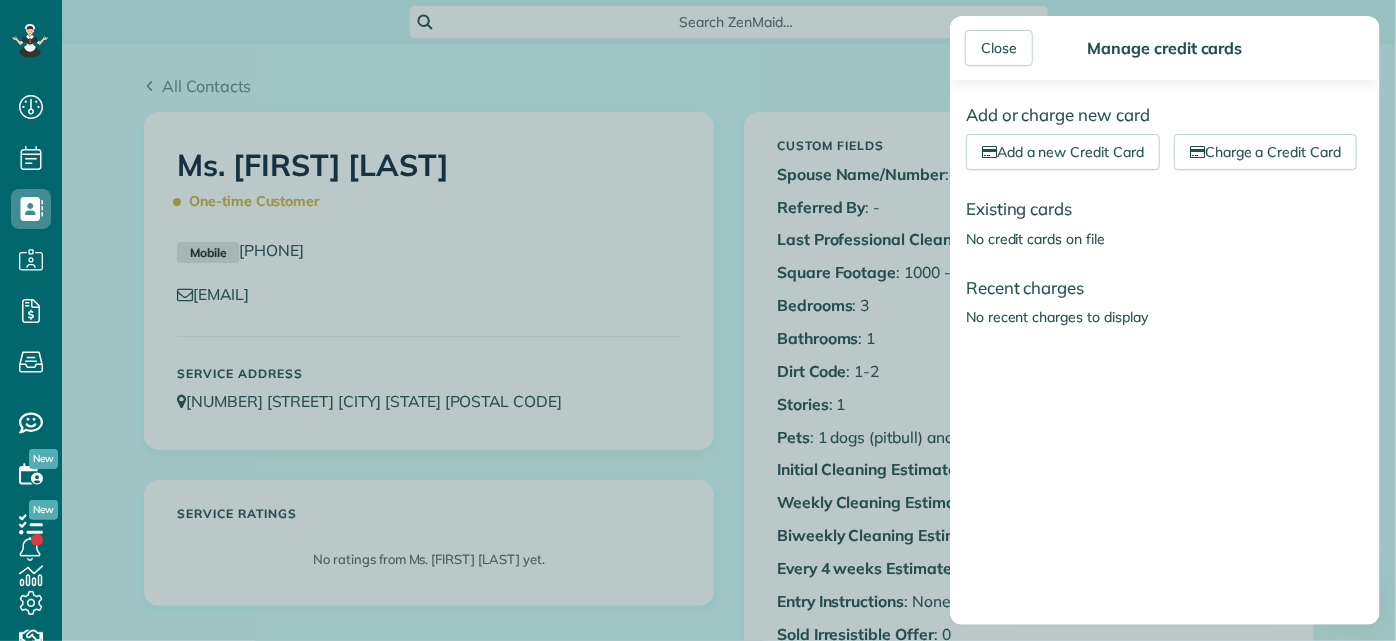 click on "Close
Manage credit cards
Add or charge new card
Add a new Credit Card
Charge a Credit Card
Existing cards
No credit cards on file
Recent charges
No recent charges to display" at bounding box center (698, 320) 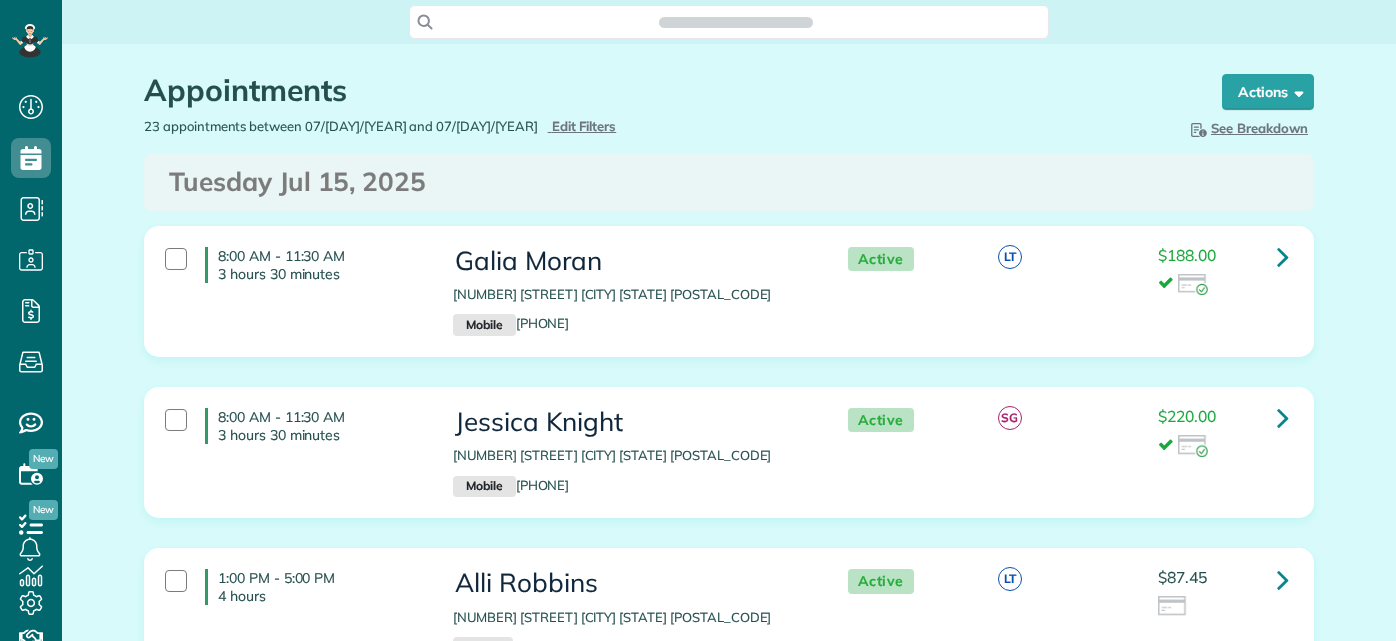 scroll, scrollTop: 0, scrollLeft: 0, axis: both 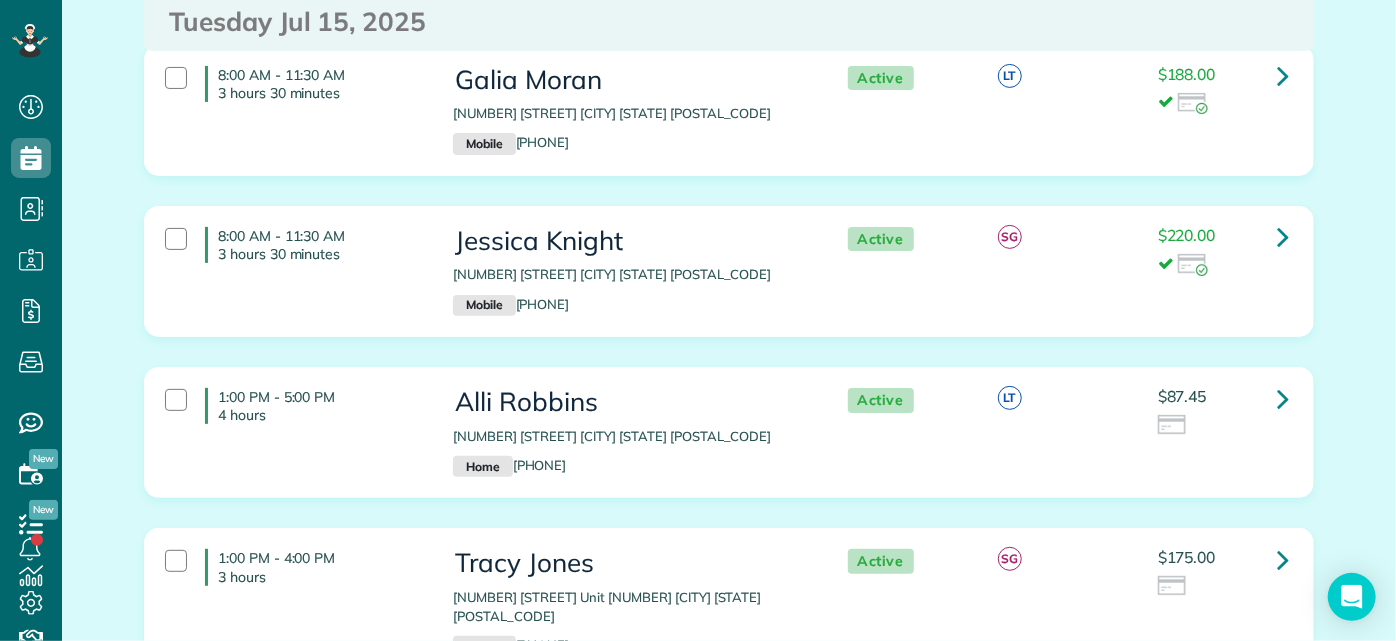 click on "1:[TIME] -  5:[TIME]
4 hours" at bounding box center (294, 406) 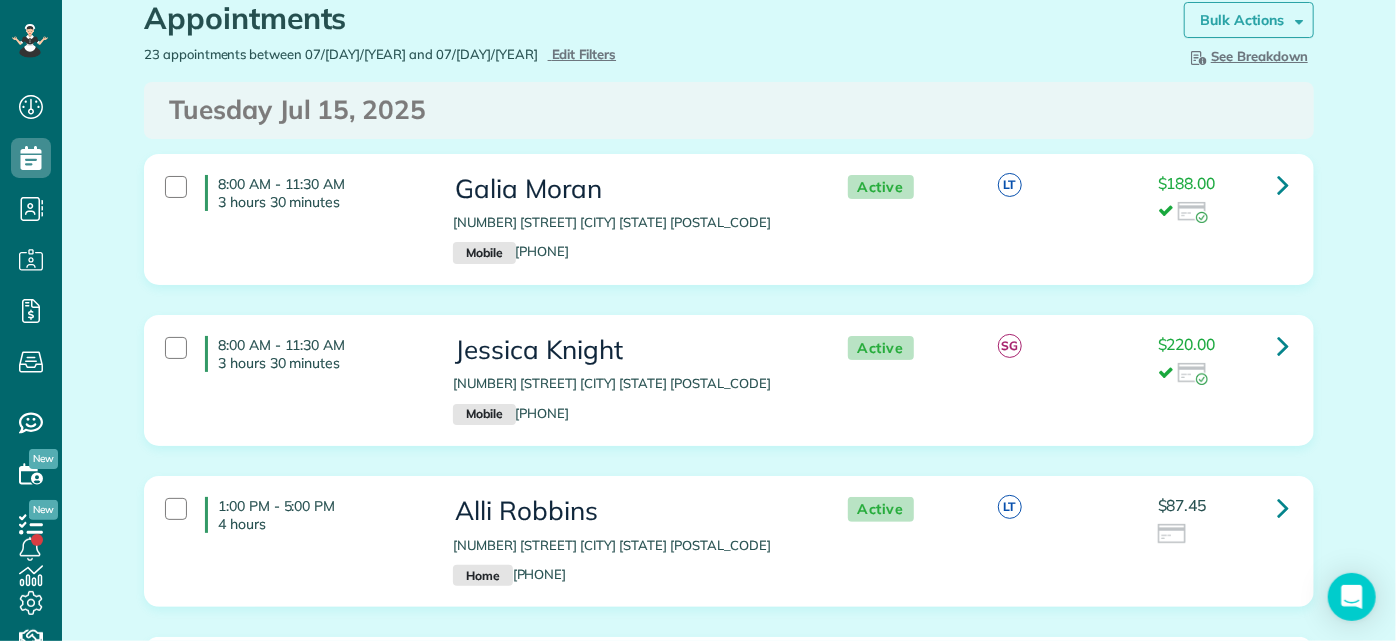scroll, scrollTop: 0, scrollLeft: 0, axis: both 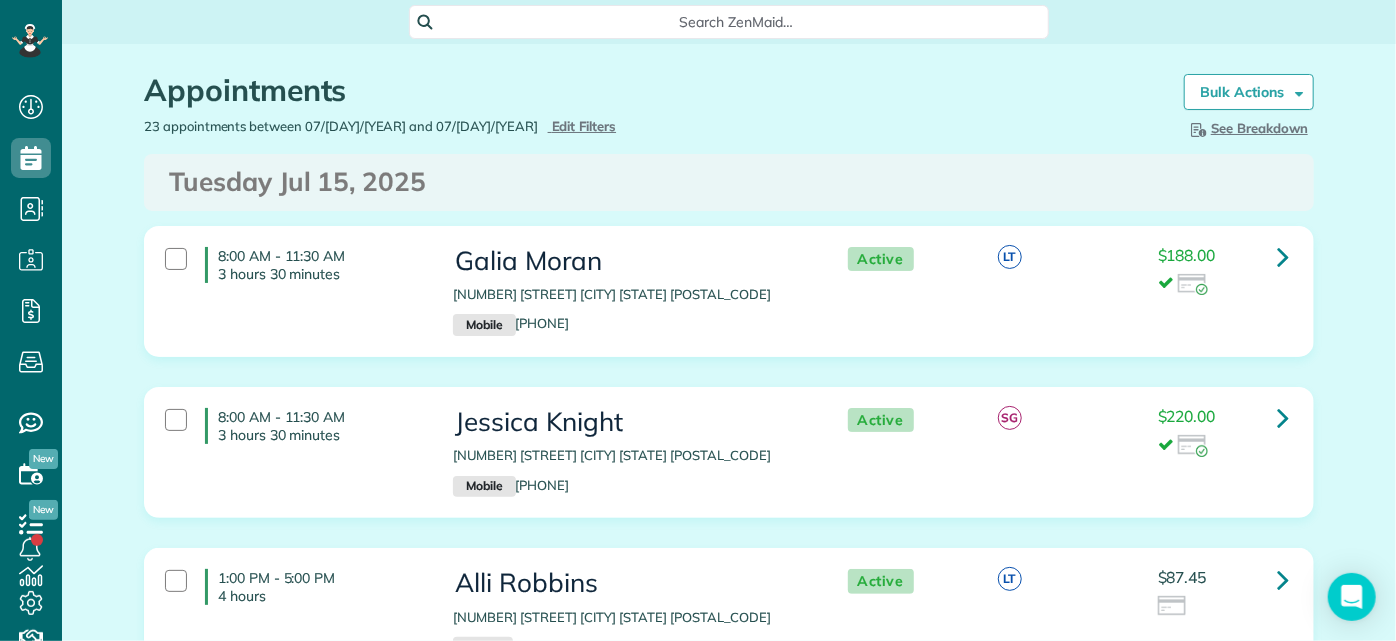 click on "Actions
Create Appointment
Create Task
Clock In/Out
Send Work Orders
Print Route Sheets
Today's Emails/Texts
Export data (Owner Only)..
Bulk Actions
Set status to: Active
Set status to: Lock Out
Set status to: Re-Clean
Set status to: Skip
Set status to: Completed" at bounding box center [1241, 95] 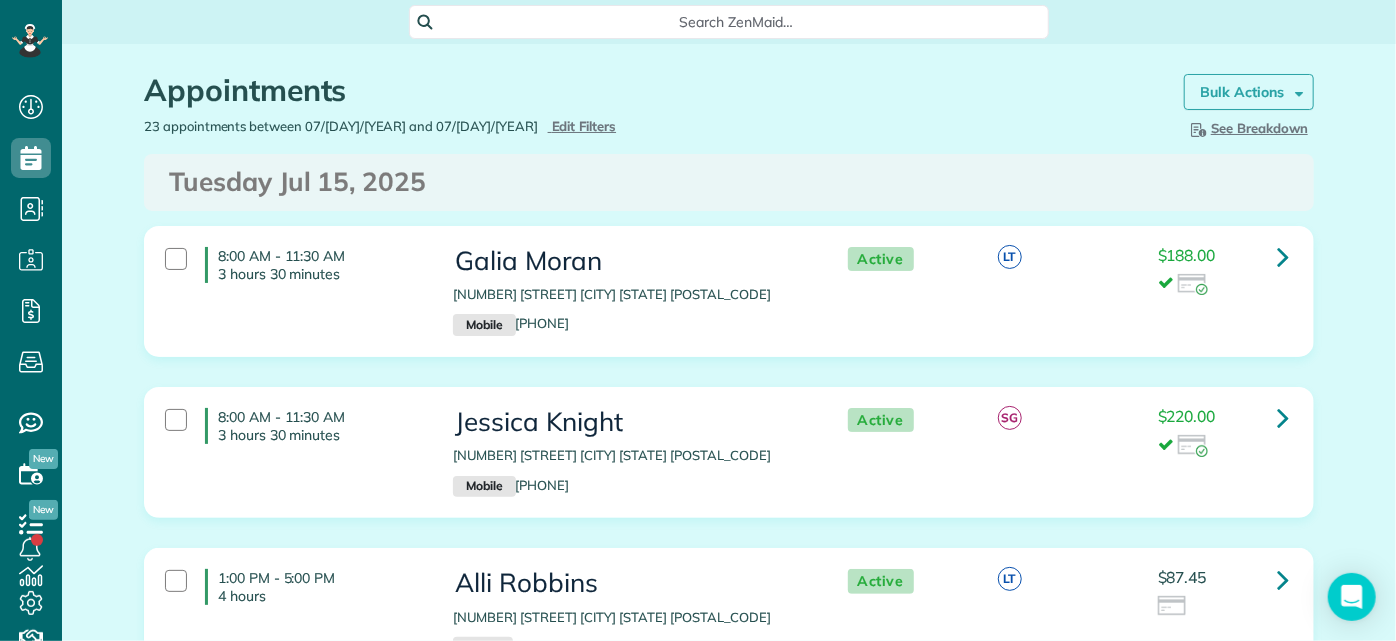 click on "Bulk Actions" at bounding box center (1242, 92) 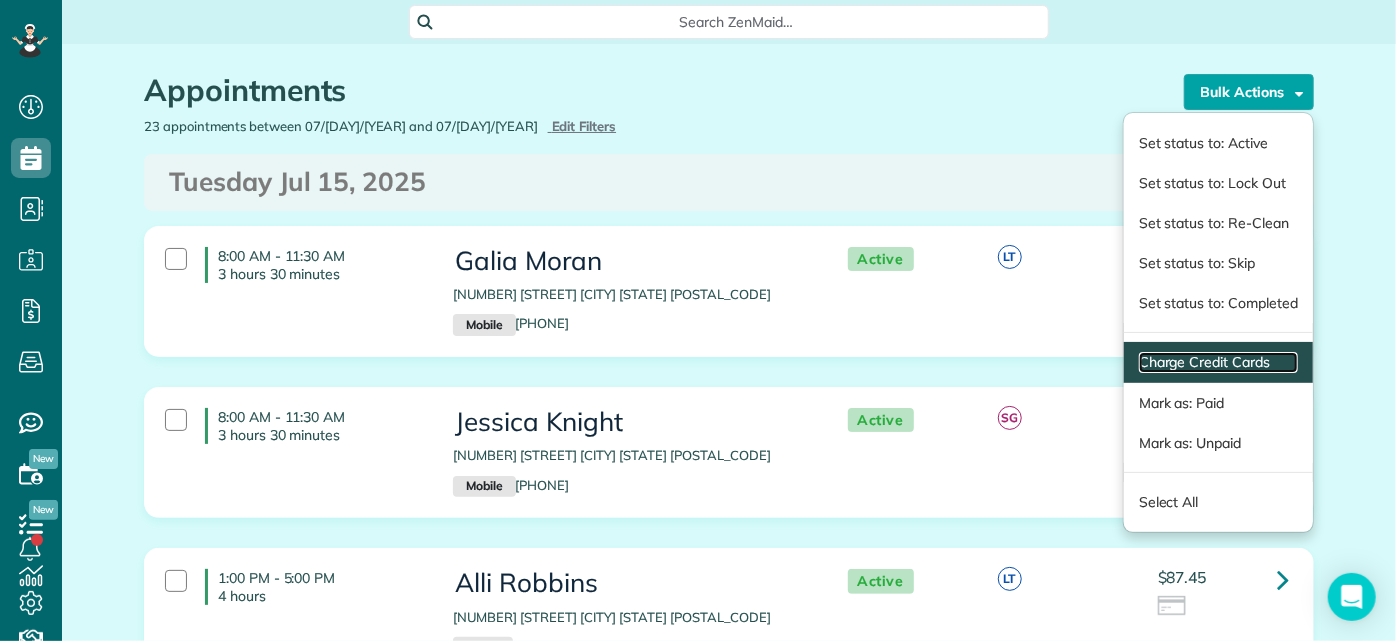 click on "Charge Credit Cards" at bounding box center (1218, 362) 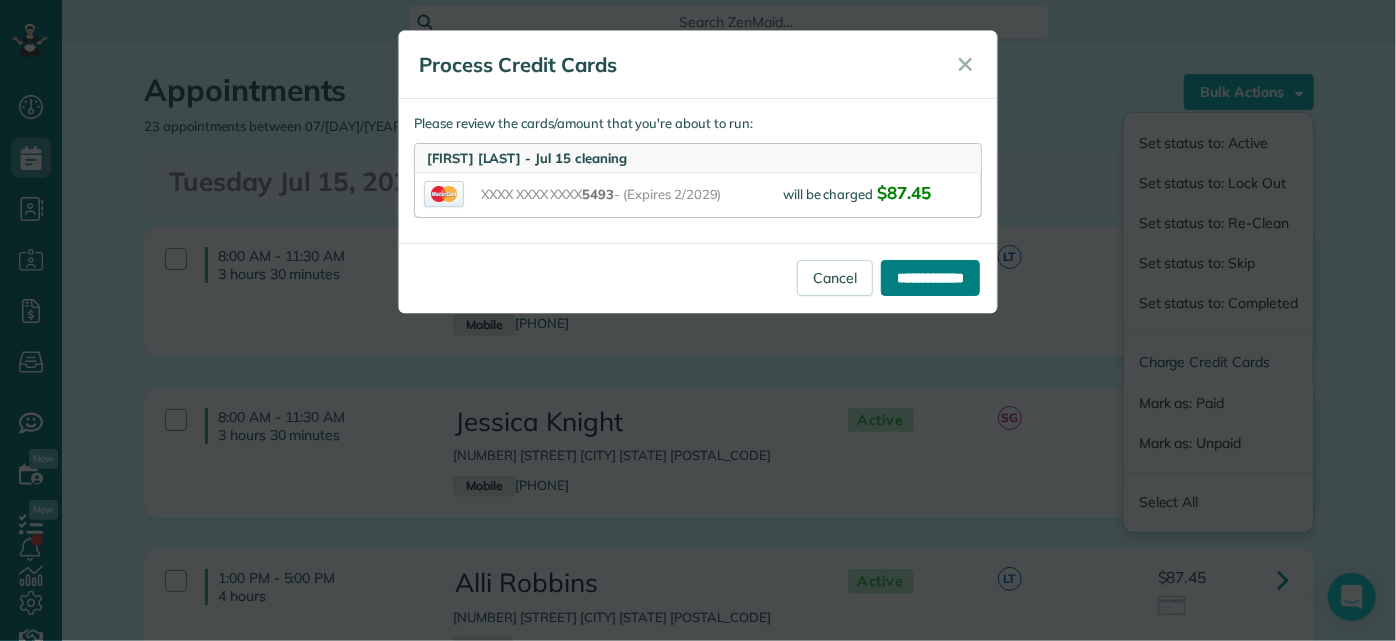 click on "**********" at bounding box center (930, 278) 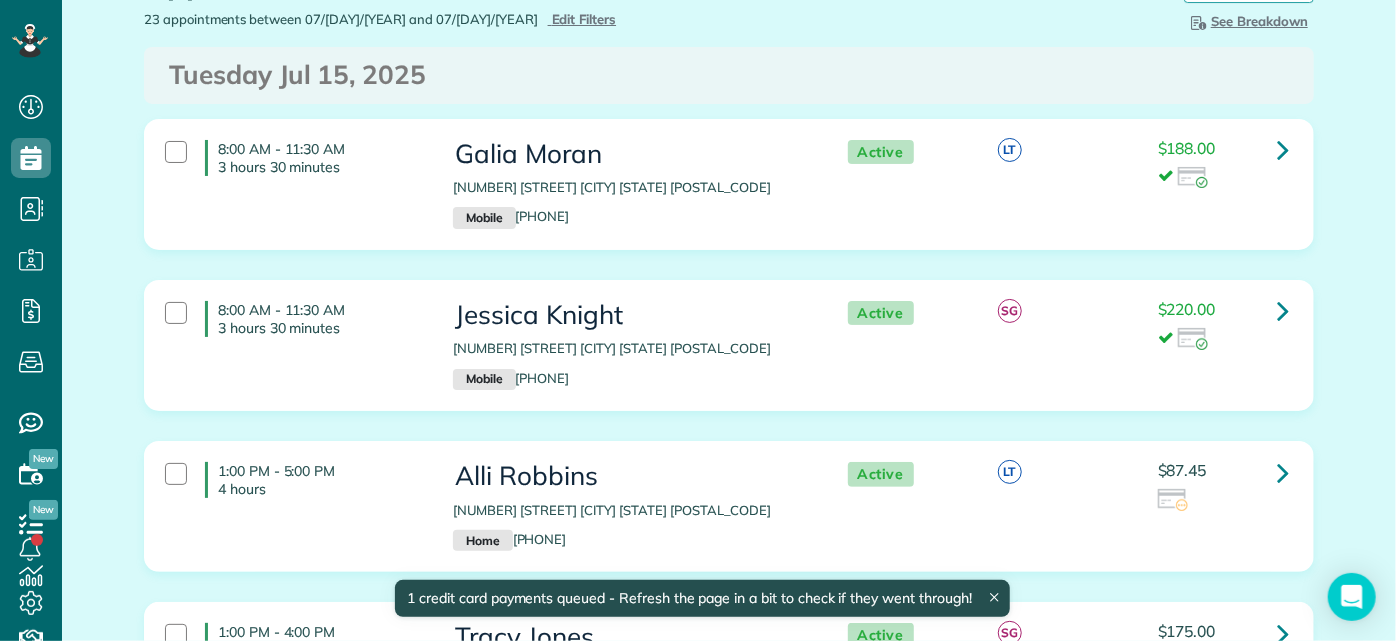 scroll, scrollTop: 272, scrollLeft: 0, axis: vertical 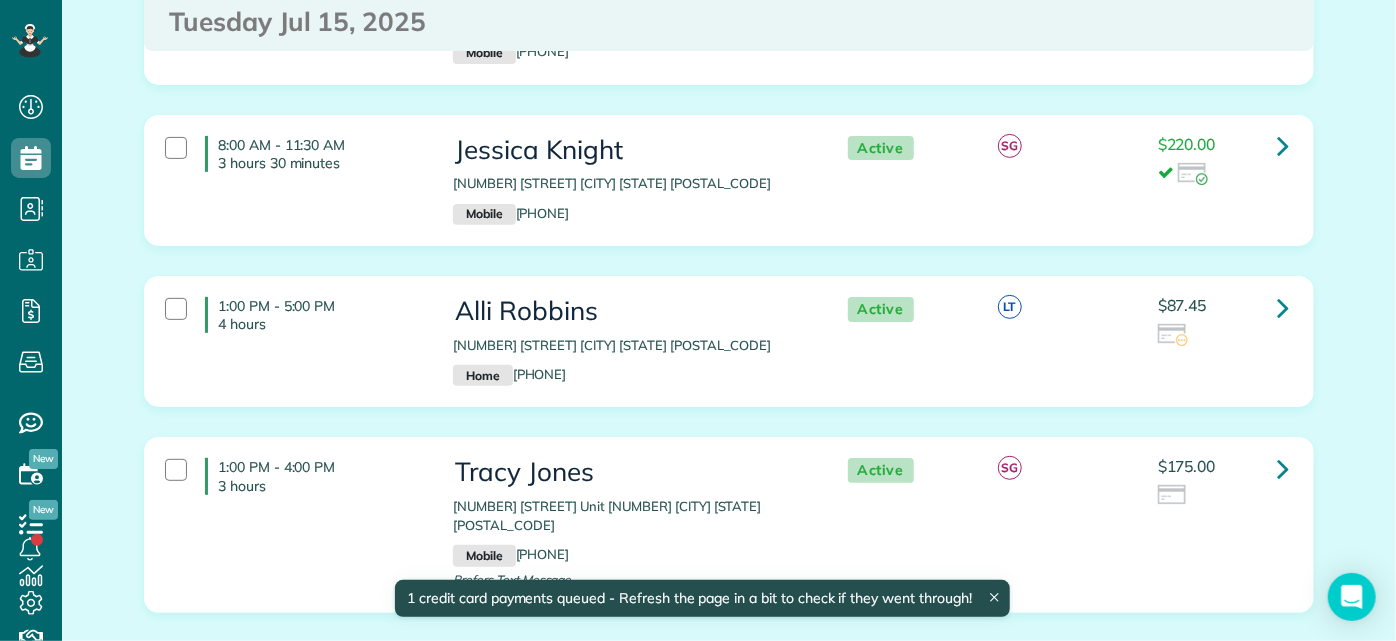 click on "1:00 PM -  5:00 PM
4 hours" at bounding box center [294, 315] 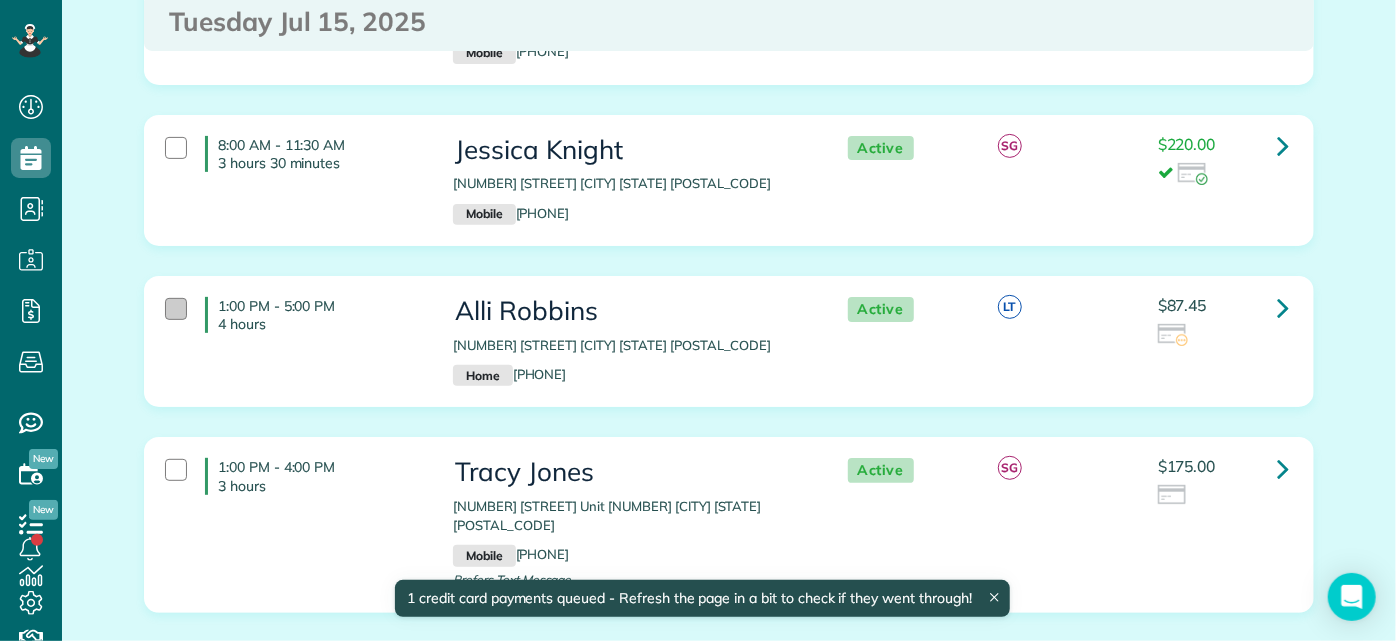 click at bounding box center [176, 309] 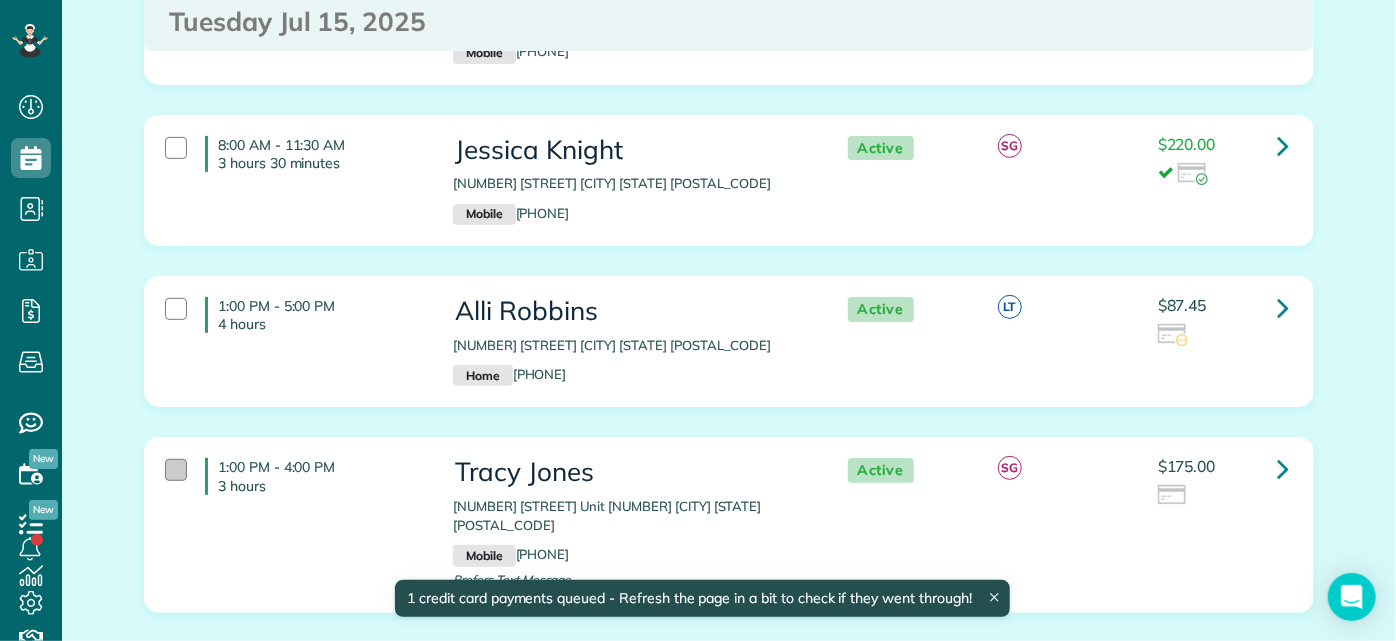 click at bounding box center (176, 470) 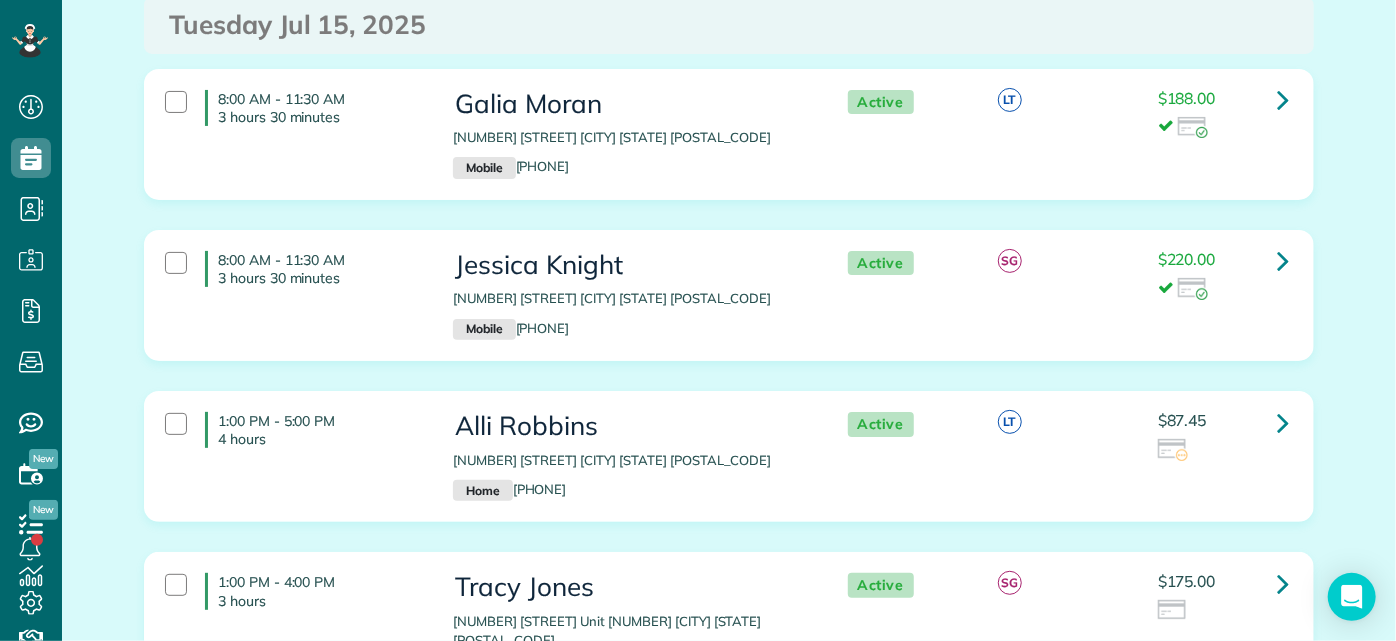 scroll, scrollTop: 0, scrollLeft: 0, axis: both 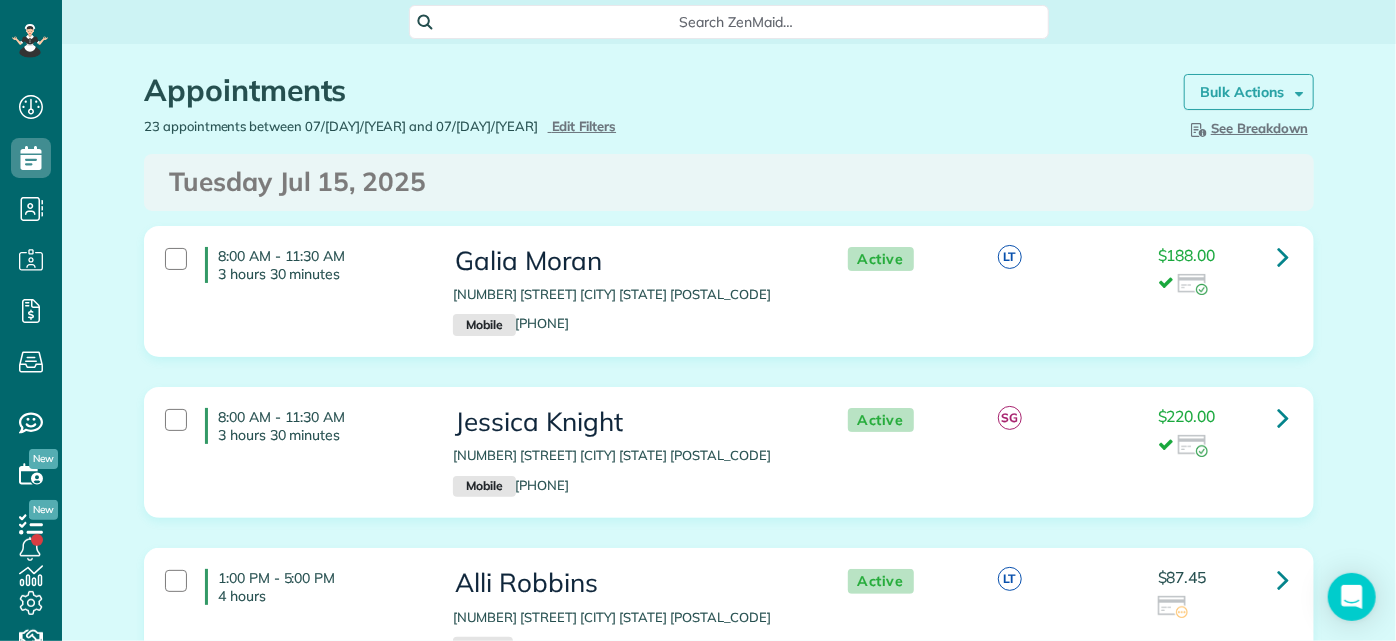 click on "Bulk Actions" at bounding box center [1249, 92] 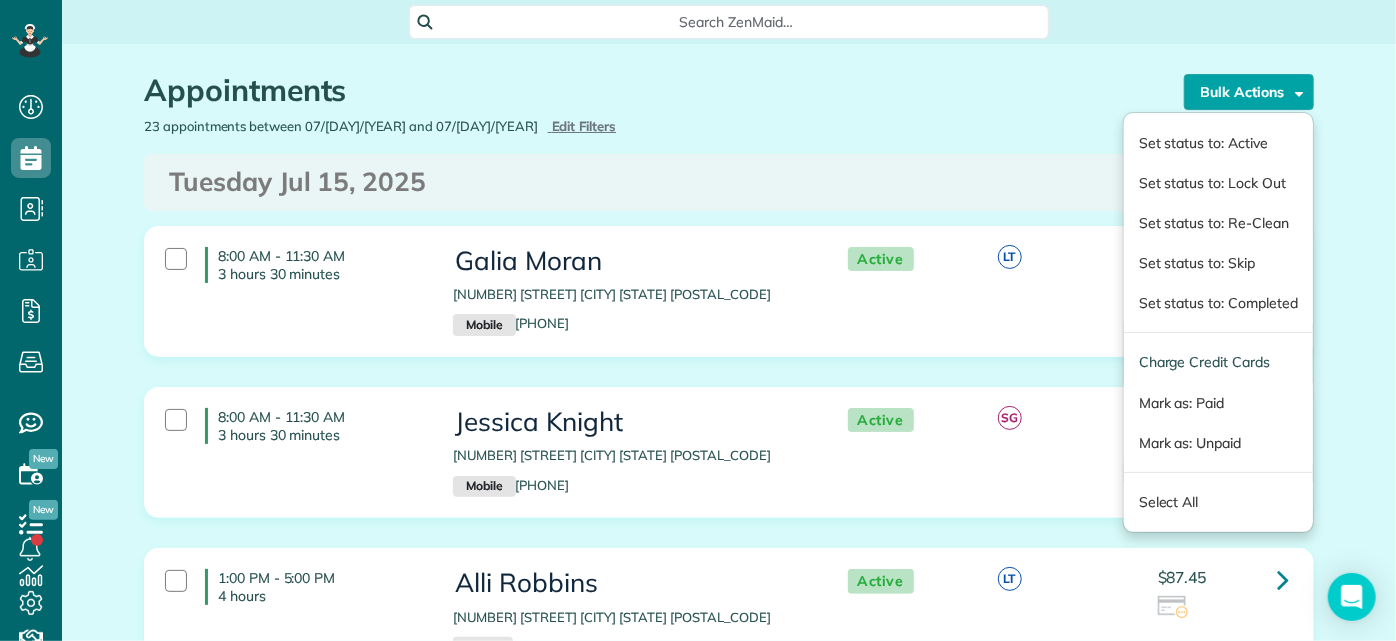 click on "Charge Credit Cards" at bounding box center (1218, 362) 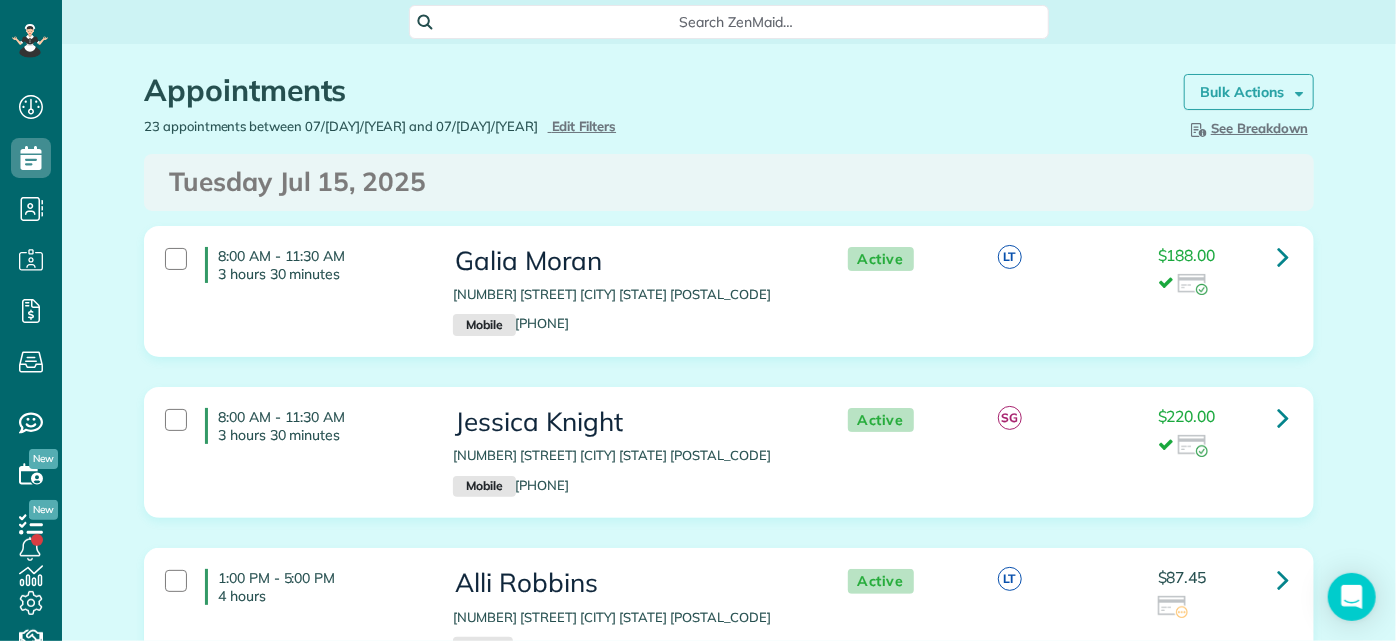 click on "Bulk Actions" at bounding box center (1249, 92) 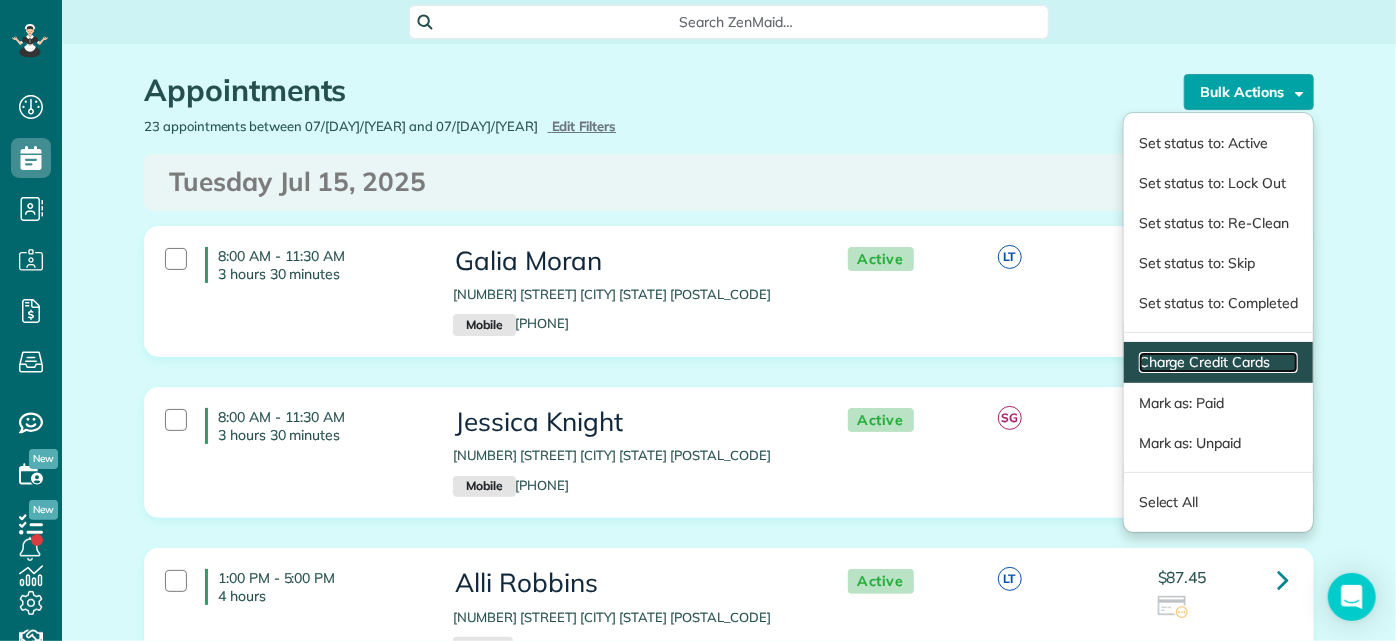 click on "Charge Credit Cards" at bounding box center [1218, 362] 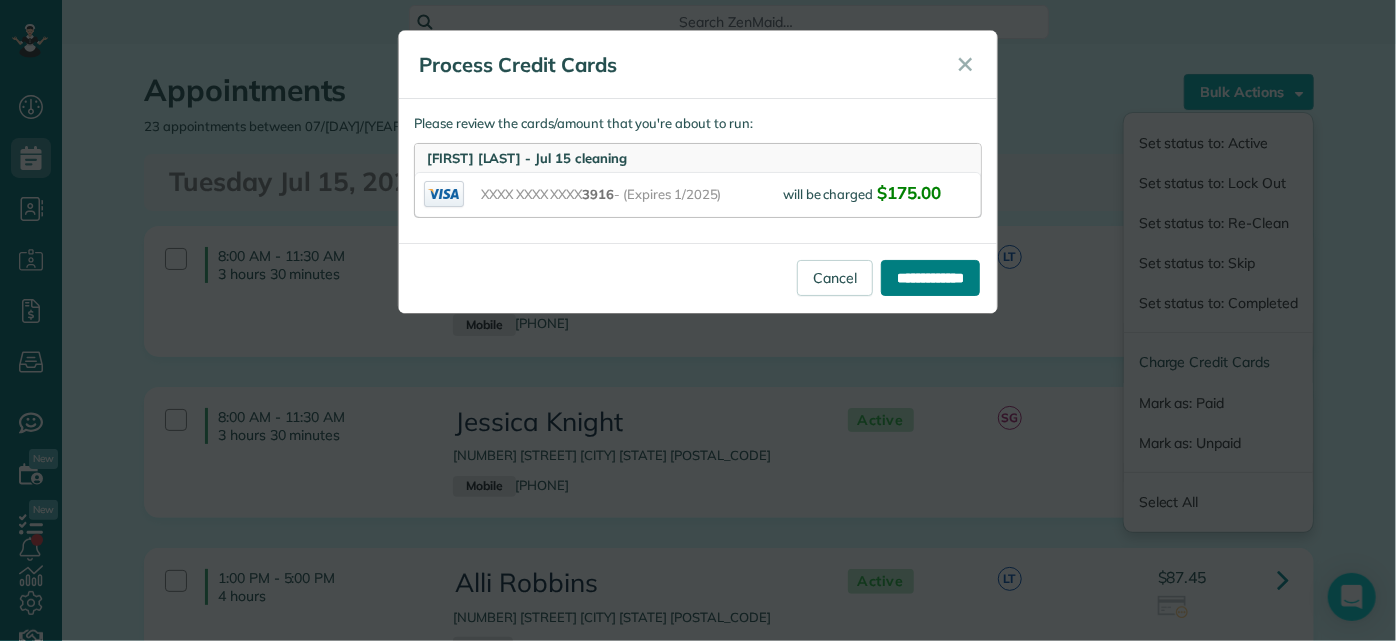 click on "**********" at bounding box center [930, 278] 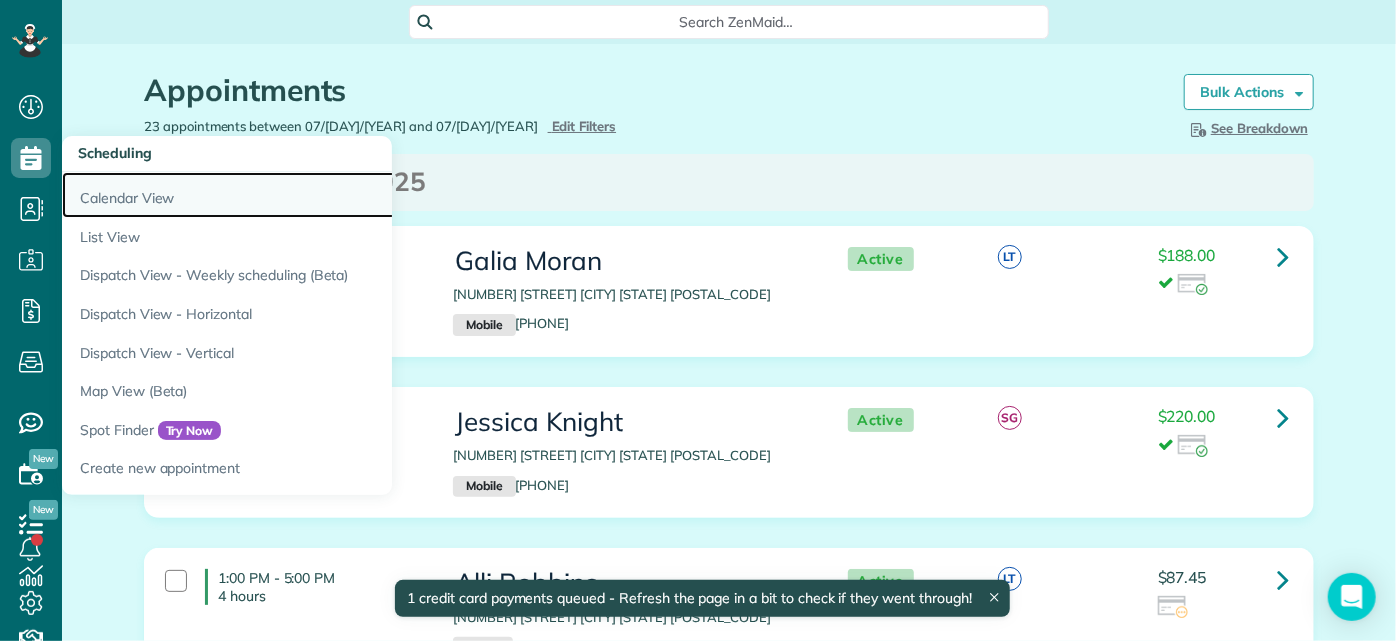 click on "Calendar View" at bounding box center (312, 195) 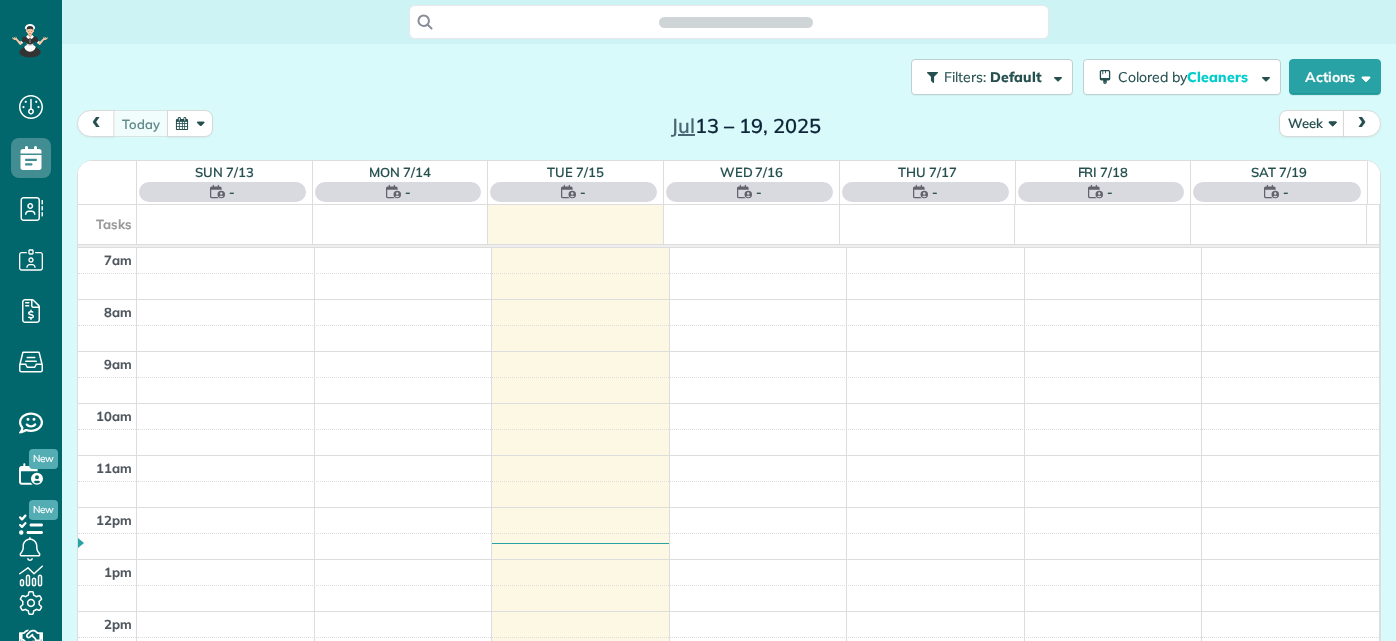 scroll, scrollTop: 0, scrollLeft: 0, axis: both 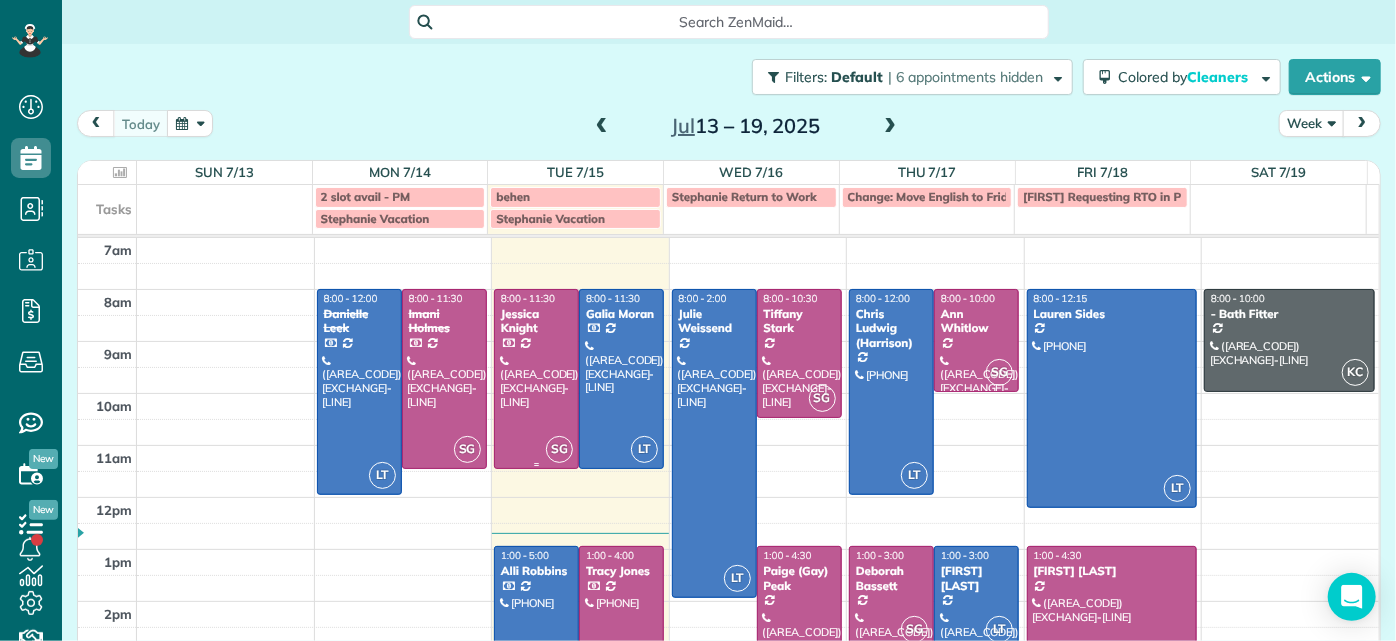 click at bounding box center (536, 379) 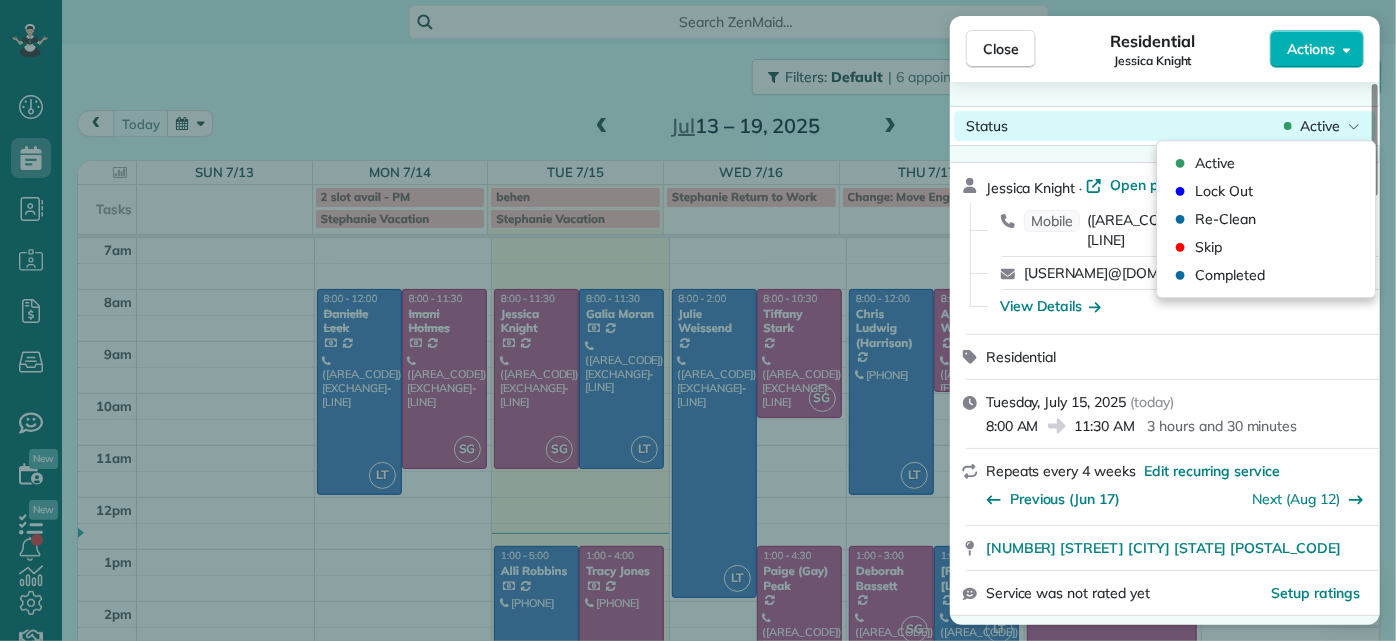 click on "Status Active" at bounding box center (1165, 126) 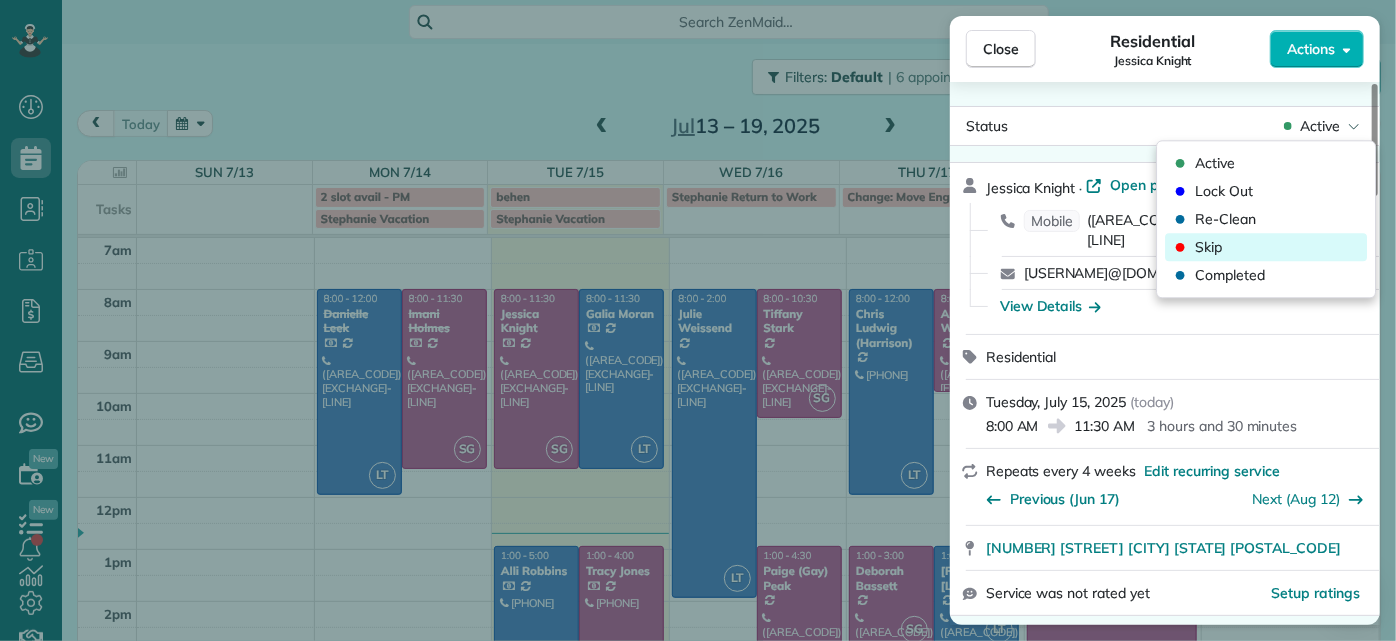 click on "Skip" at bounding box center [1266, 247] 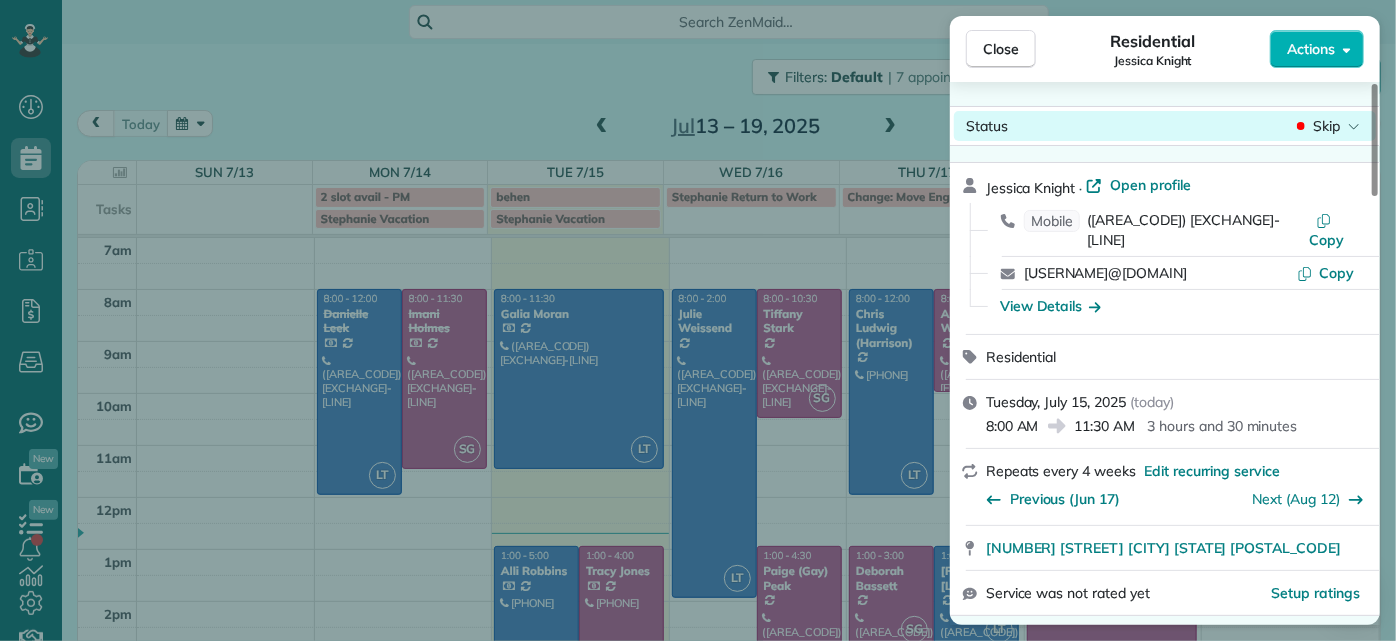 click 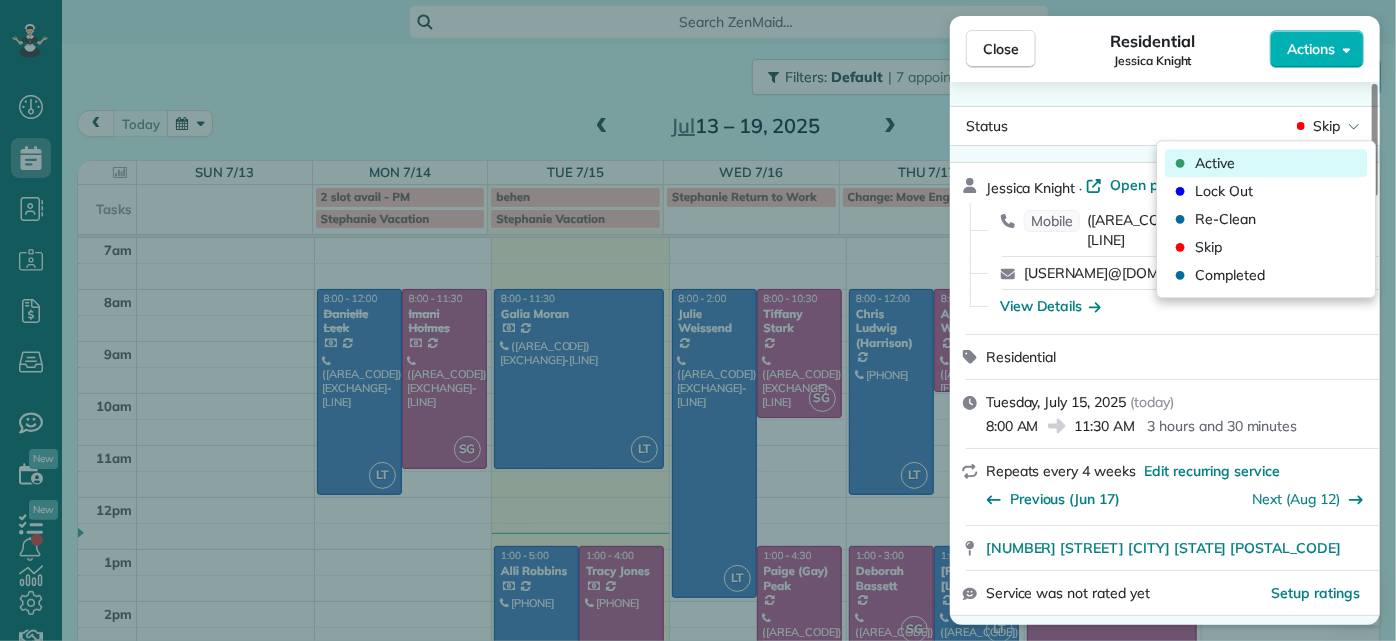 click on "Active" at bounding box center [1266, 163] 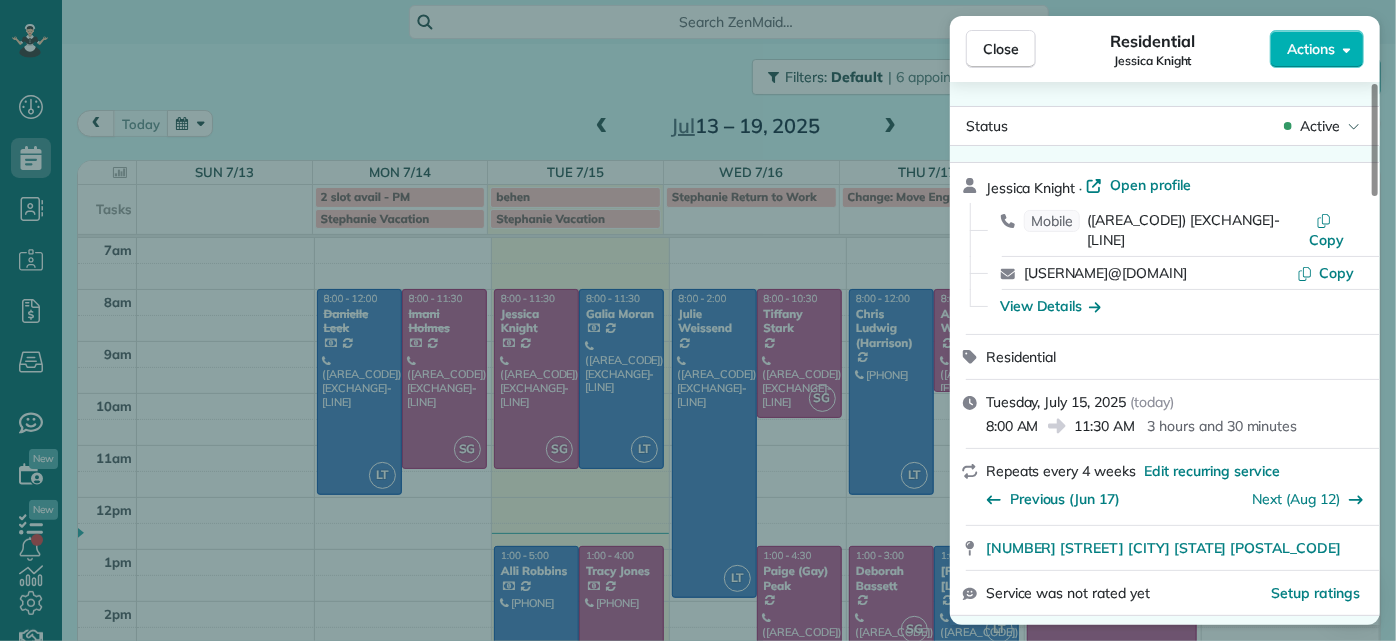click on "Close Residential [FIRST] [LAST] Actions Status Active [FIRST] [LAST] · Open profile Mobile ([AREA_CODE]) [EXCHANGE]-[LINE] Copy [USERNAME]@[DOMAIN] Copy View Details Residential [DAY], [DATE], [YEAR] ( today ) [TIME] [TIME] [DURATION] Repeats every [NUMBER] weeks Edit recurring service Previous ([MONTH] [DATE]) Next ([MONTH] [DATE]) [NUMBER] [STREET] [CITY] [STATE] [POSTAL_CODE] Service was not rated yet Setup ratings Cleaners Time in and out Assign Invite Cleaners [FIRST]   [LAST] [TIME] [TIME] Checklist Try Now Keep this appointment up to your standards. Stay on top of every detail, keep your cleaners organised, and your client happy. Assign a checklist Watch a [NUMBER] min demo Billing Billing actions Price $[PRICE] Overcharge $[PRICE] Discount $[PRICE] Coupon discount - Primary tax - Secondary tax - Total appointment price $[PRICE] Tips collected New feature! $[PRICE] Paid by card Total including tip $[PRICE] Get paid online in no-time! Send an invoice and reward your cleaners with tips Charge customer credit card Appointment custom fields Man Hours - [NUMBER] [NUMBER]" at bounding box center [698, 320] 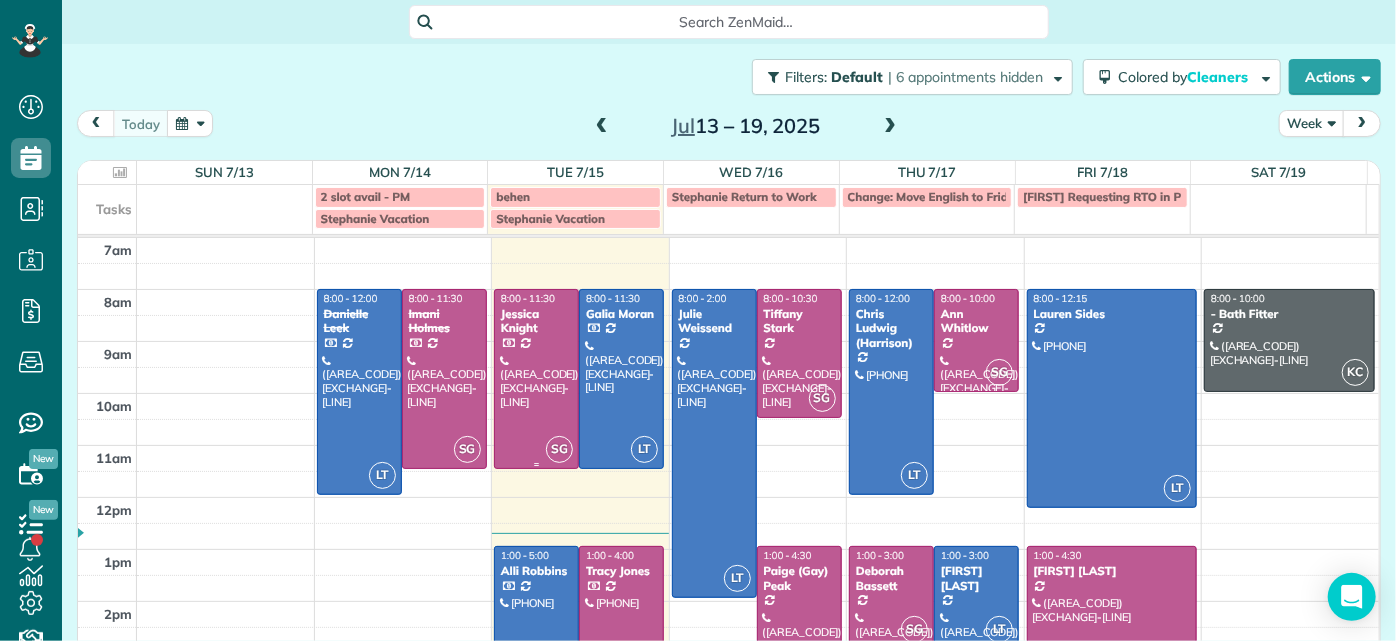 click at bounding box center (536, 379) 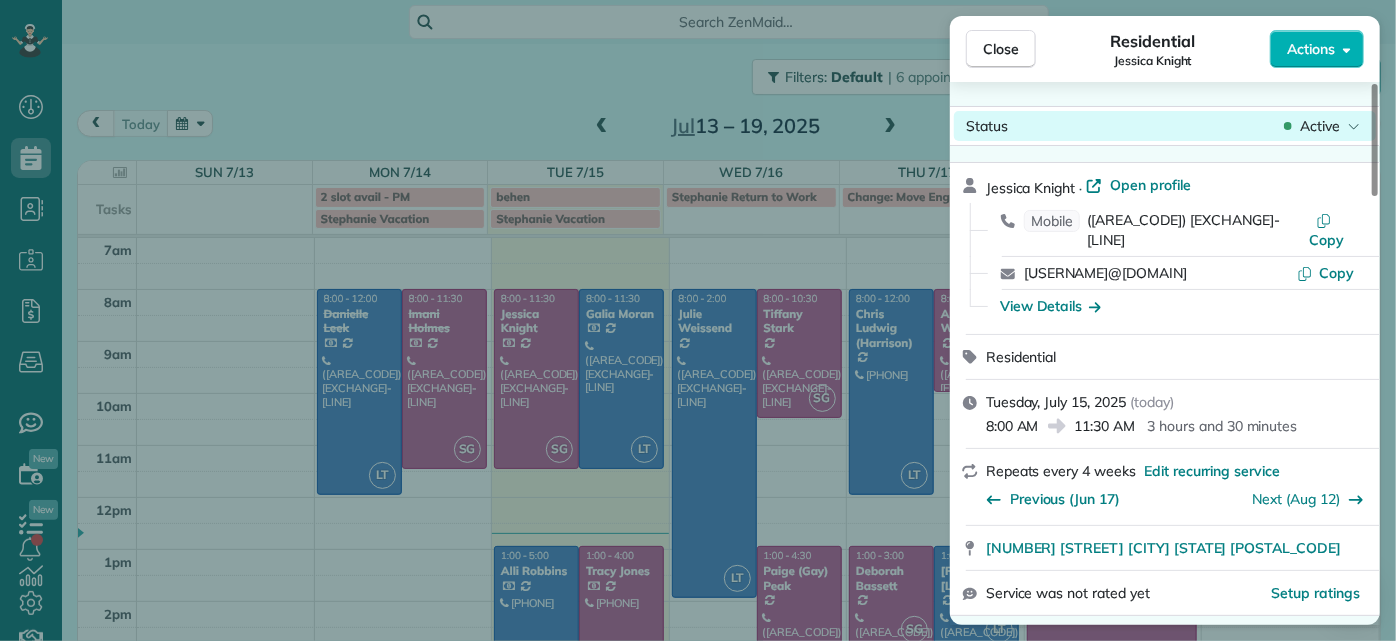 click on "Status Active" at bounding box center [1165, 126] 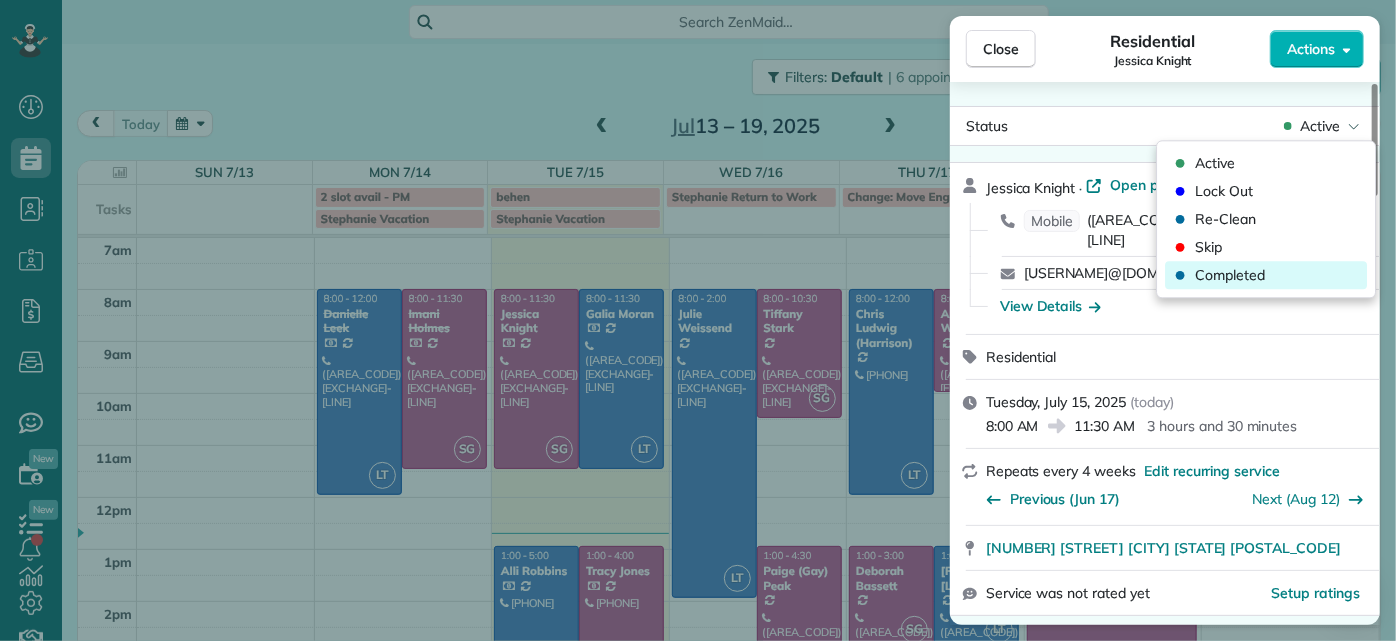 click on "Completed" at bounding box center [1230, 275] 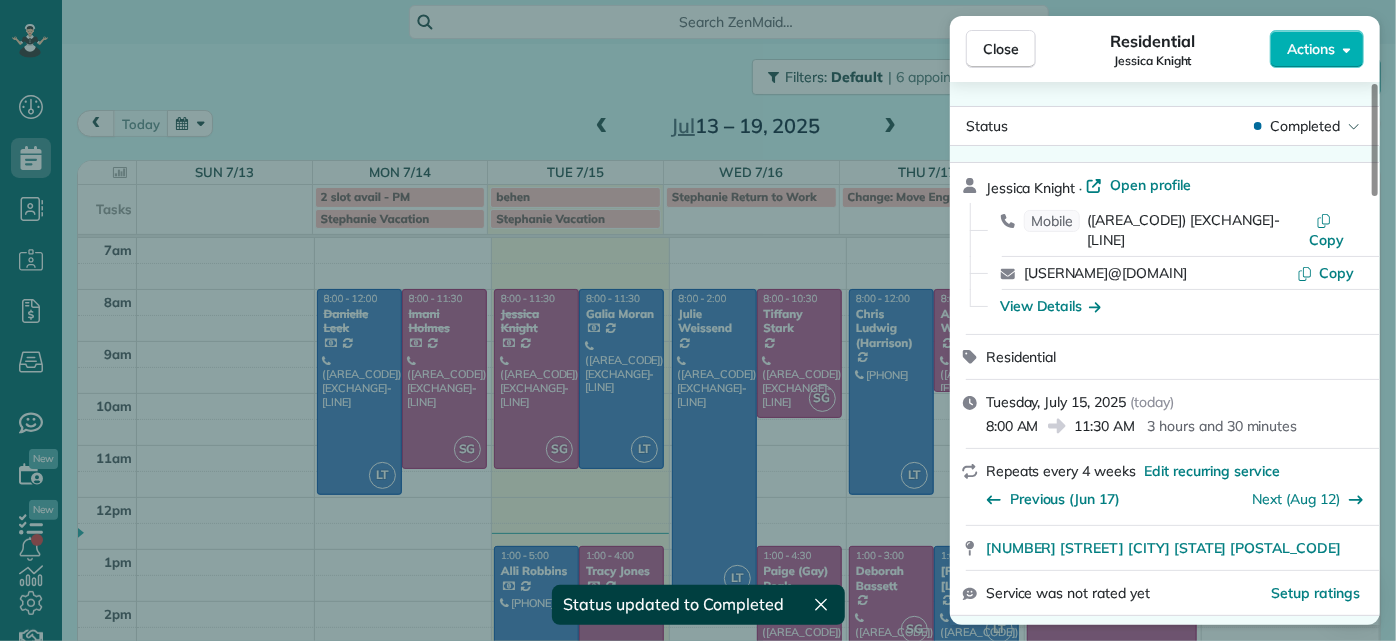 click on "Close Residential Jessica Knight Actions Status Completed Jessica Knight · Open profile Mobile [PHONE] Copy jld2r@virginia.edu Copy View Details Residential Tuesday, [DATE] ( today ) [TIME] [TIME] [DURATION] Repeats every [DURATION] Edit recurring service Previous ([DATE]) Next ([DATE]) [NUMBER] [STREET] [CITY] [STATE] [POSTAL_CODE] Service was not rated yet Setup ratings Cleaners Time in and out Assign Invite Cleaners Sophie   Gibbs [TIME] [TIME] Checklist Try Now Keep this appointment up to your standards. Stay on top of every detail, keep your cleaners organised, and your client happy. Assign a checklist Watch a [DURATION] demo Billing Billing actions Price $[PRICE] Overcharge $[PRICE] Discount $[PRICE] Coupon discount - Primary tax - Secondary tax - Total appointment price $[PRICE] Tips collected New feature! $[PRICE] Paid by card Total including tip $[PRICE] Get paid online in no-time! Send an invoice and reward your cleaners with tips Charge customer credit card Appointment custom fields Man Hours - [NUMBER]" at bounding box center [698, 320] 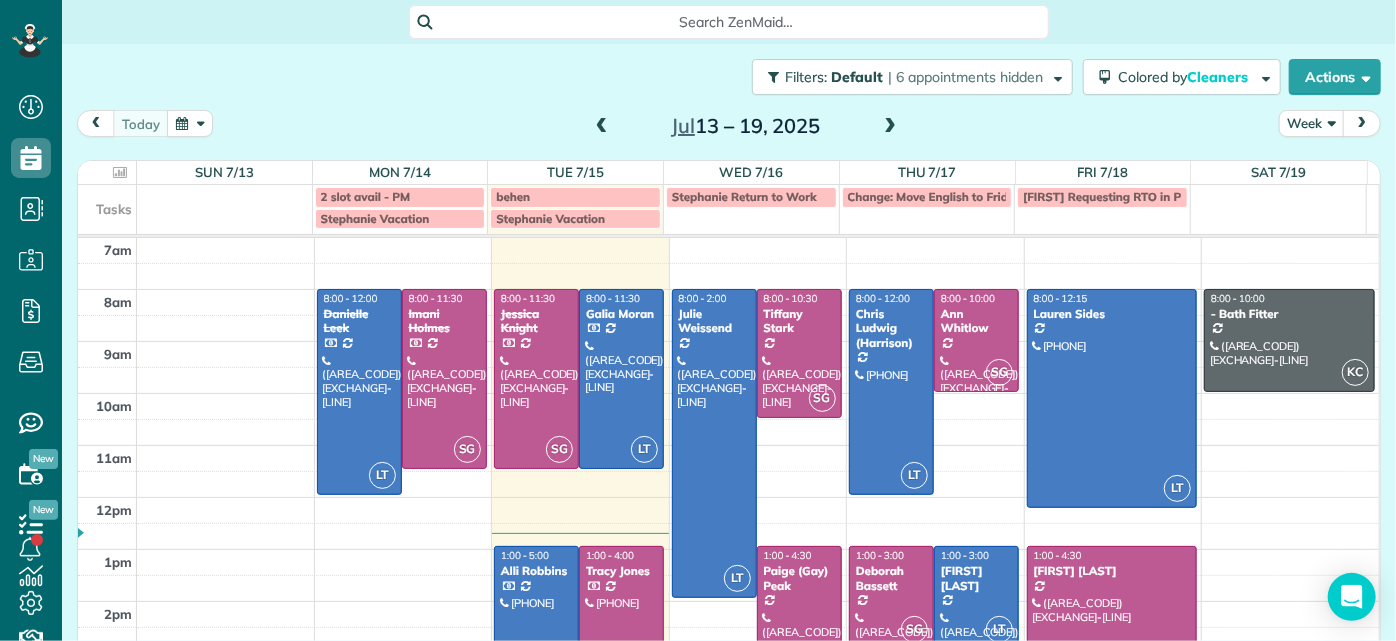 click at bounding box center [621, 379] 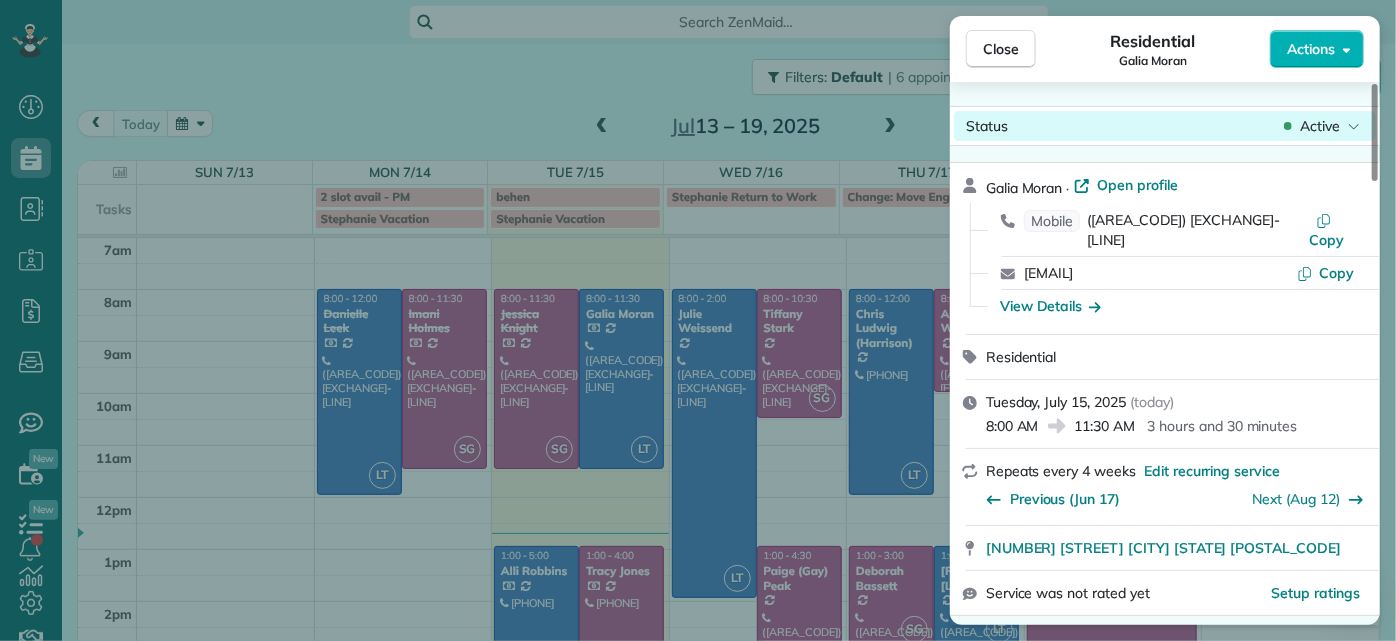 click on "Active" at bounding box center (1322, 126) 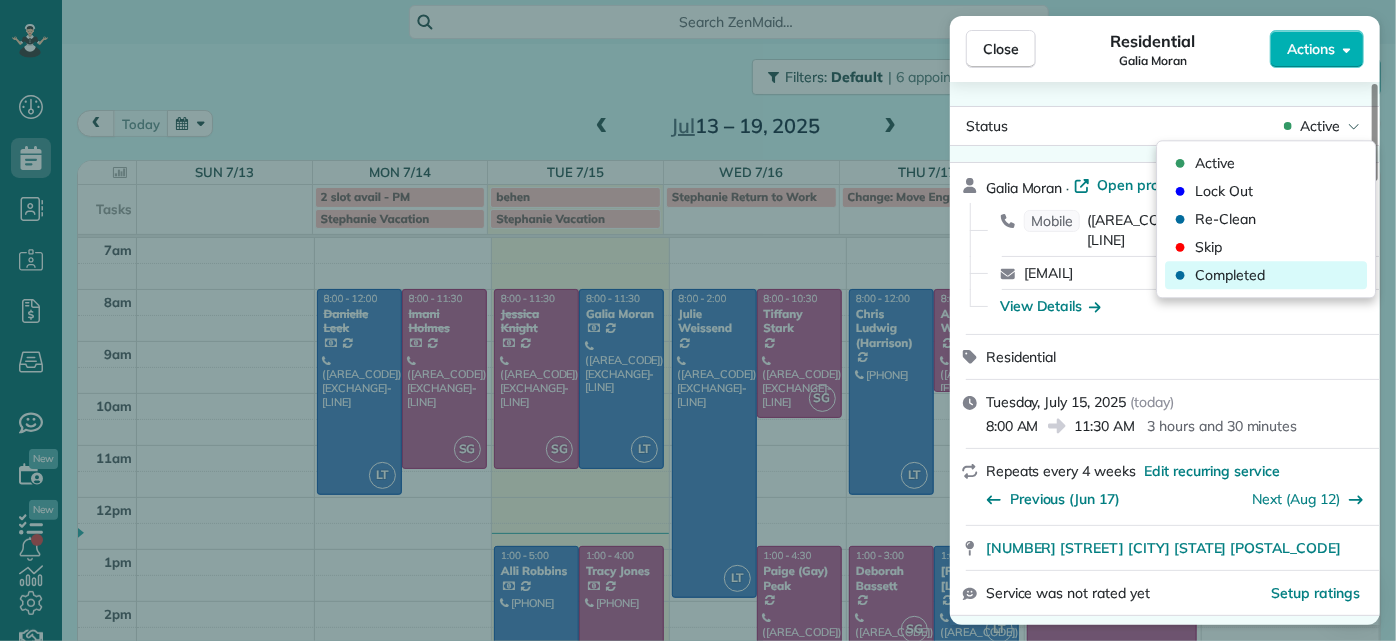 click on "Completed" at bounding box center (1230, 275) 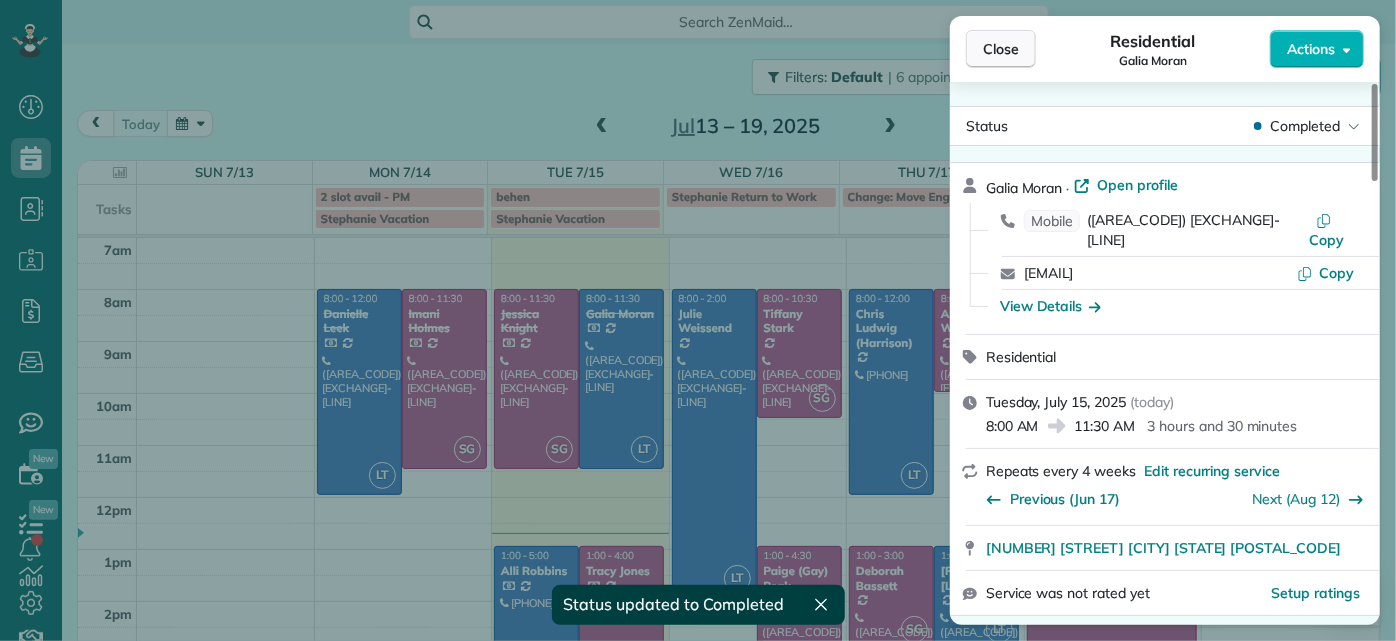 click on "Close" at bounding box center [1001, 49] 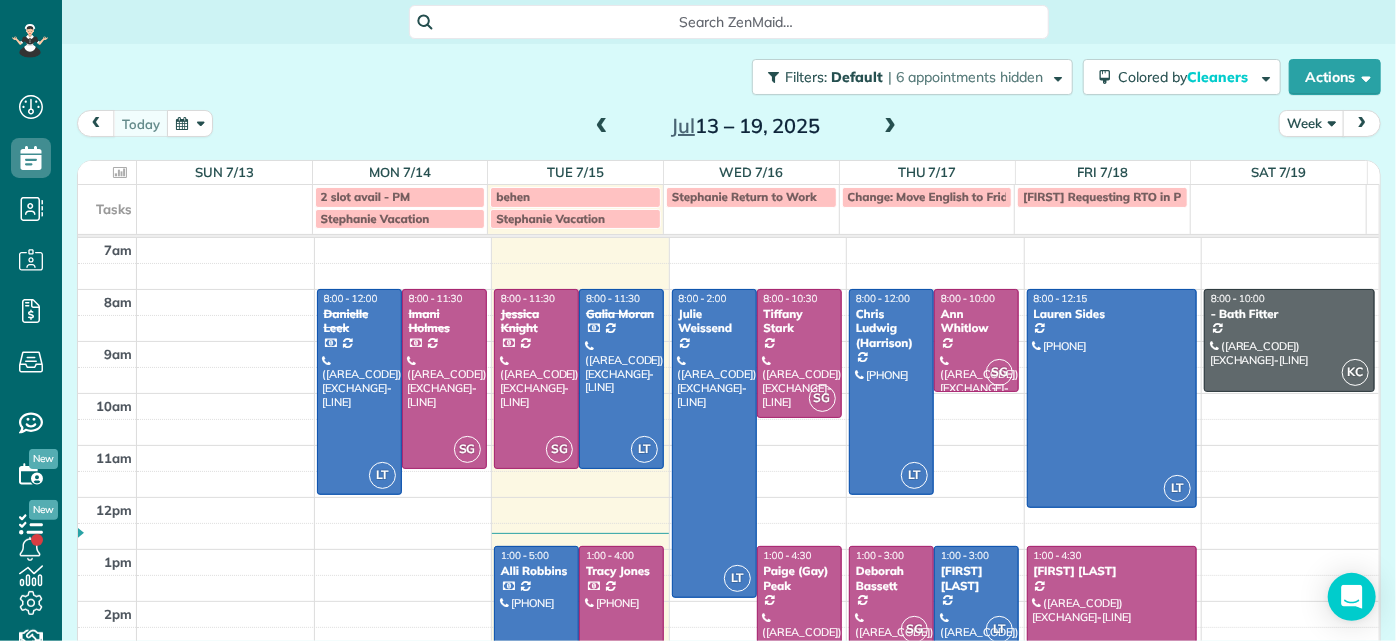 click at bounding box center [1112, 636] 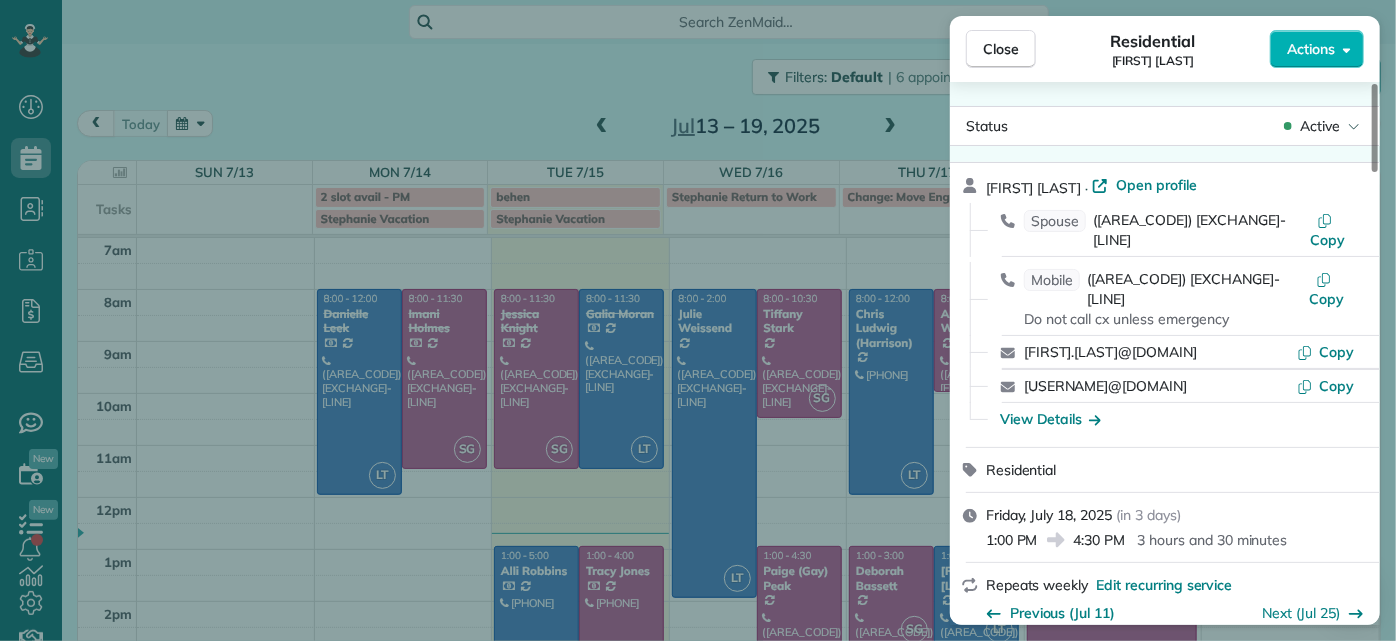 click on "Close Residential [FIRST] [LAST] Actions Status Active [FIRST] [LAST] · Open profile Spouse ([AREA_CODE]) [EXCHANGE]-[LINE] Copy Mobile ([AREA_CODE]) [EXCHANGE]-[LINE] Do not call cx unless emergency  Copy [FIRST].[LAST]@[DOMAIN] Copy [USERNAME]@[DOMAIN] Copy View Details Residential [DAY], [MONTH] [DATE], [YEAR] ( in [NUMBER] days ) [TIME] [TIME] [DURATION] Repeats weekly Edit recurring service Previous ([MONTH] [DATE]) Next ([MONTH] [DATE]) [NUMBER] [STREET] [CITY] [STATE] [POSTAL_CODE] Service was not rated yet Setup ratings Cleaners Time in and out Assign Invite Cleaners [FIRST]   [LAST] [TIME] [TIME] Checklist Try Now Keep this appointment up to your standards. Stay on top of every detail, keep your cleaners organised, and your client happy. Assign a checklist Watch a [NUMBER] min demo Billing Billing actions Price $[PRICE] Overcharge $[PRICE] Discount $[PRICE] Coupon discount - Primary tax - Secondary tax - Total appointment price $[PRICE] Tips collected New feature! $[PRICE] Unpaid Mark as paid Total including tip $[PRICE] Get paid online in no-time! Charge customer credit card -   [NUMBER]" at bounding box center [698, 320] 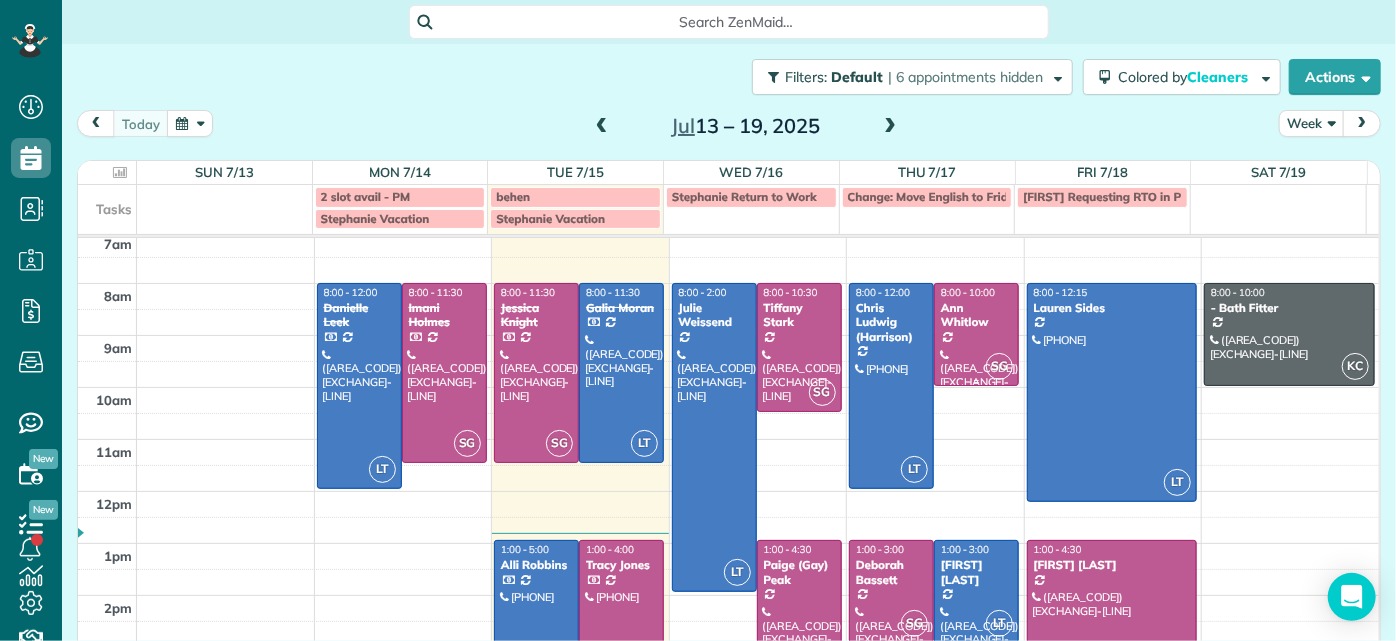 scroll, scrollTop: 0, scrollLeft: 0, axis: both 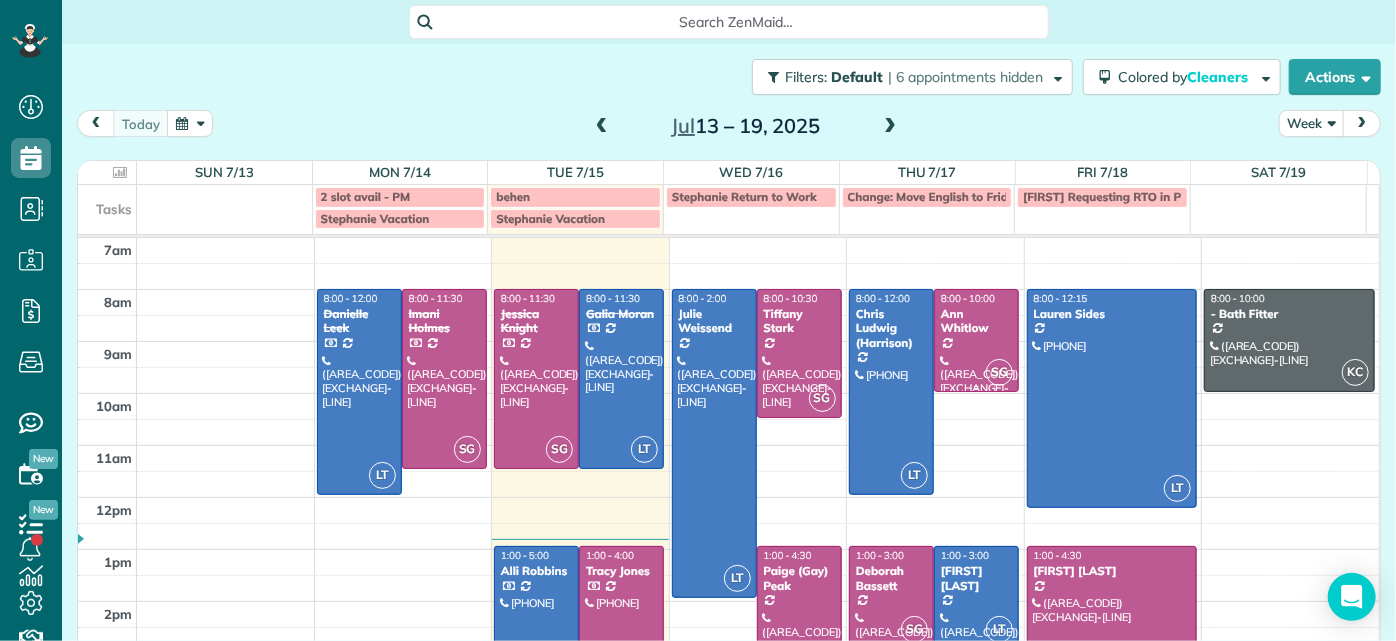 click on "[TIME] - [TIME] [FIRST] [LAST]" at bounding box center (976, 314) 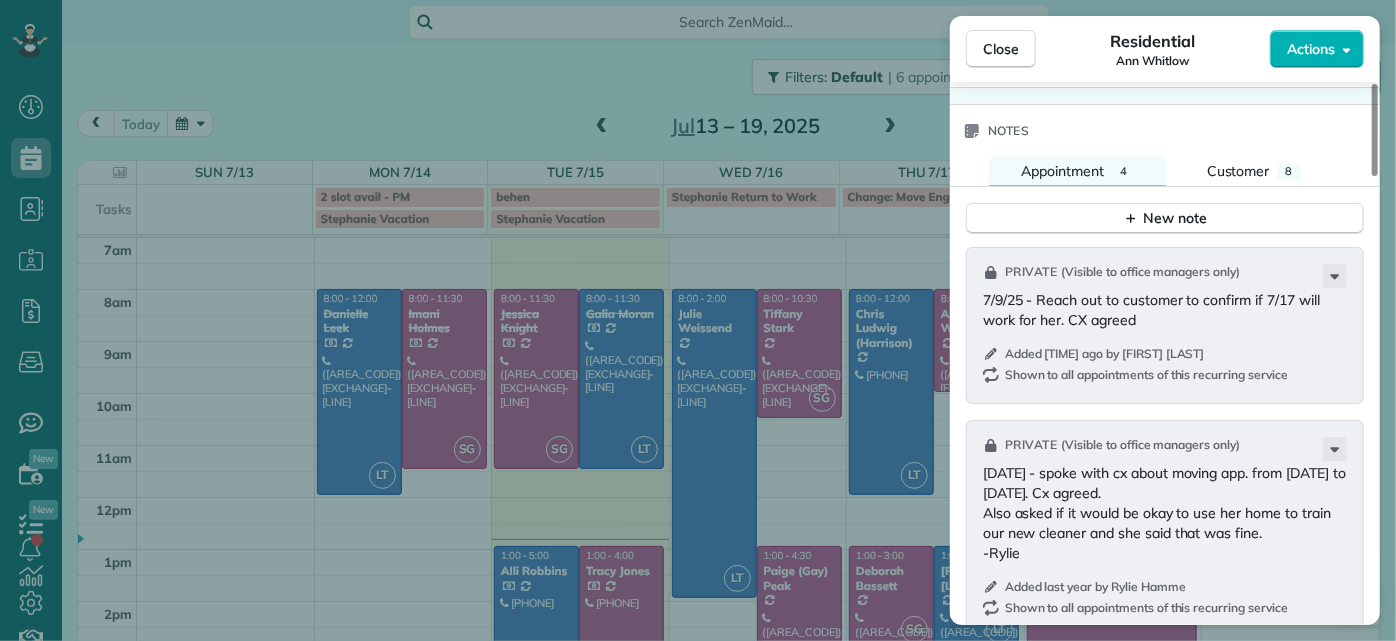 scroll, scrollTop: 1727, scrollLeft: 0, axis: vertical 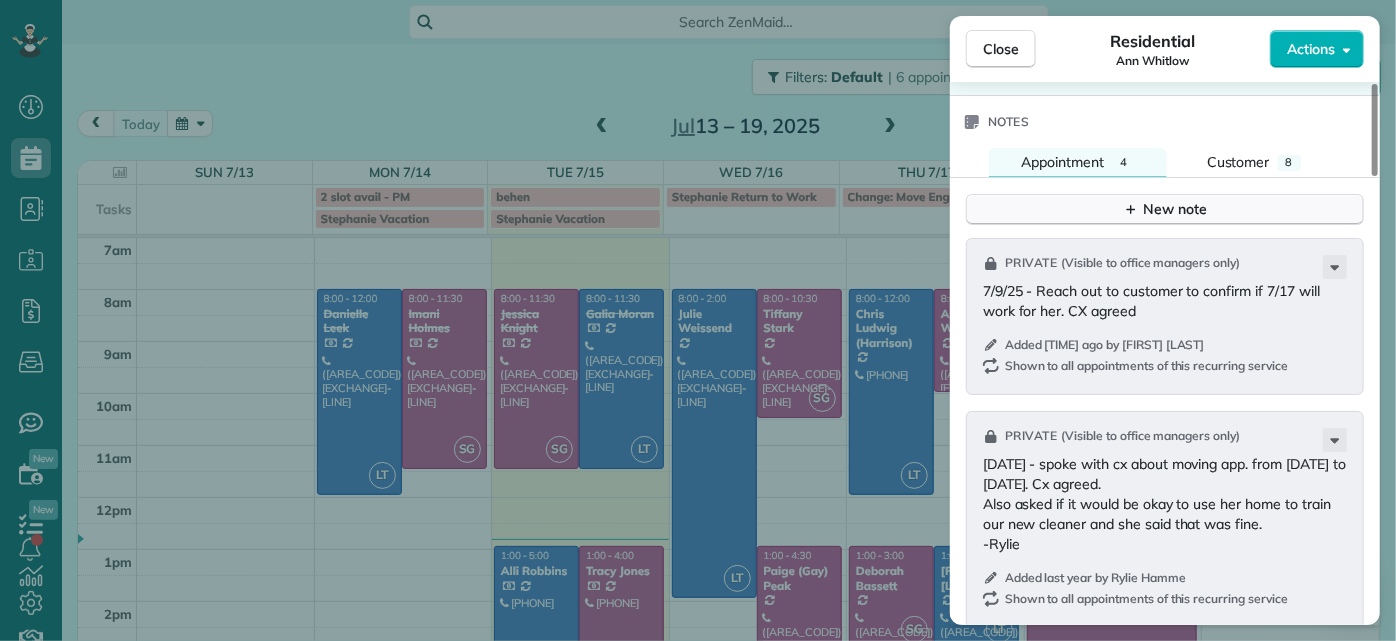 click on "New note" at bounding box center [1165, 209] 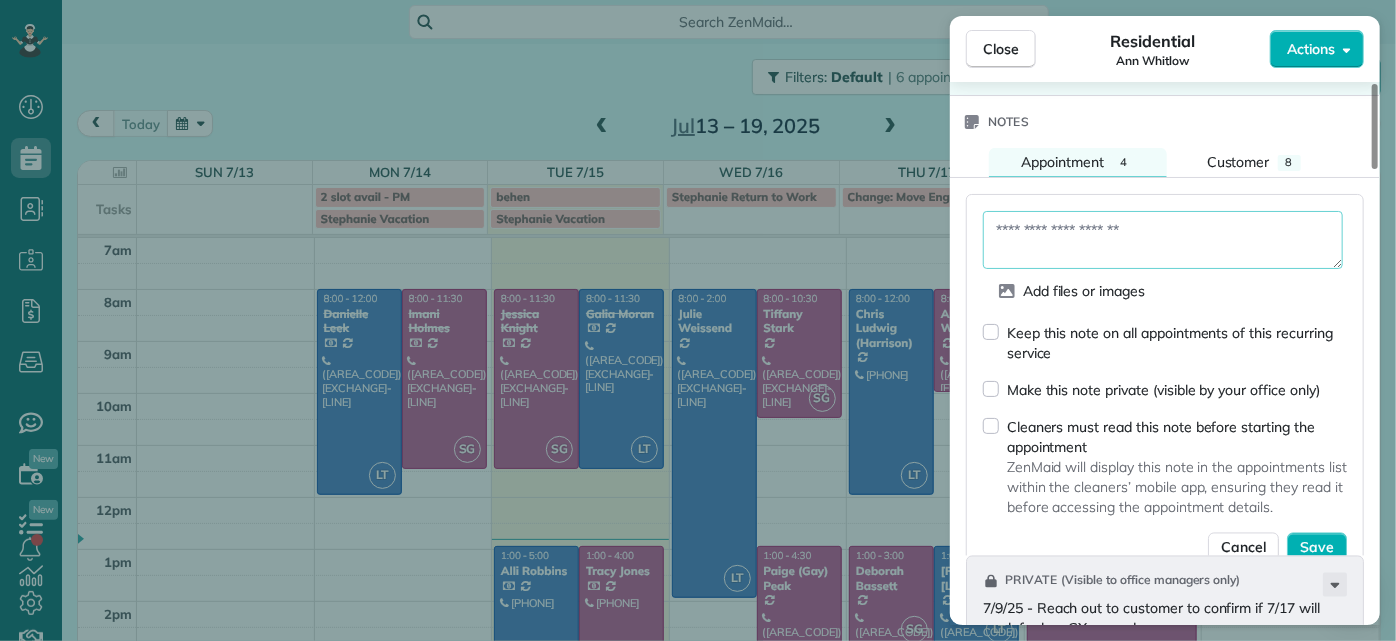 click at bounding box center [1163, 240] 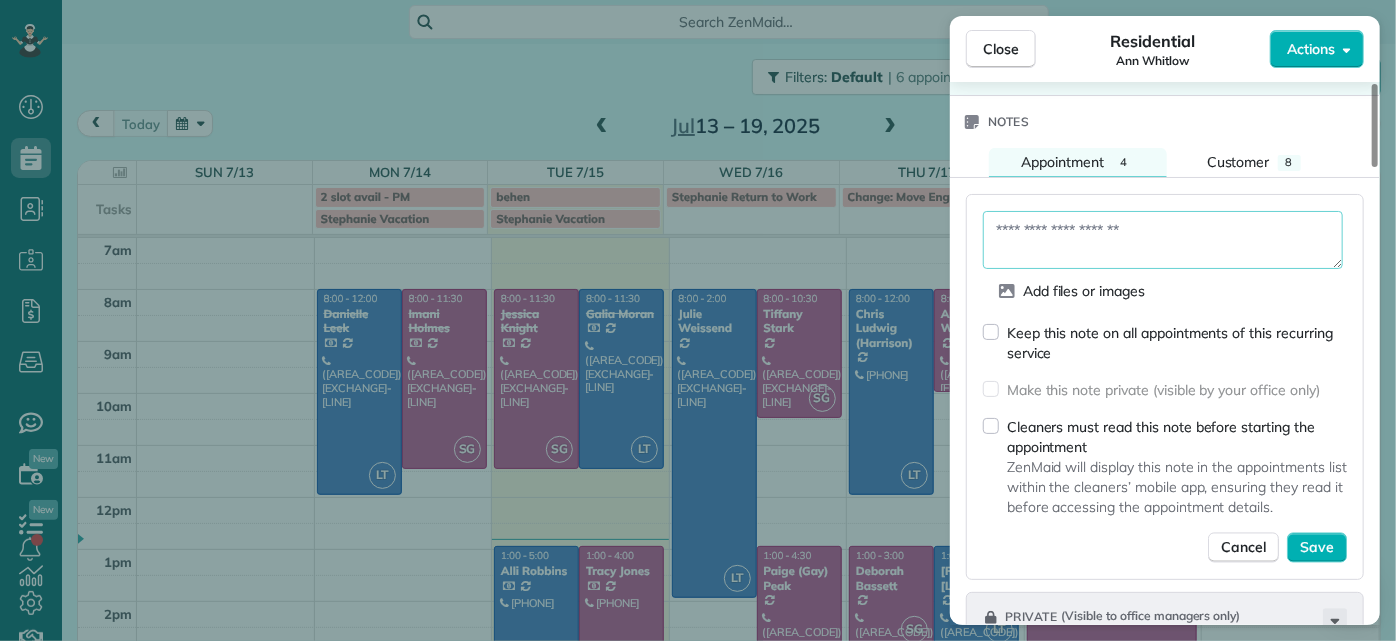 click at bounding box center [1163, 240] 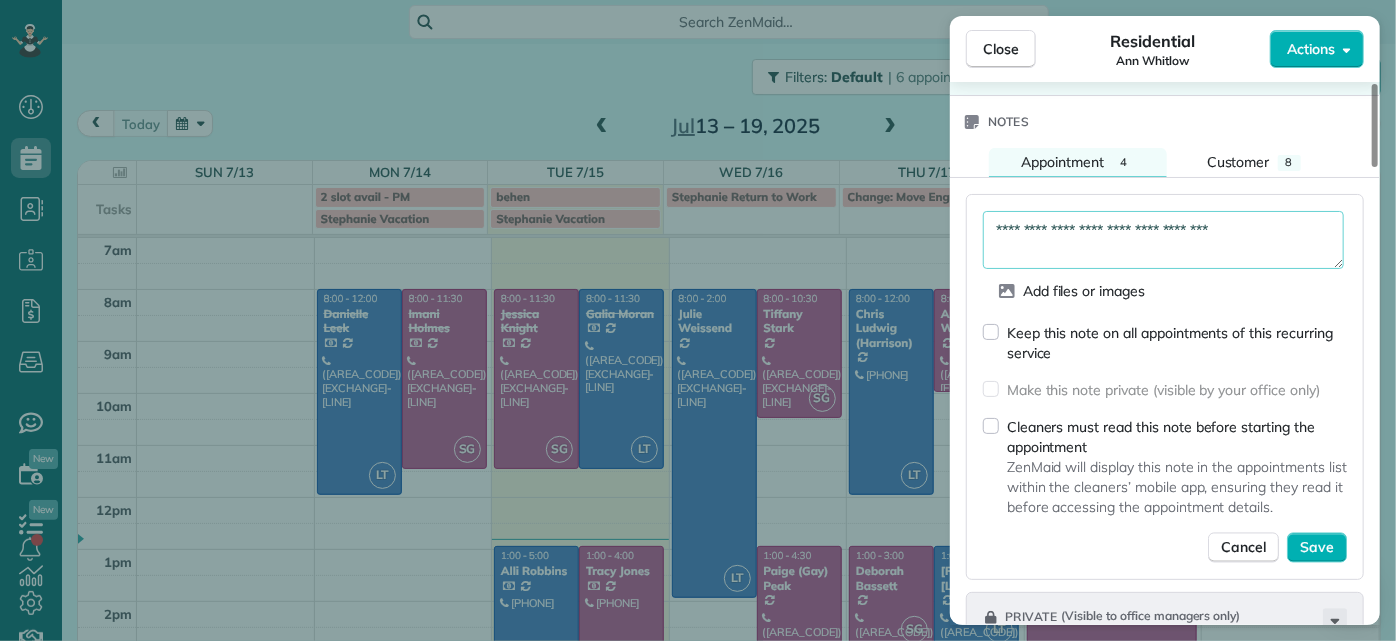 click on "**********" at bounding box center [1163, 239] 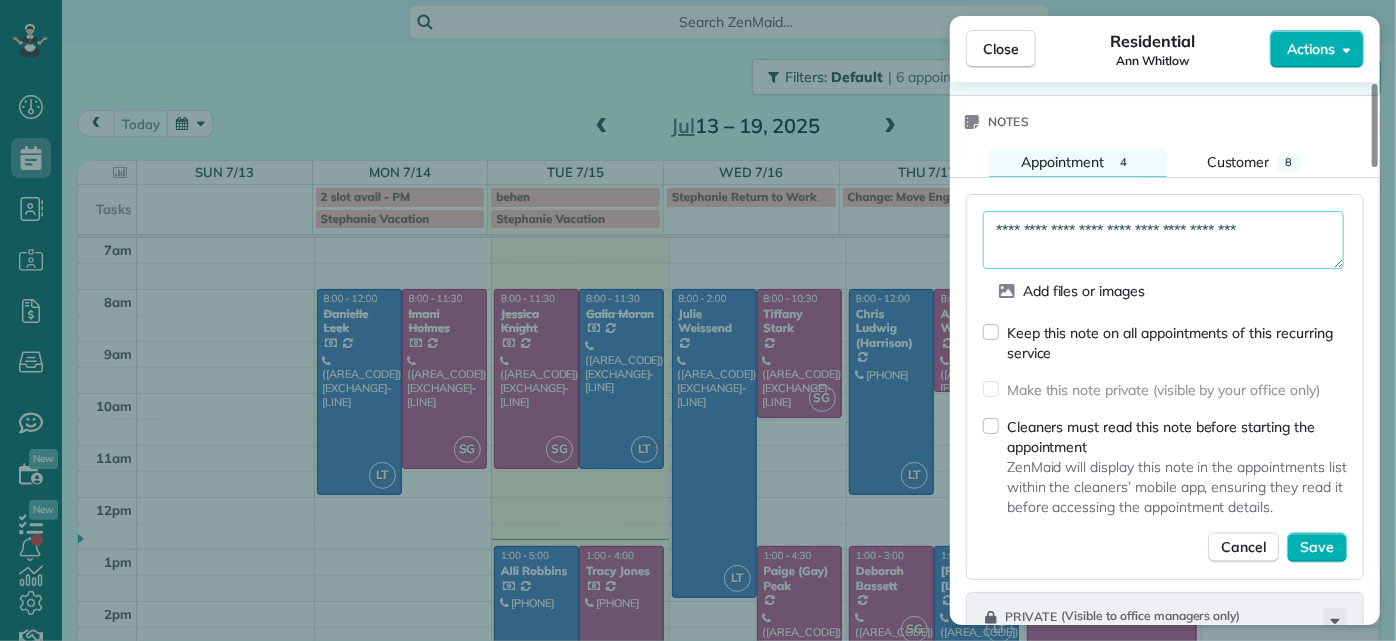 click on "**********" at bounding box center [1163, 239] 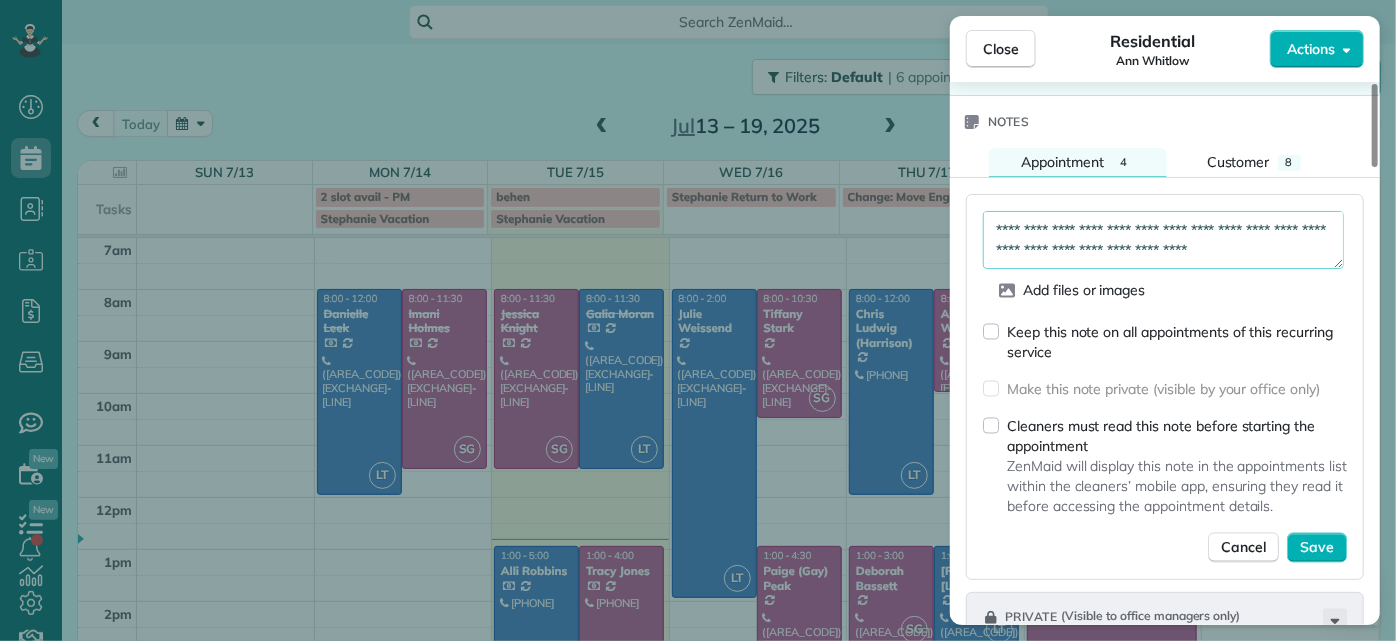 type on "**********" 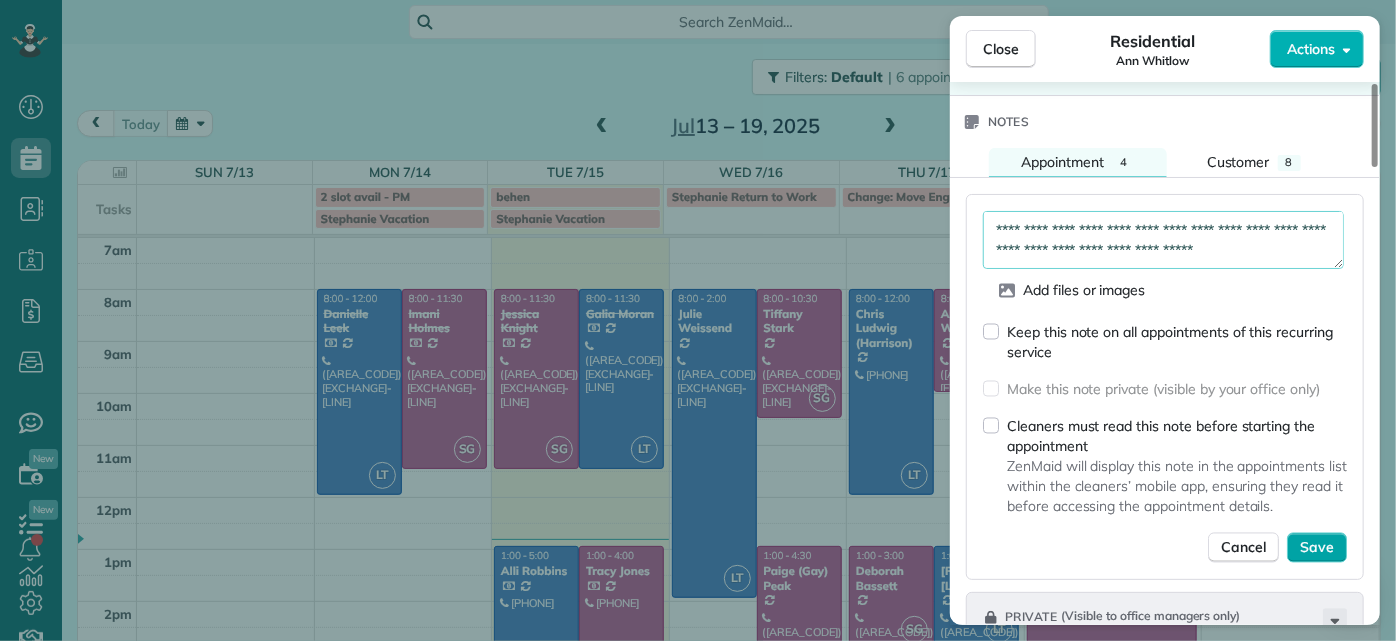 click on "Save" at bounding box center (1317, 548) 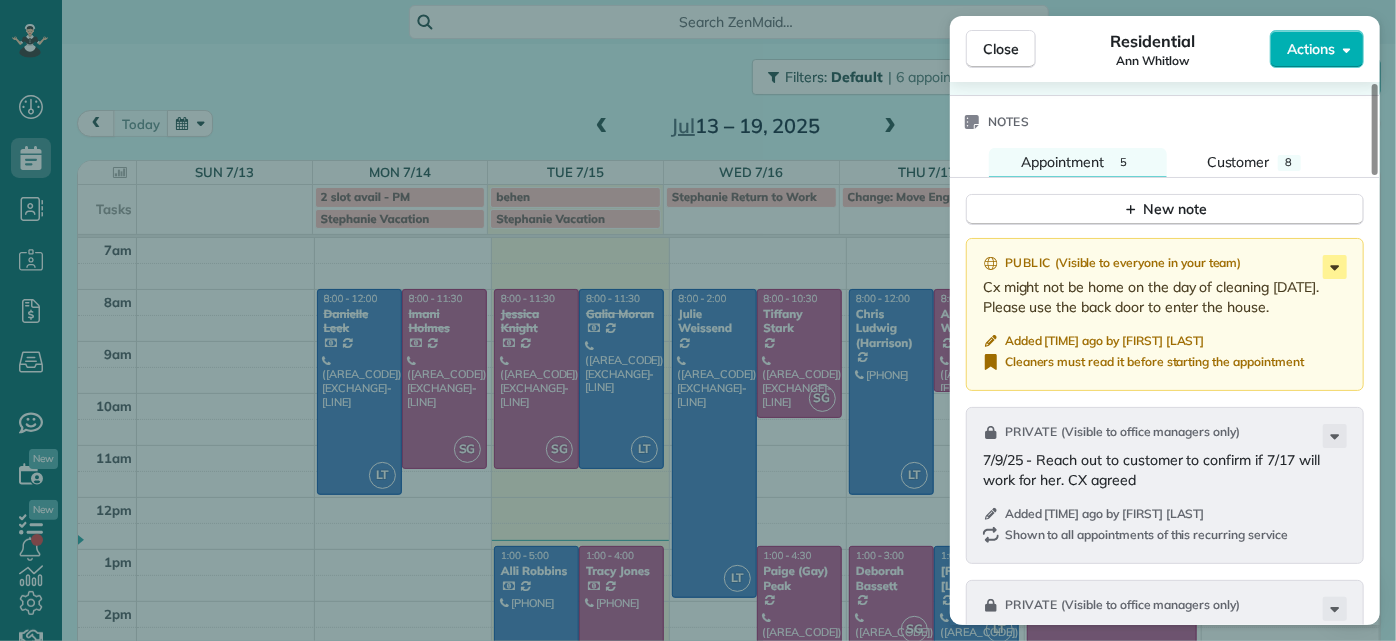 click 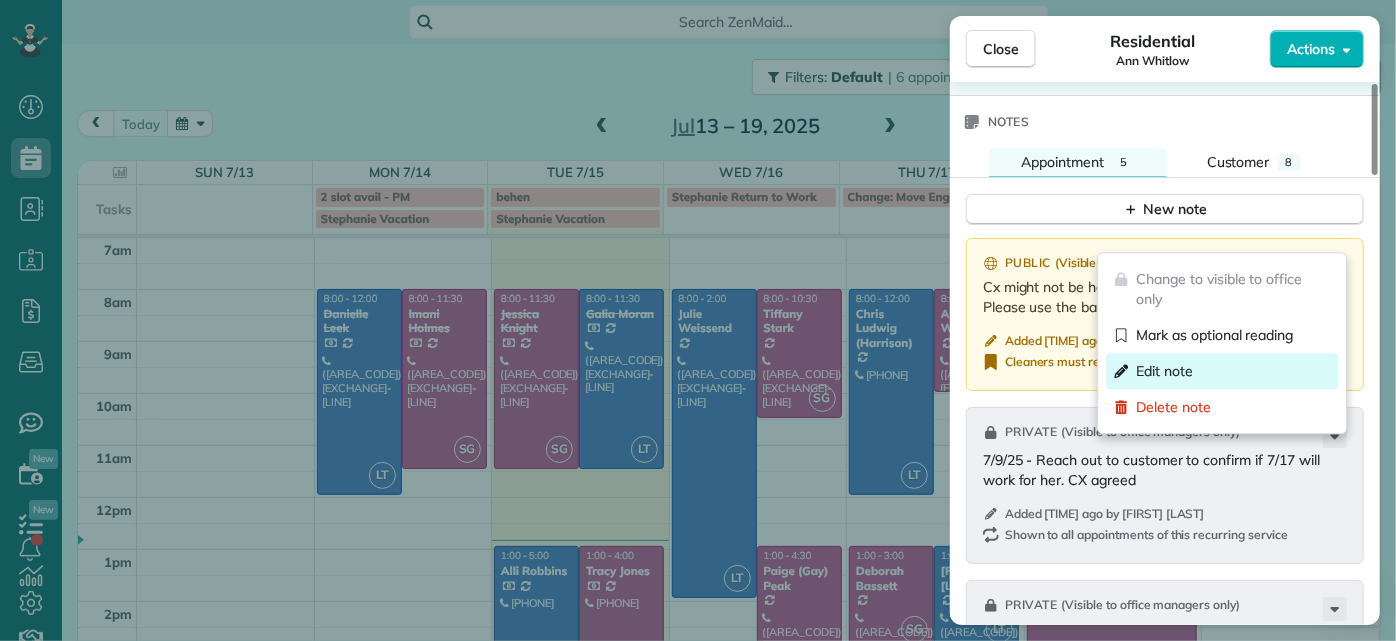 click on "Edit note" at bounding box center (1164, 371) 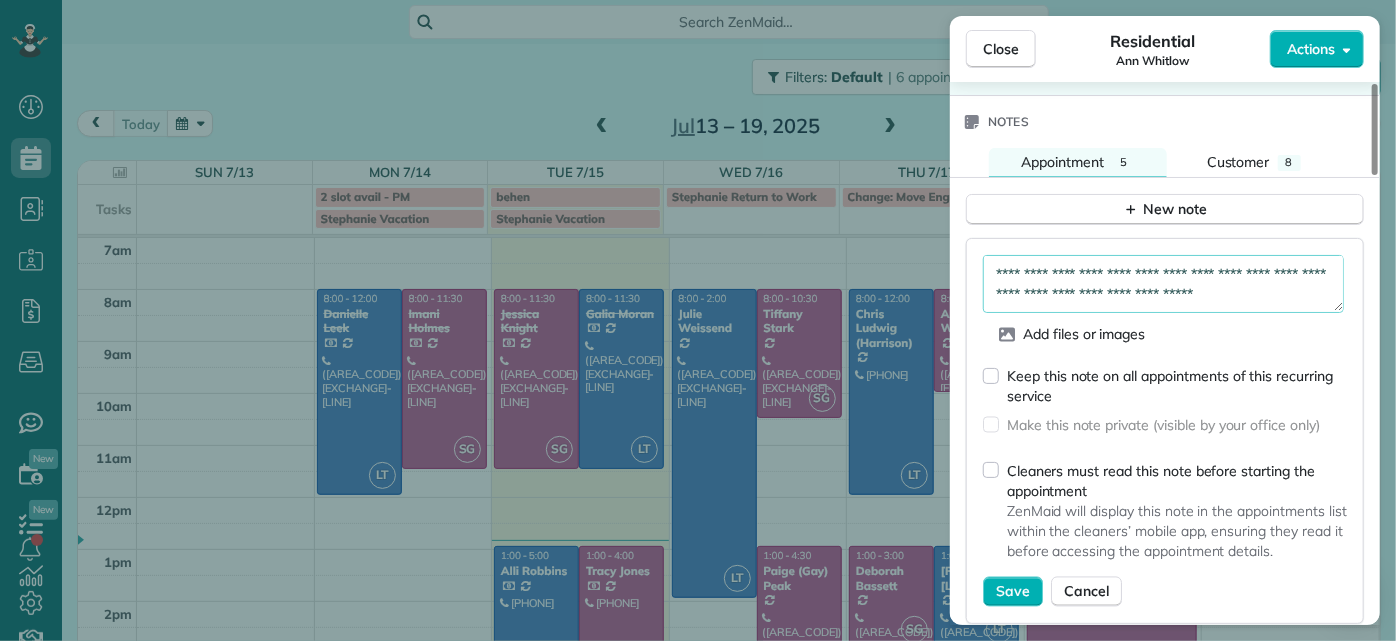 click on "**********" at bounding box center [1163, 283] 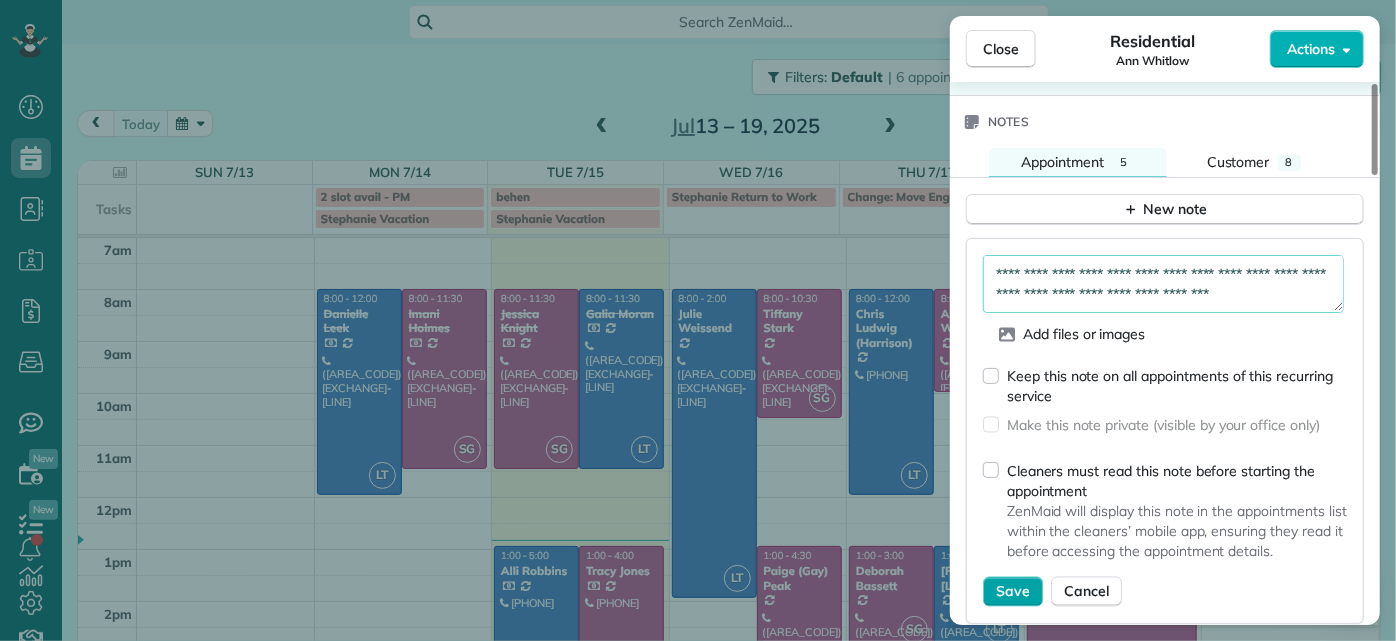 type on "**********" 